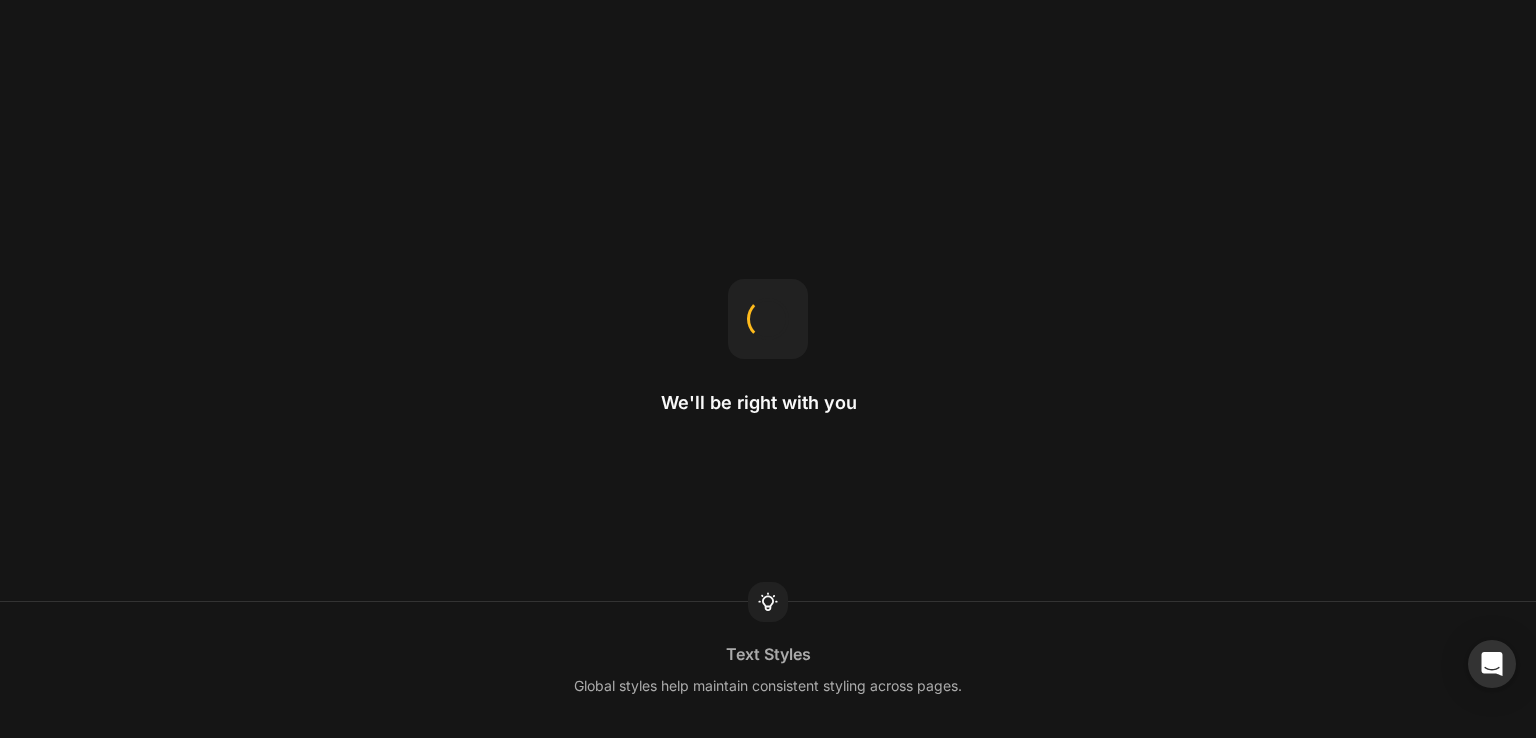 scroll, scrollTop: 0, scrollLeft: 0, axis: both 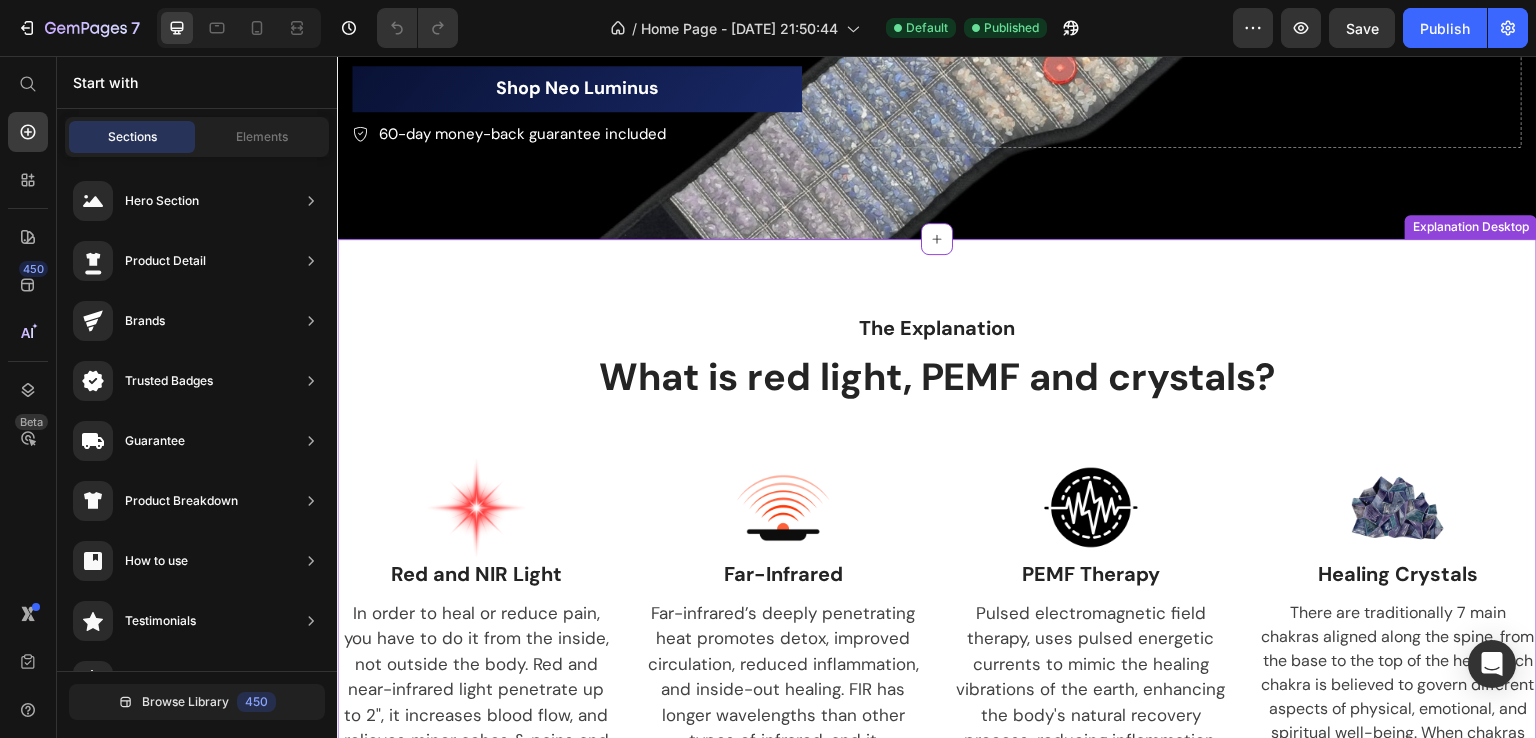 click on "What is red light, PEMF and crystals?" at bounding box center [937, 378] 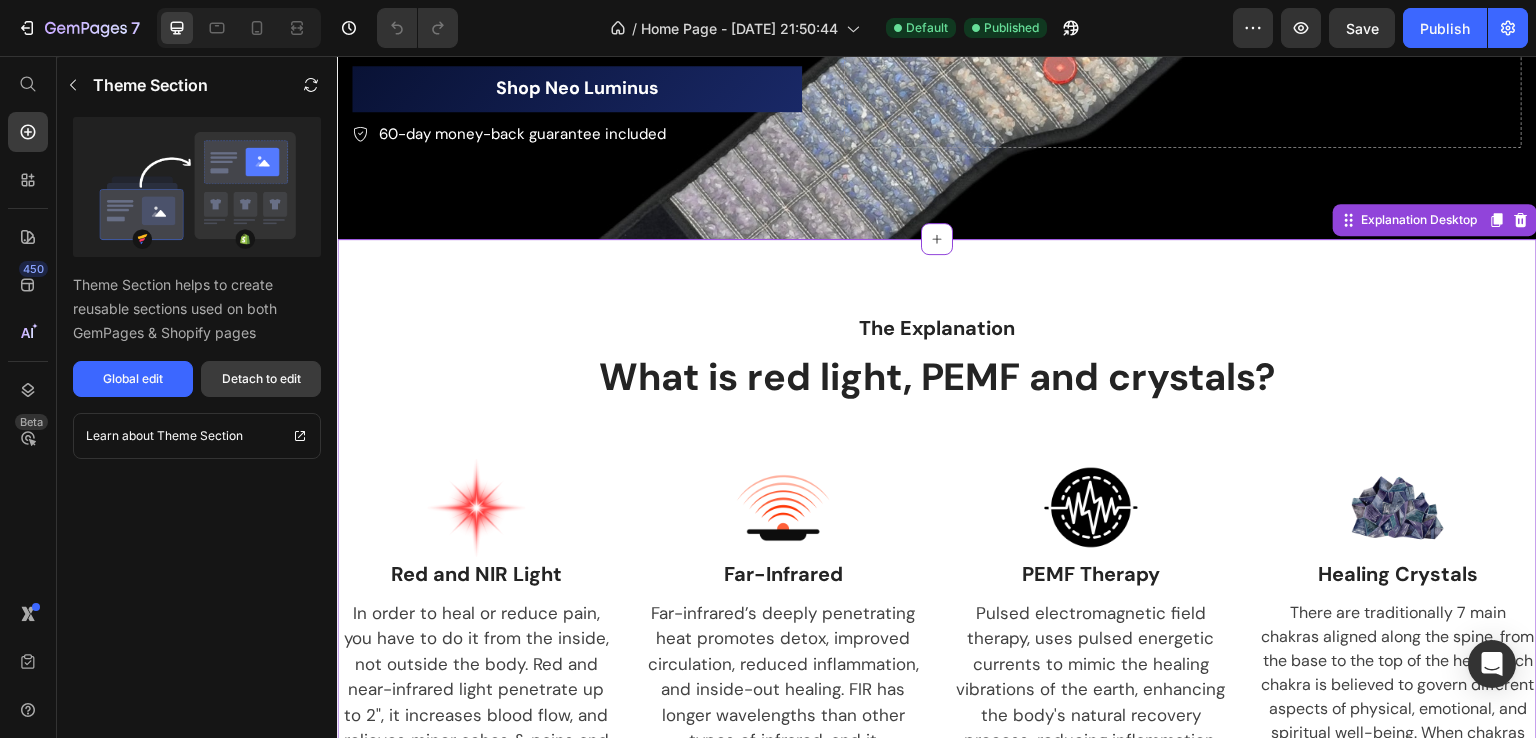 drag, startPoint x: 141, startPoint y: 390, endPoint x: 241, endPoint y: 385, distance: 100.12492 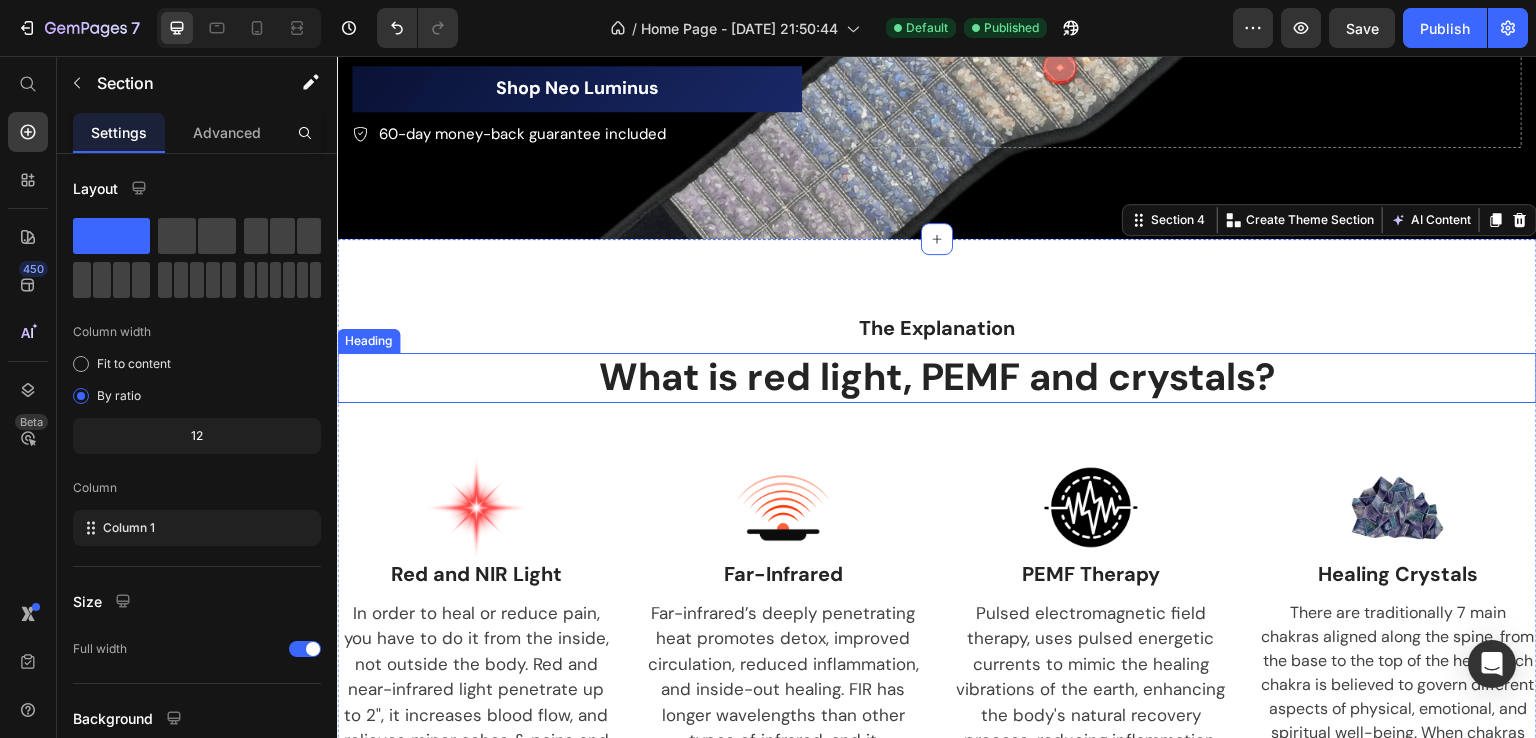 click on "What is red light, PEMF and crystals?" at bounding box center [937, 378] 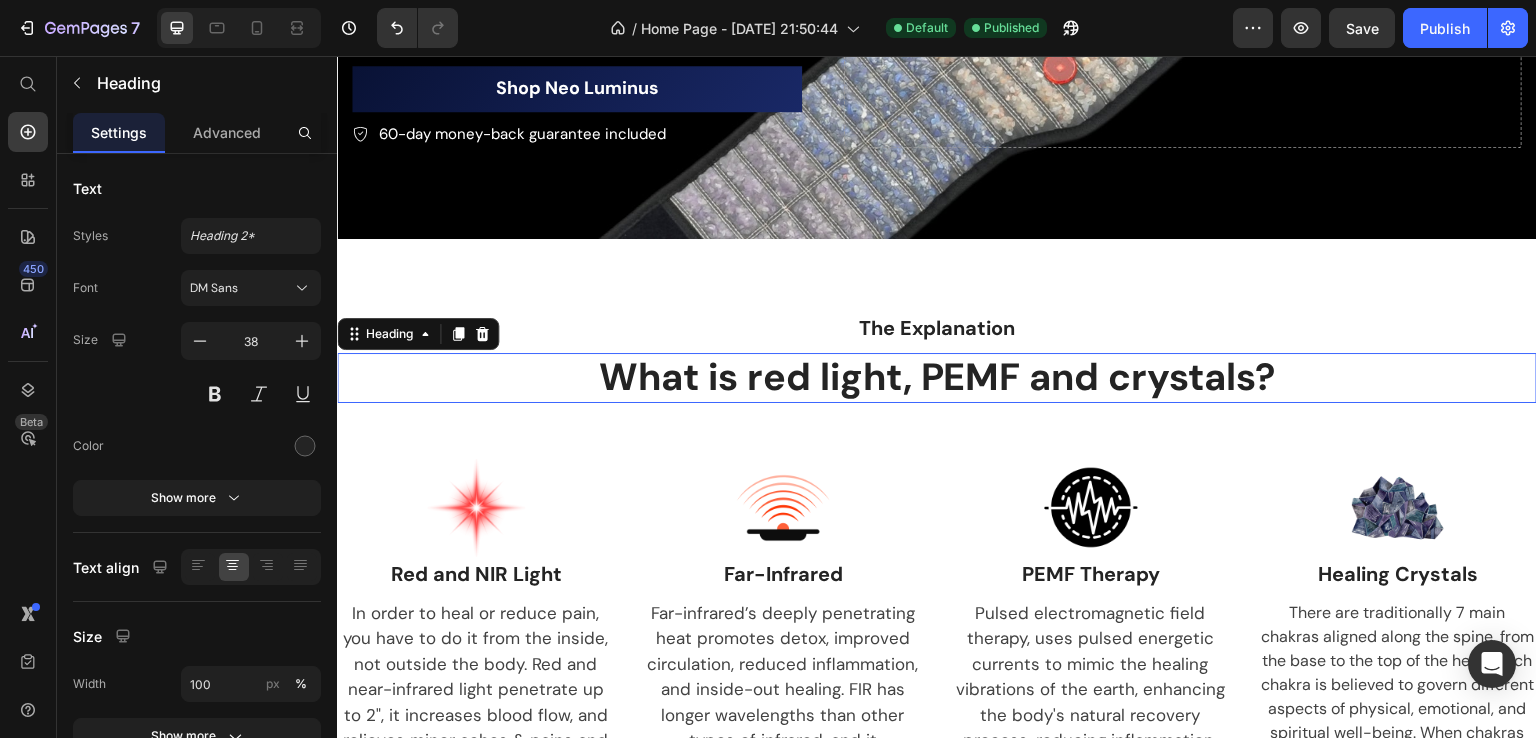 click on "What is red light, PEMF and crystals?" at bounding box center [937, 378] 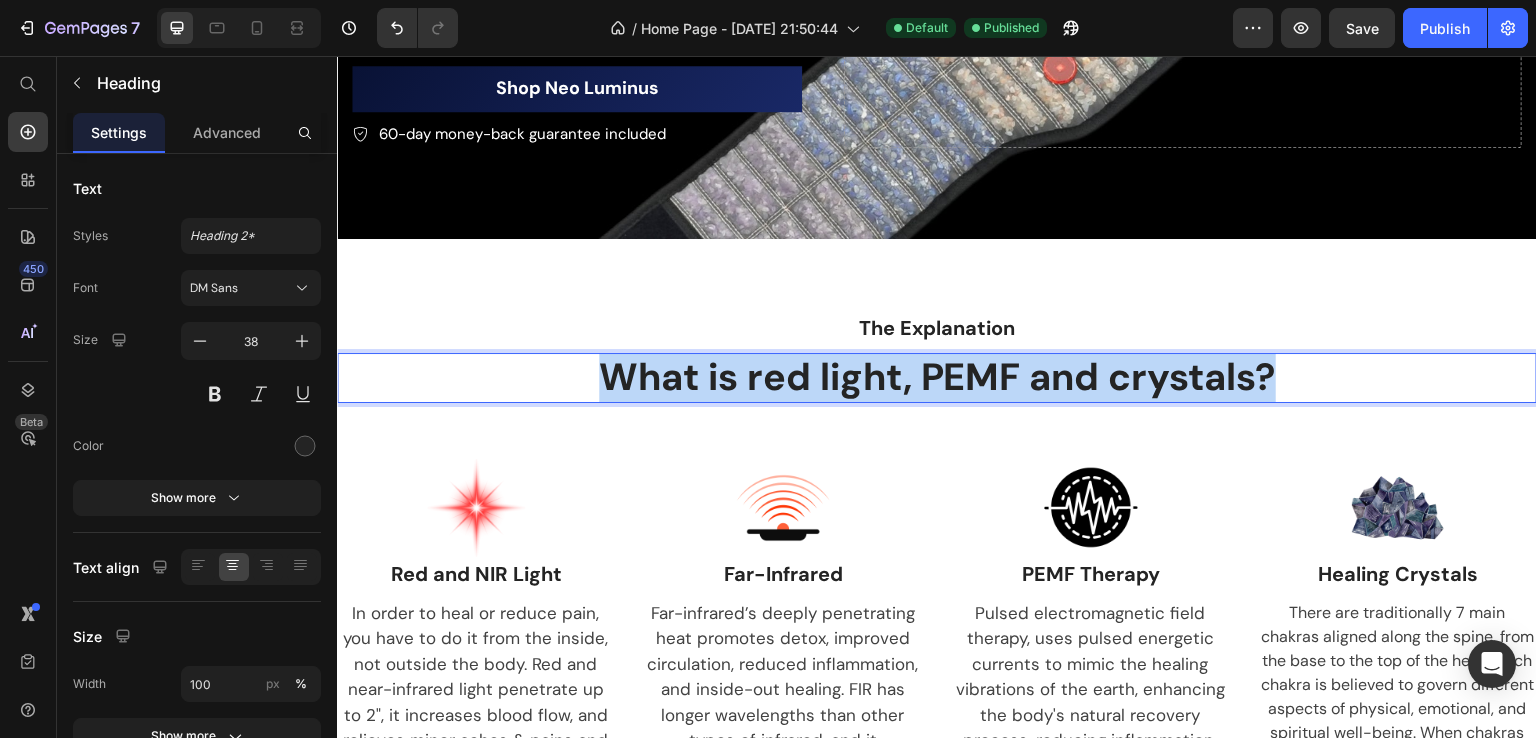 drag, startPoint x: 678, startPoint y: 363, endPoint x: 1260, endPoint y: 366, distance: 582.00775 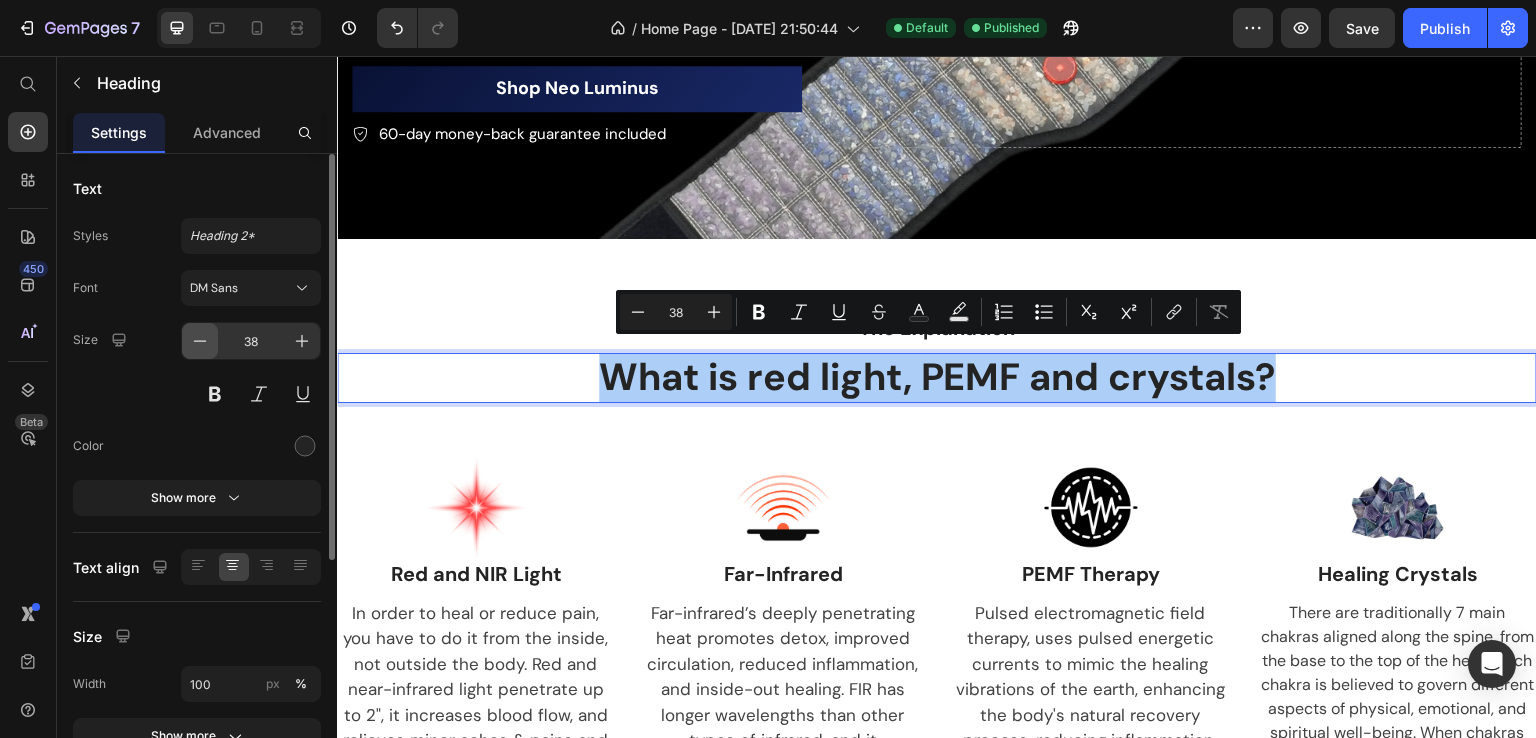 click 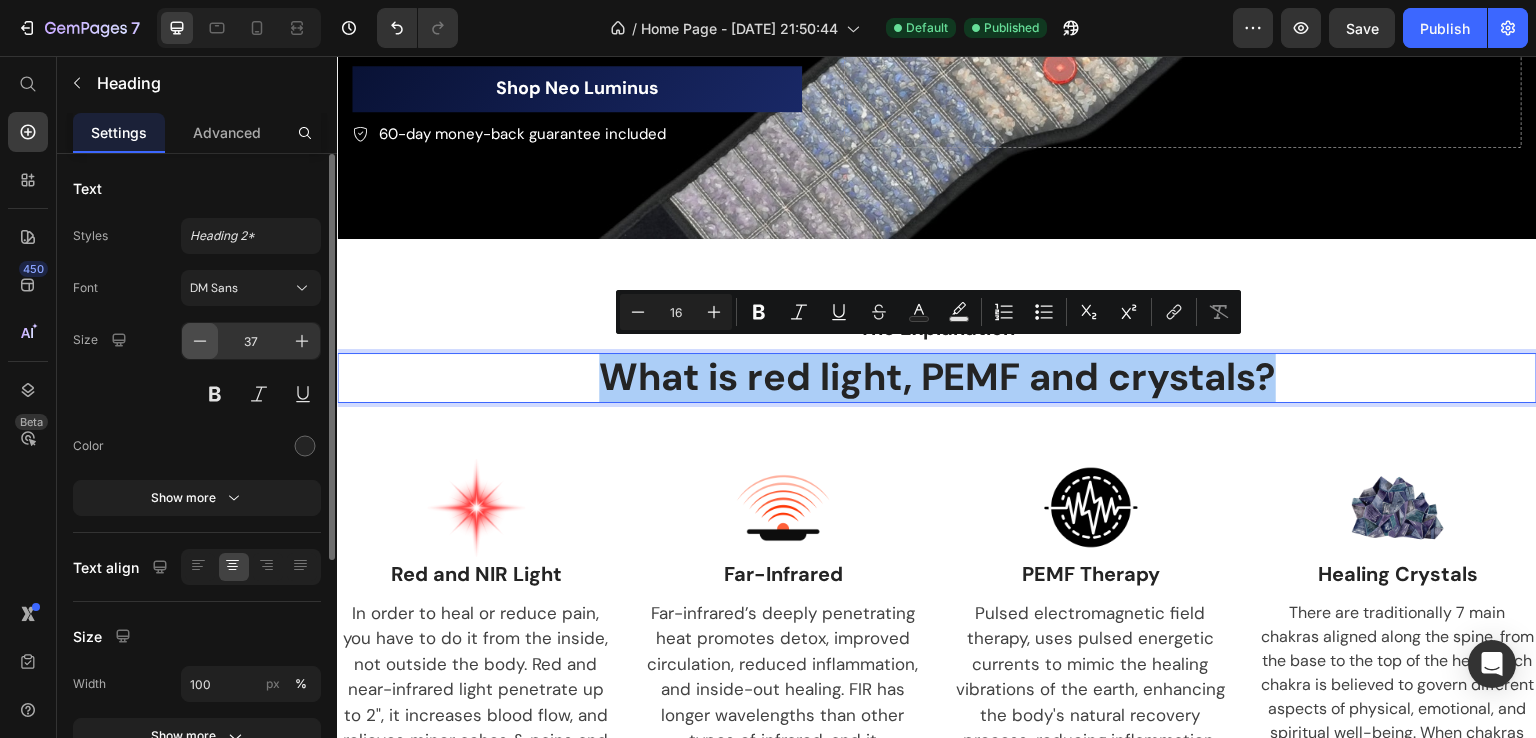 click 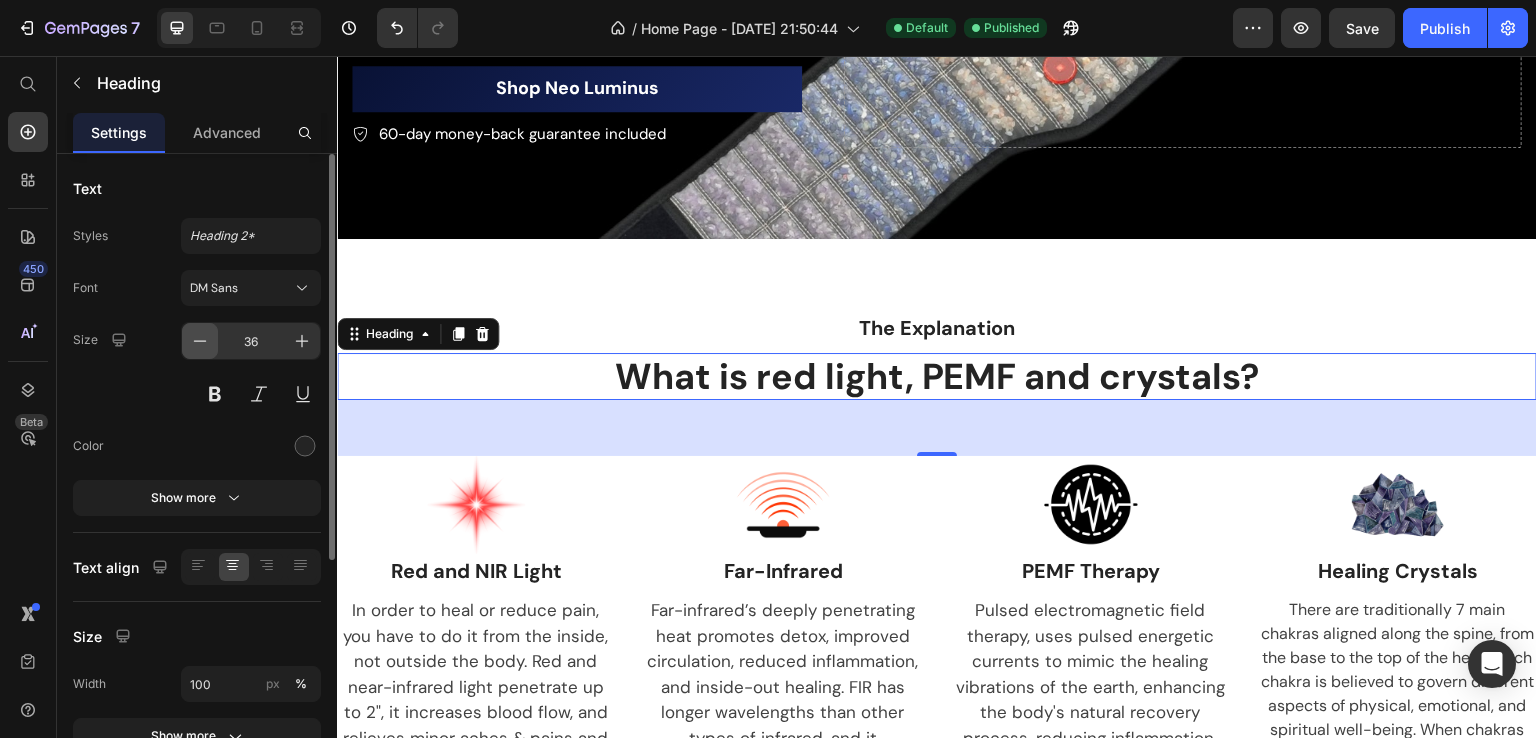 click 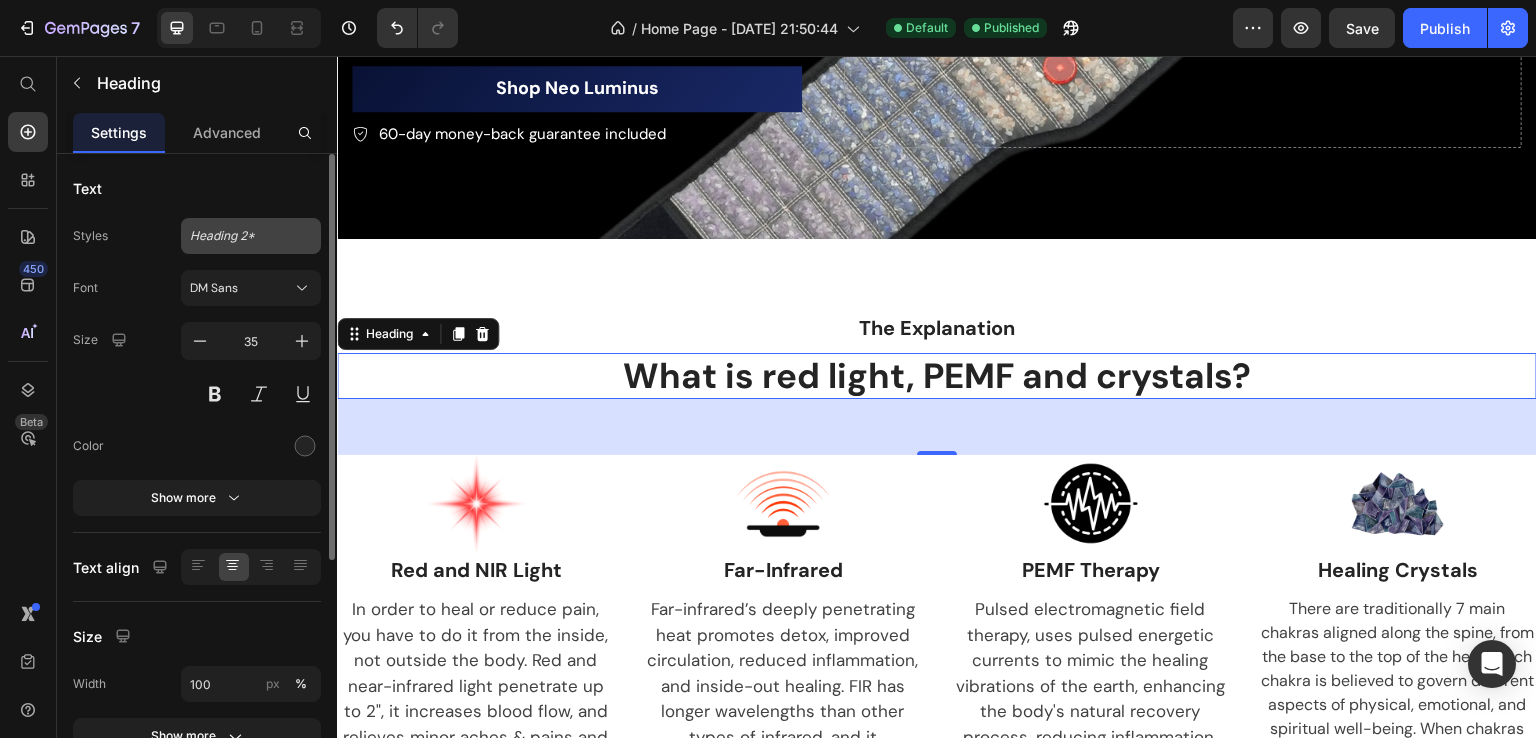 click on "Heading 2*" at bounding box center (239, 236) 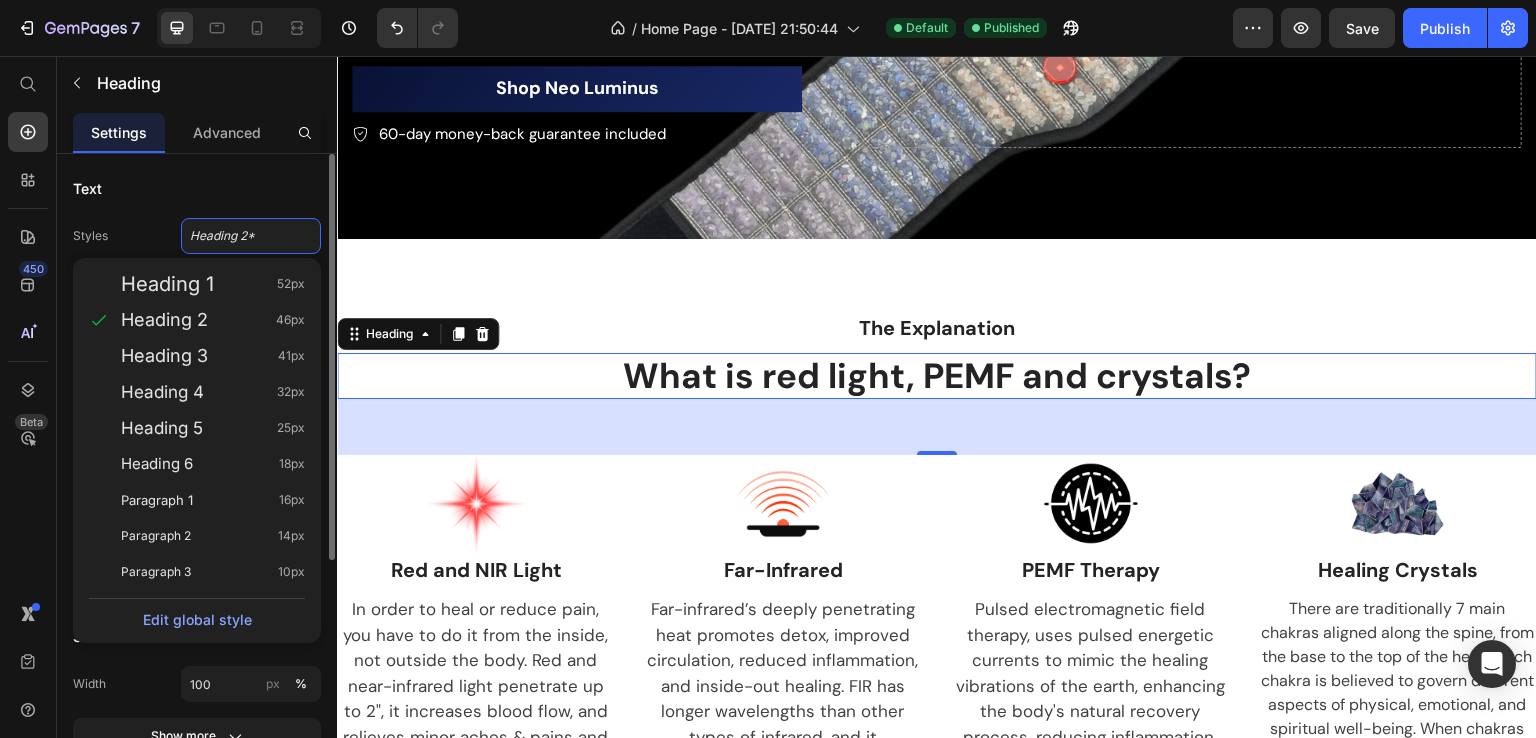 click on "Heading 1 52px" 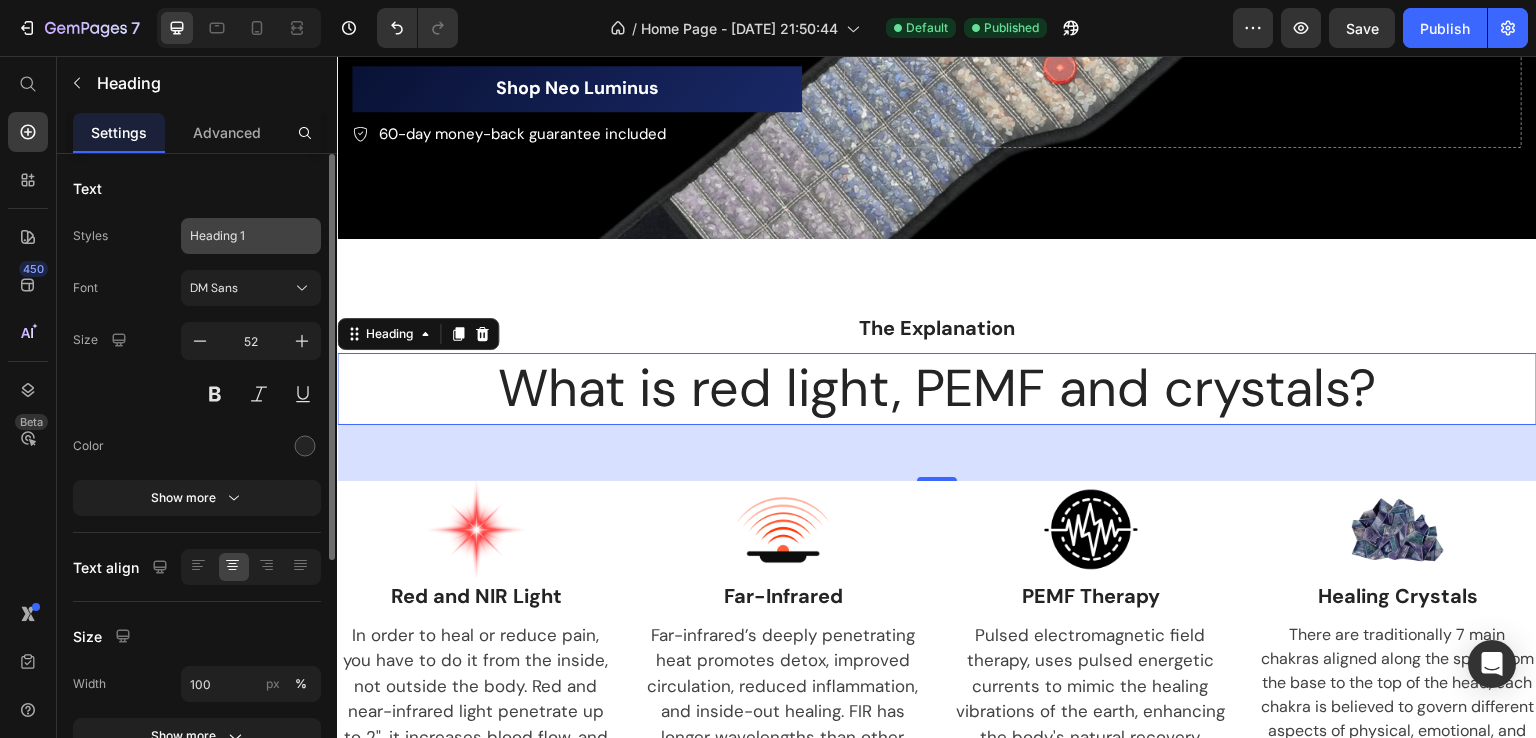 click on "Heading 1" at bounding box center (239, 236) 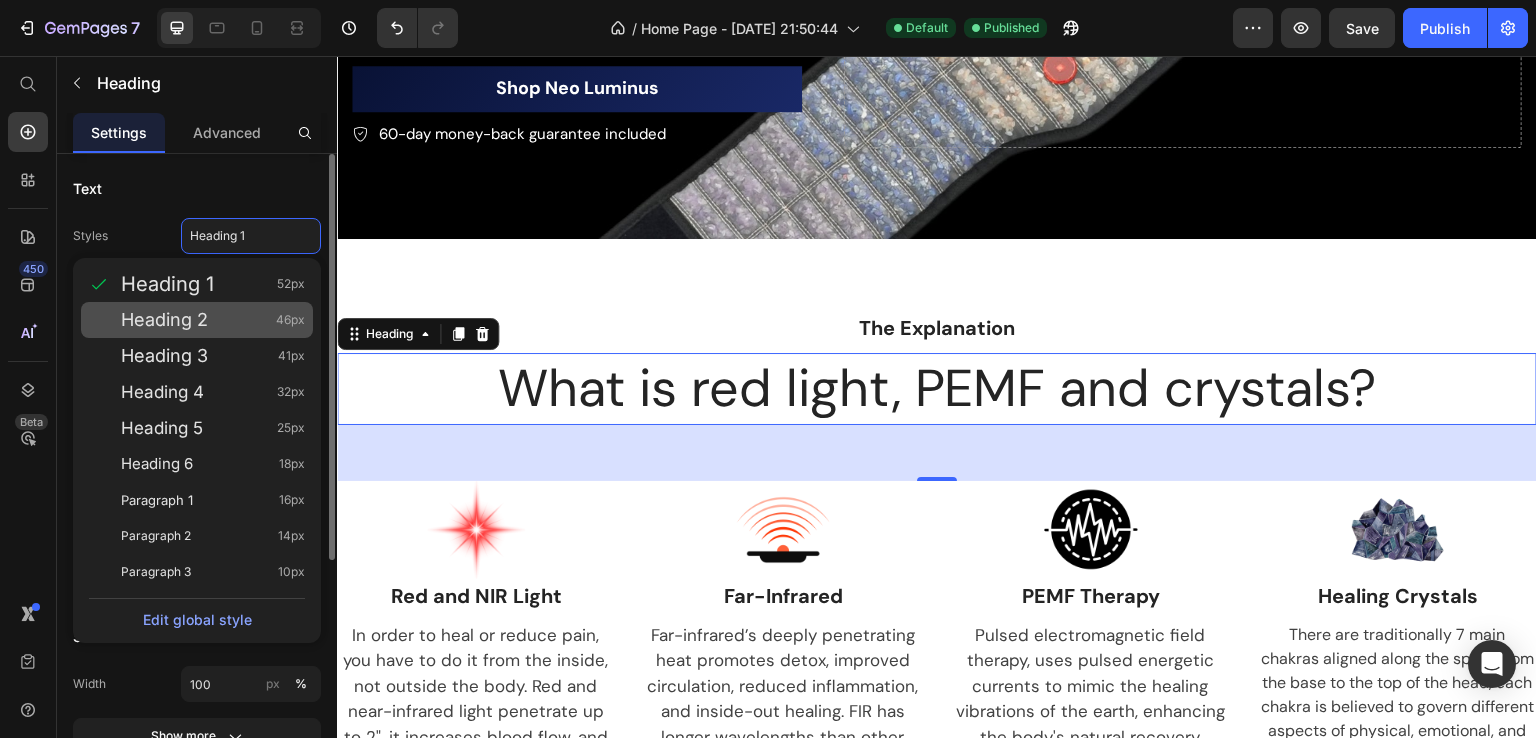 click on "Heading 2 46px" at bounding box center (213, 320) 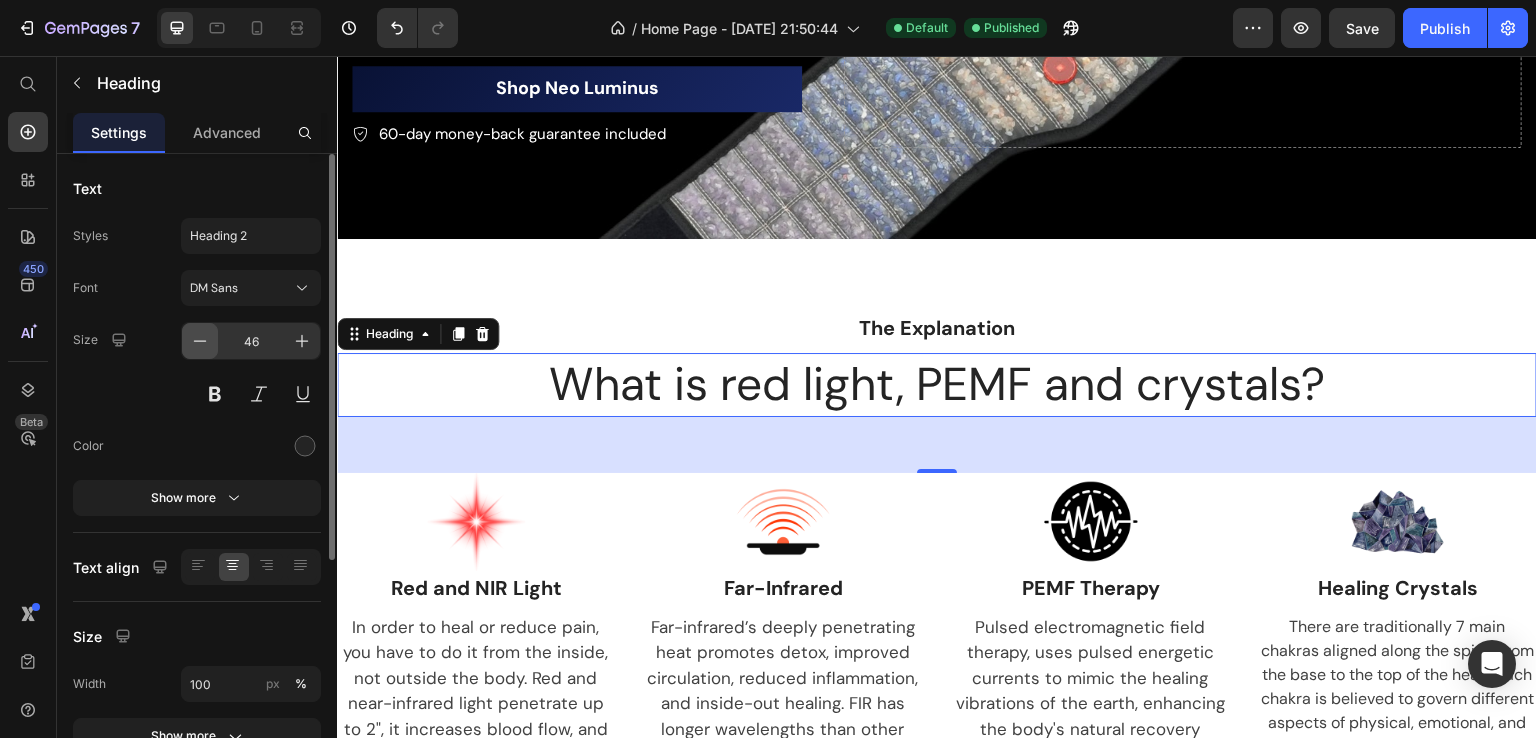 click 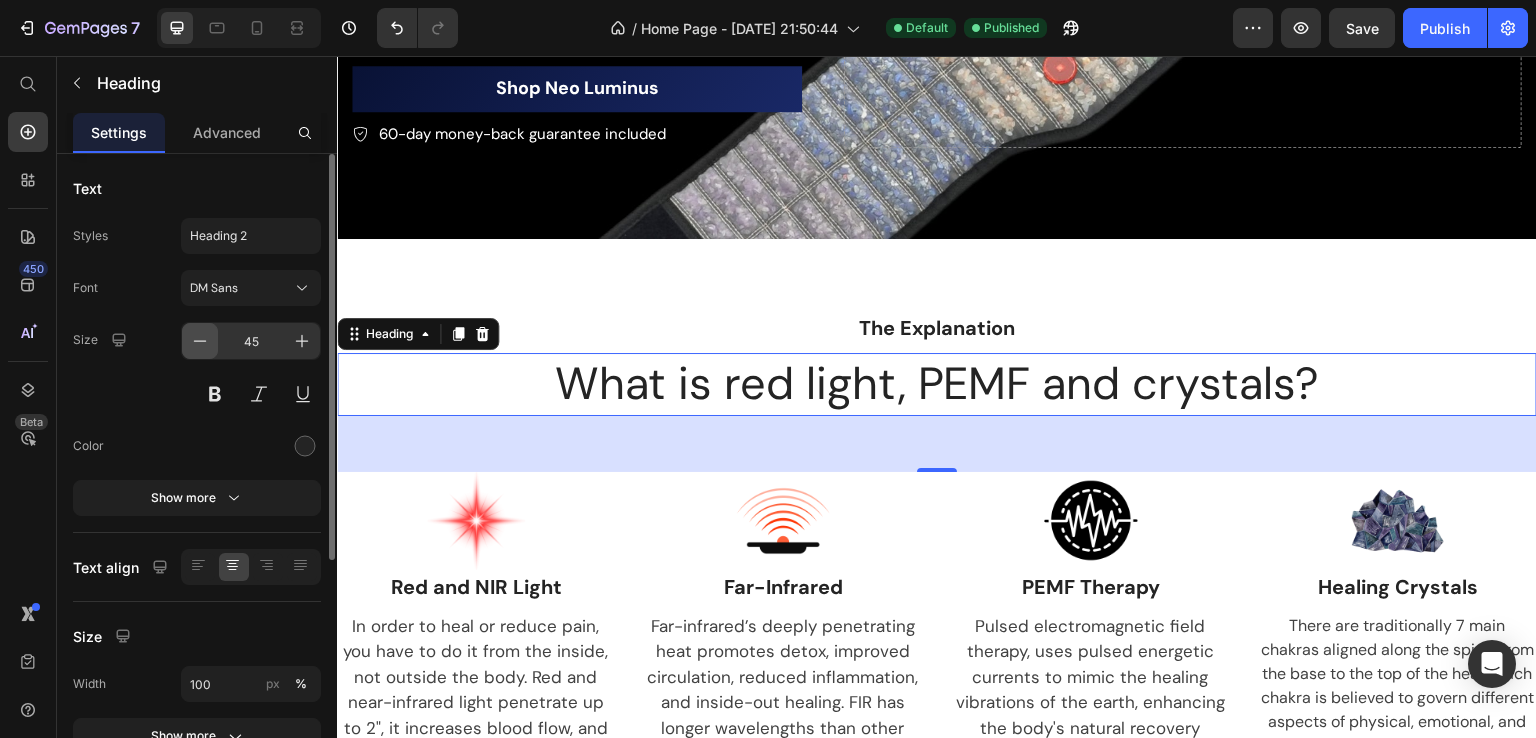 click 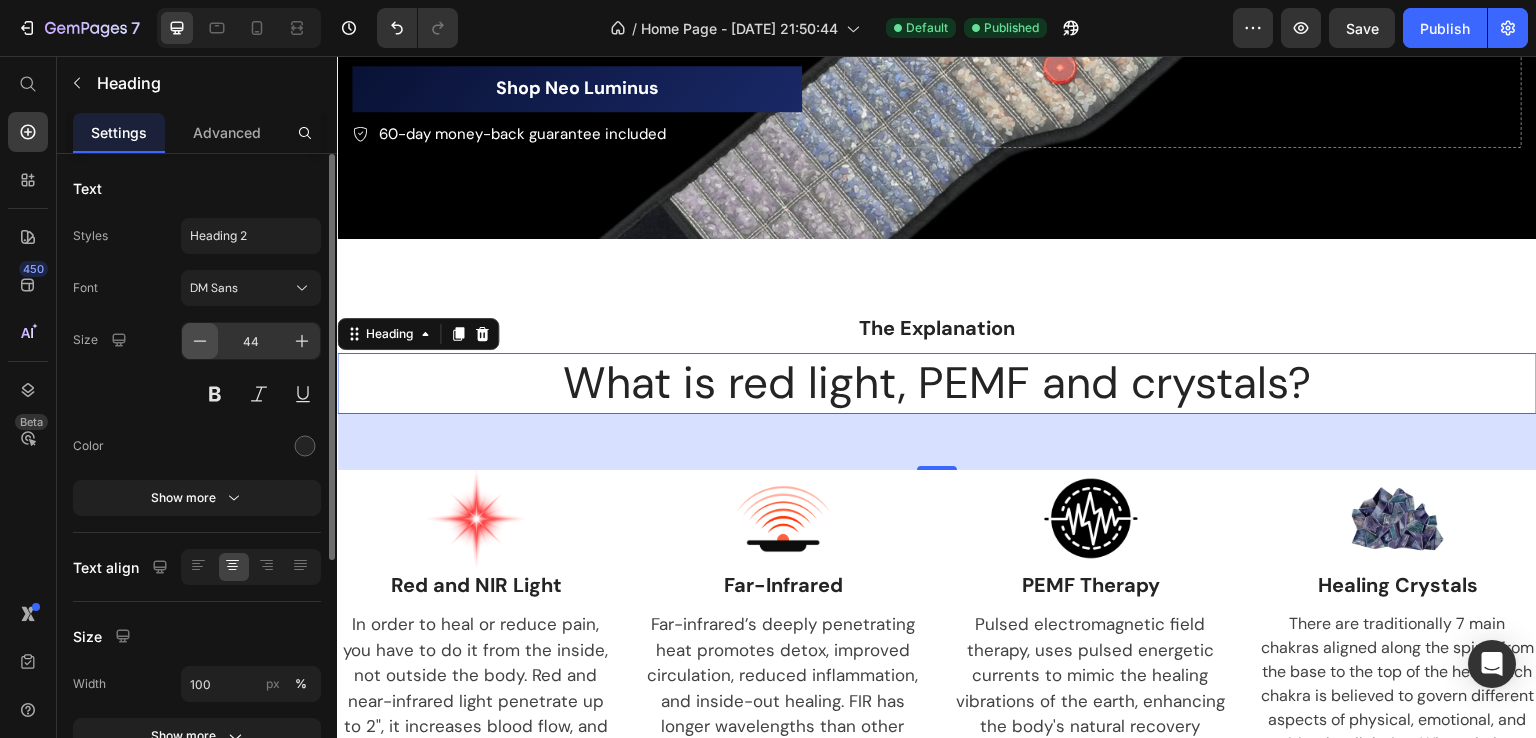 click 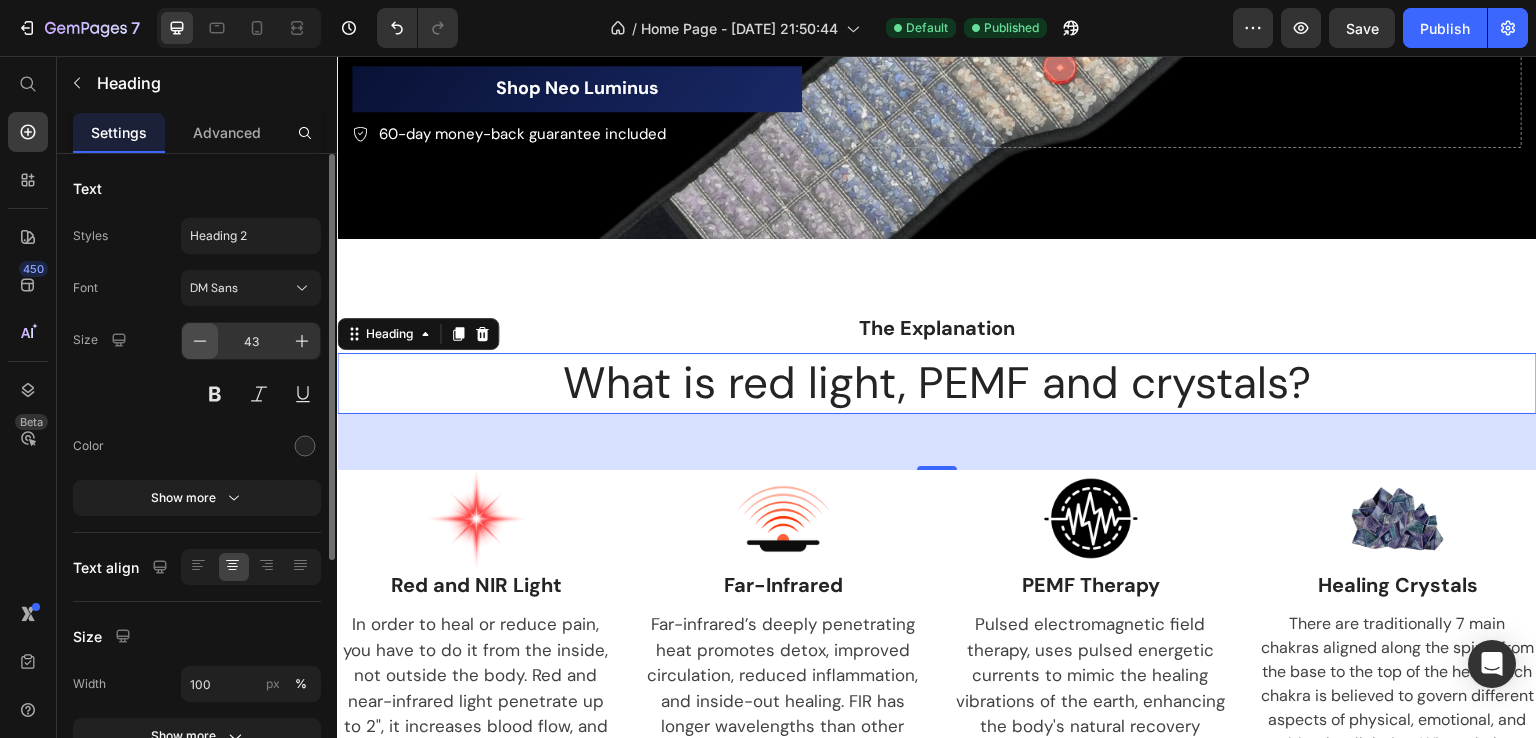 click 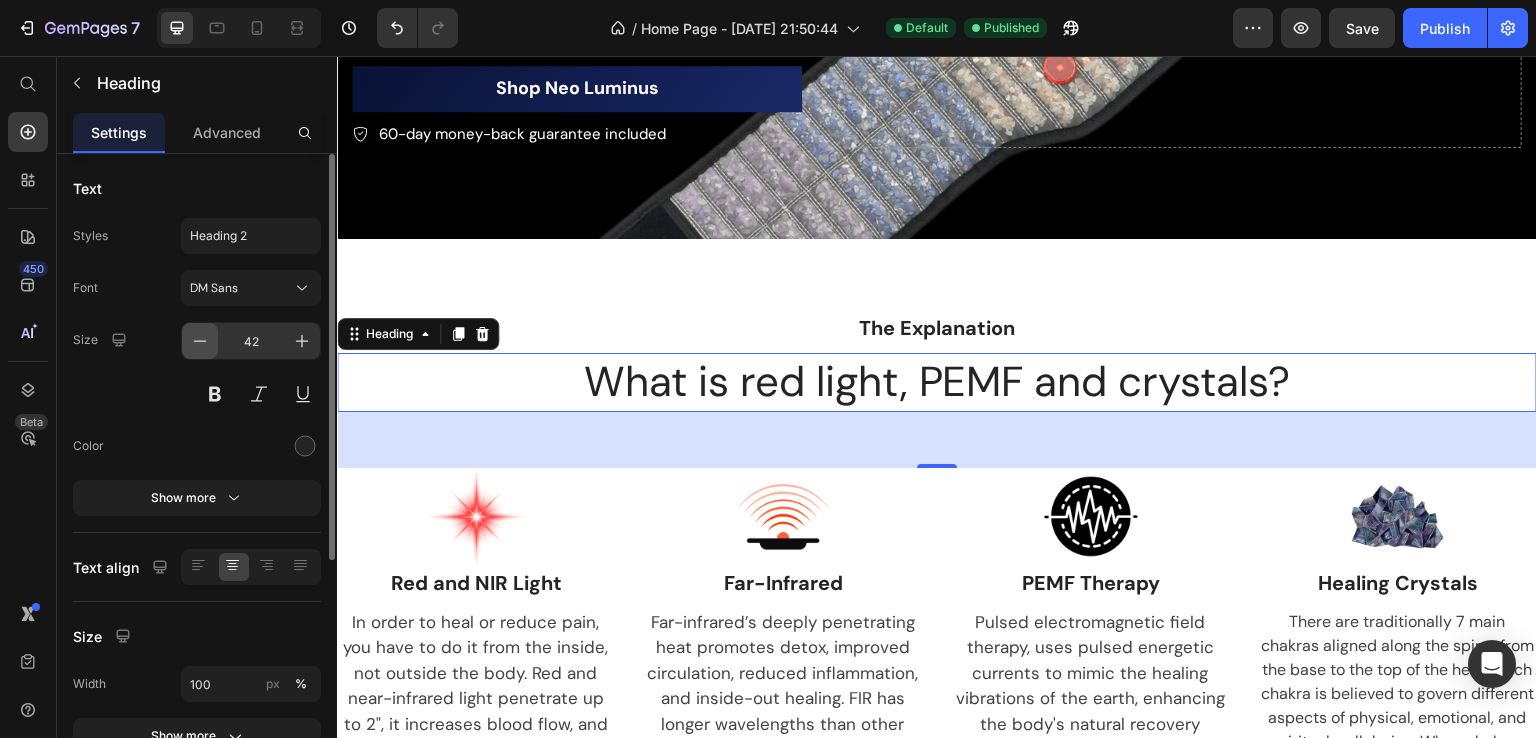 click 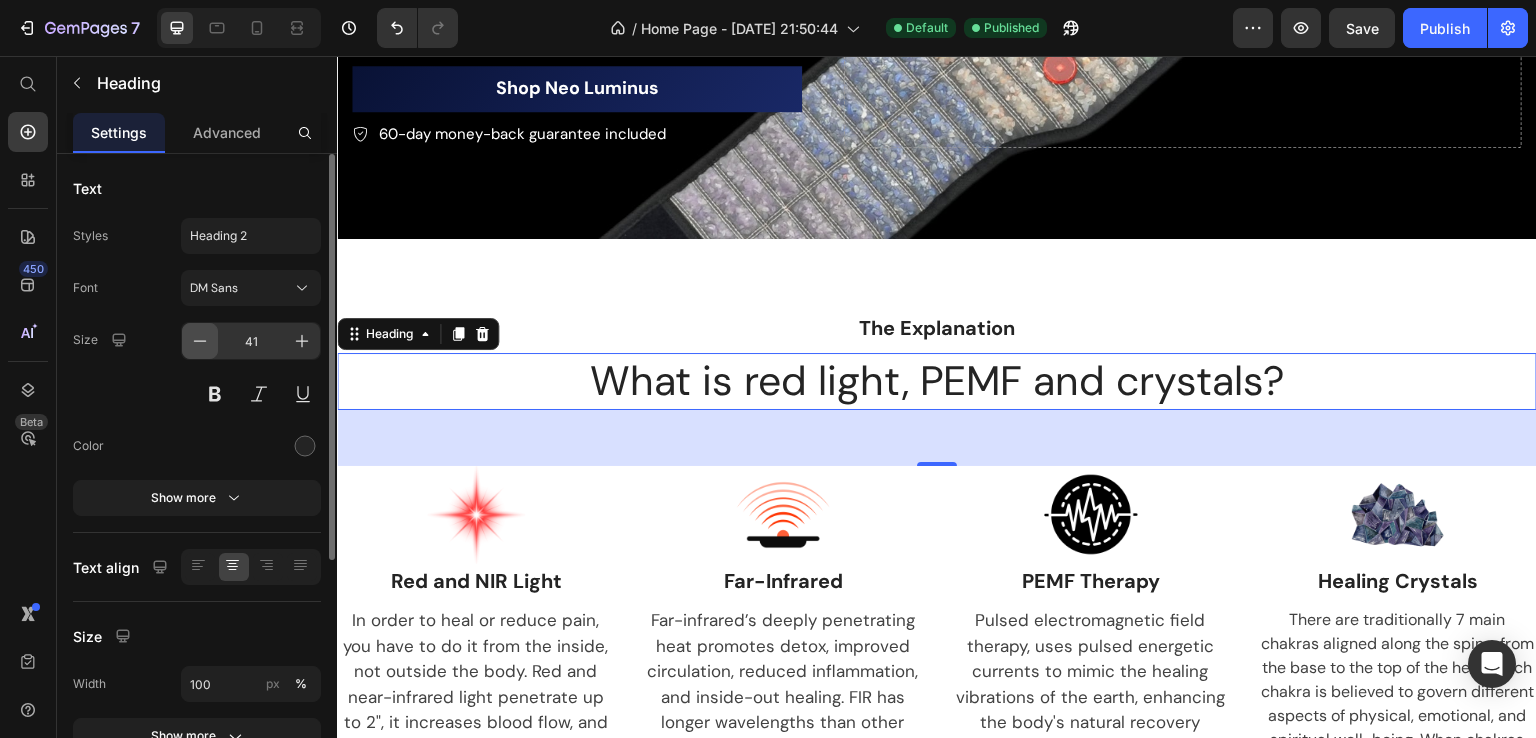 click 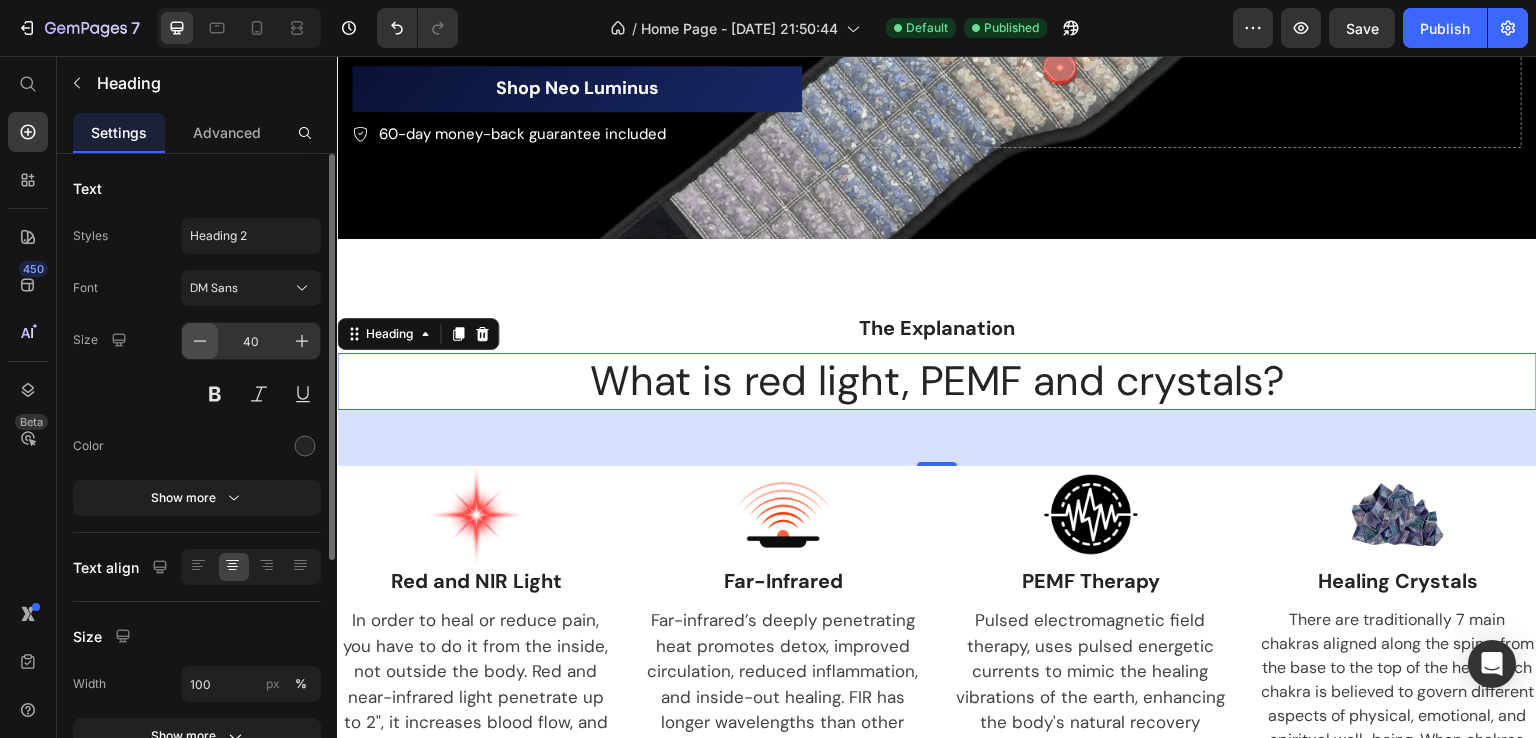 click 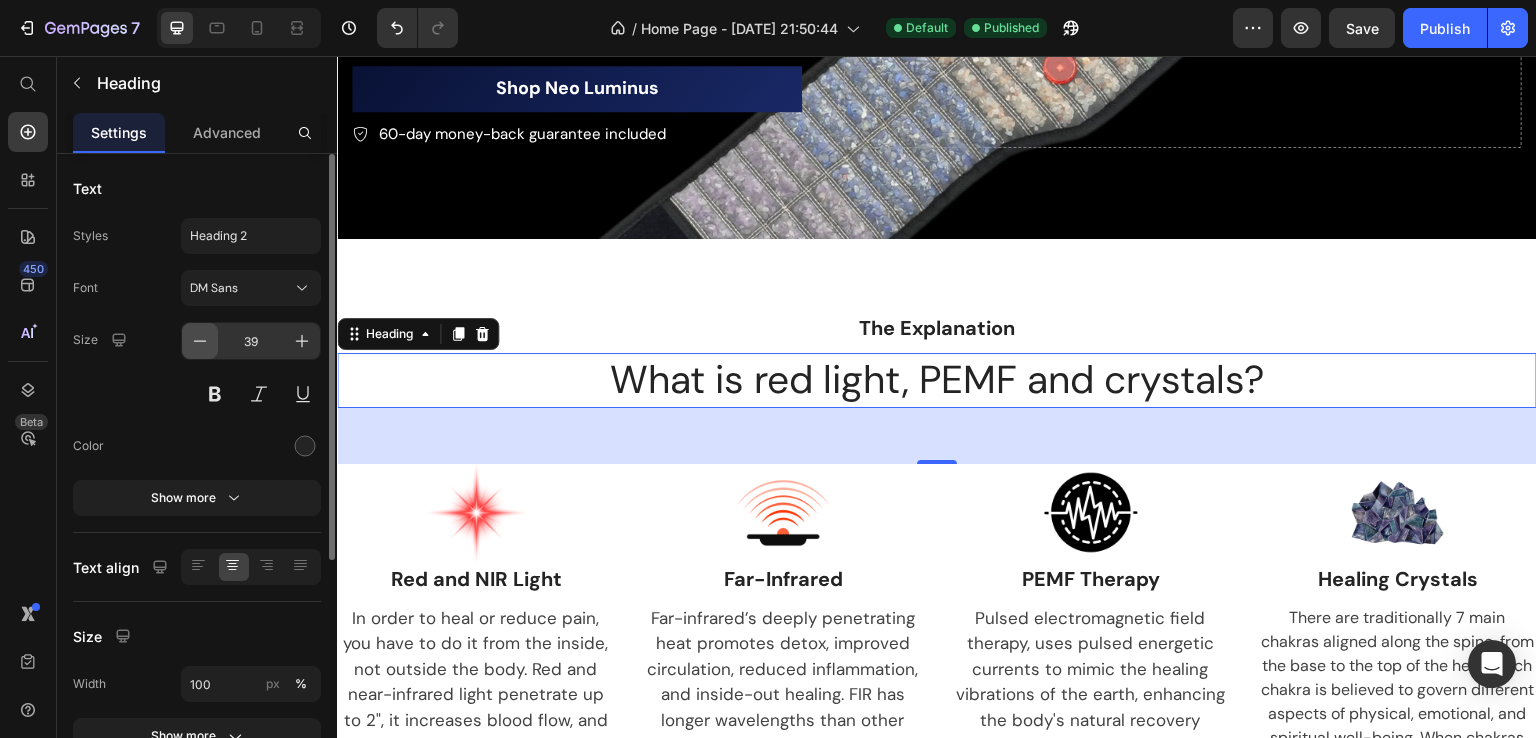 click 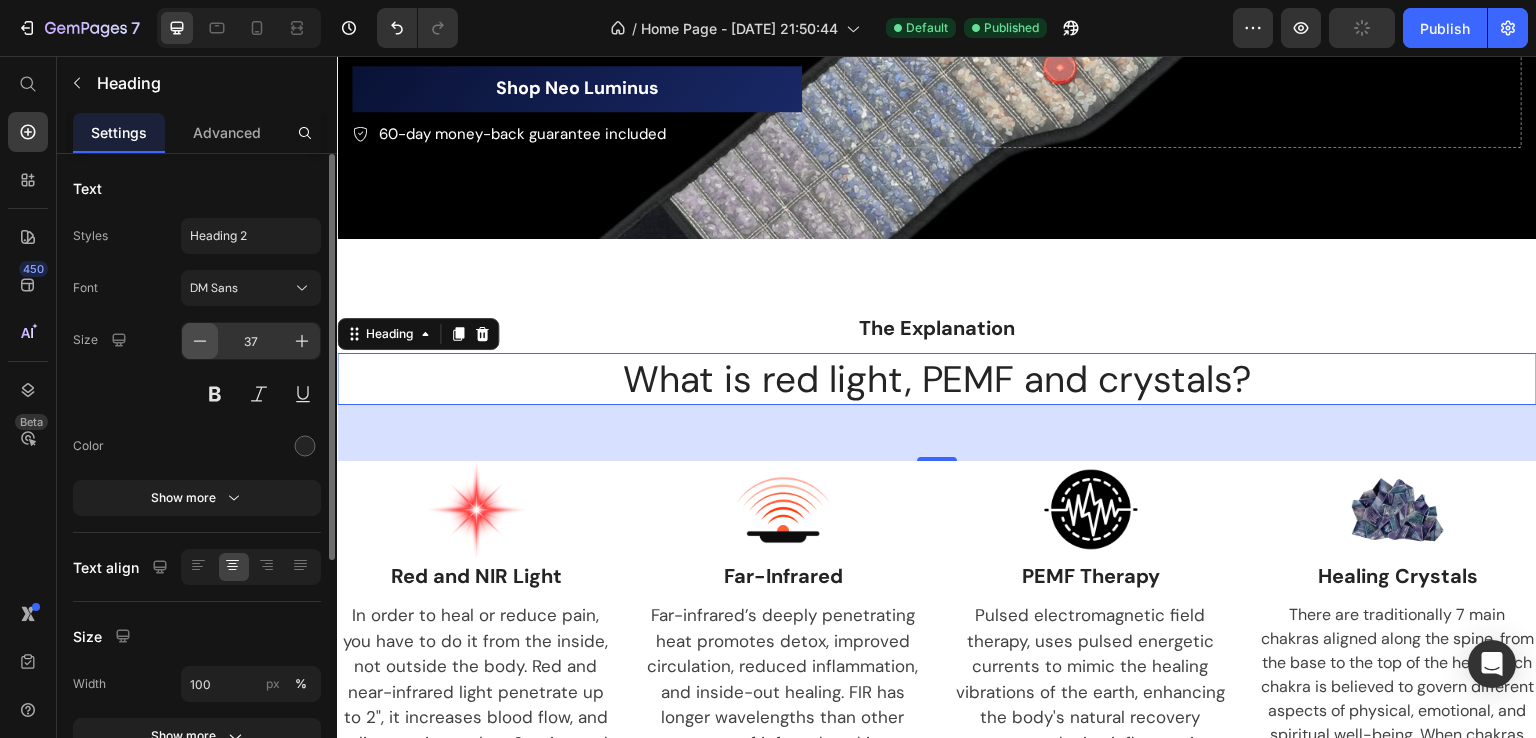 click 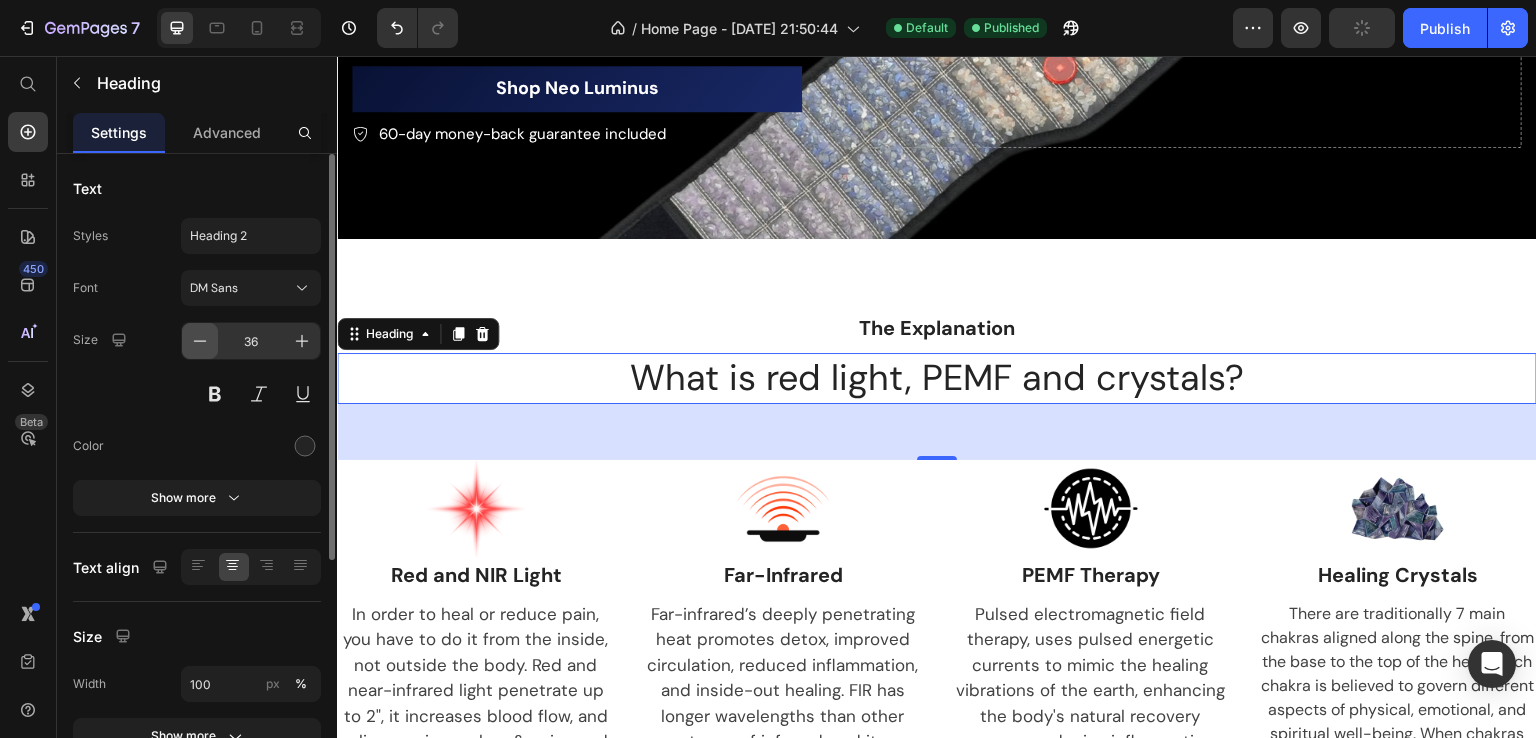 click 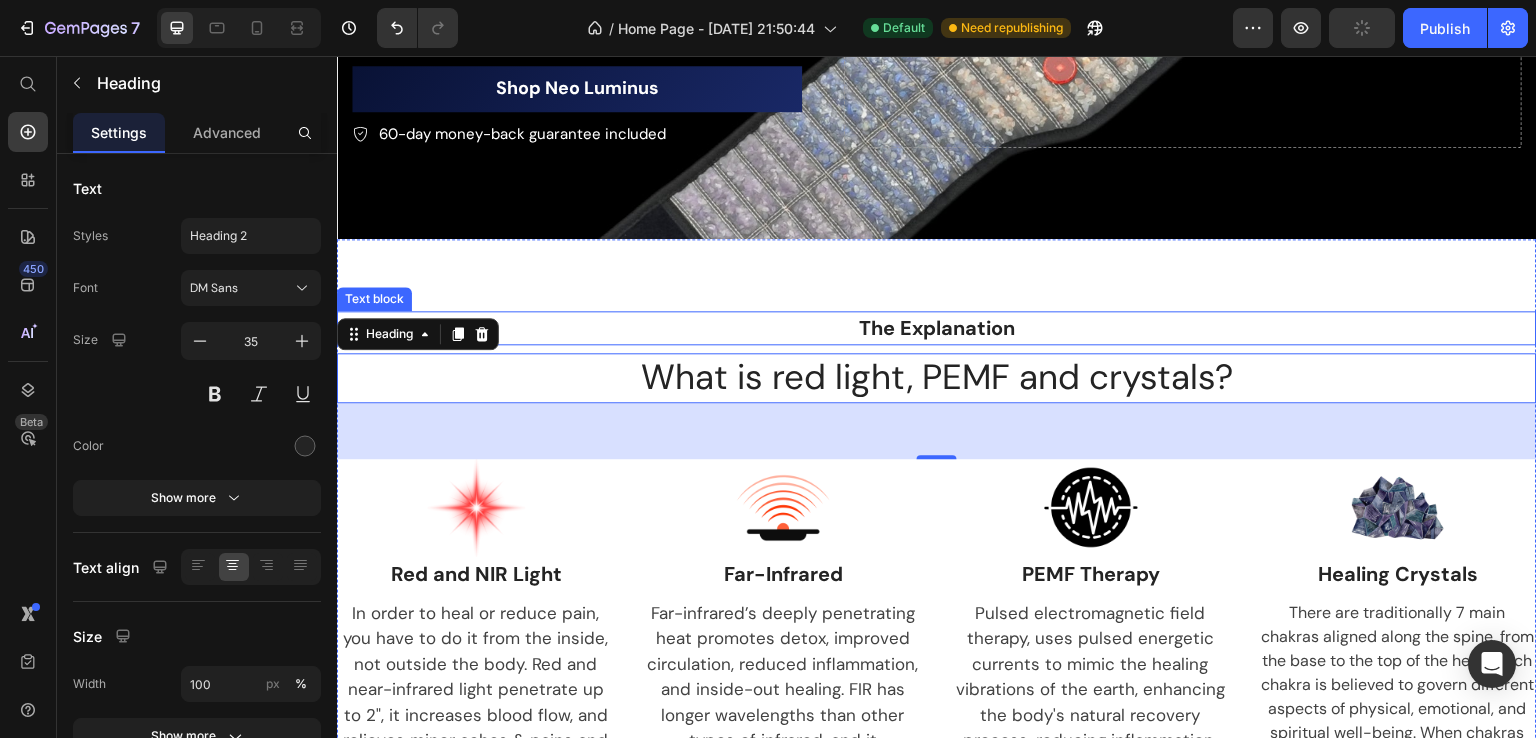 click on "The Explanation" at bounding box center (937, 328) 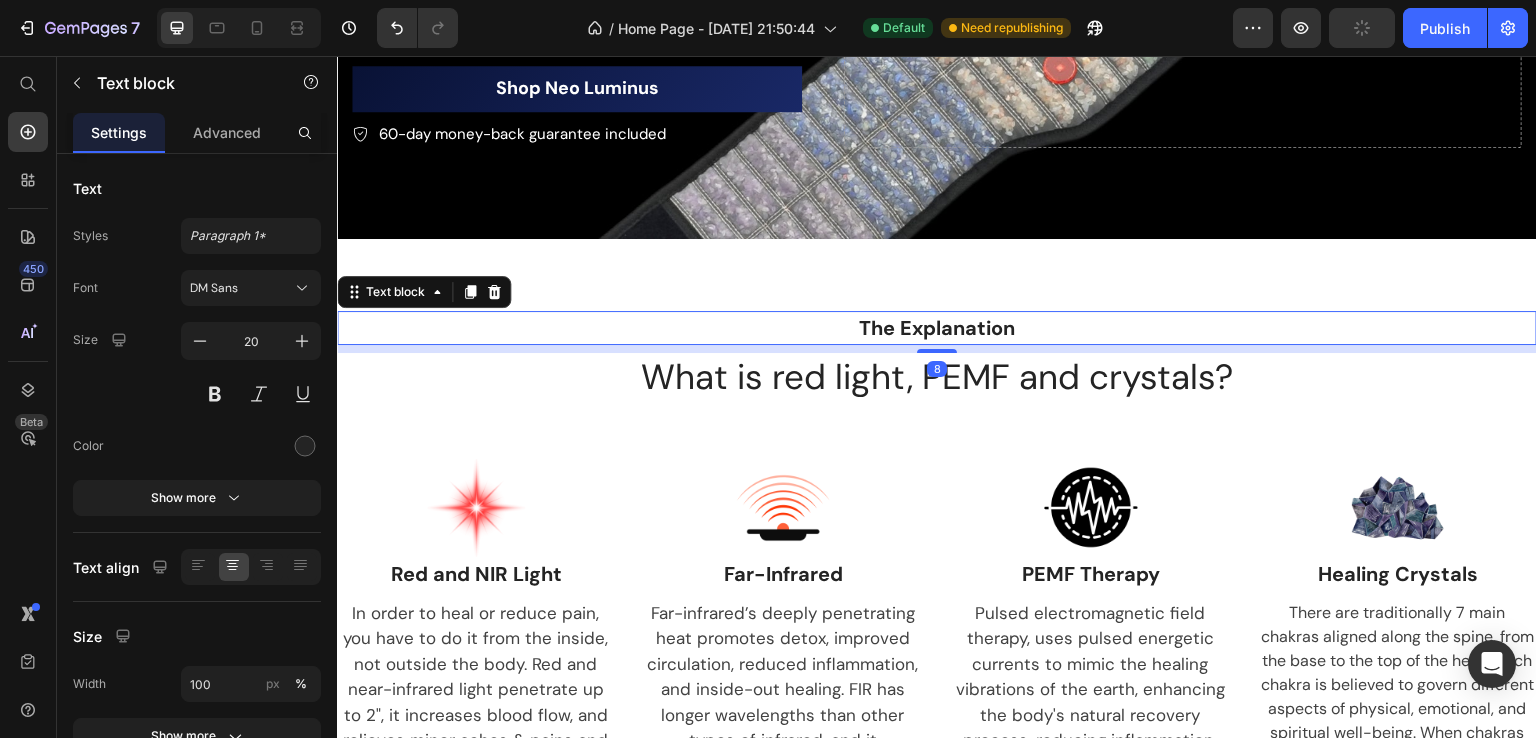 click on "The Explanation" at bounding box center [937, 328] 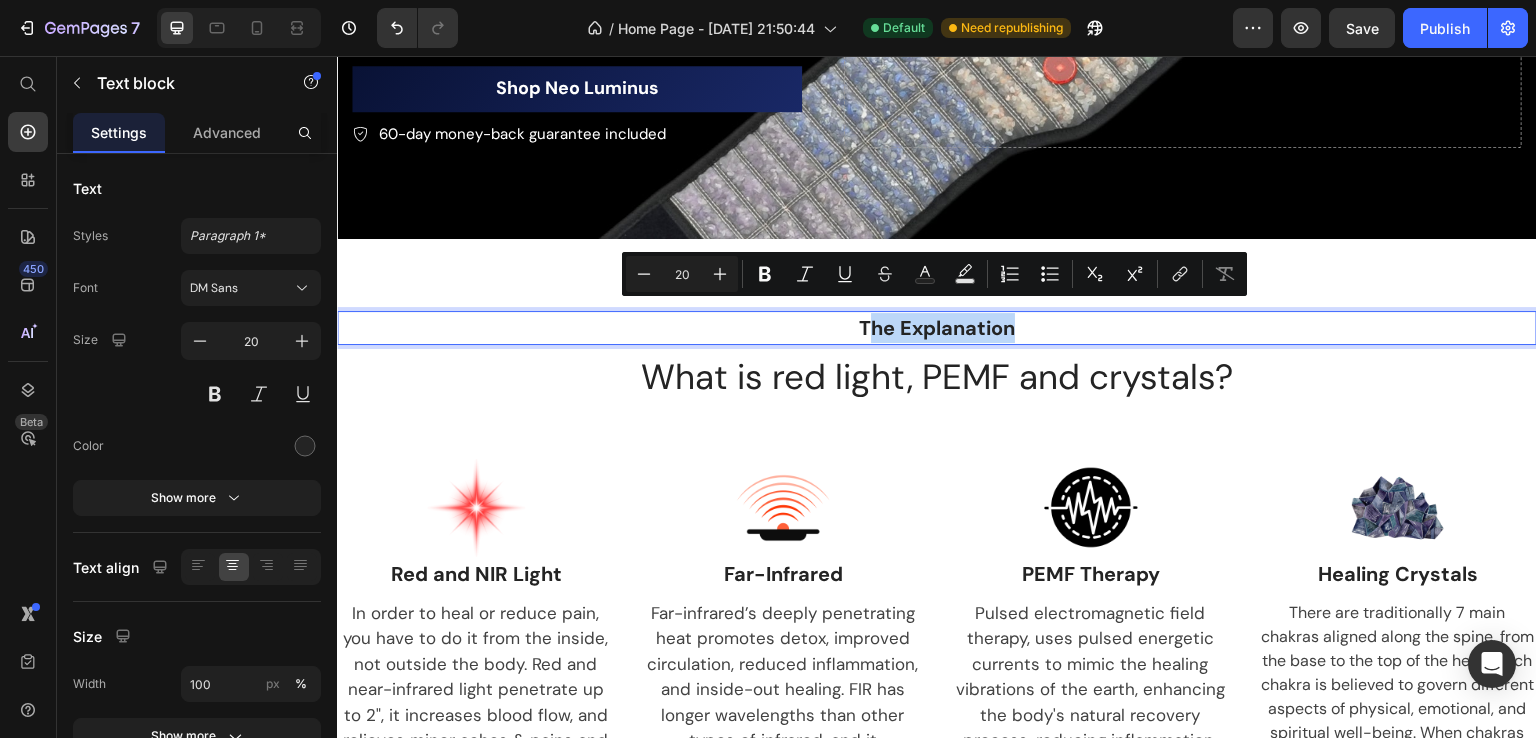 drag, startPoint x: 1018, startPoint y: 315, endPoint x: 857, endPoint y: 312, distance: 161.02795 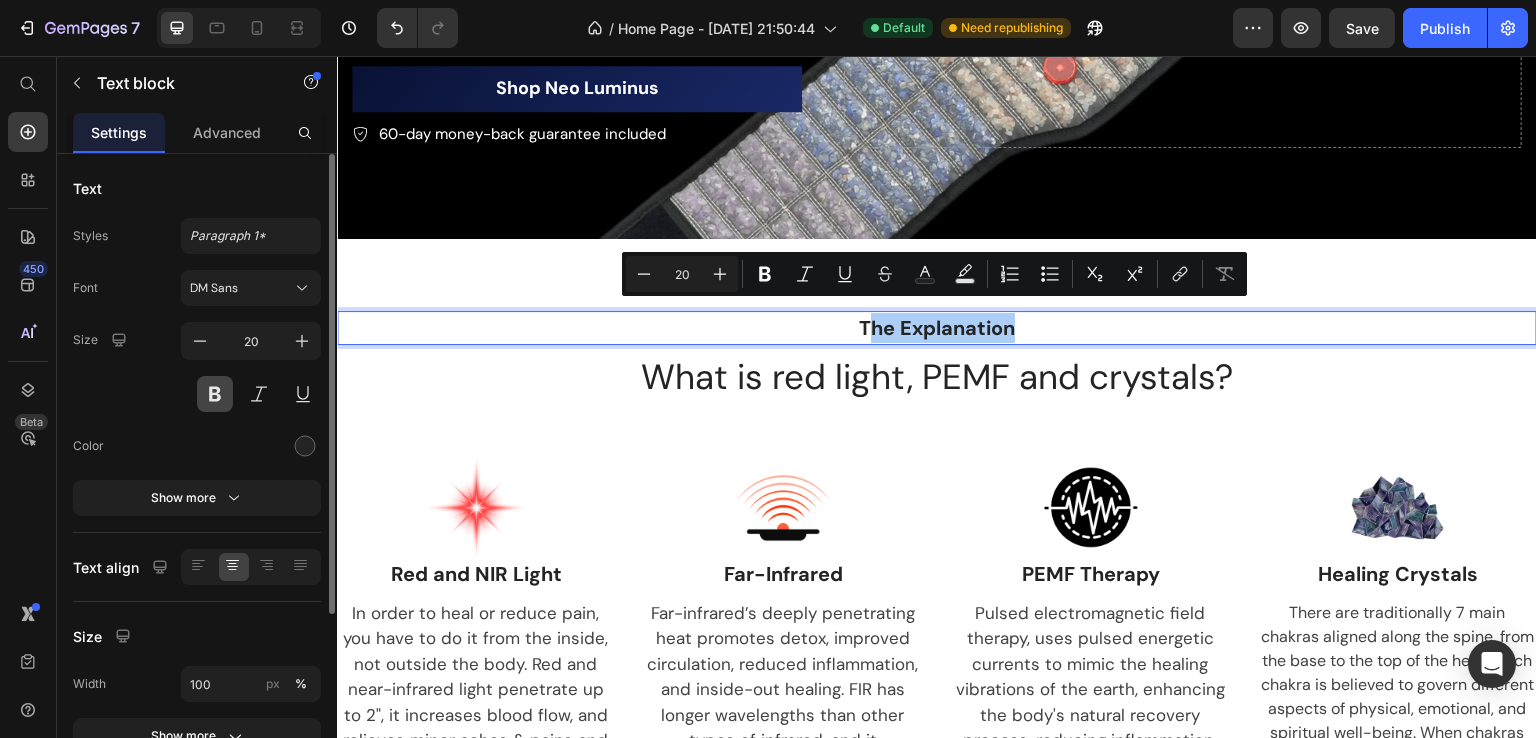 click at bounding box center [215, 394] 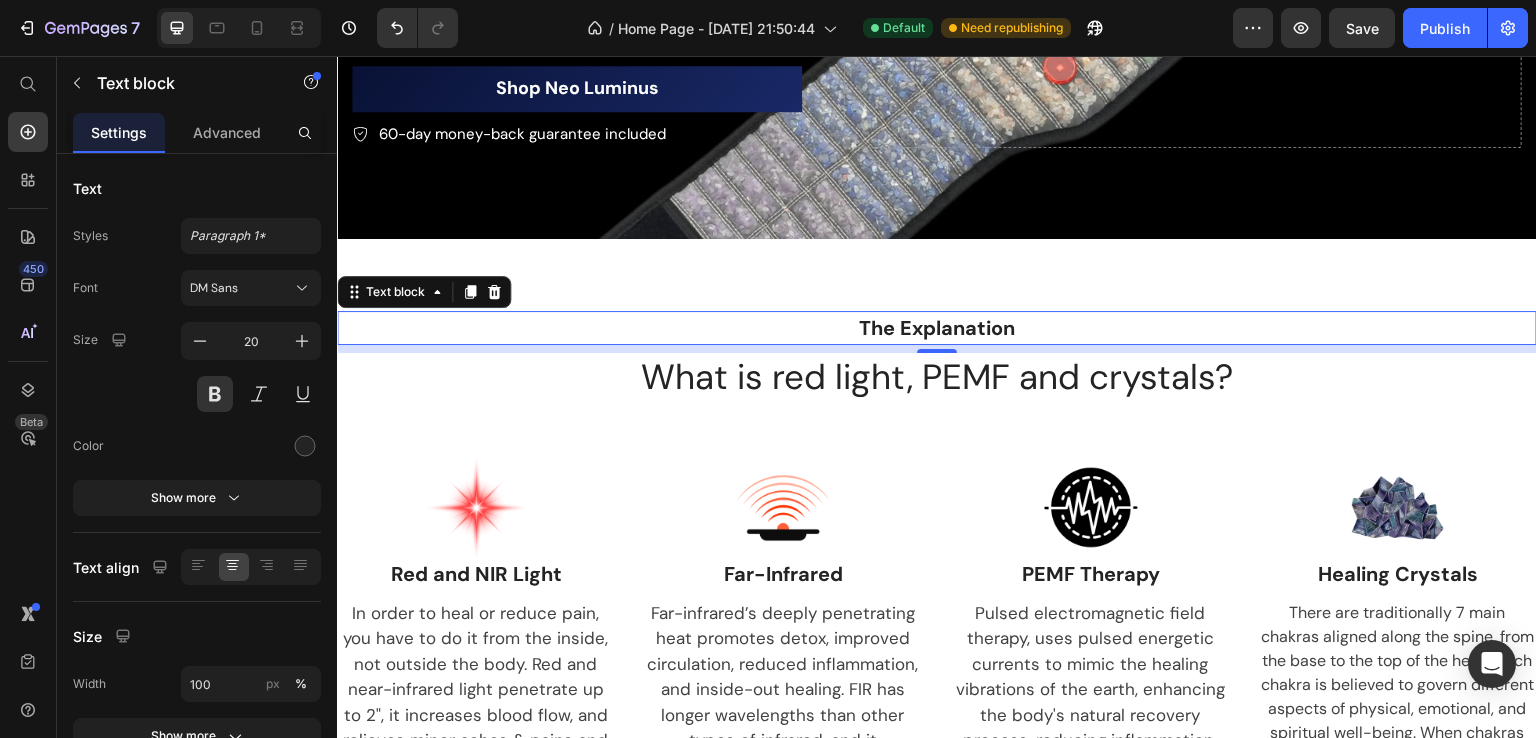 drag, startPoint x: 961, startPoint y: 304, endPoint x: 922, endPoint y: 316, distance: 40.804413 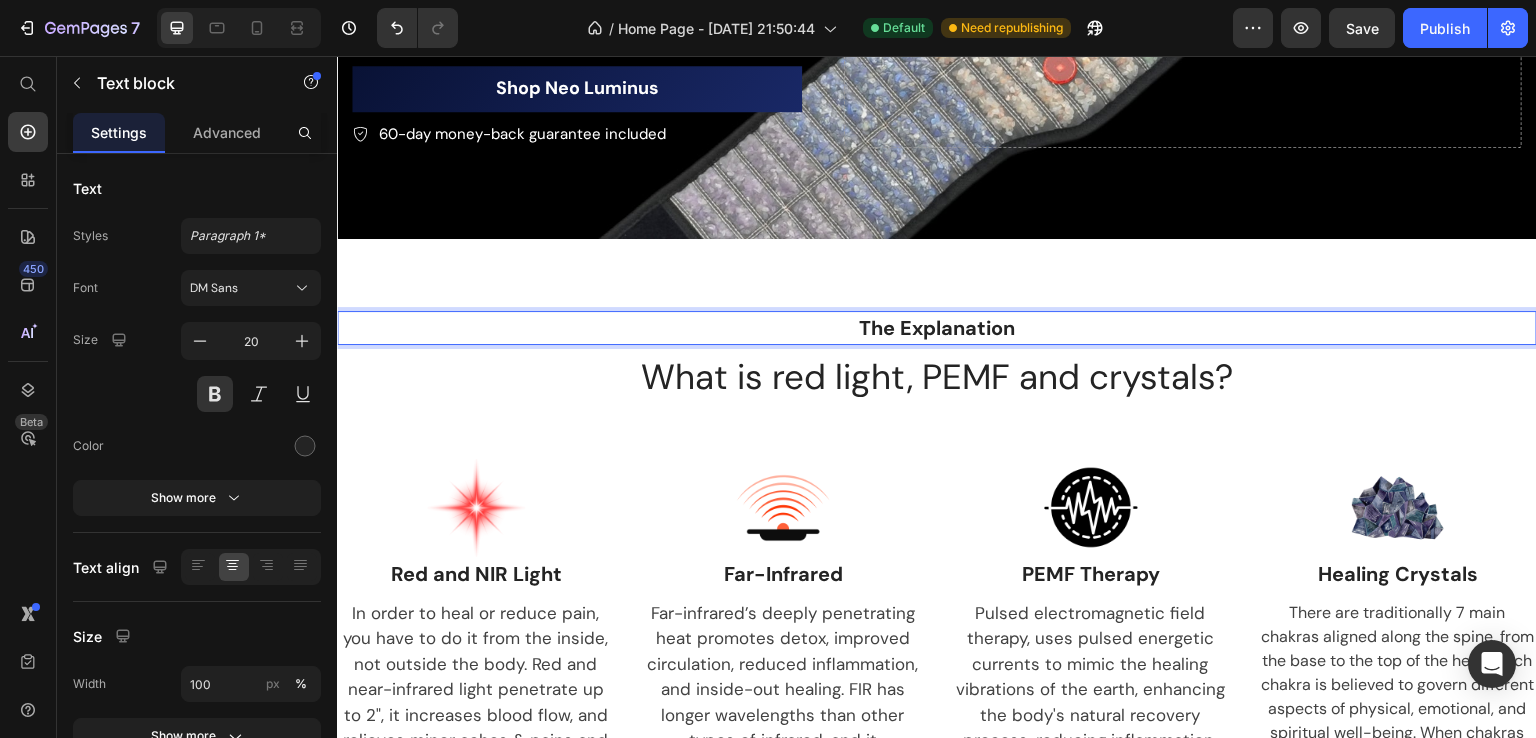 drag, startPoint x: 922, startPoint y: 316, endPoint x: 980, endPoint y: 319, distance: 58.077534 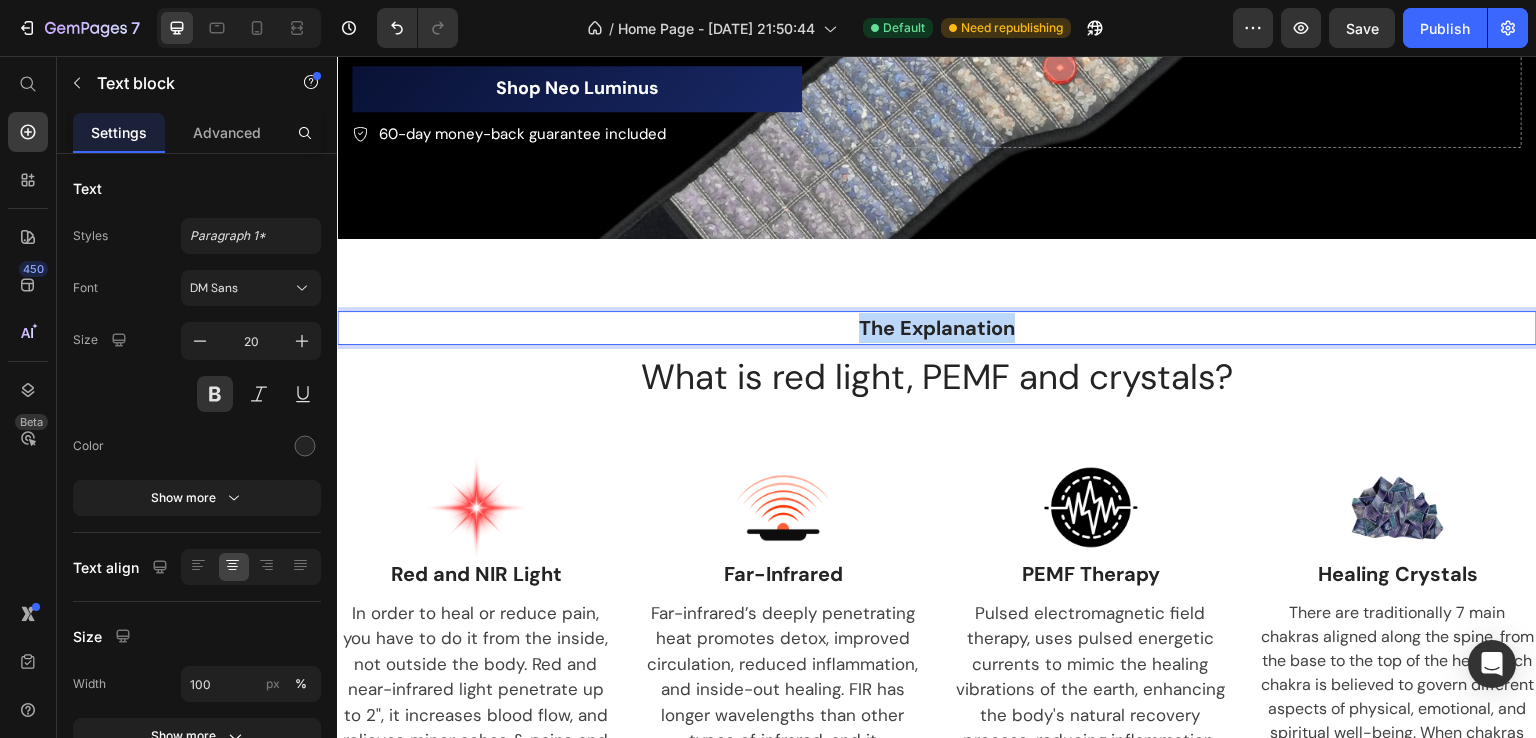 drag, startPoint x: 946, startPoint y: 321, endPoint x: 830, endPoint y: 317, distance: 116.06895 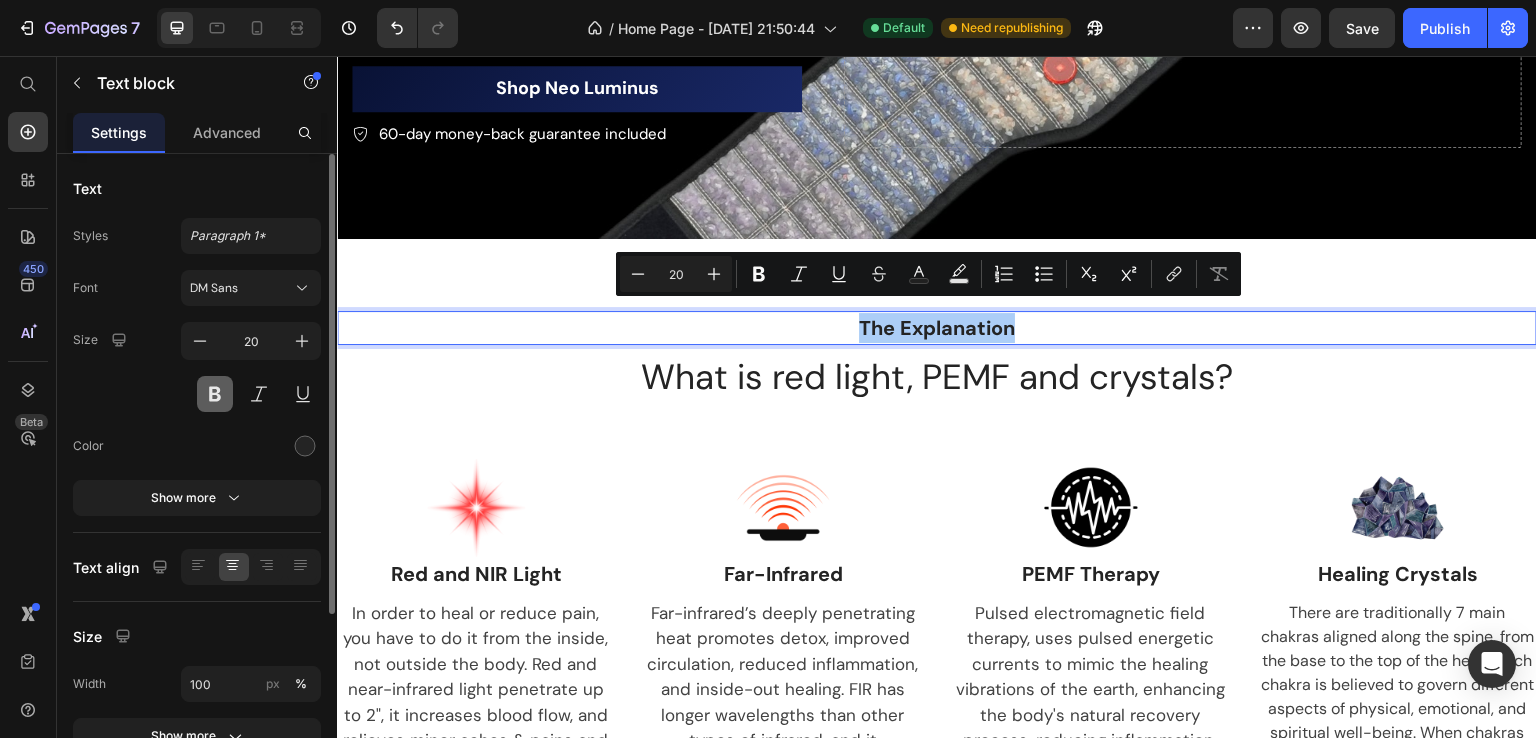 click at bounding box center [215, 394] 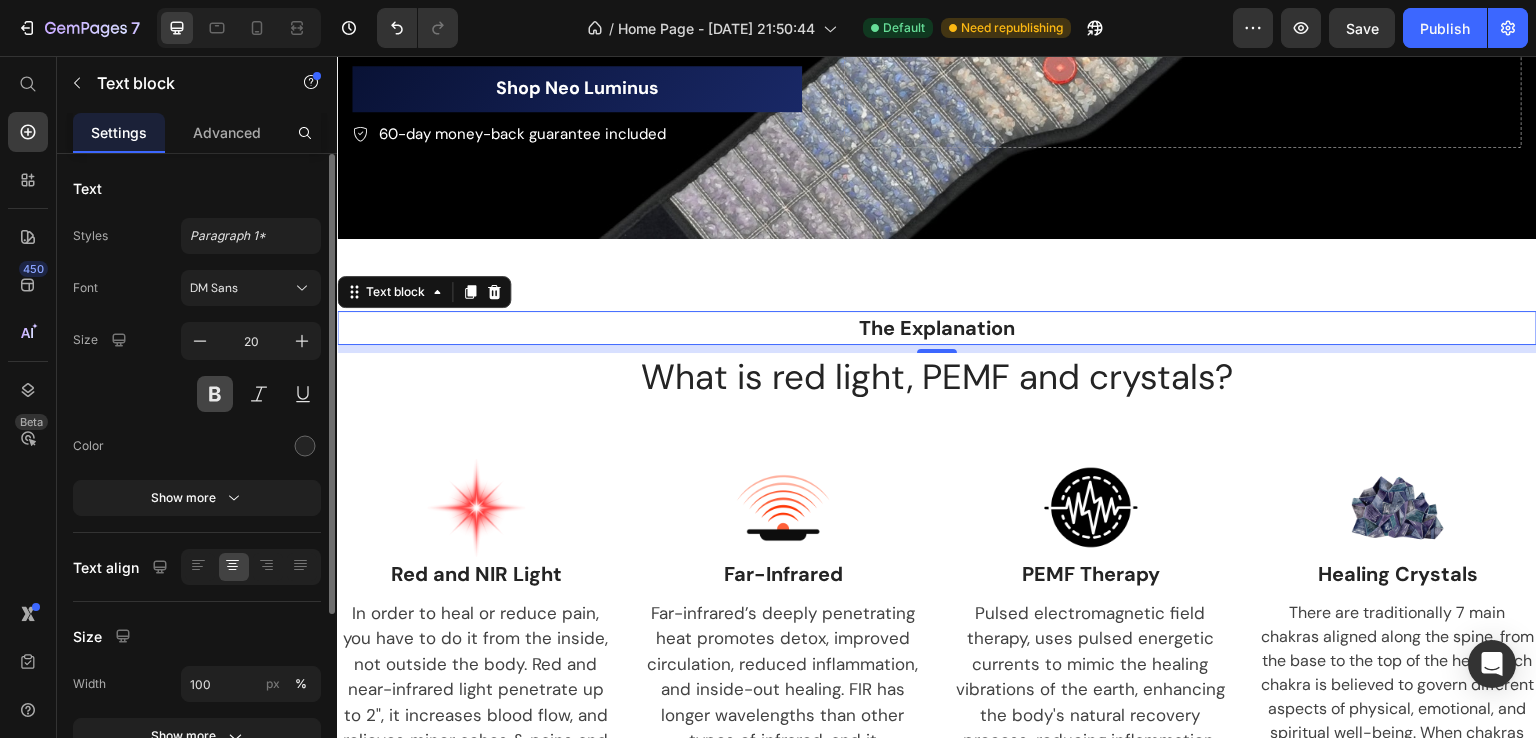 click at bounding box center [215, 394] 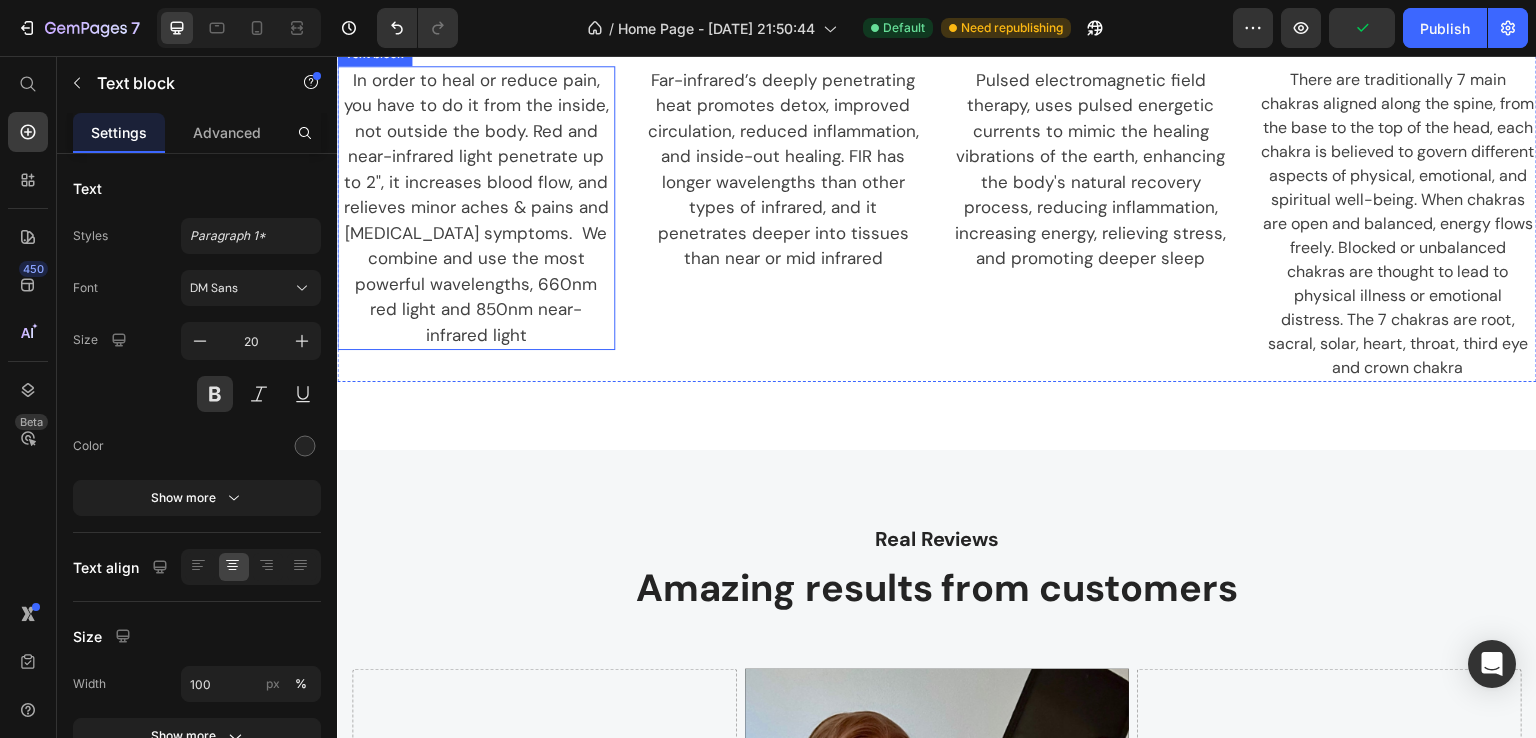scroll, scrollTop: 533, scrollLeft: 0, axis: vertical 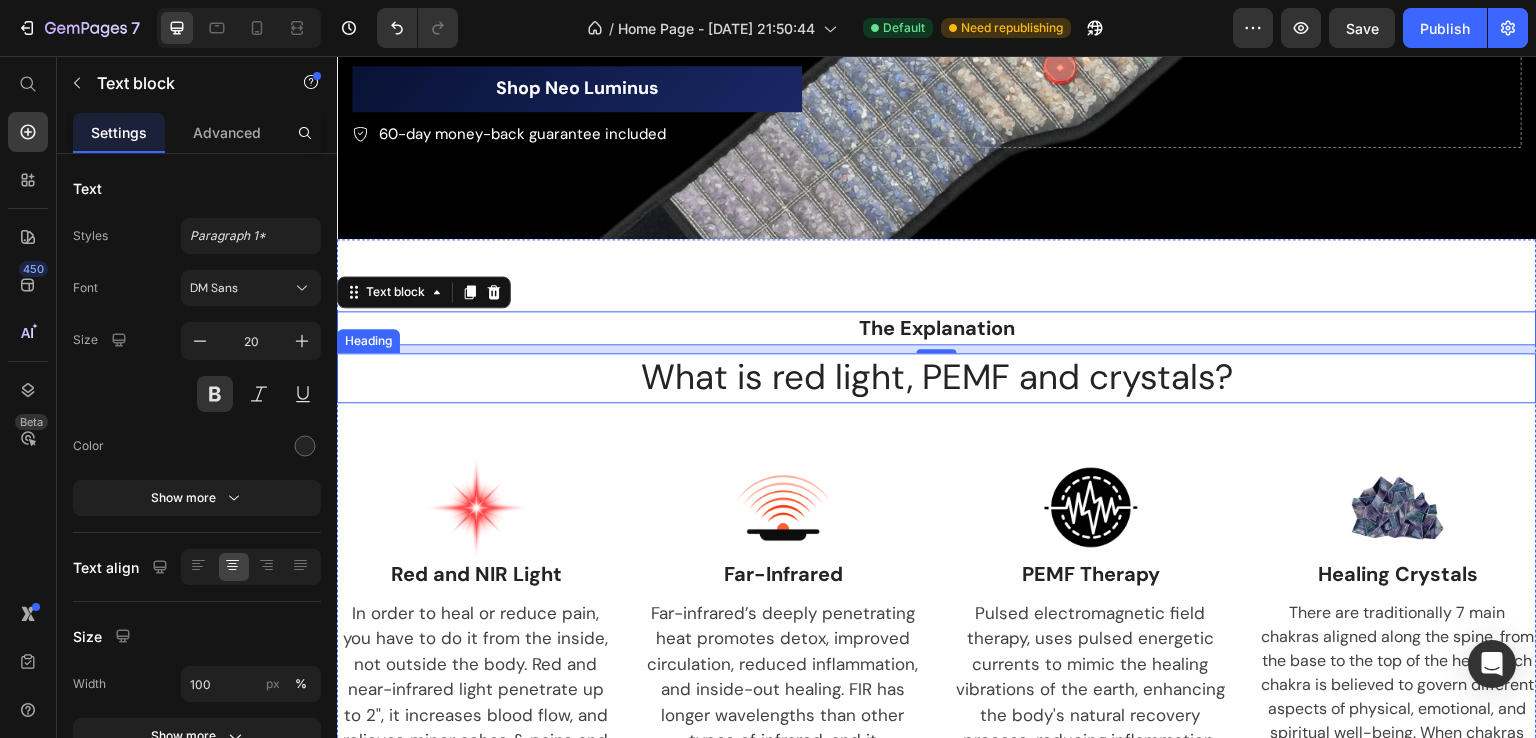 click on "What is red light, PEMF and crystals?" at bounding box center (937, 378) 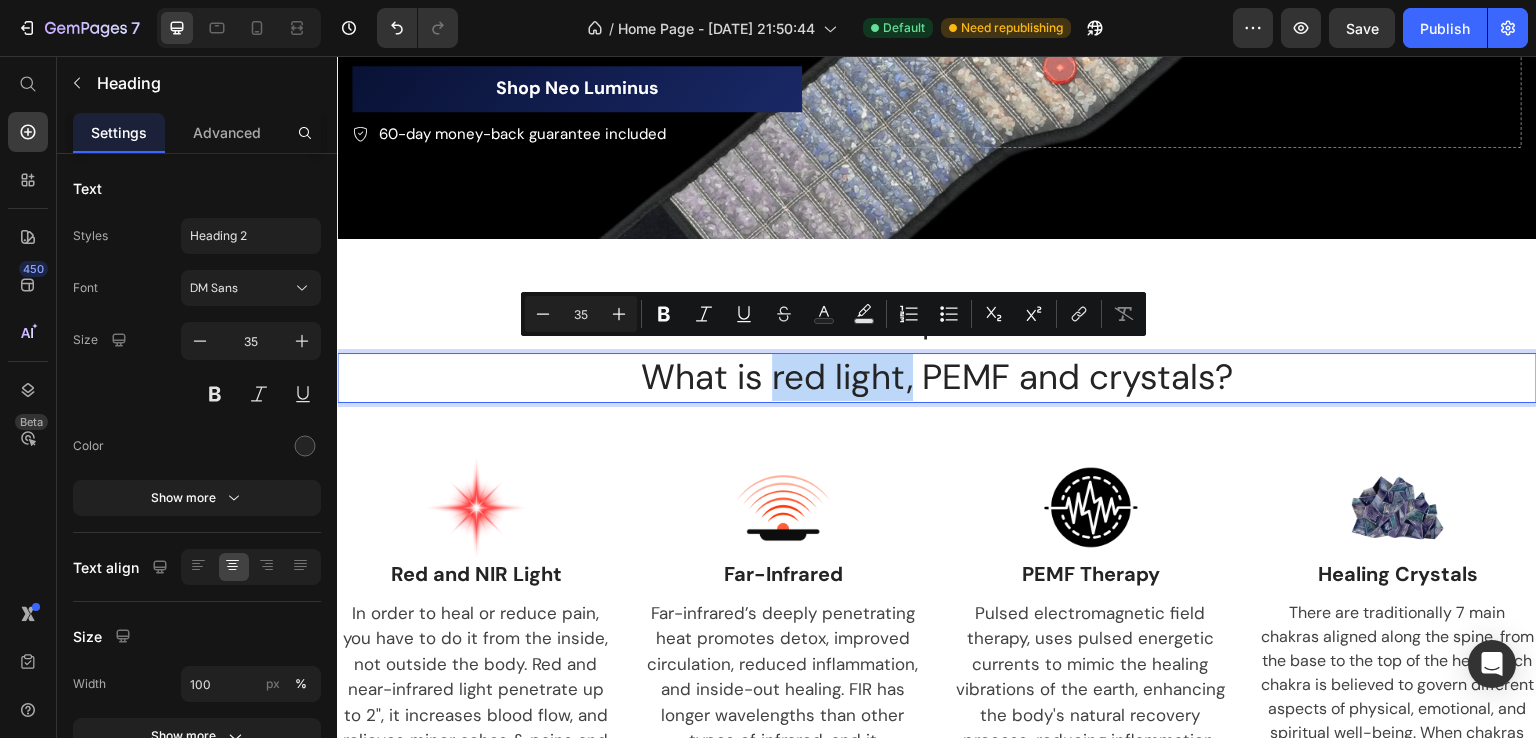 drag, startPoint x: 907, startPoint y: 357, endPoint x: 822, endPoint y: 368, distance: 85.70881 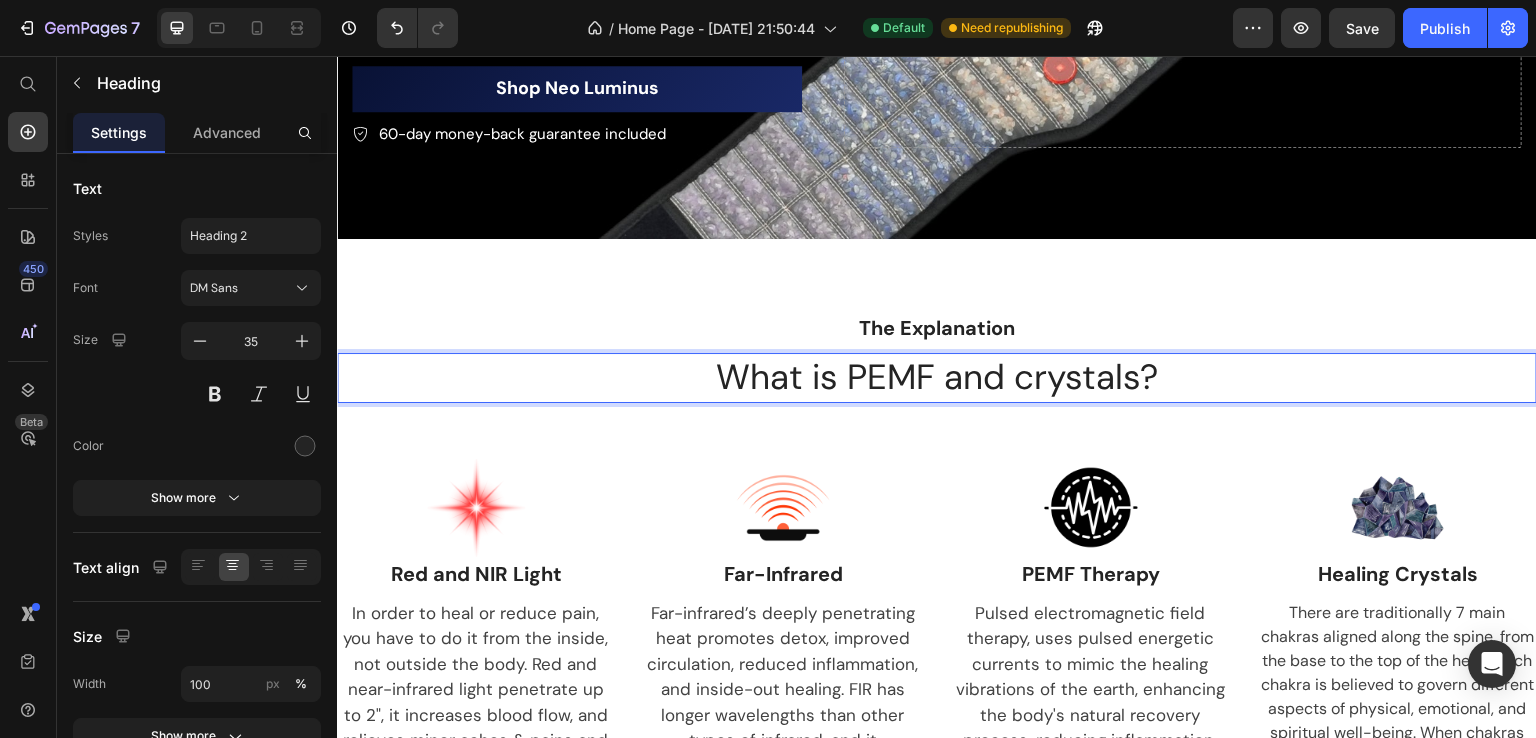 click on "What is PEMF and crystals?" at bounding box center [937, 378] 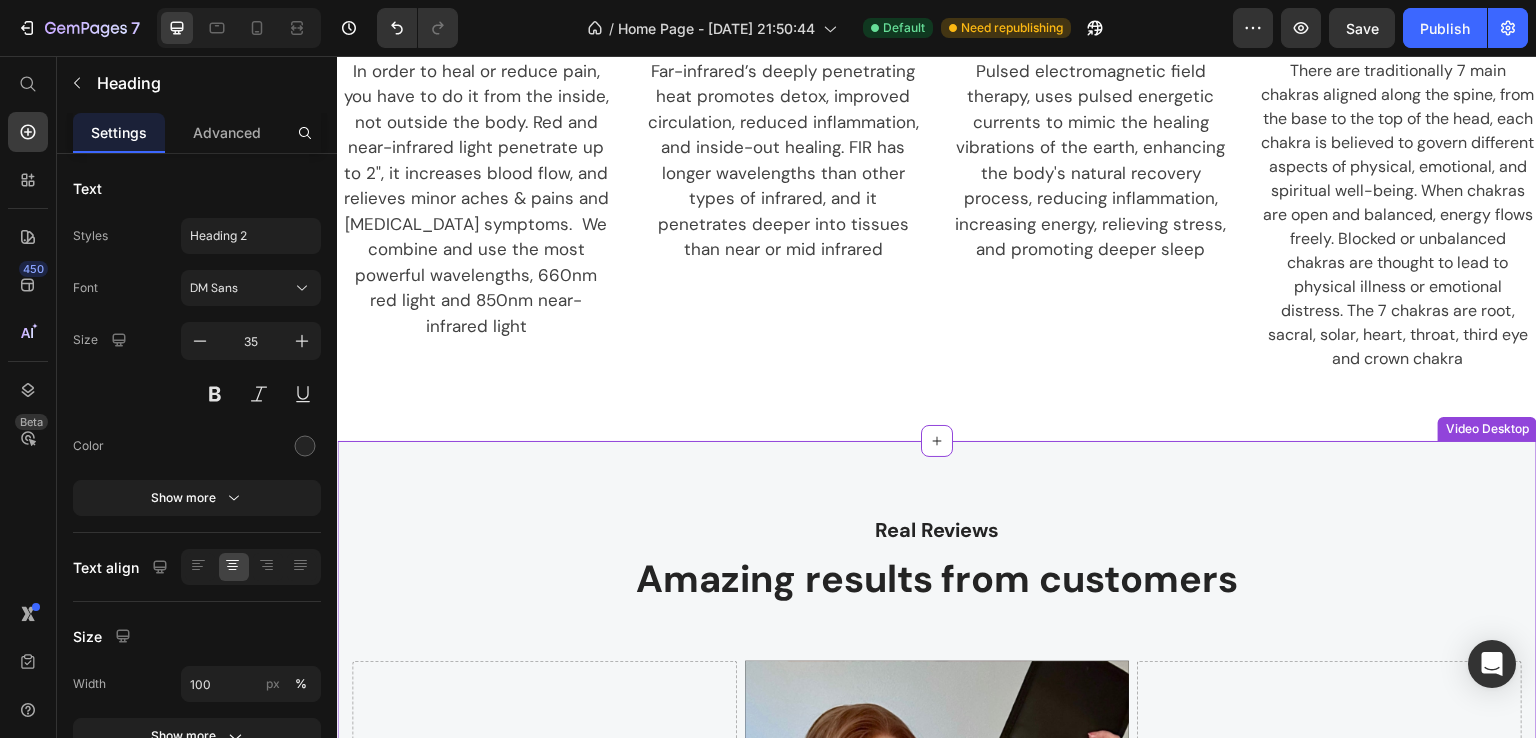 scroll, scrollTop: 1333, scrollLeft: 0, axis: vertical 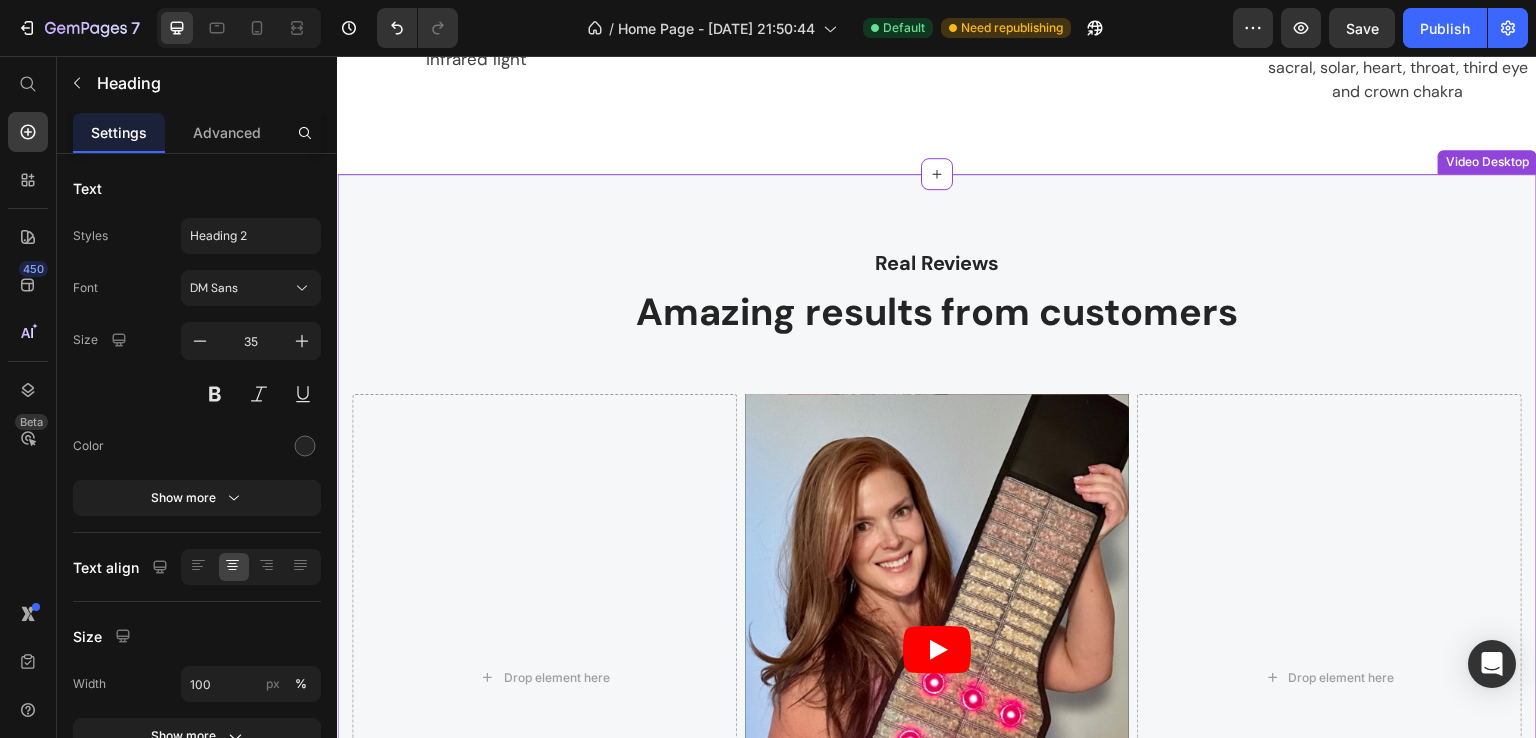 click on "Amazing results from customers" at bounding box center [937, 313] 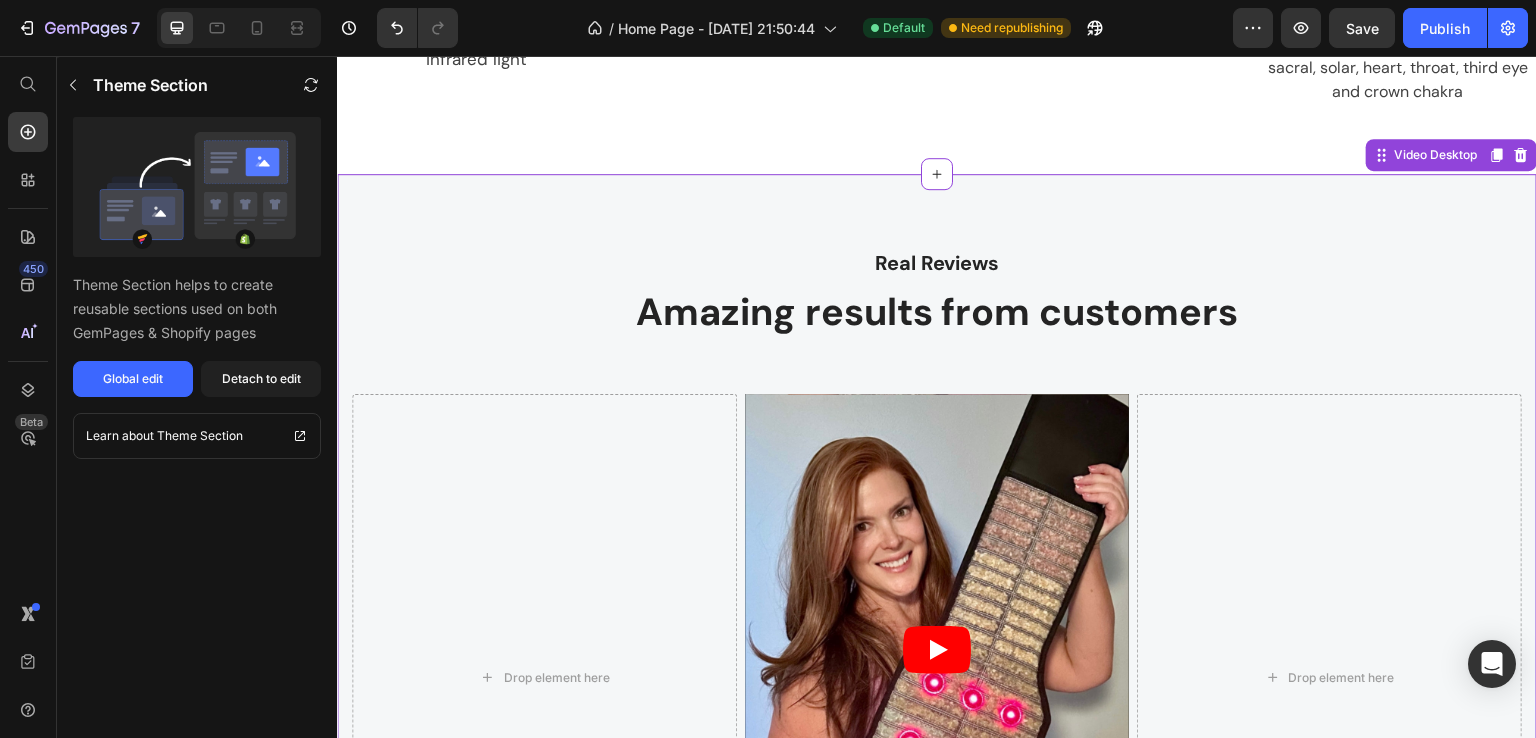 click on "Amazing results from customers" at bounding box center (937, 313) 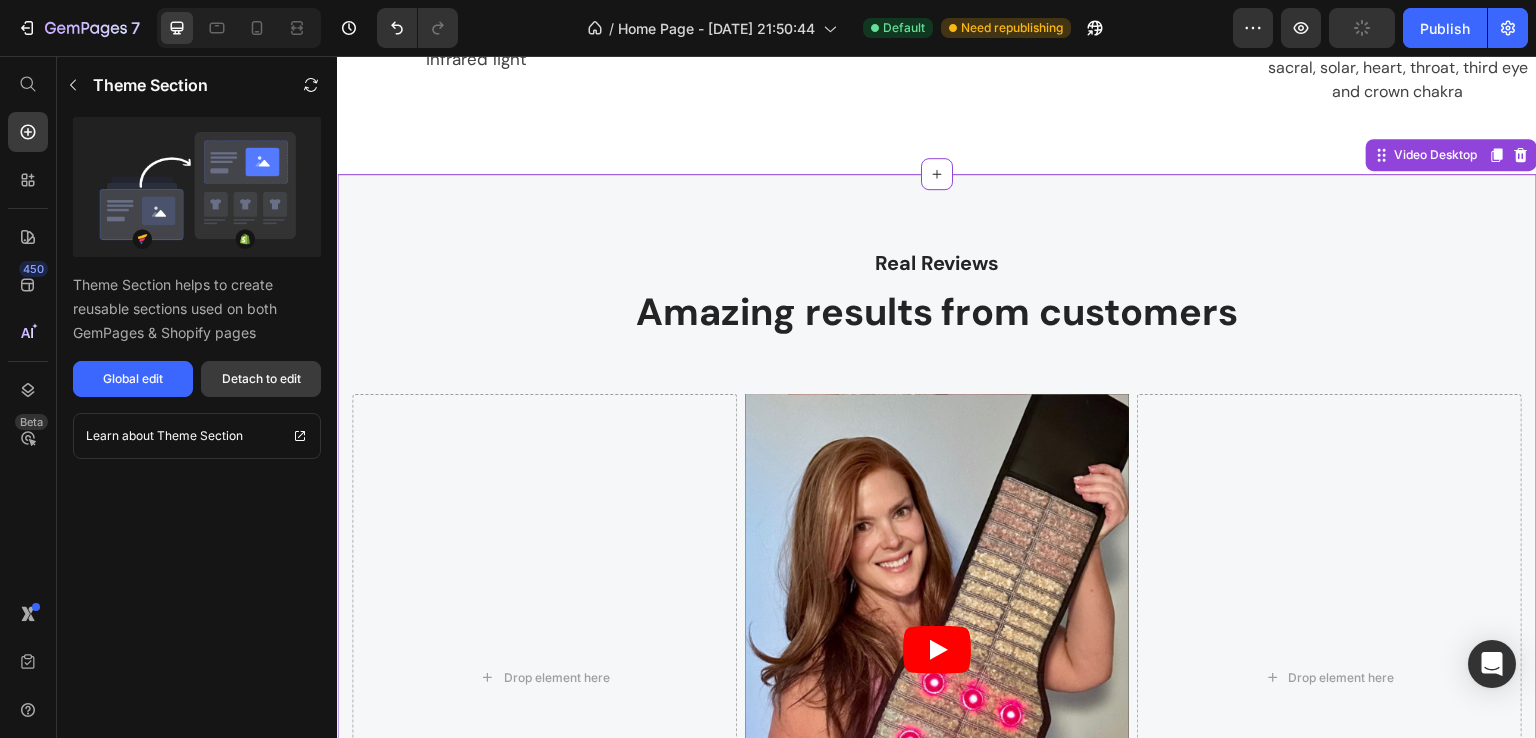 click on "Detach to edit" at bounding box center [261, 379] 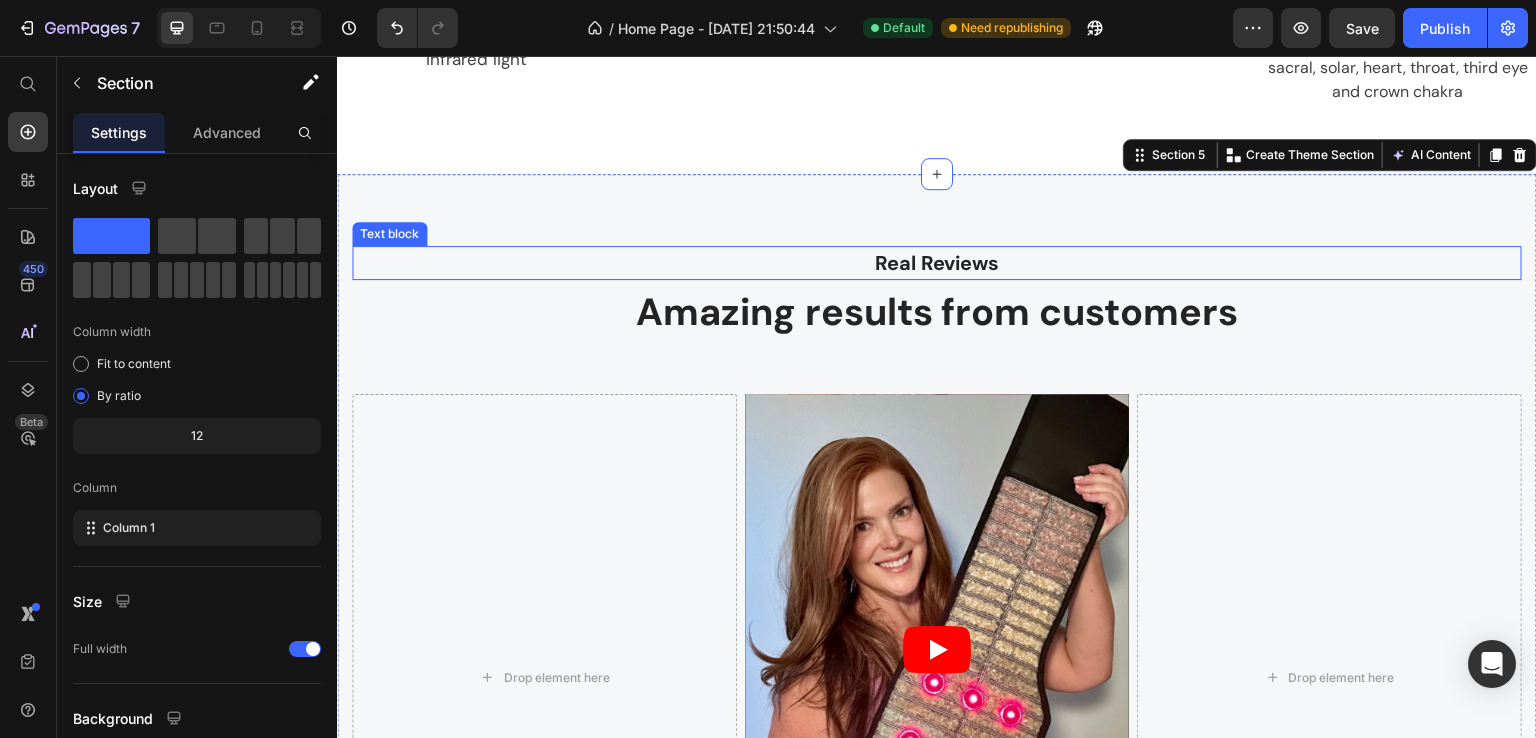 click on "Real Reviews" at bounding box center (937, 263) 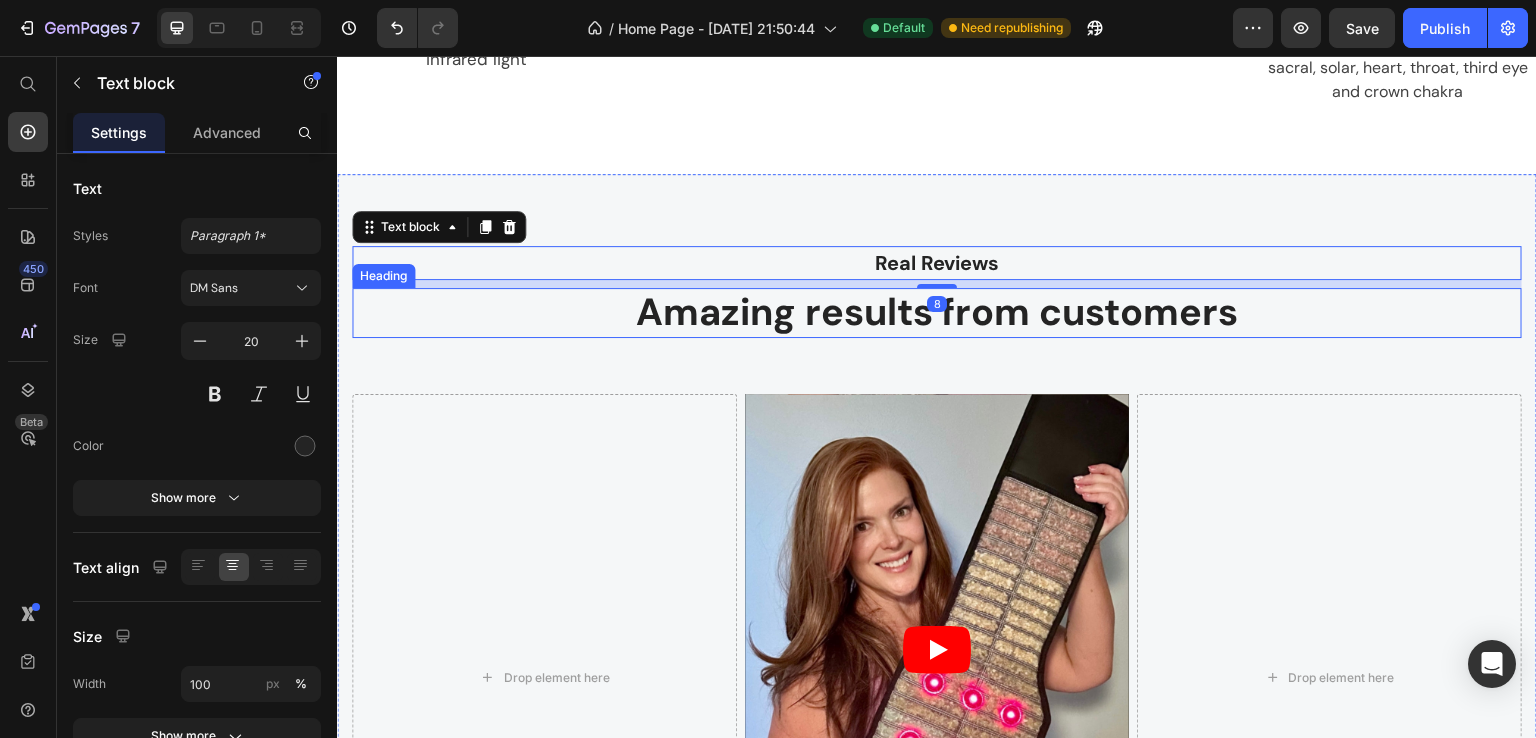 click on "Amazing results from customers" at bounding box center [937, 313] 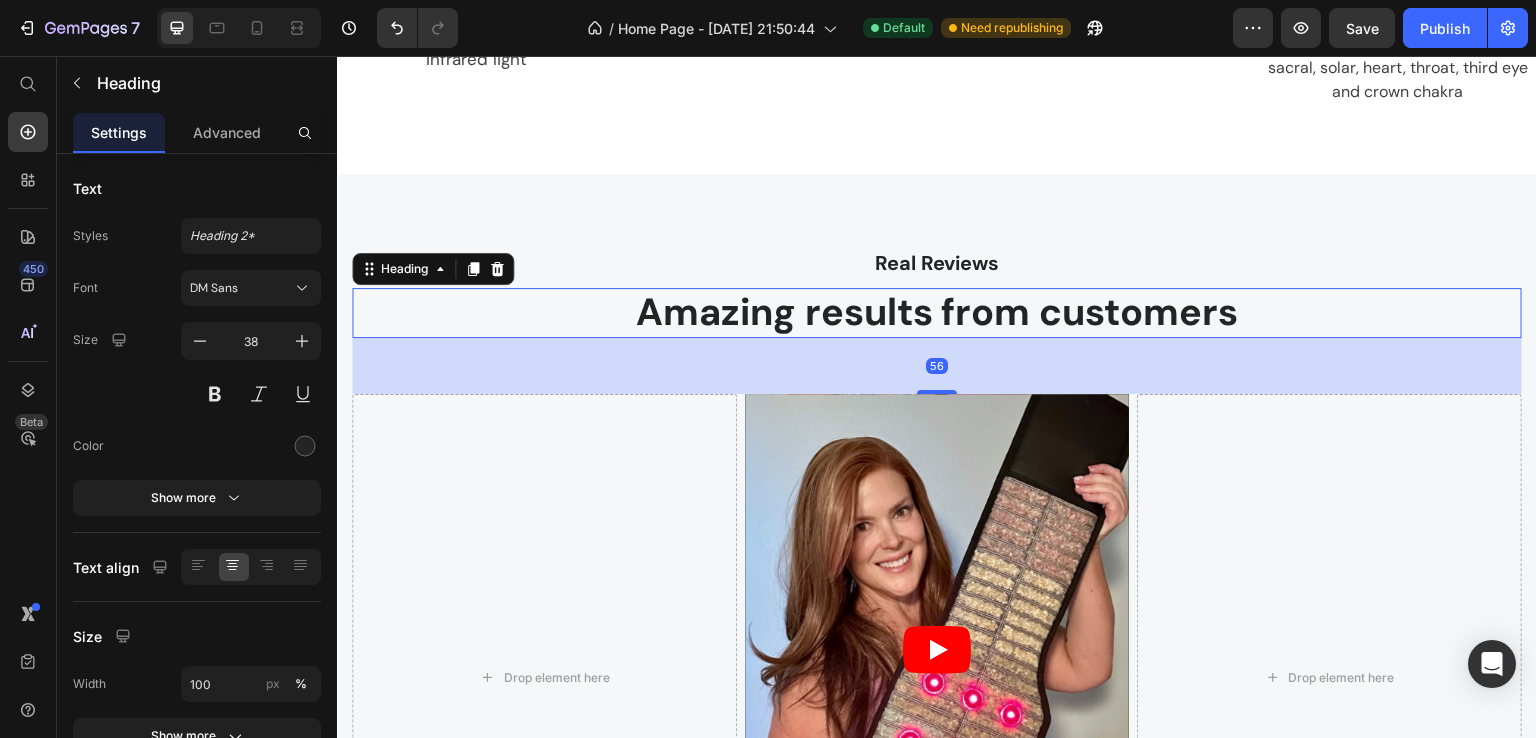 click on "Amazing results from customers" at bounding box center (937, 313) 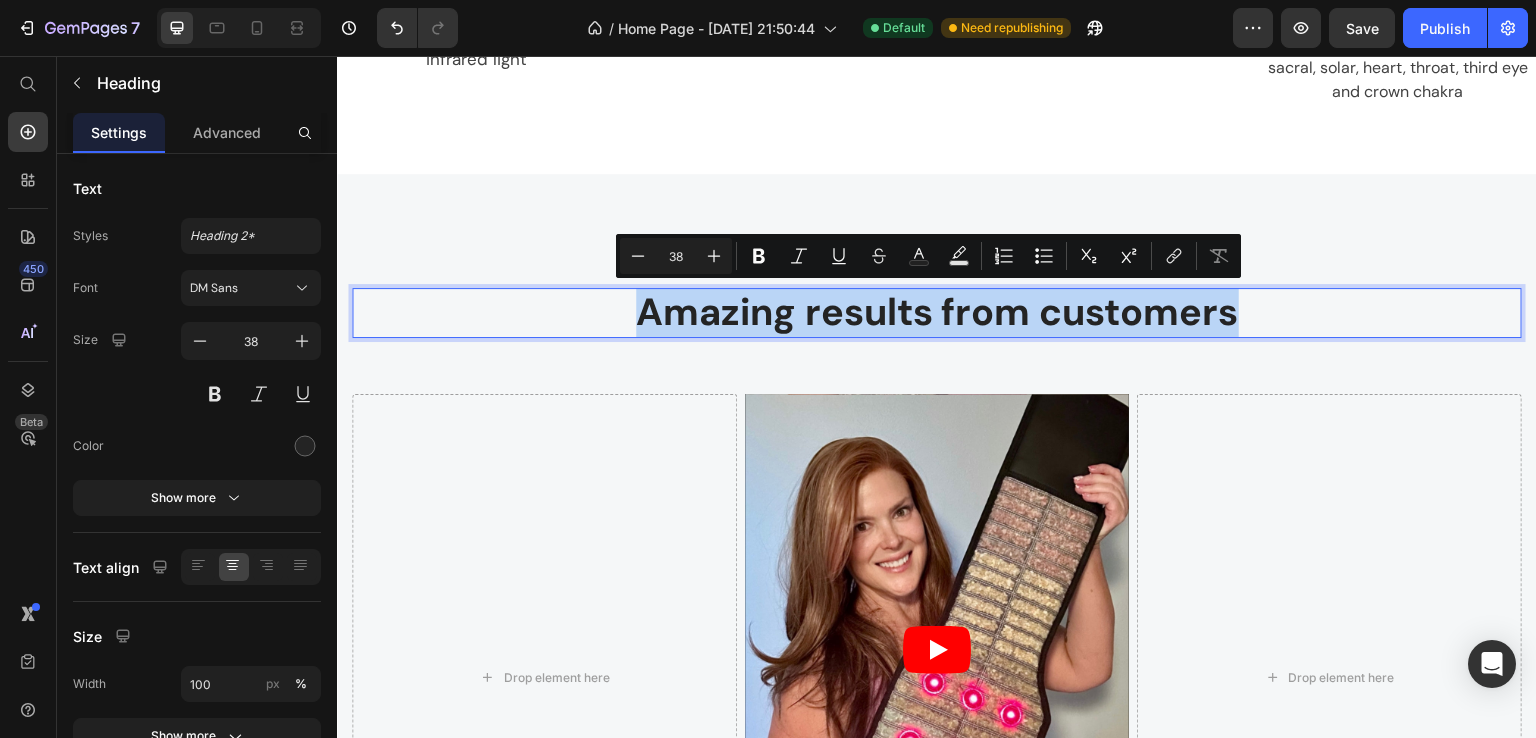 drag, startPoint x: 630, startPoint y: 314, endPoint x: 1252, endPoint y: 314, distance: 622 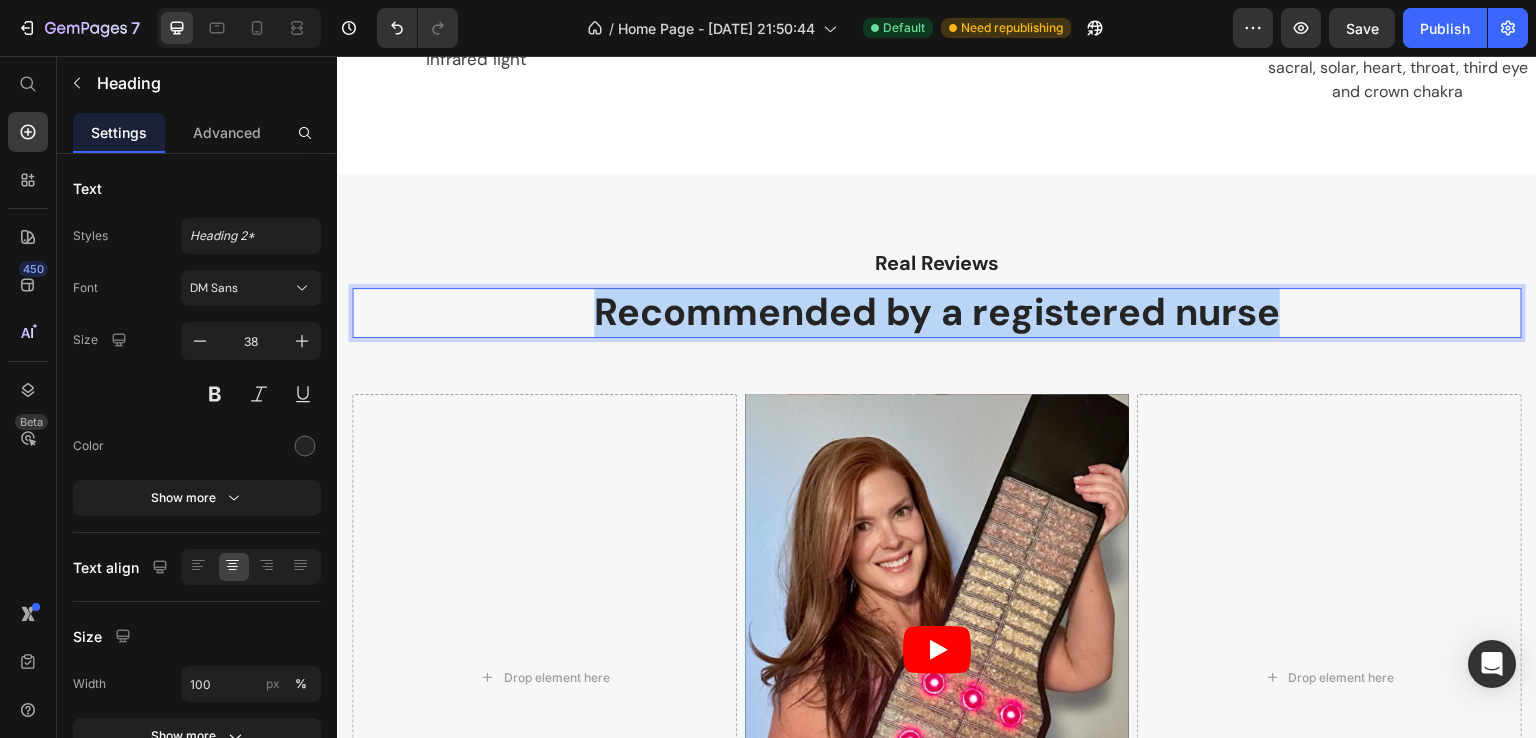 drag, startPoint x: 1303, startPoint y: 321, endPoint x: 591, endPoint y: 313, distance: 712.0449 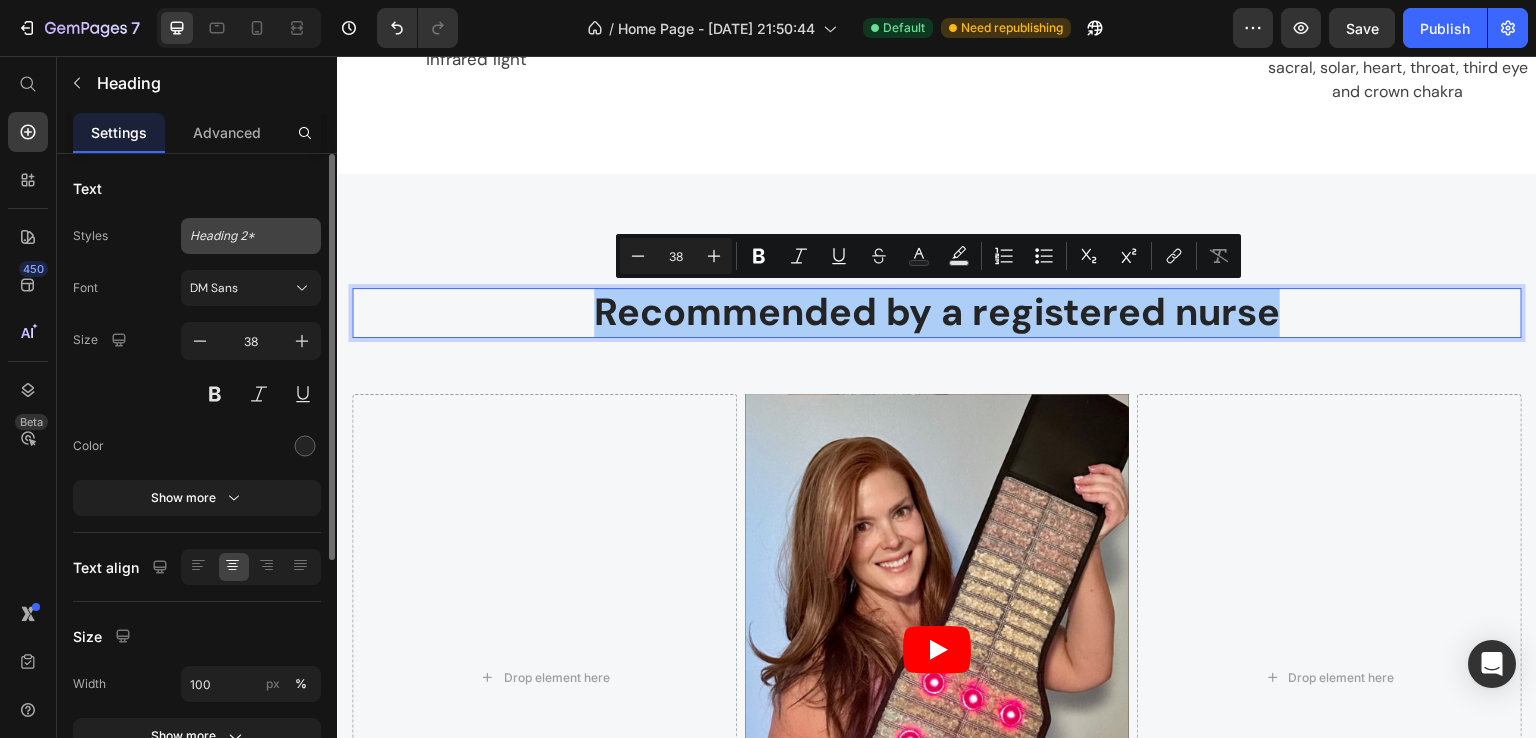 click on "Heading 2*" 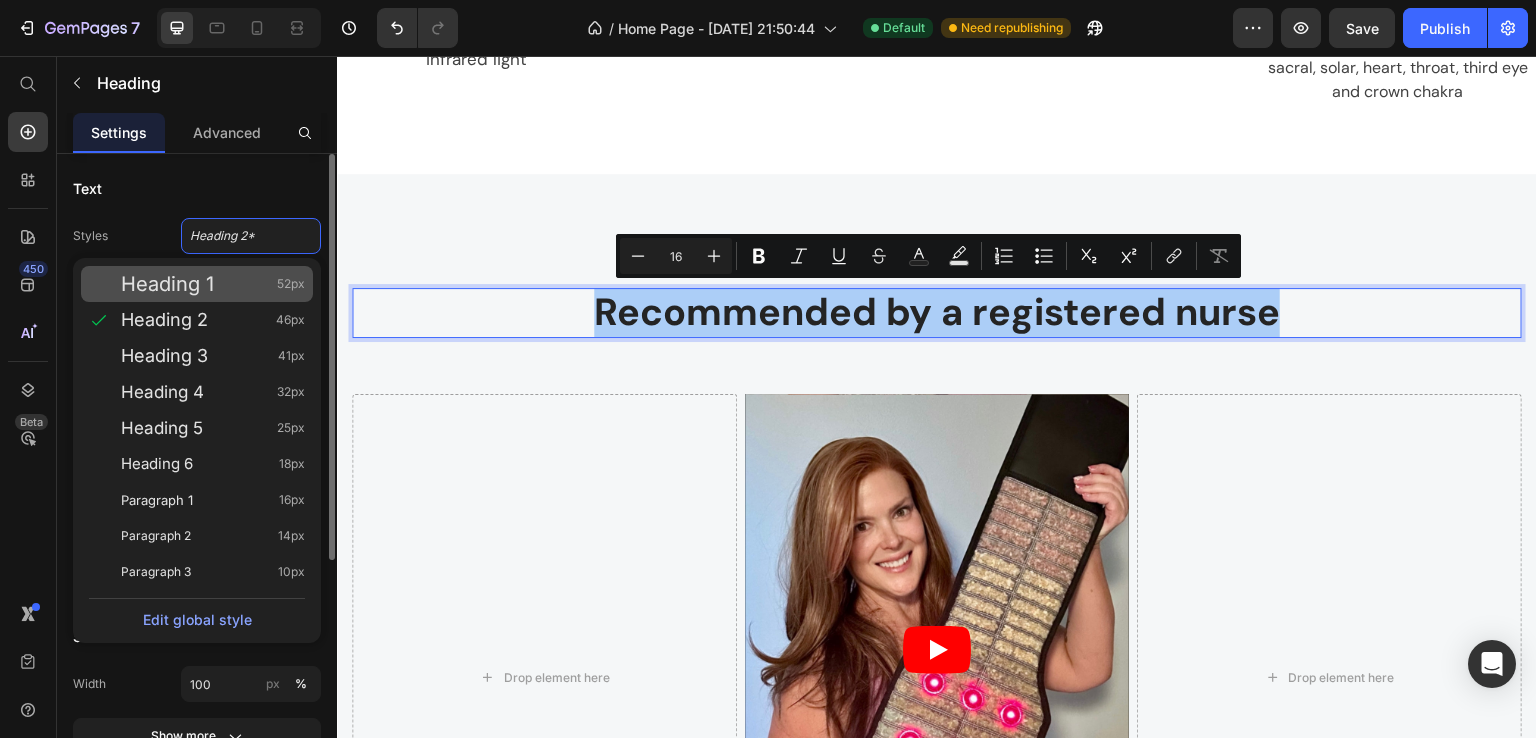click on "Heading 1 52px" at bounding box center (213, 284) 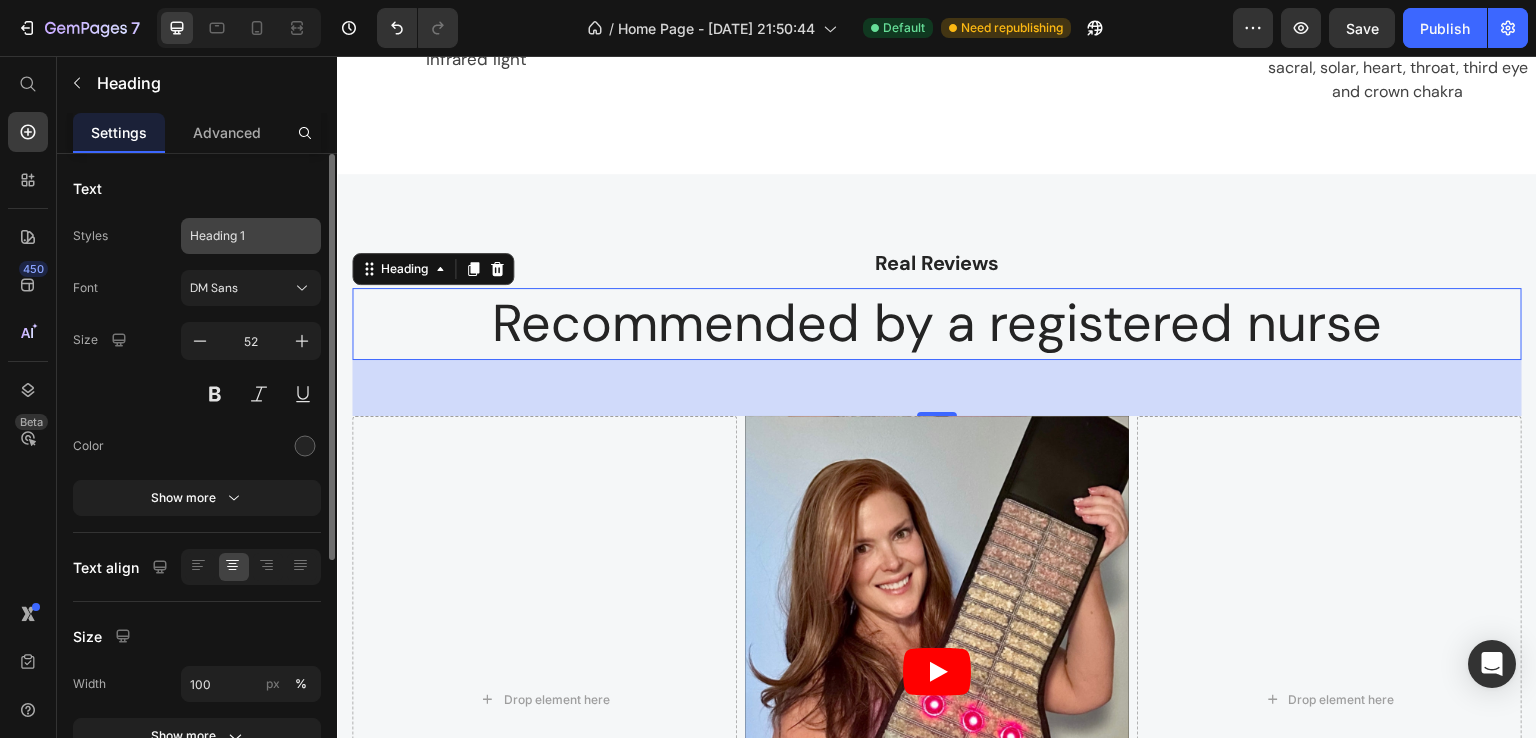 click on "Heading 1" at bounding box center [239, 236] 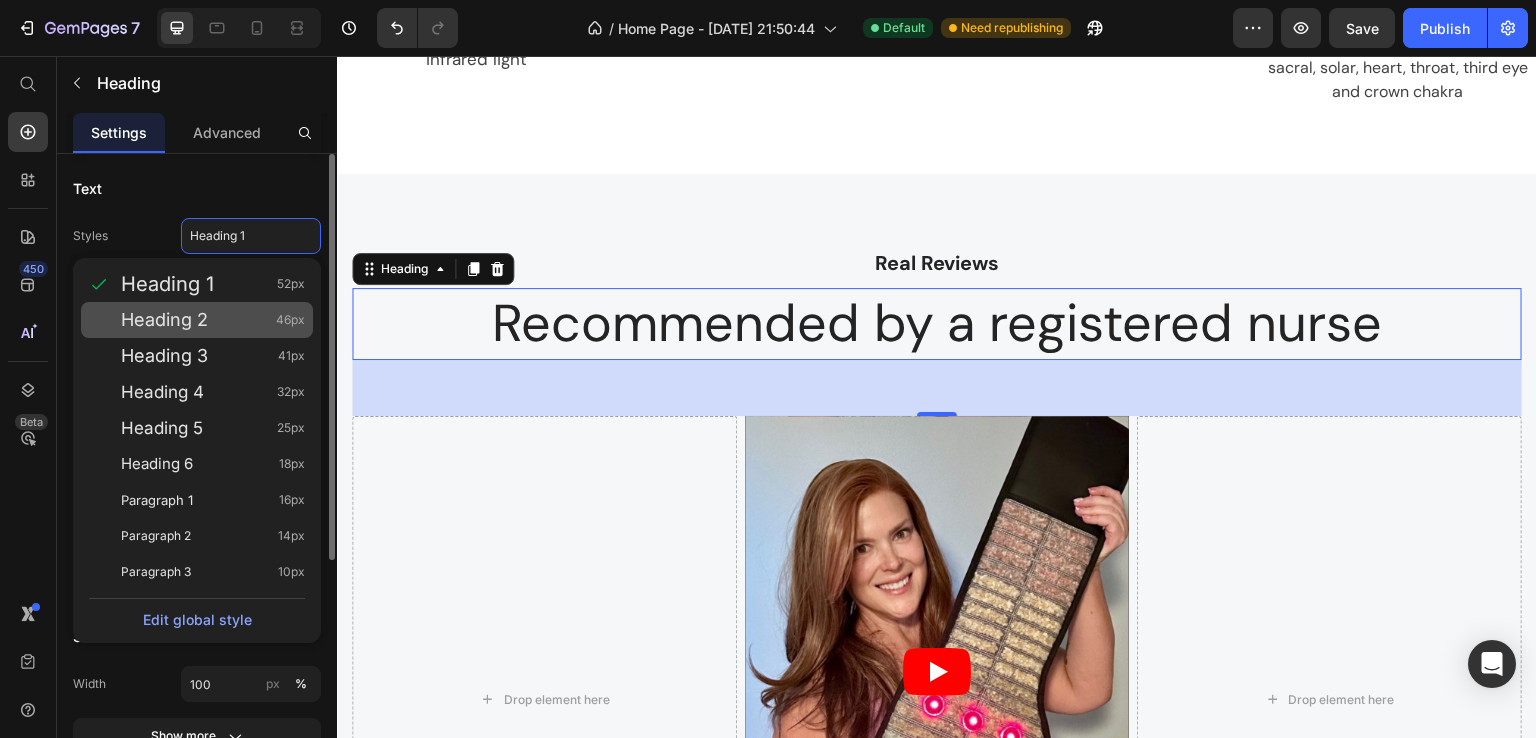 click on "Heading 2" at bounding box center [164, 320] 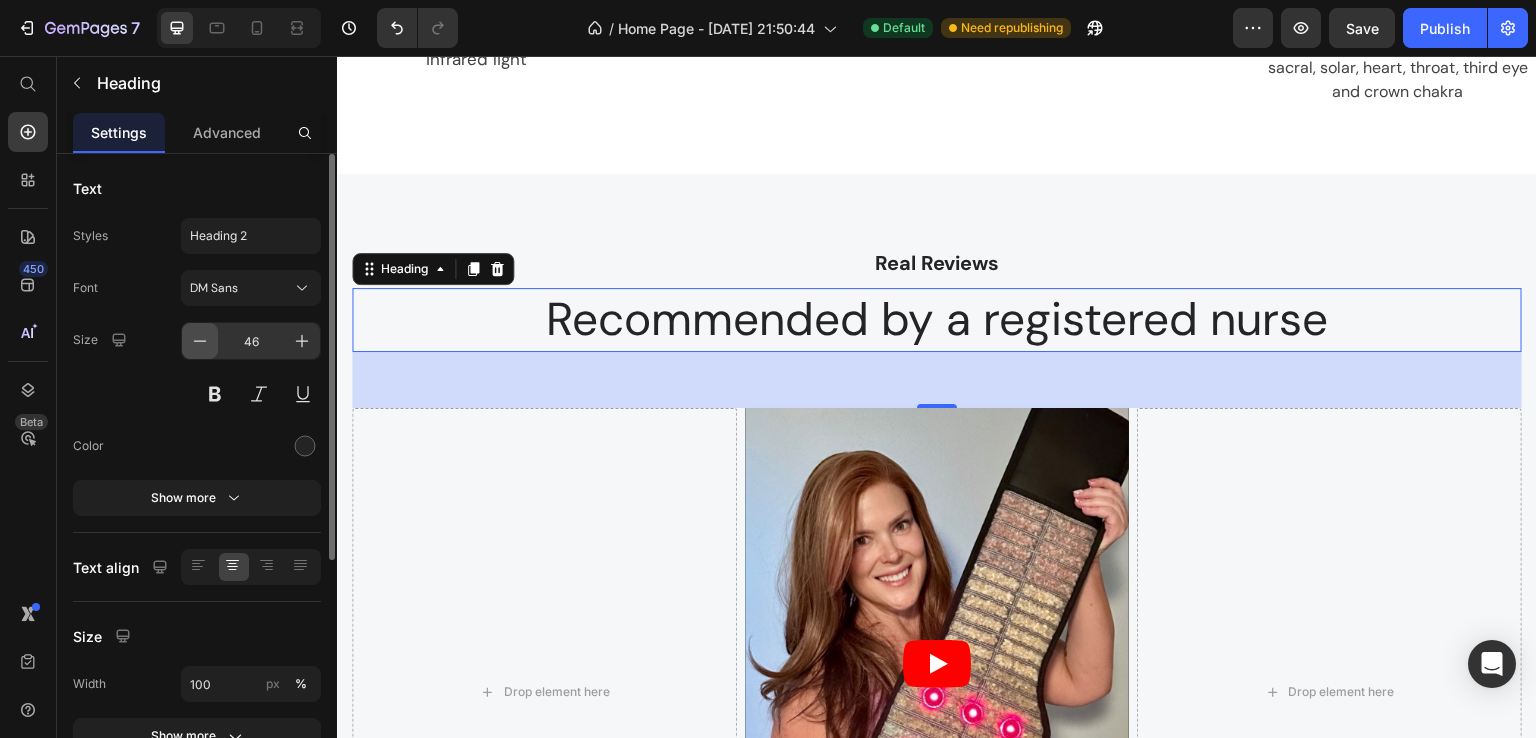 click 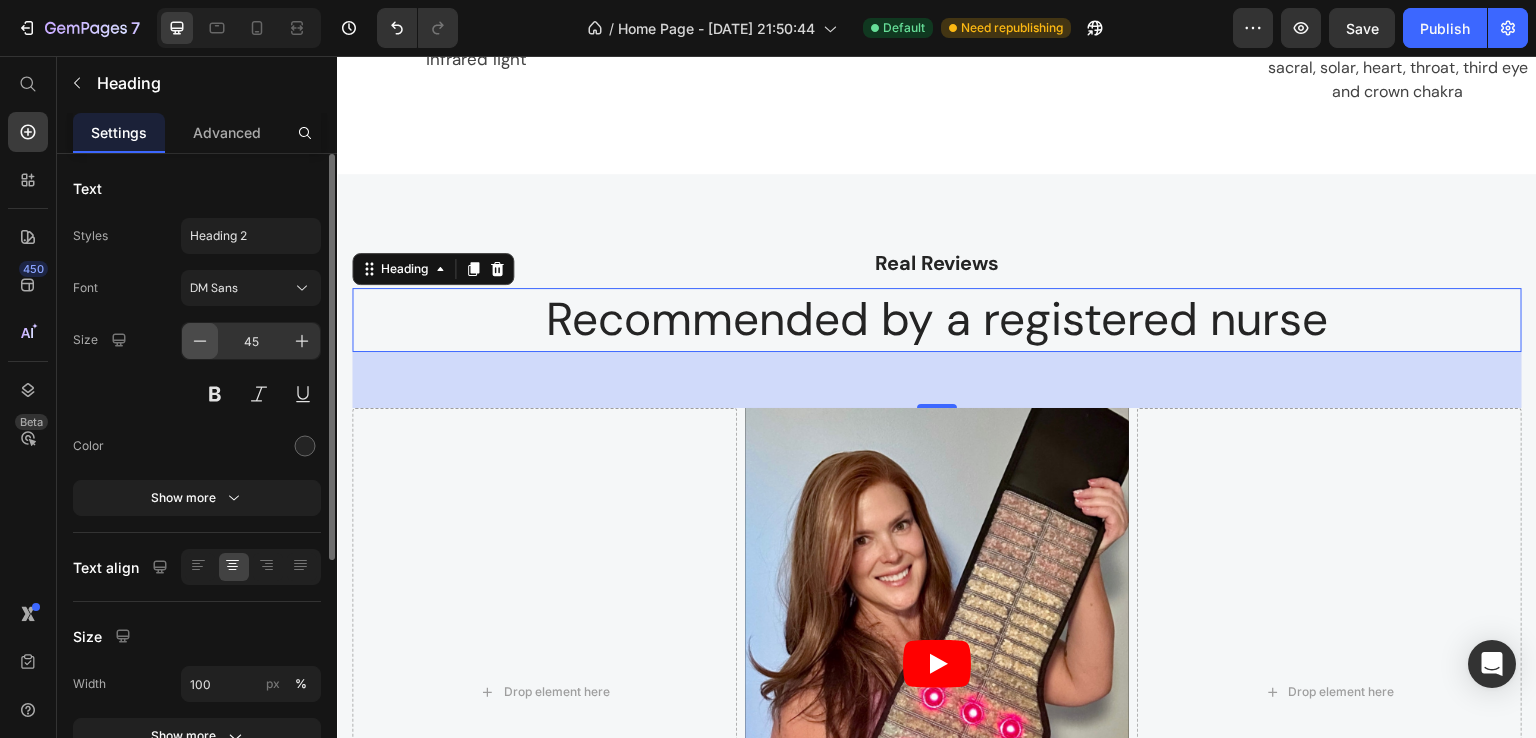 click 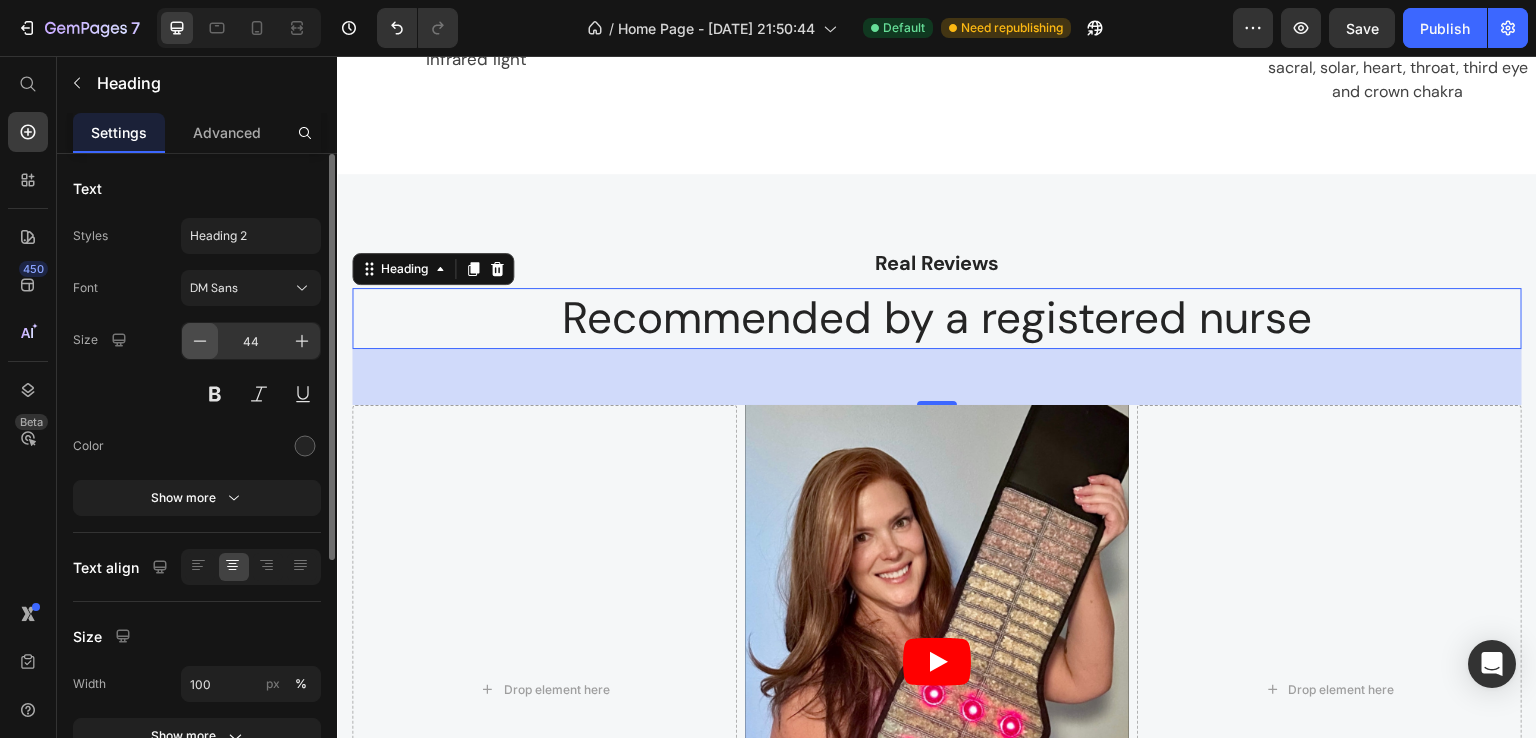 click 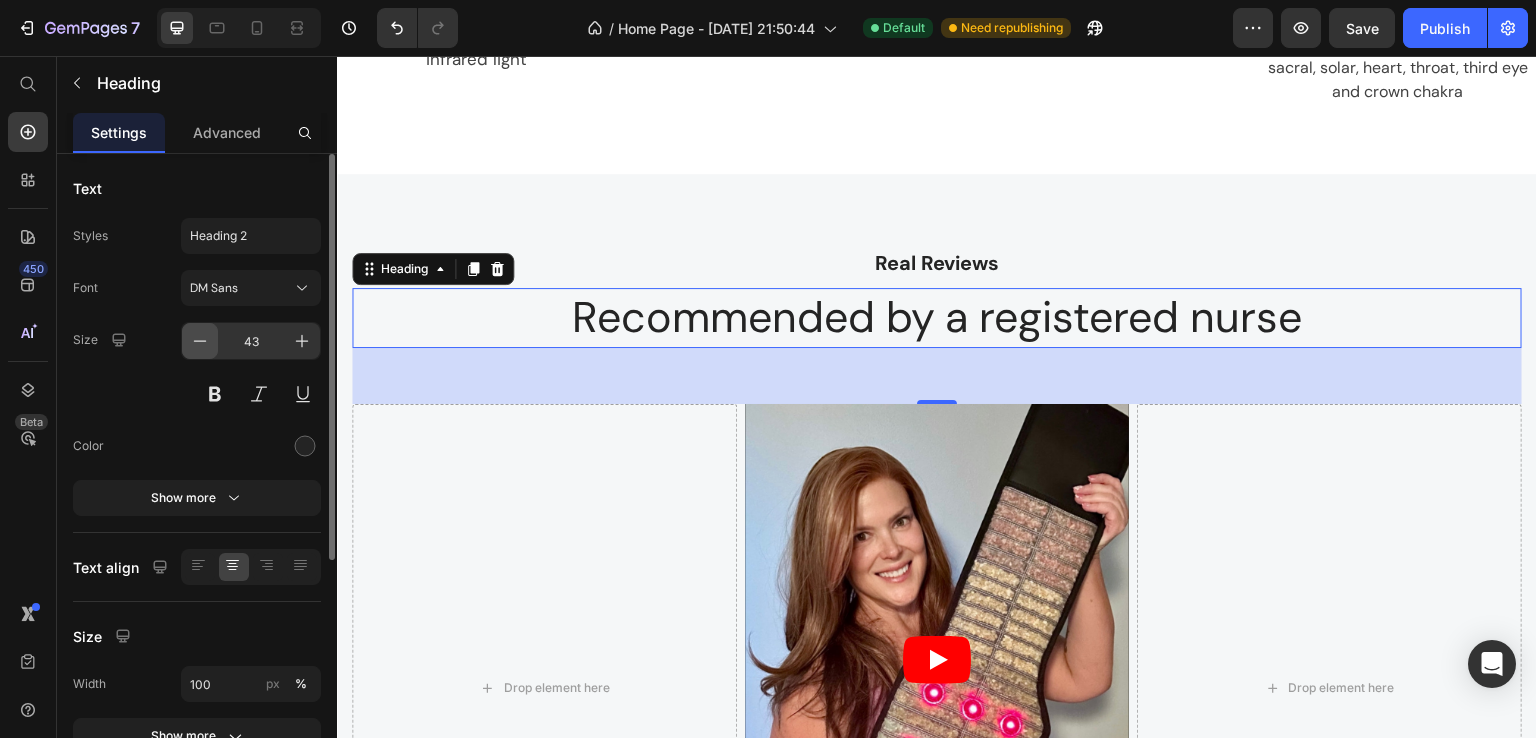 click 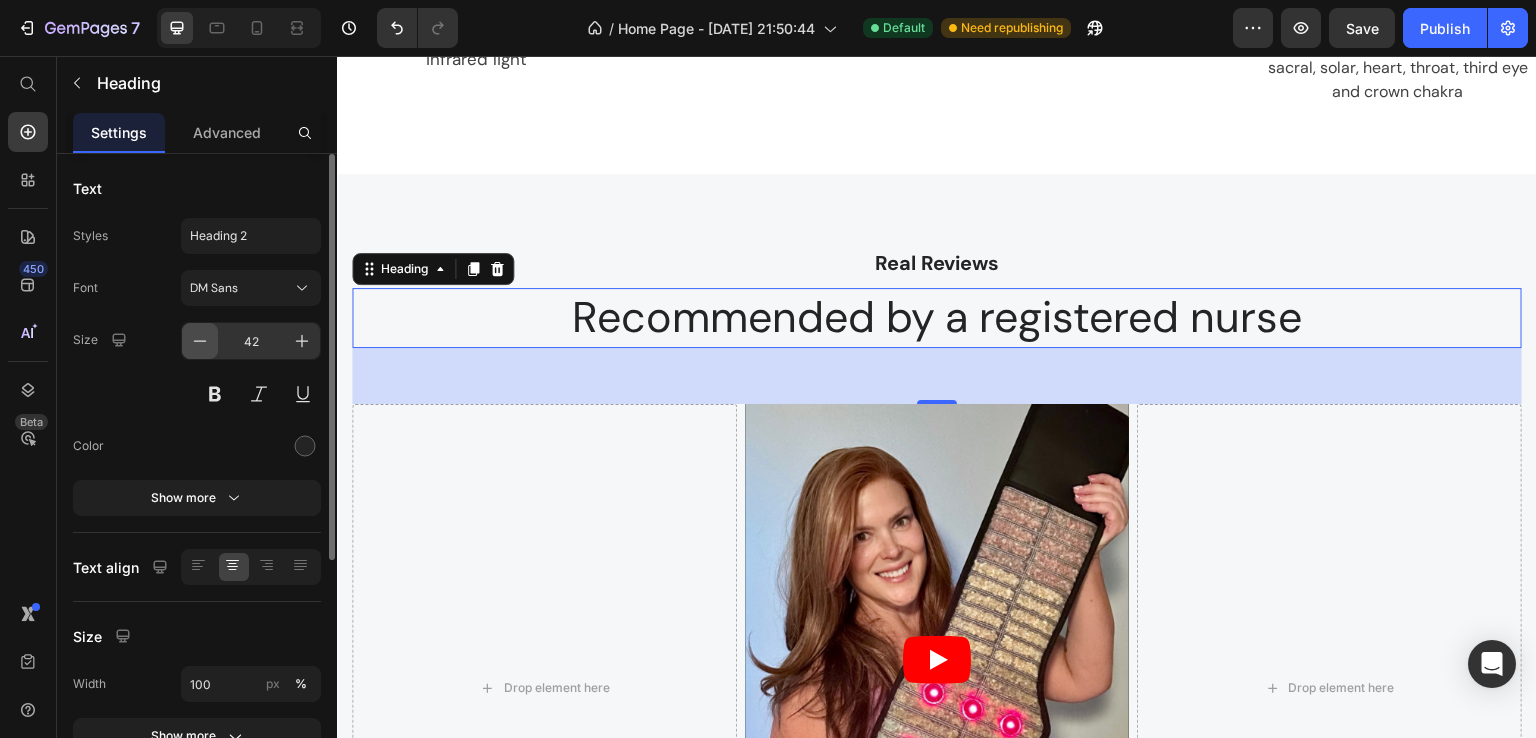 click 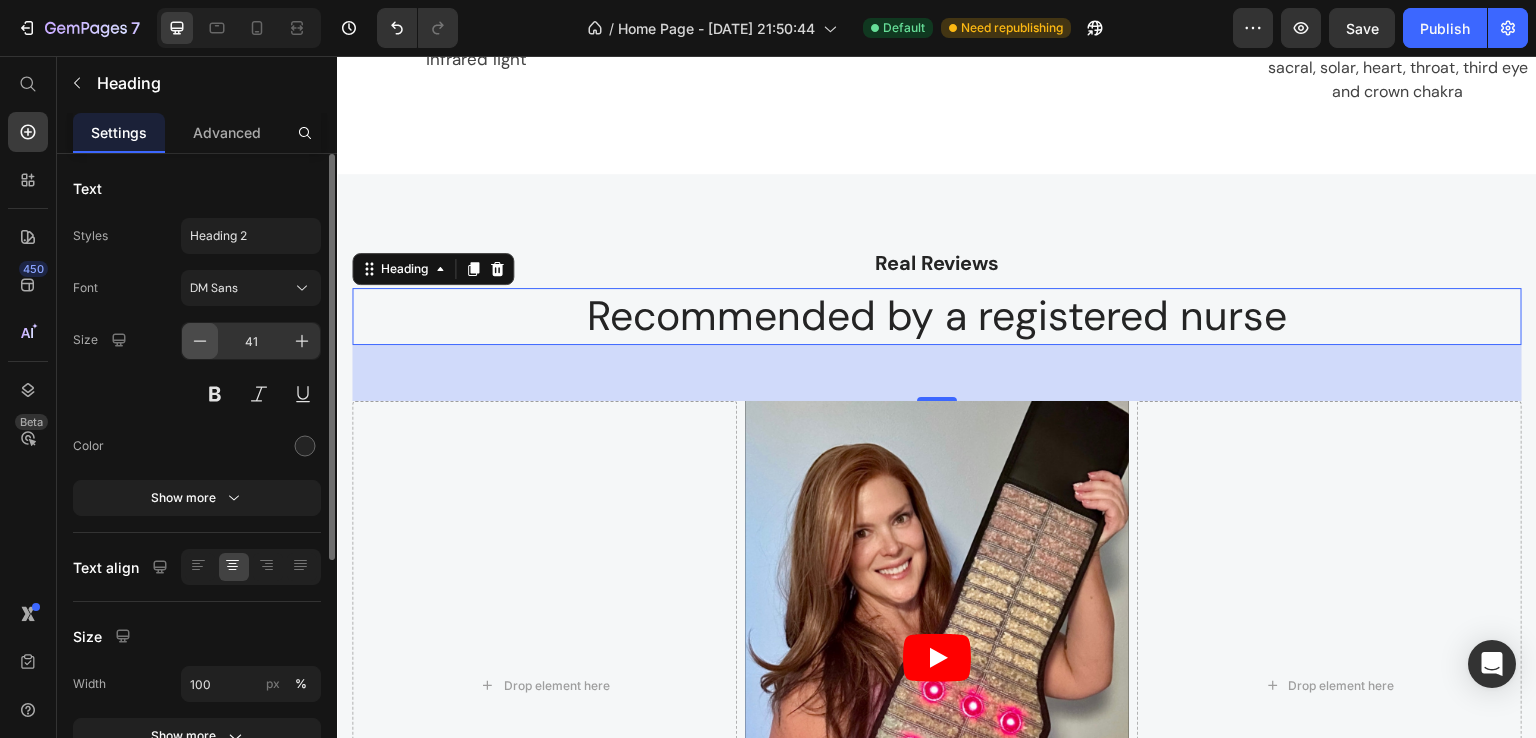 click 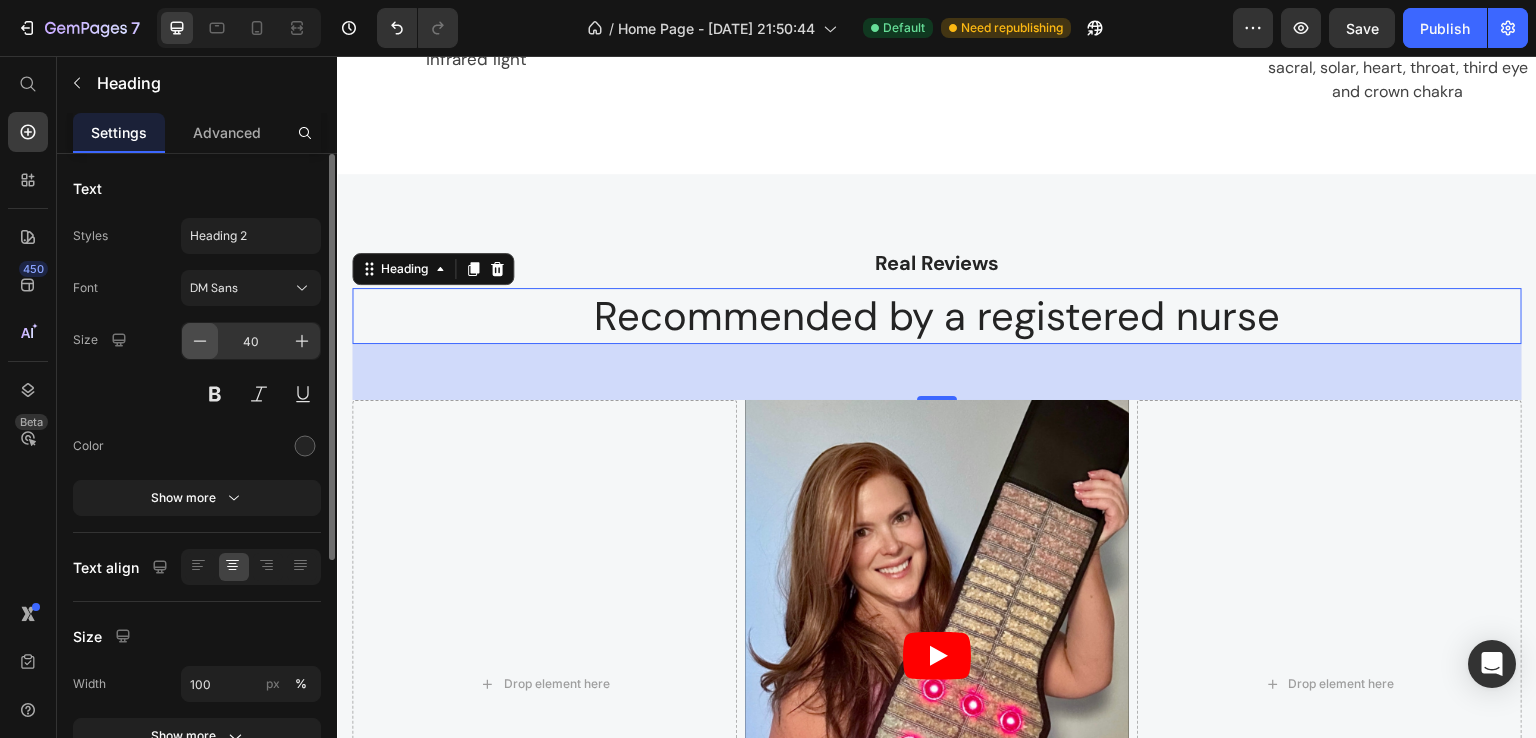 click 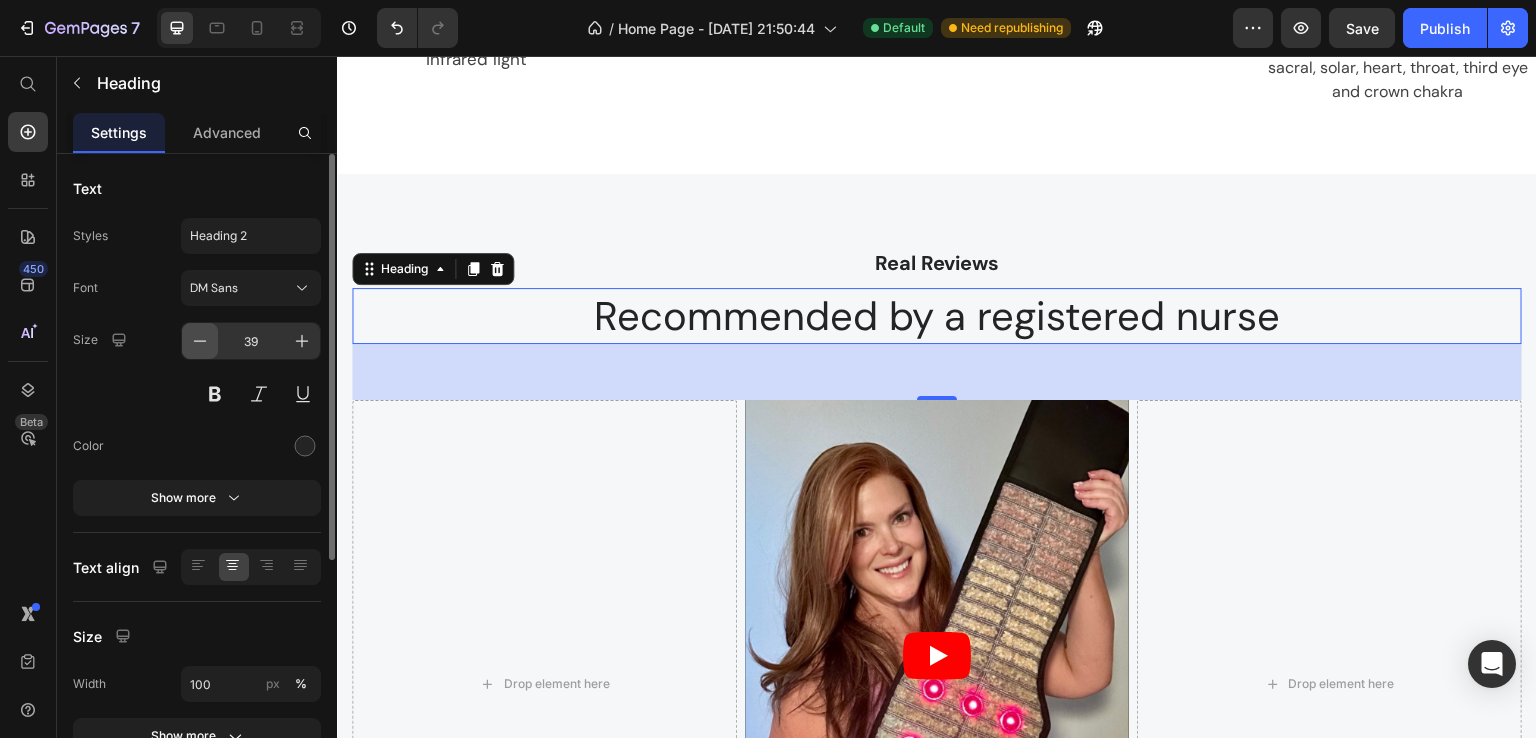 click 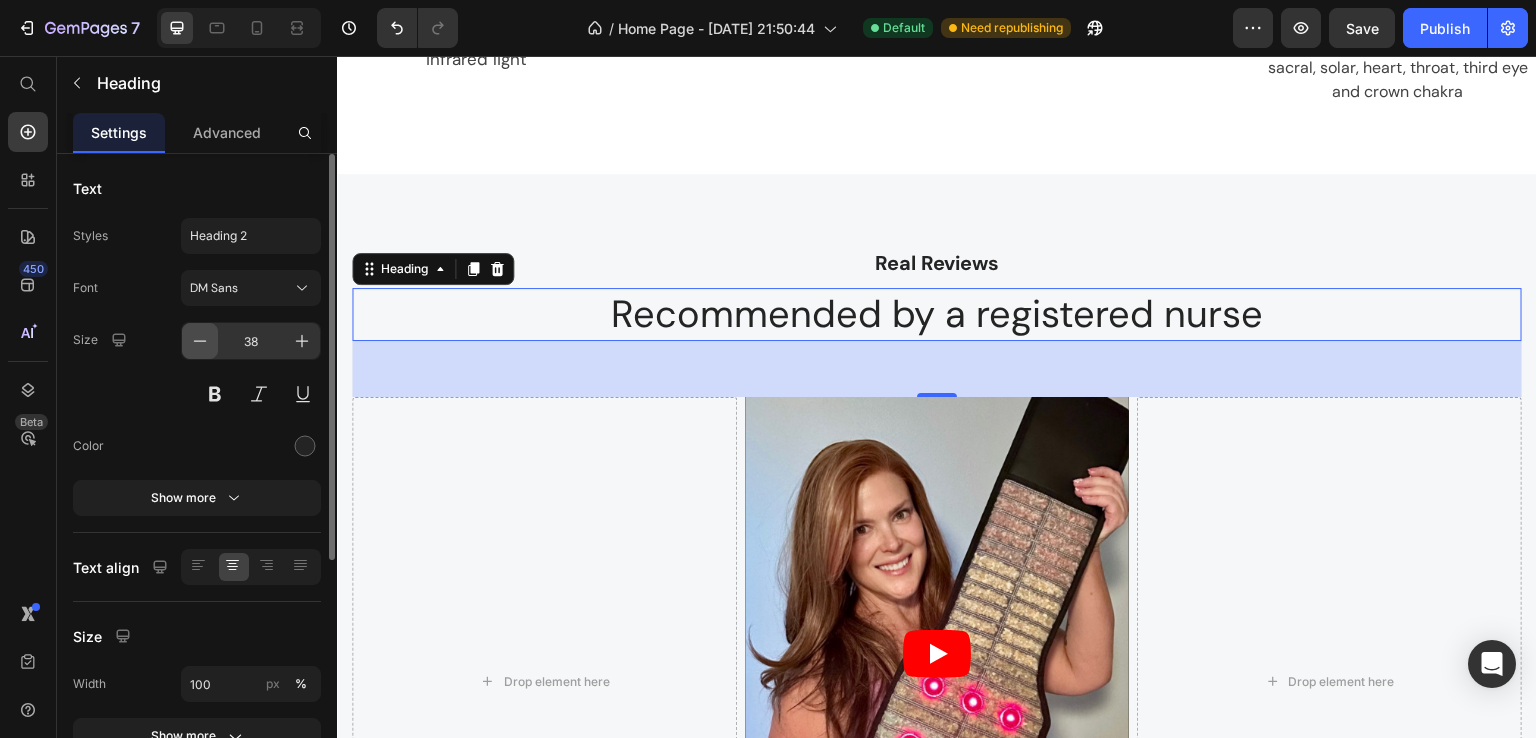 click 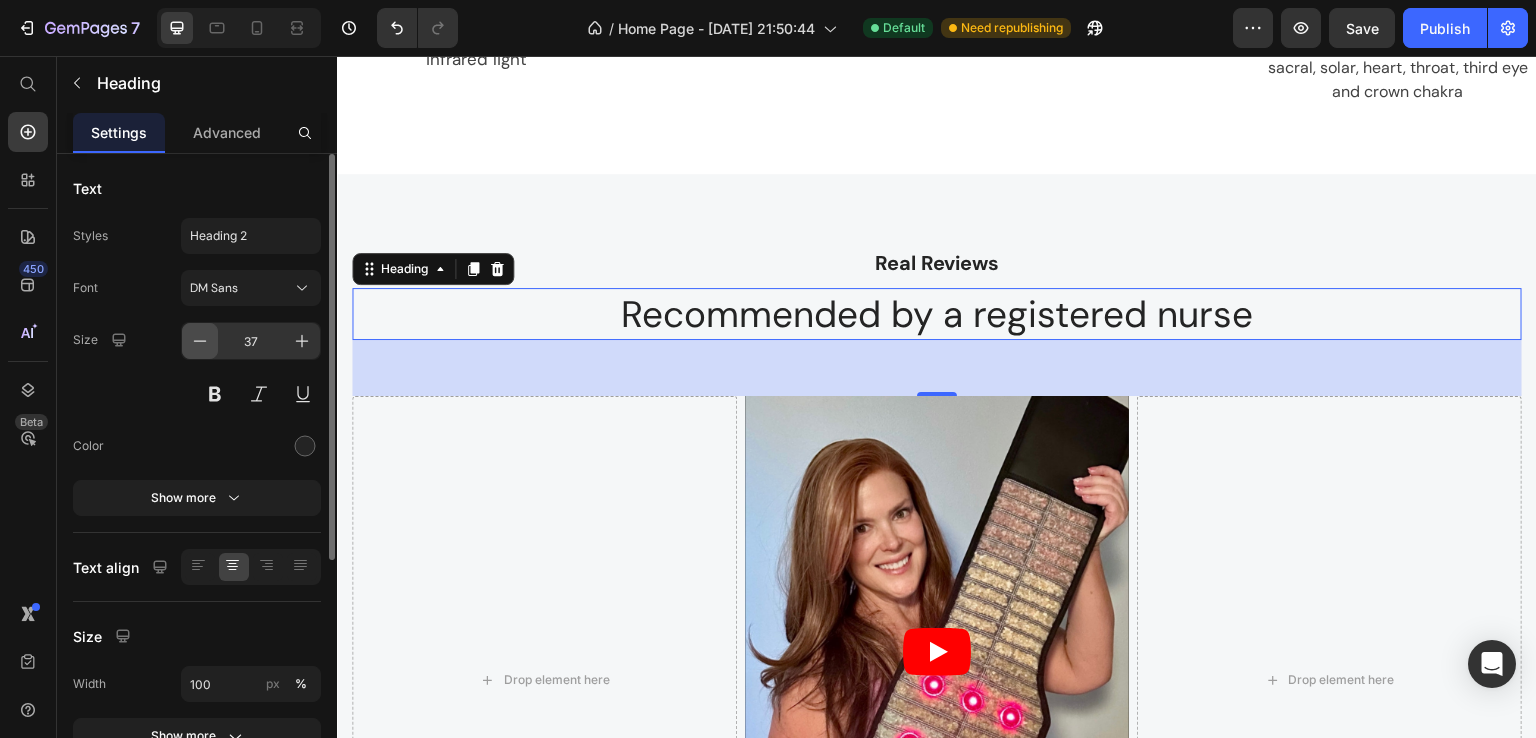 click 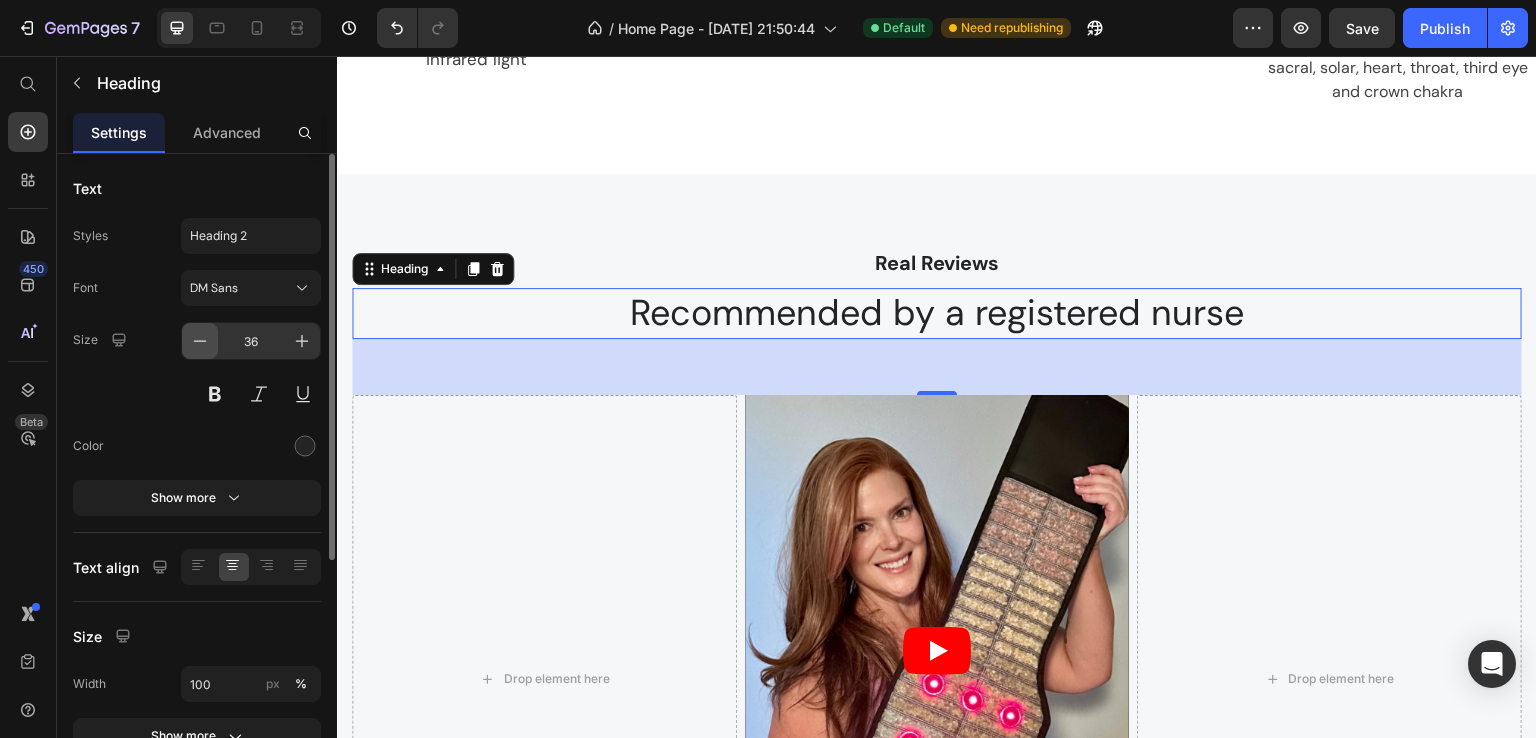 click 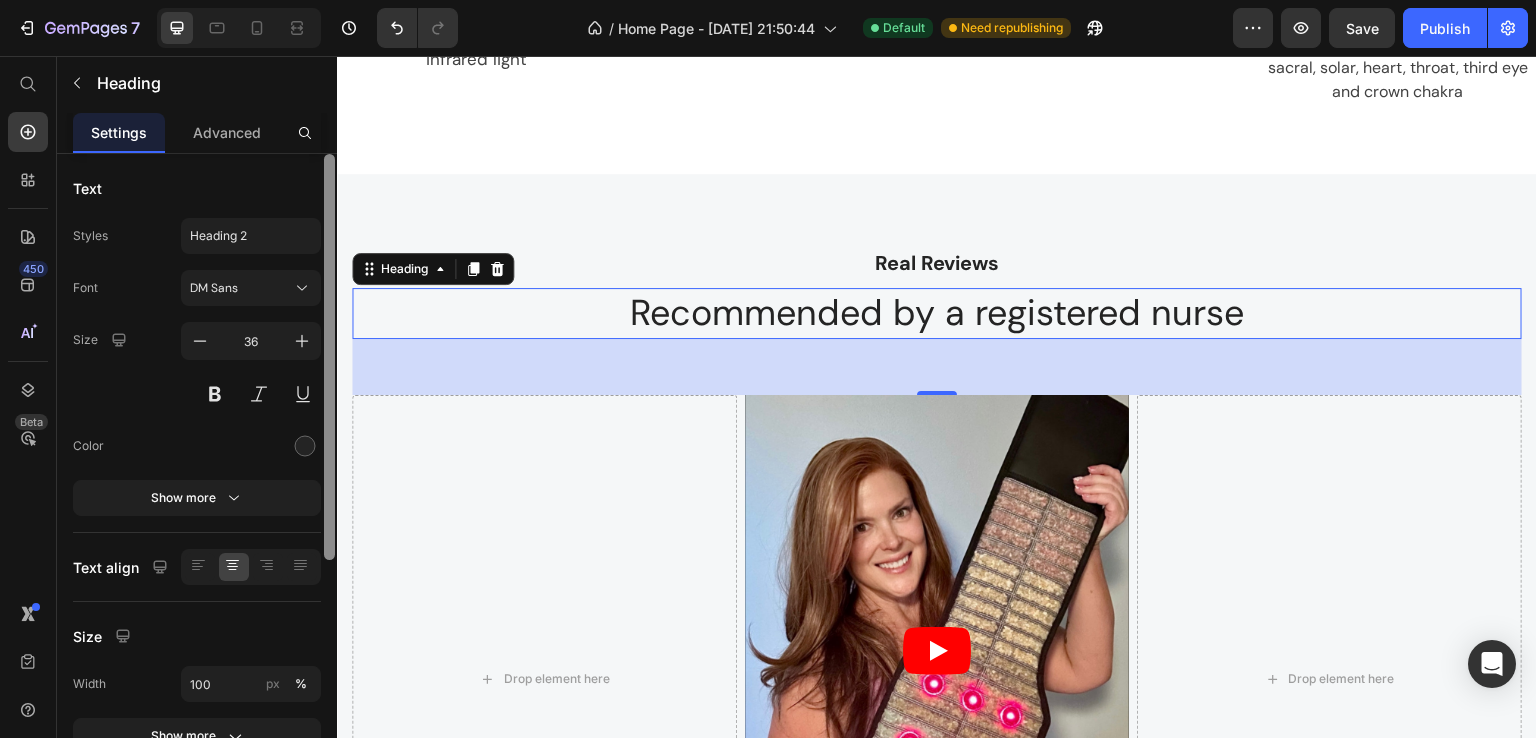type on "35" 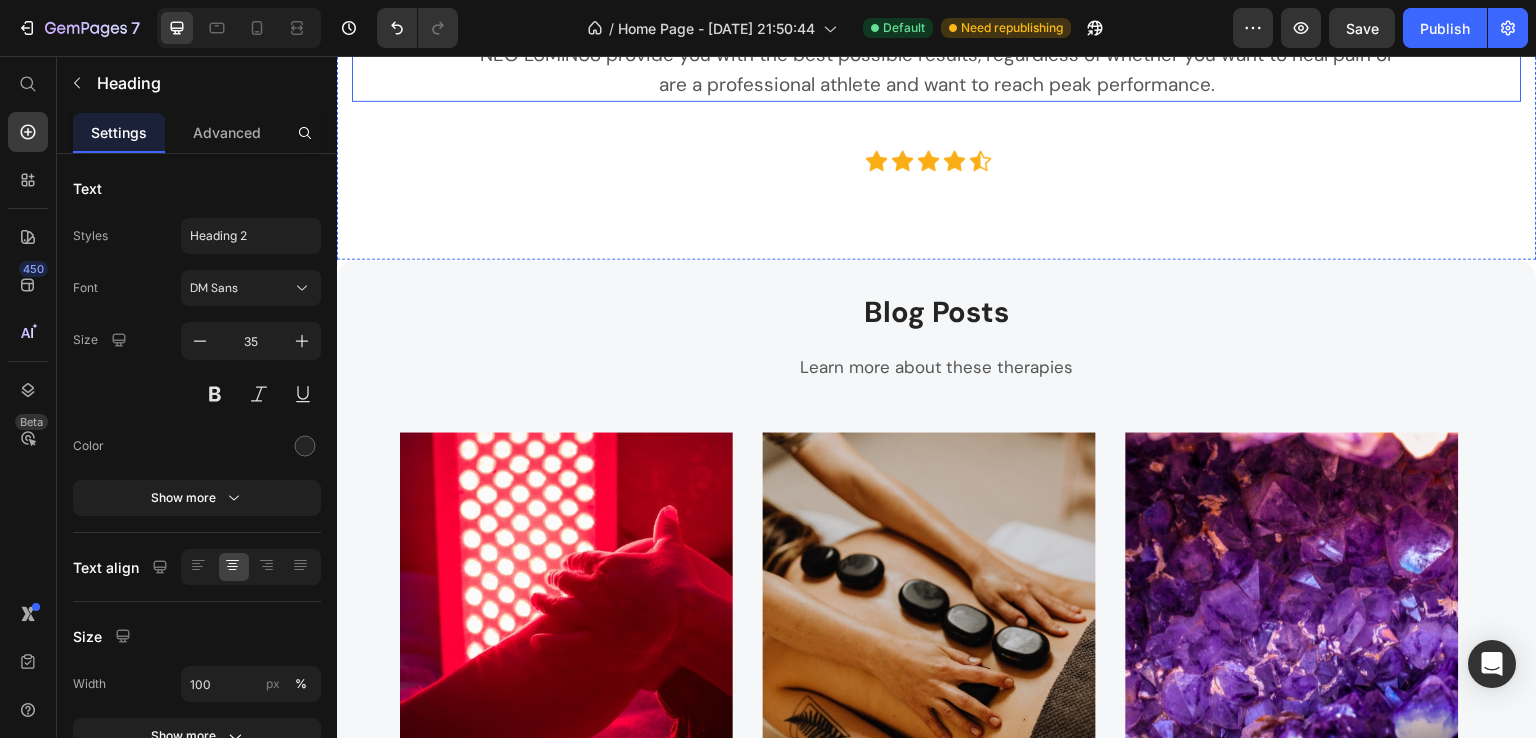 scroll, scrollTop: 2666, scrollLeft: 0, axis: vertical 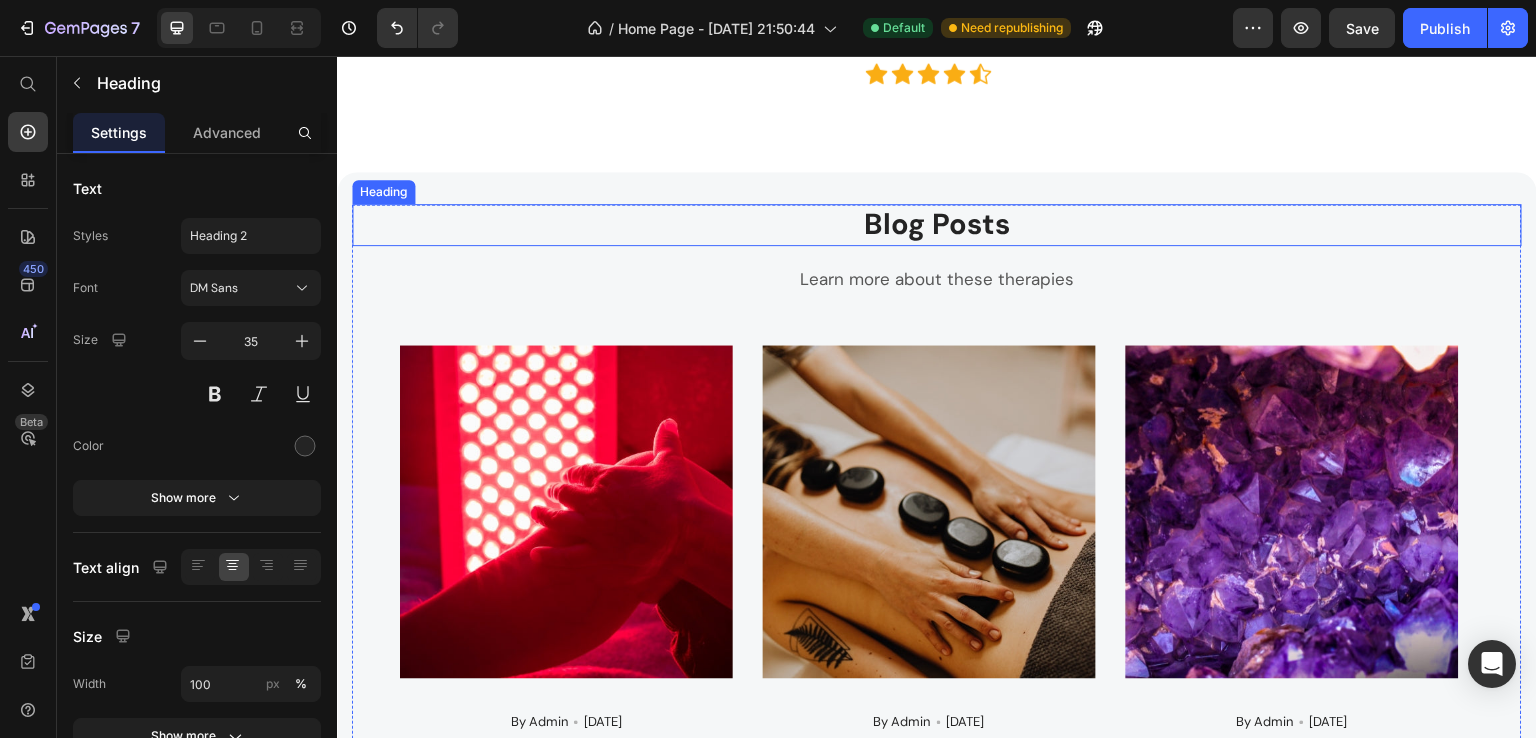 click on "Blog Posts" at bounding box center [937, 225] 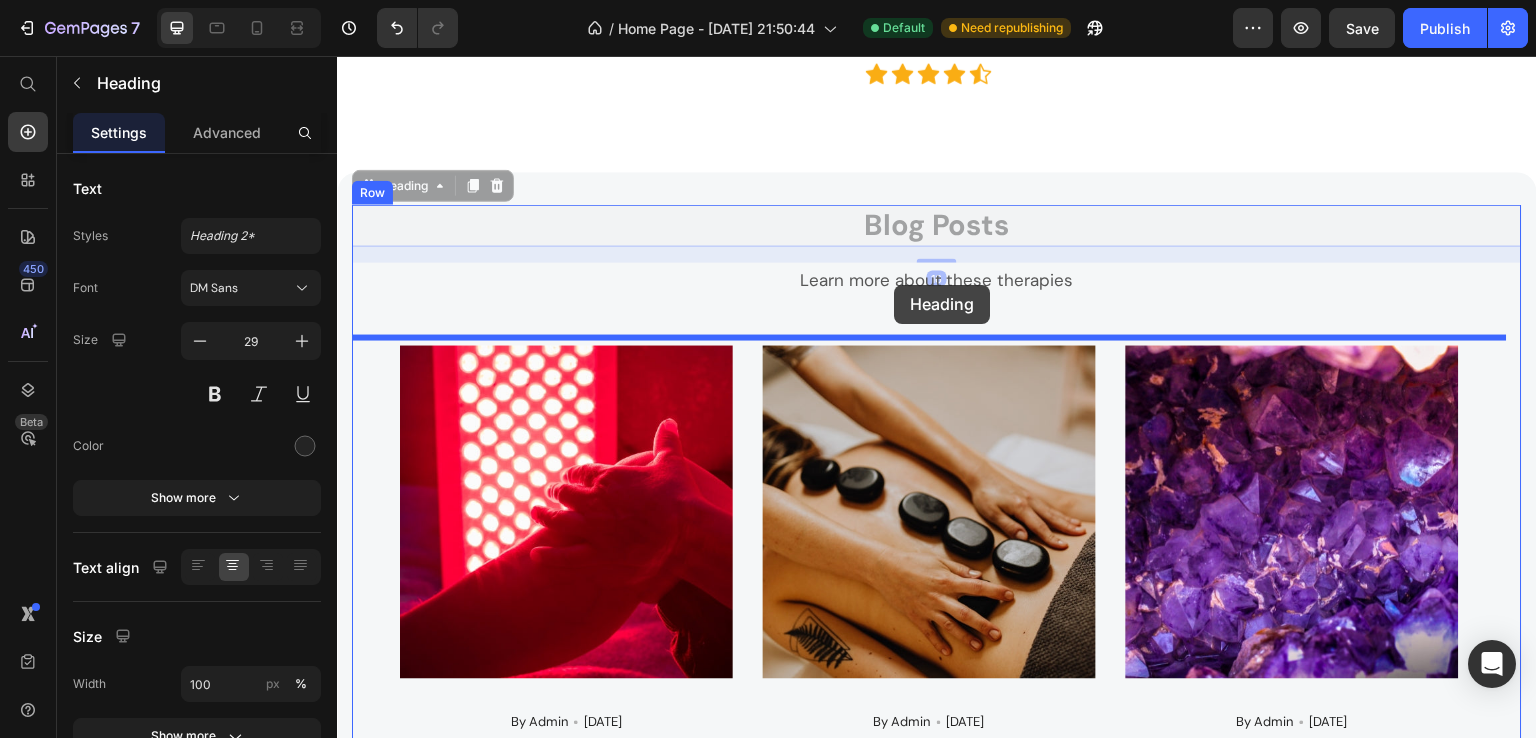 drag, startPoint x: 376, startPoint y: 180, endPoint x: 894, endPoint y: 285, distance: 528.5348 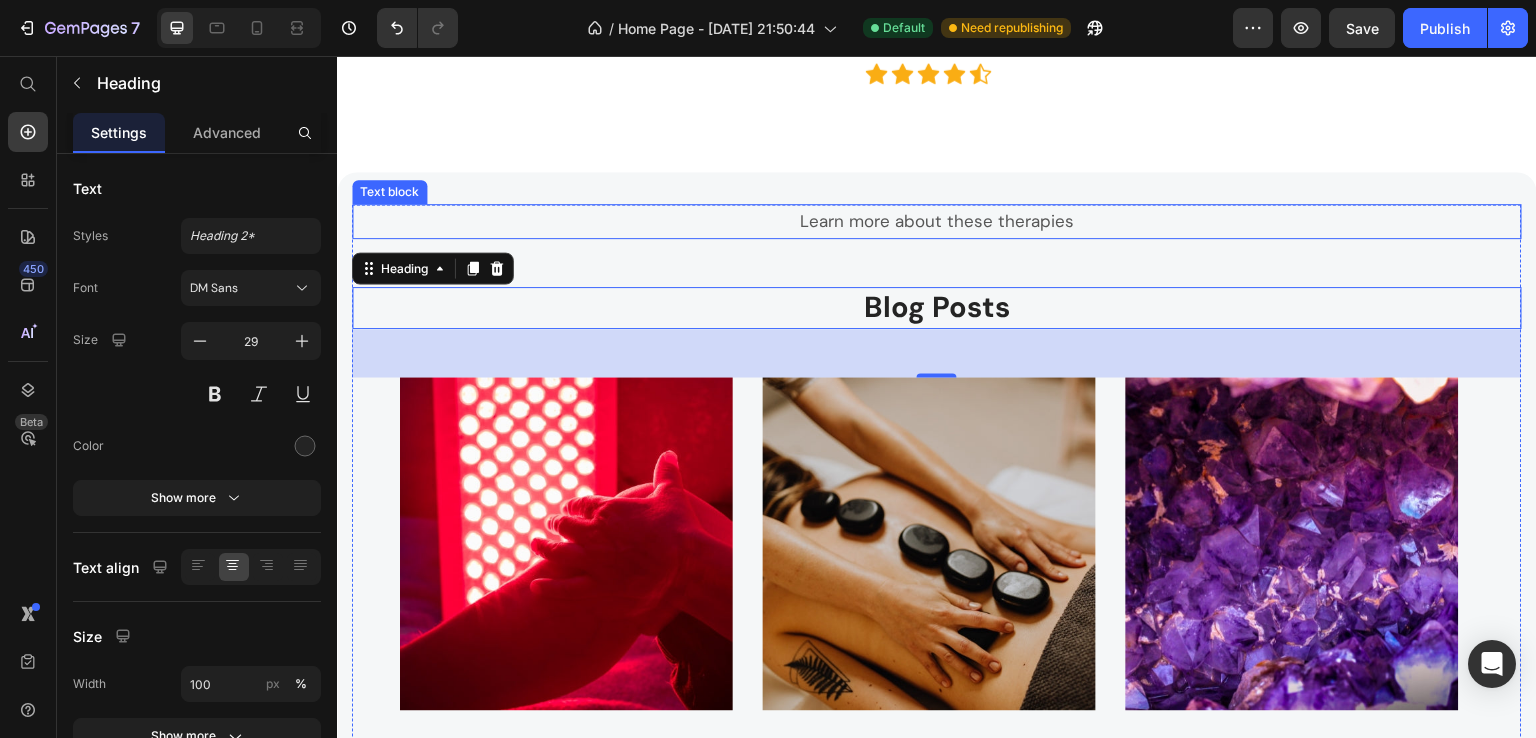 click on "Learn more about these therapies" at bounding box center [937, 221] 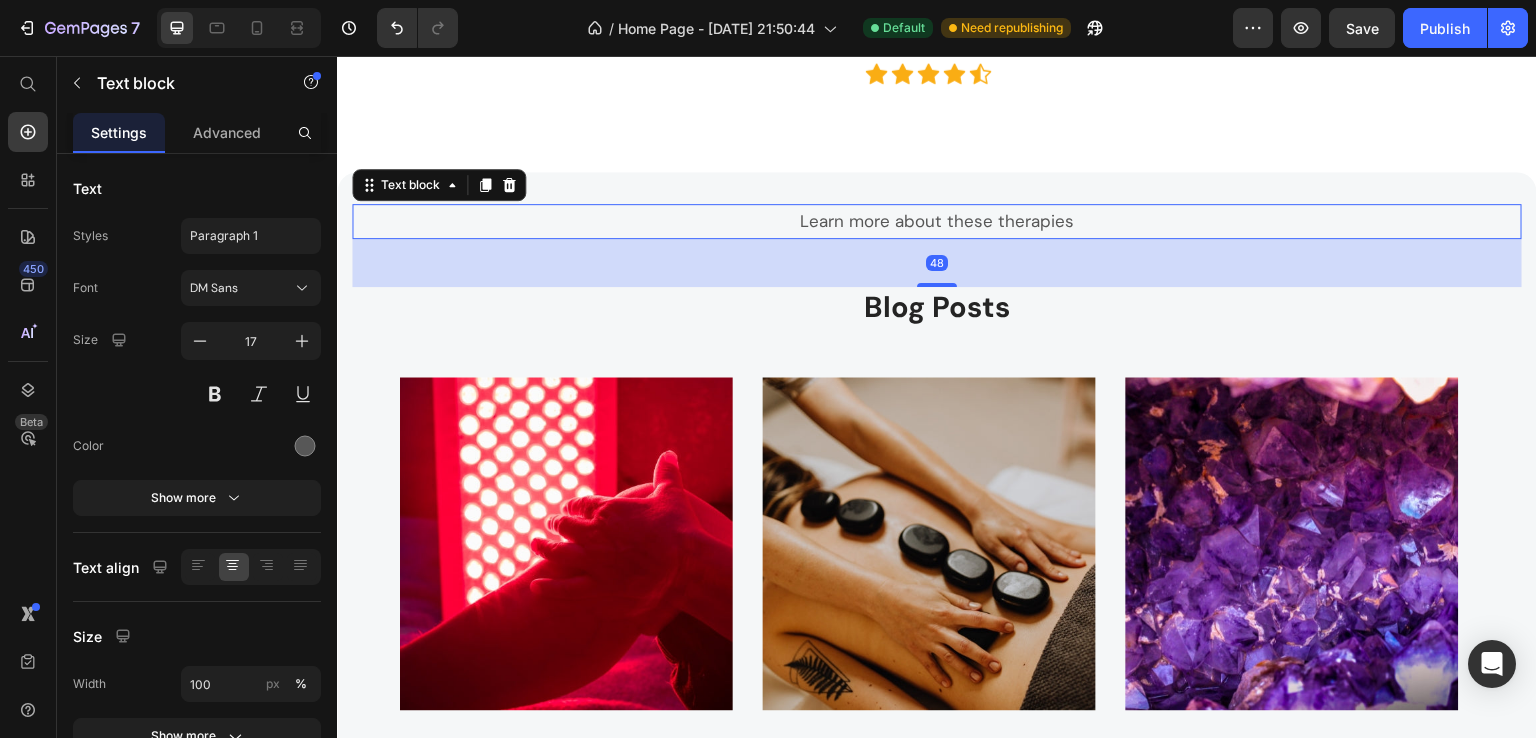 click on "Learn more about these therapies" at bounding box center (937, 221) 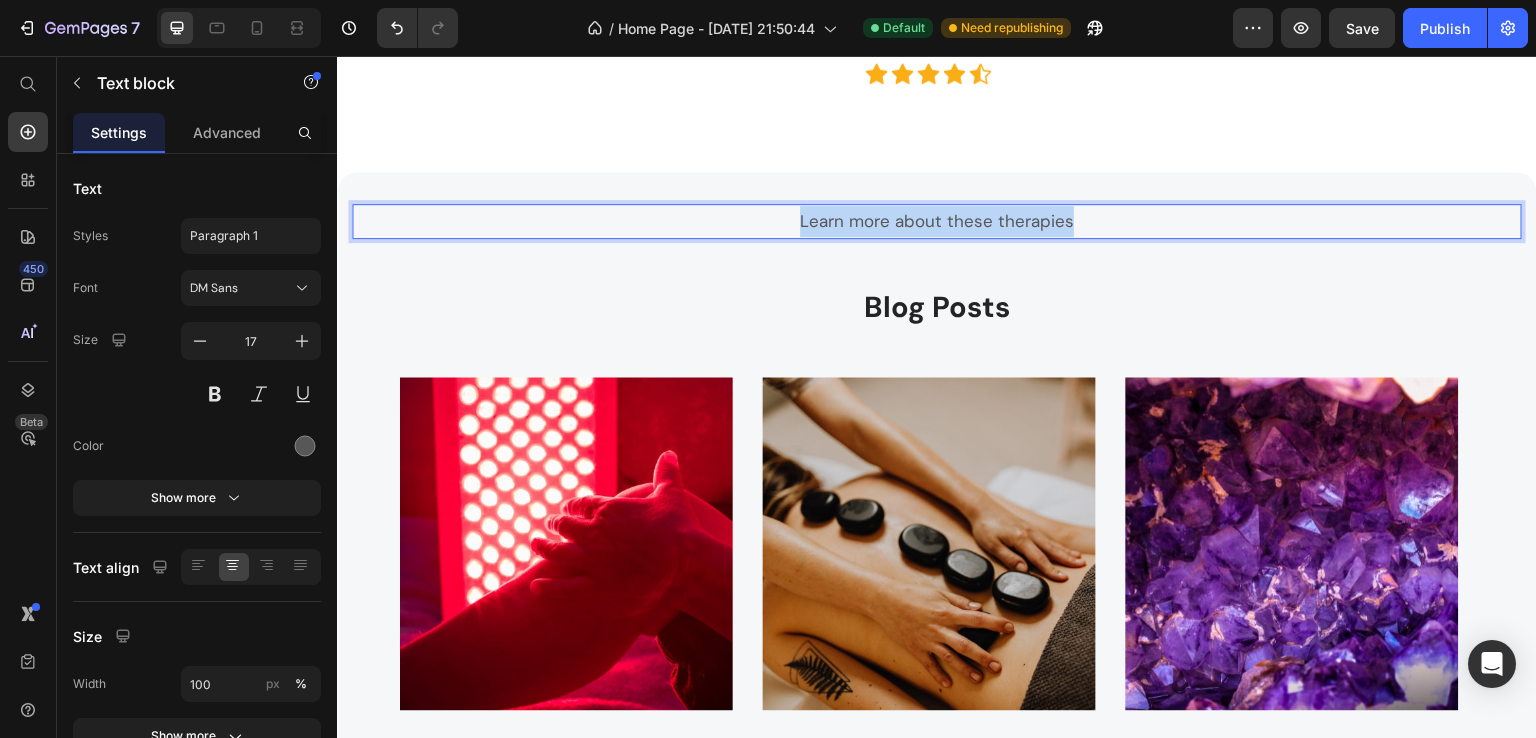 drag, startPoint x: 777, startPoint y: 208, endPoint x: 1071, endPoint y: 218, distance: 294.17 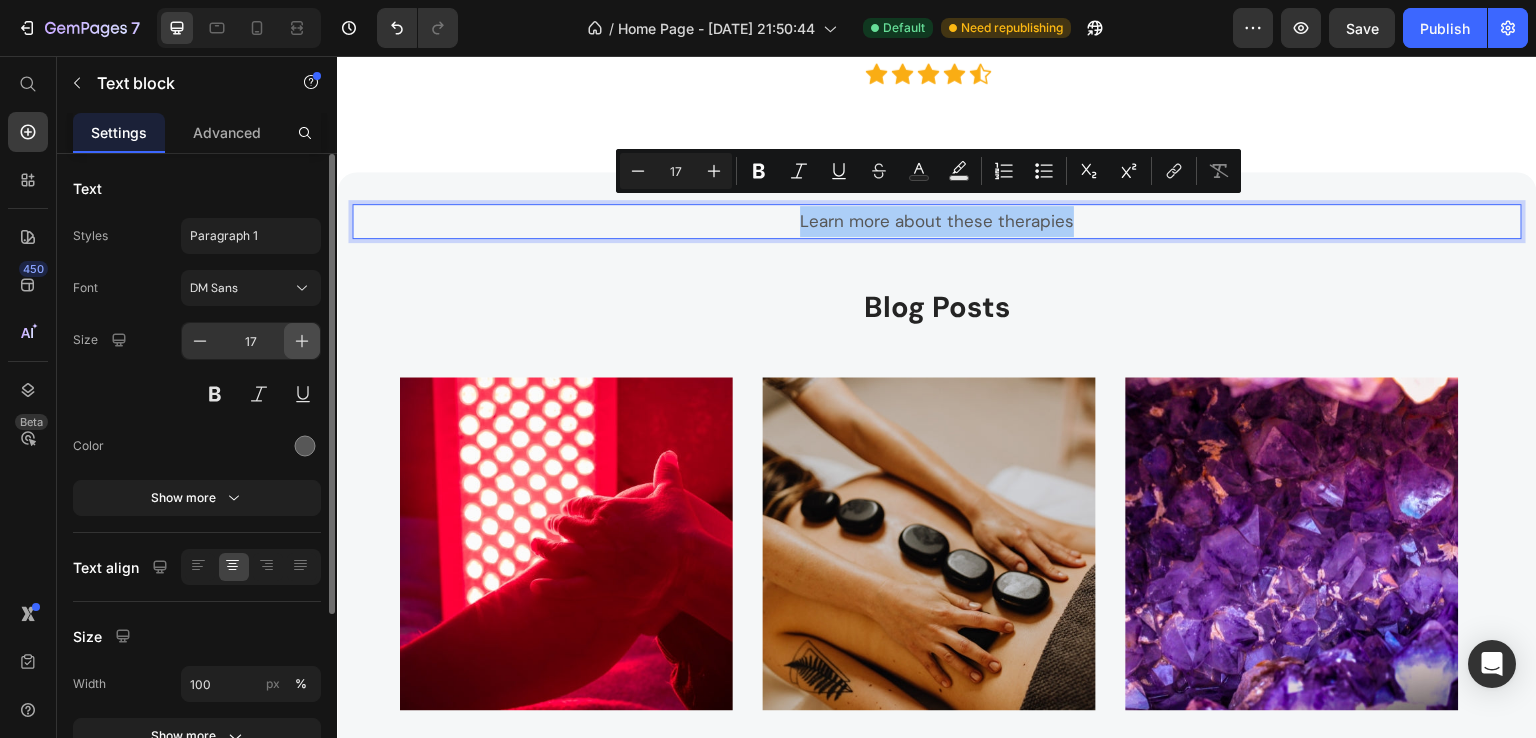 click 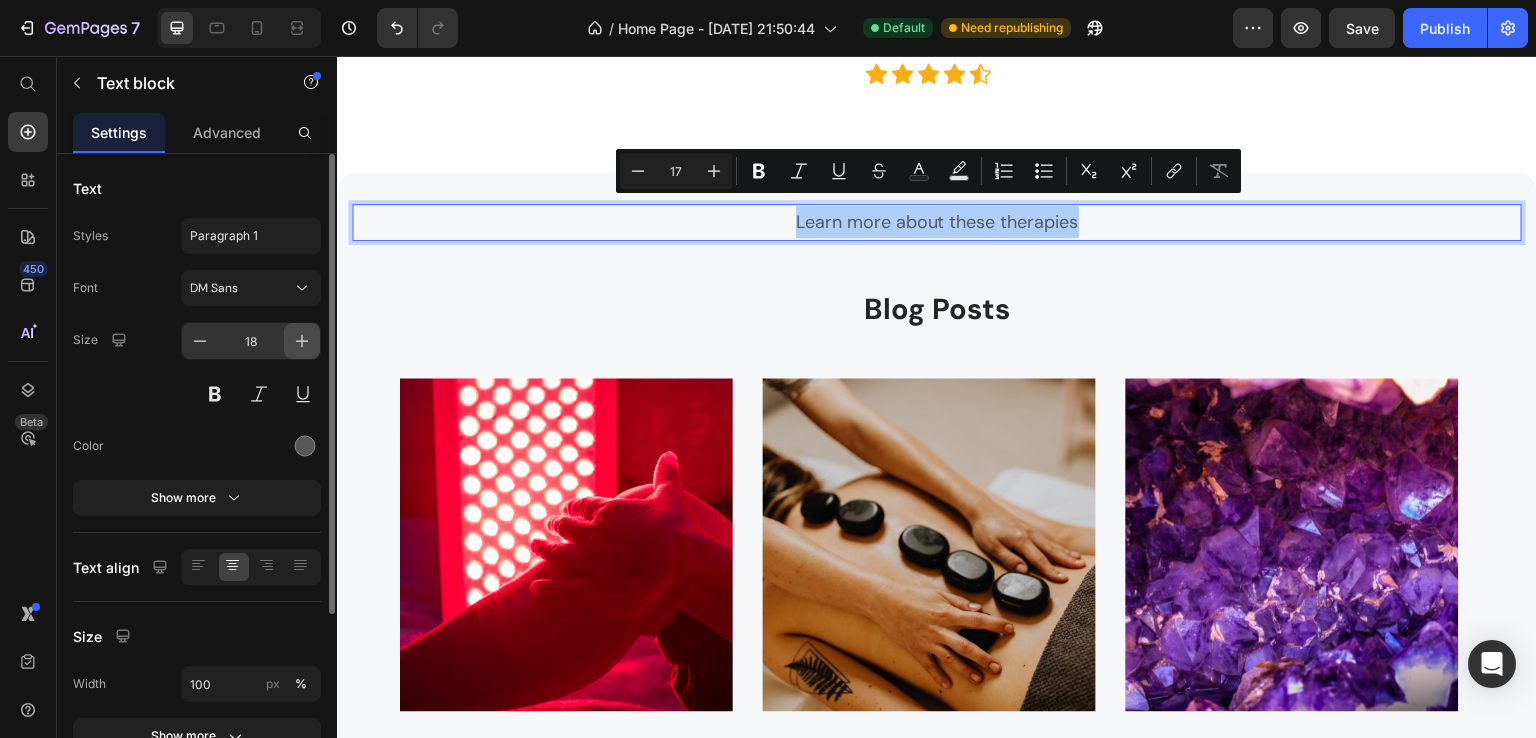 click 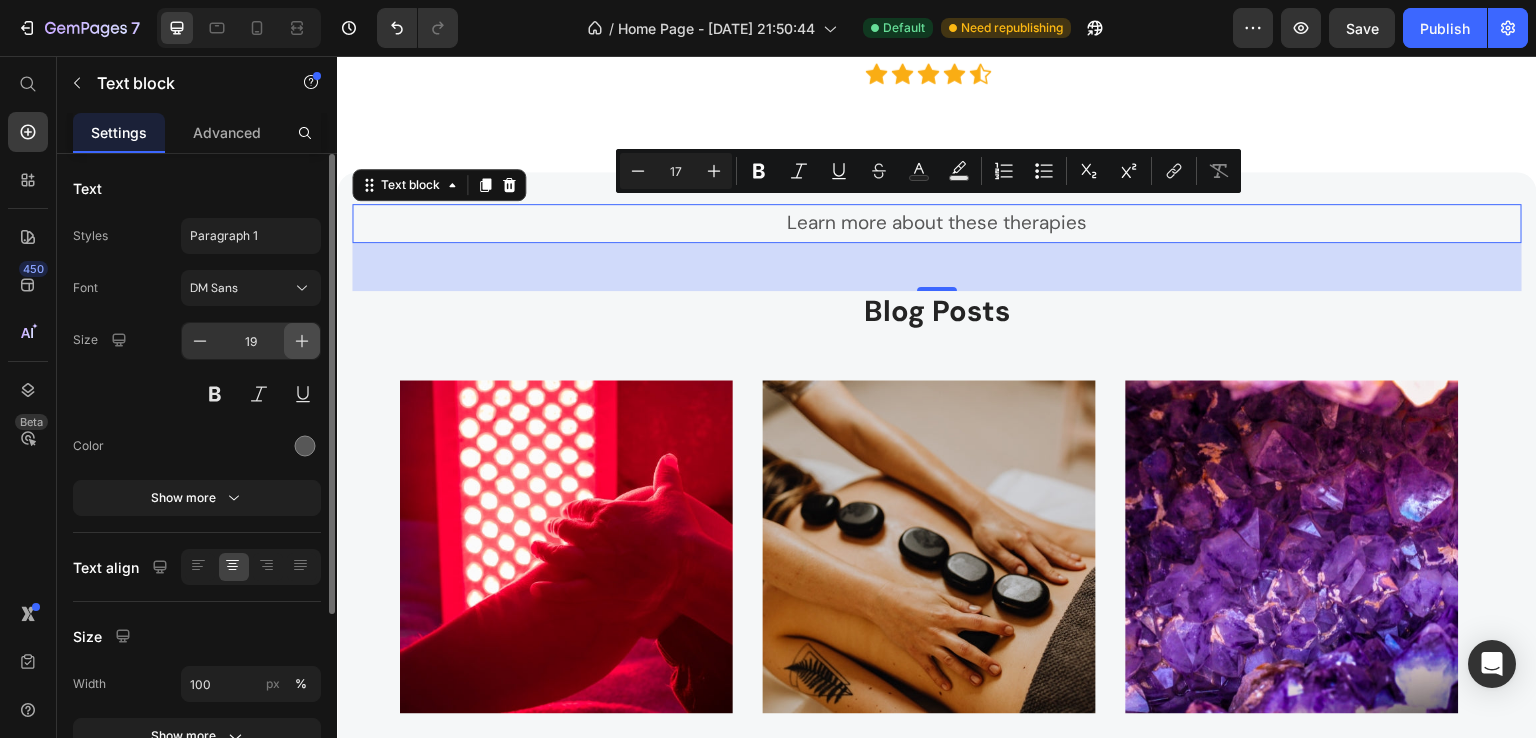 click 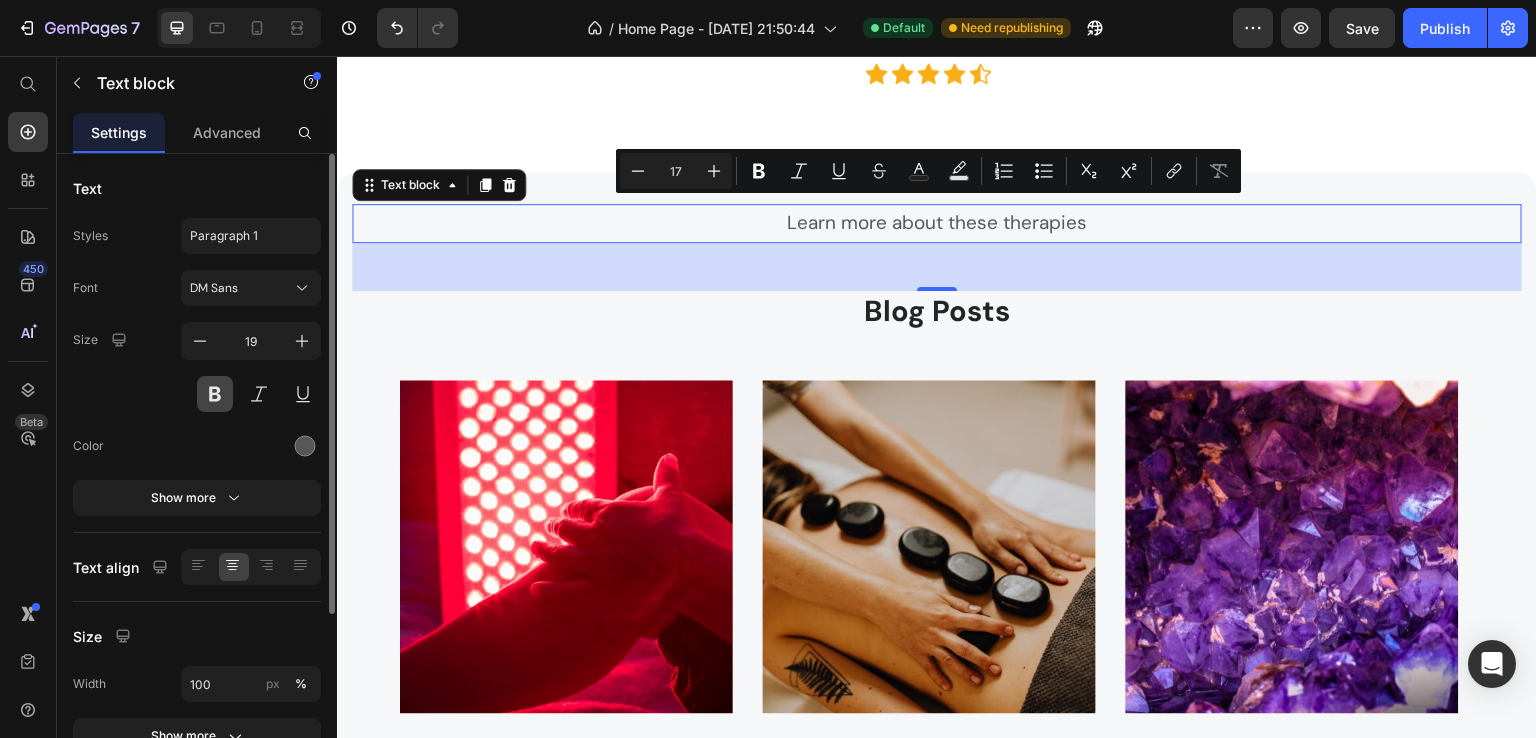 click at bounding box center [215, 394] 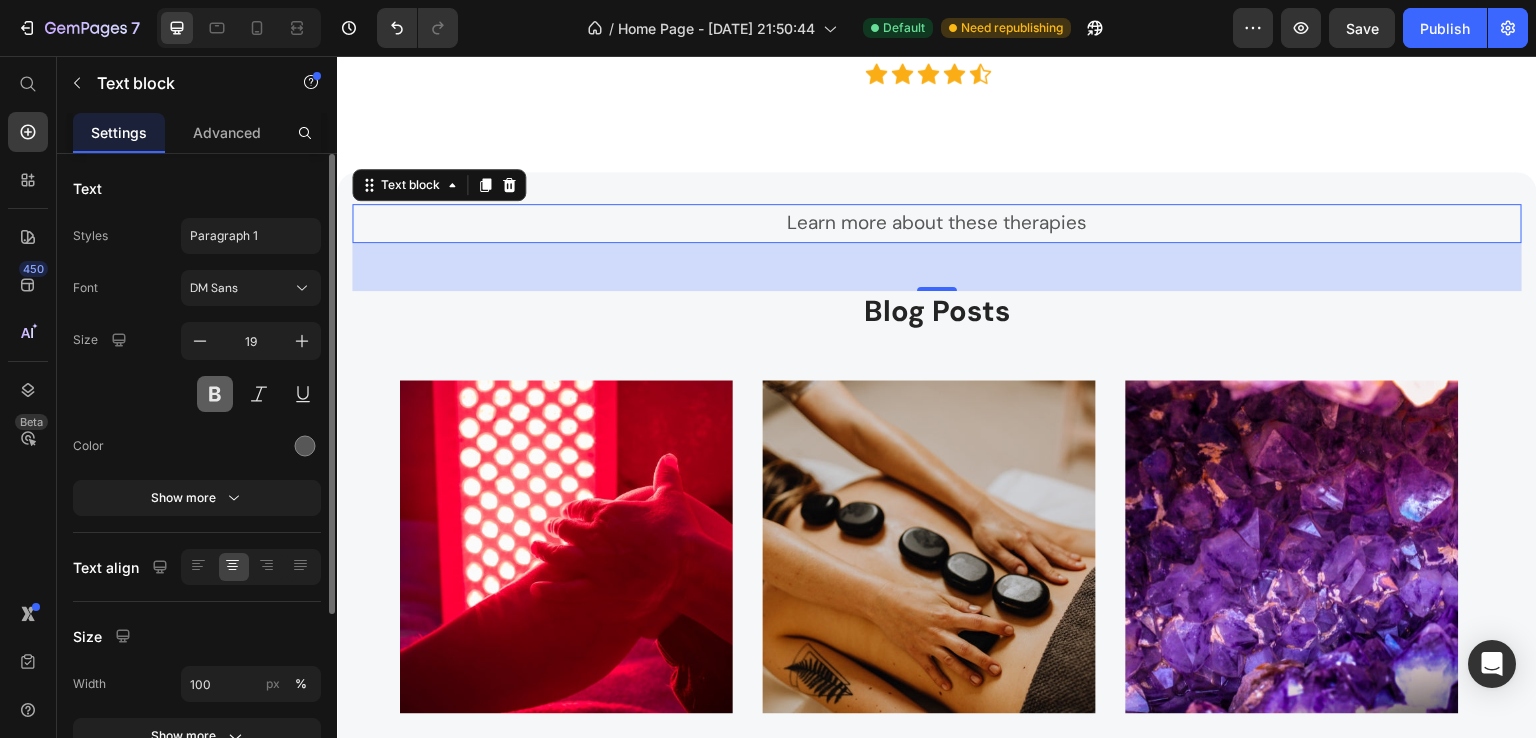 type on "20" 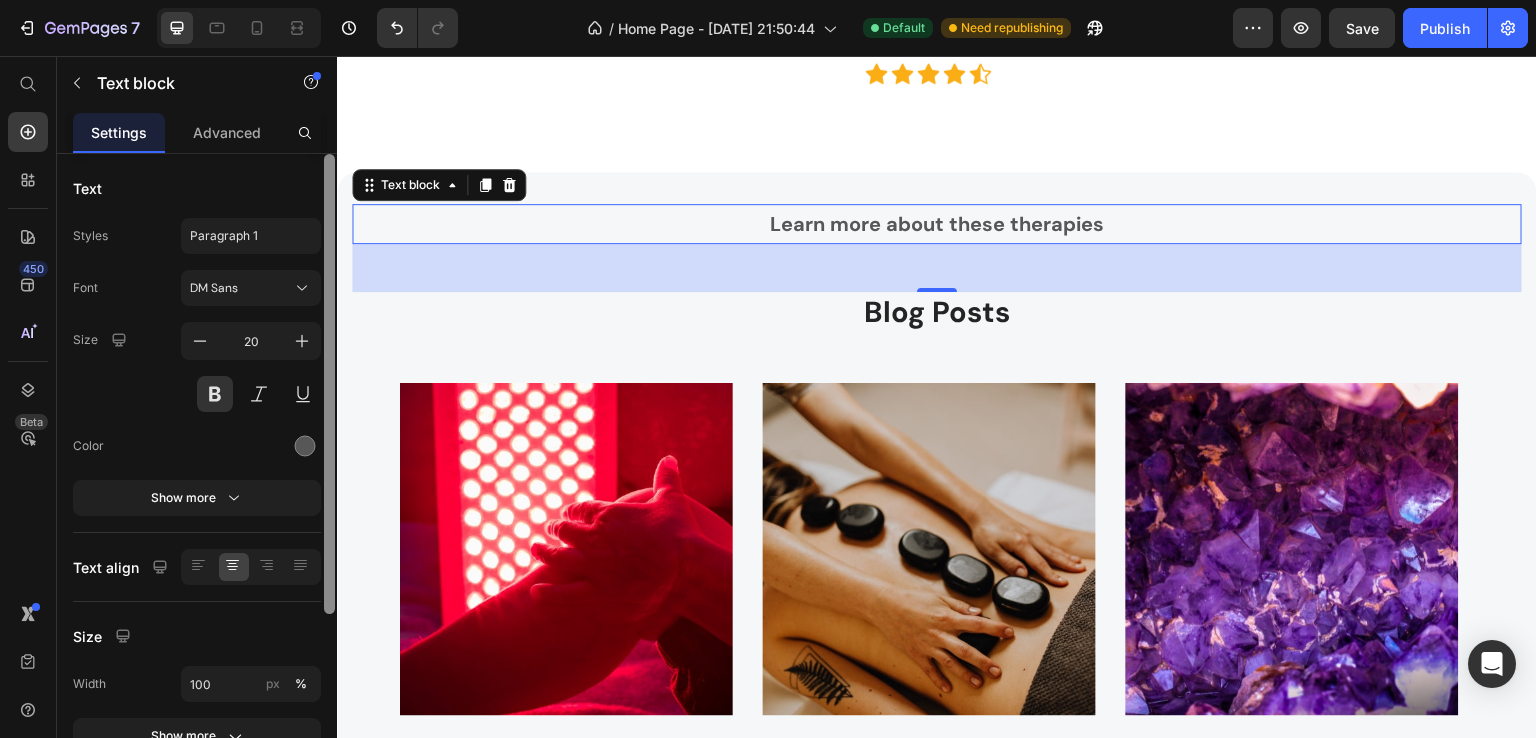 drag, startPoint x: 305, startPoint y: 433, endPoint x: 330, endPoint y: 401, distance: 40.60788 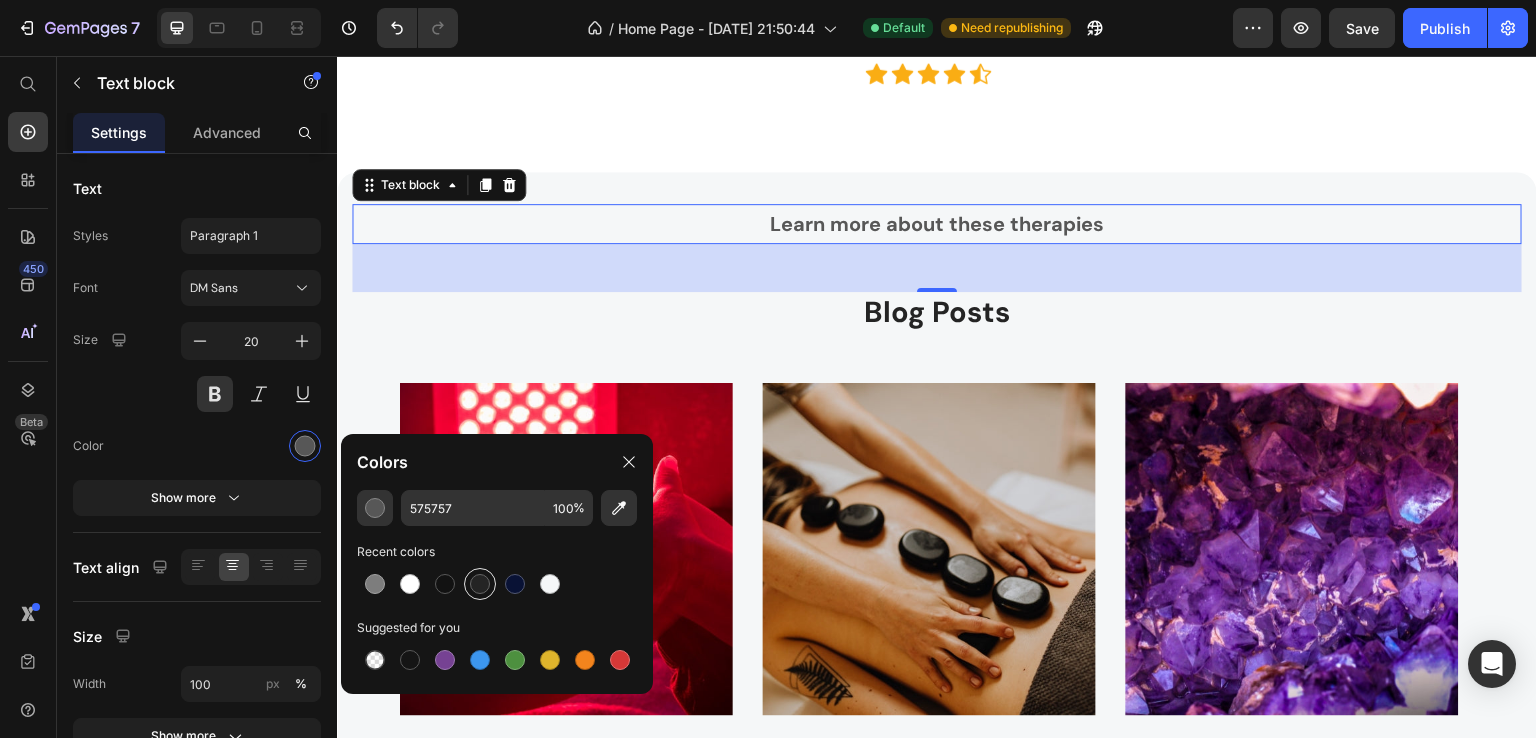 click at bounding box center [480, 584] 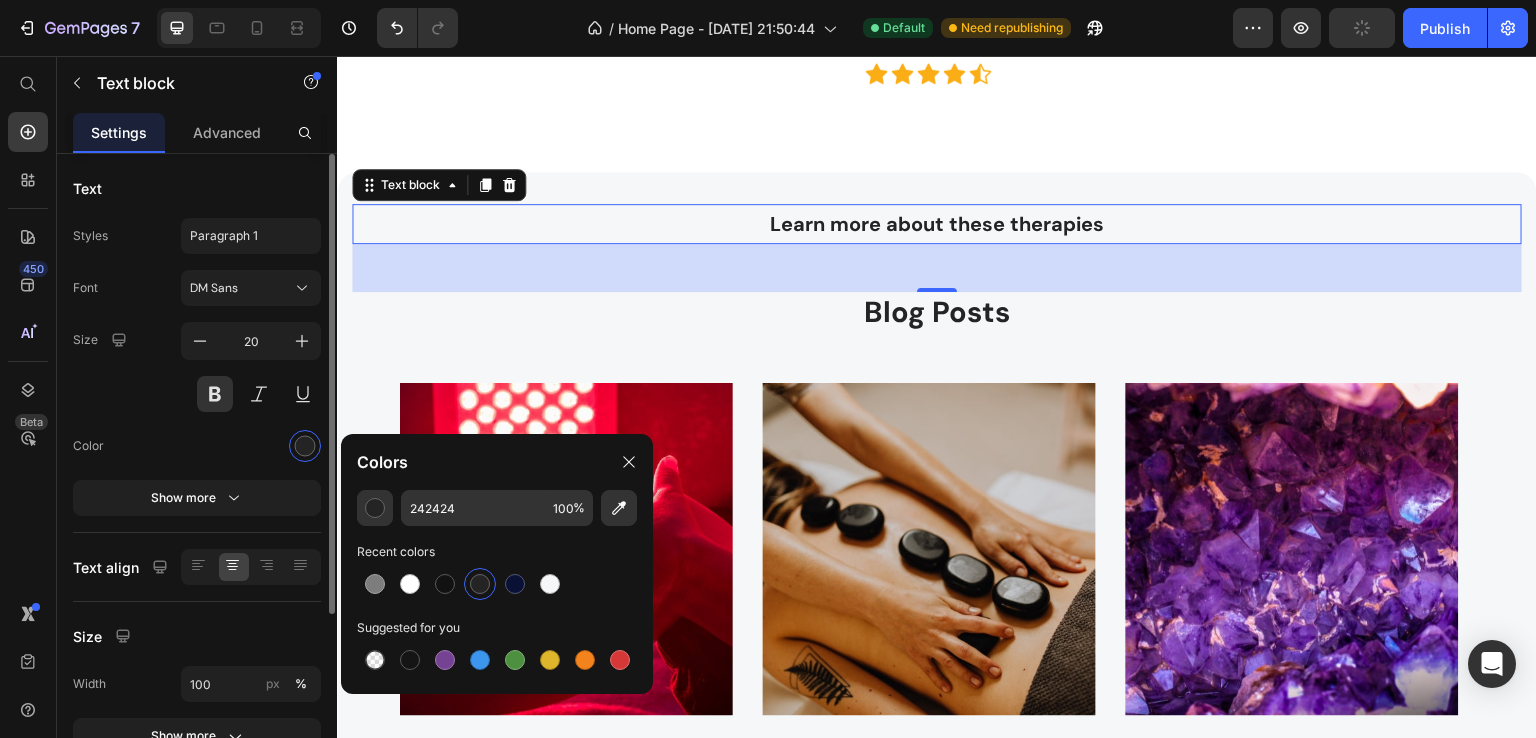 click at bounding box center [251, 446] 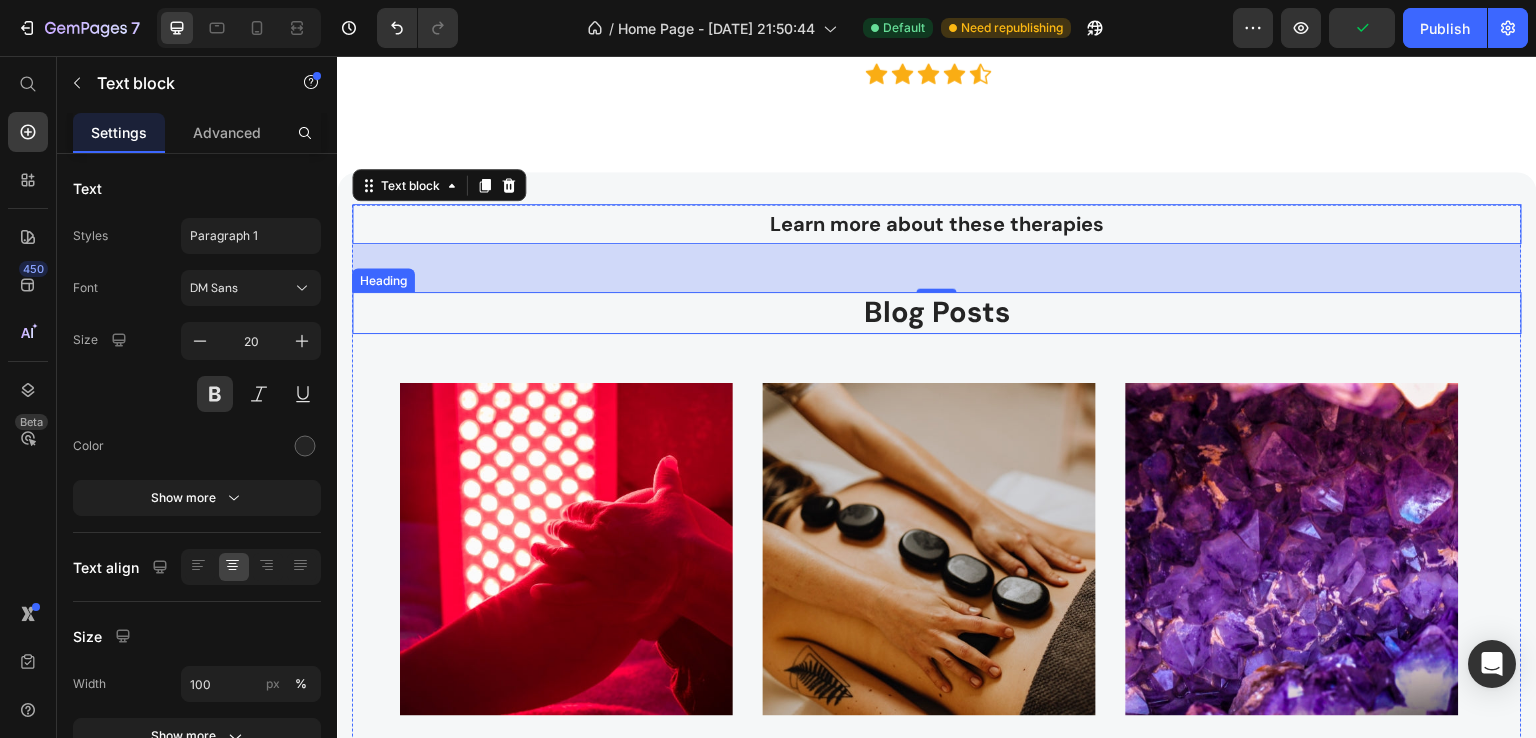 click on "Blog Posts" at bounding box center (937, 313) 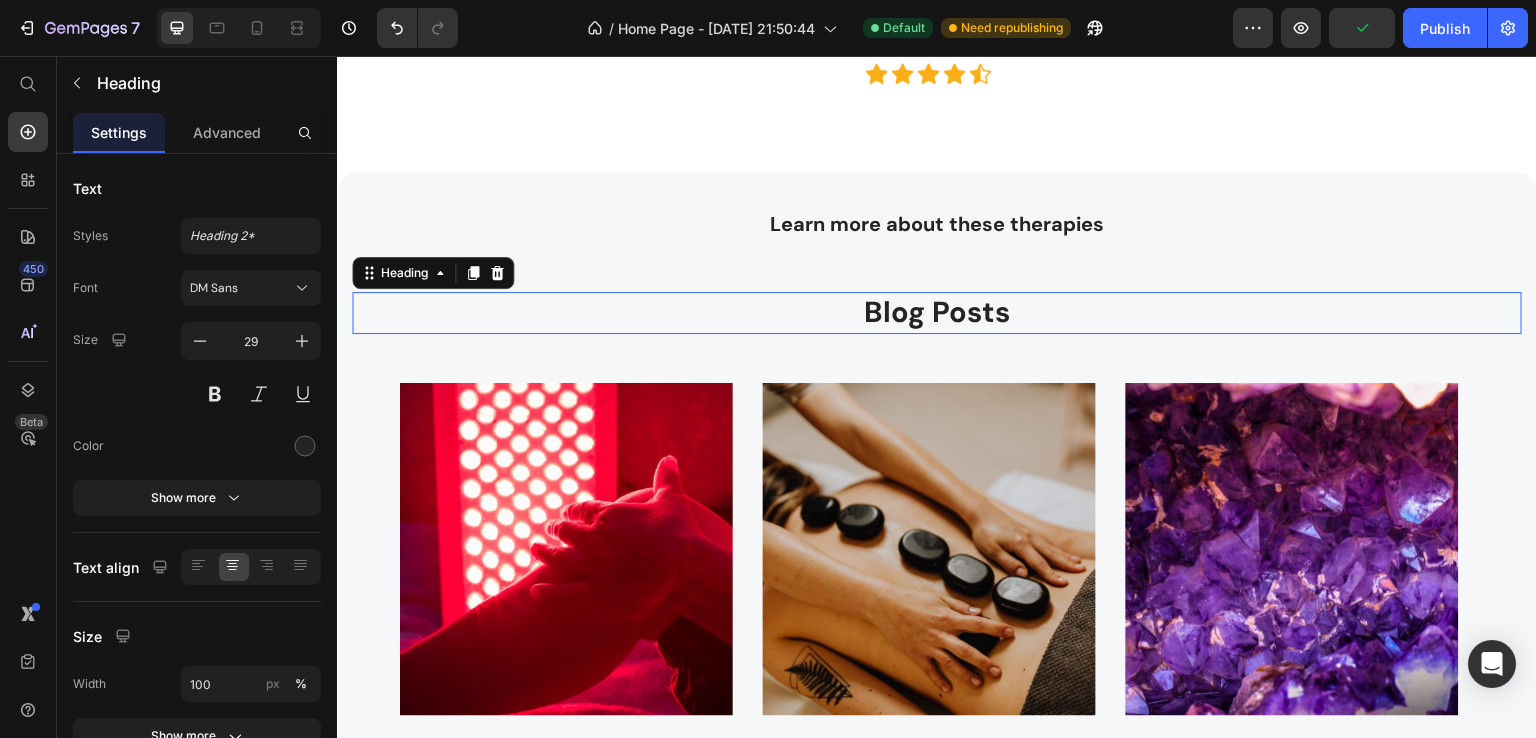 click on "Blog Posts" at bounding box center [937, 313] 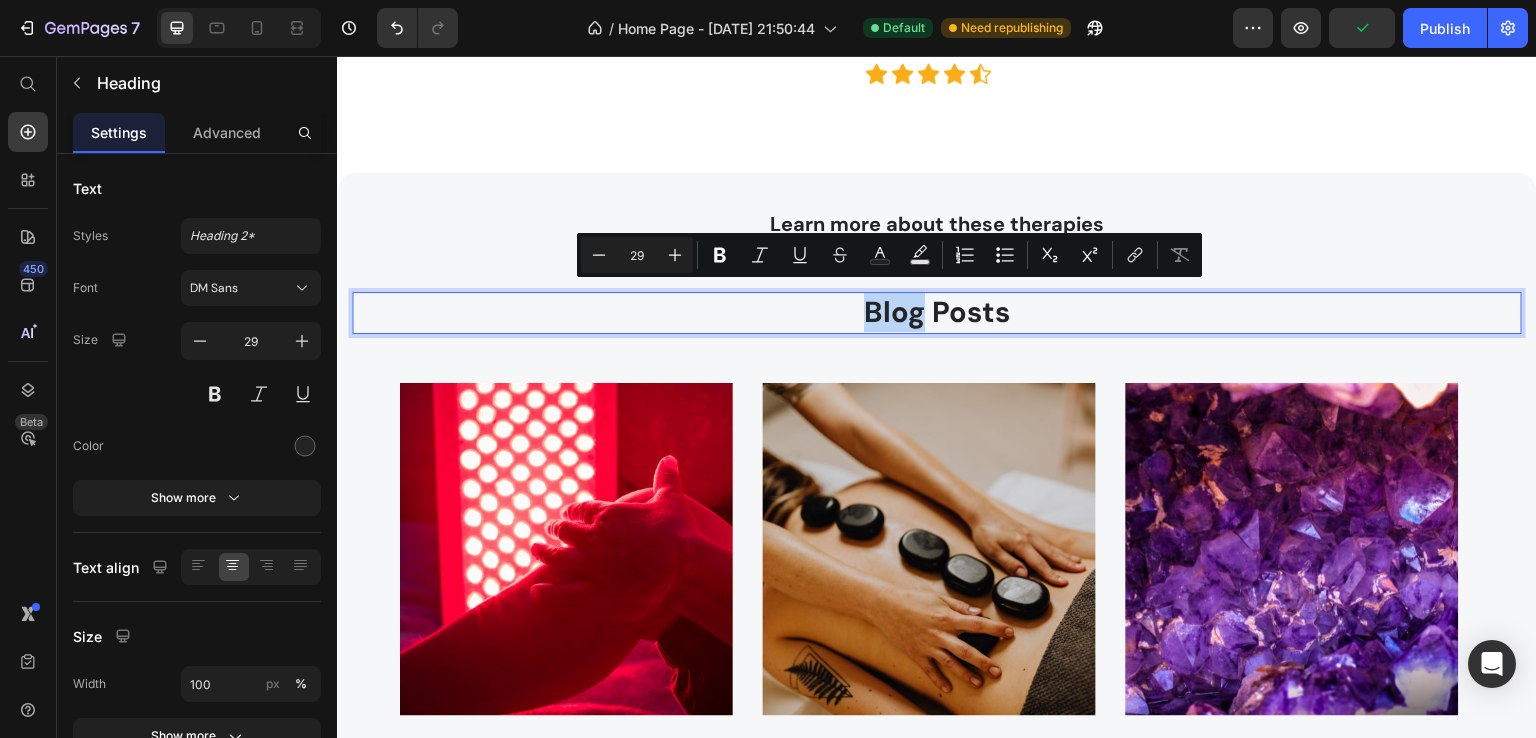 drag, startPoint x: 836, startPoint y: 307, endPoint x: 852, endPoint y: 307, distance: 16 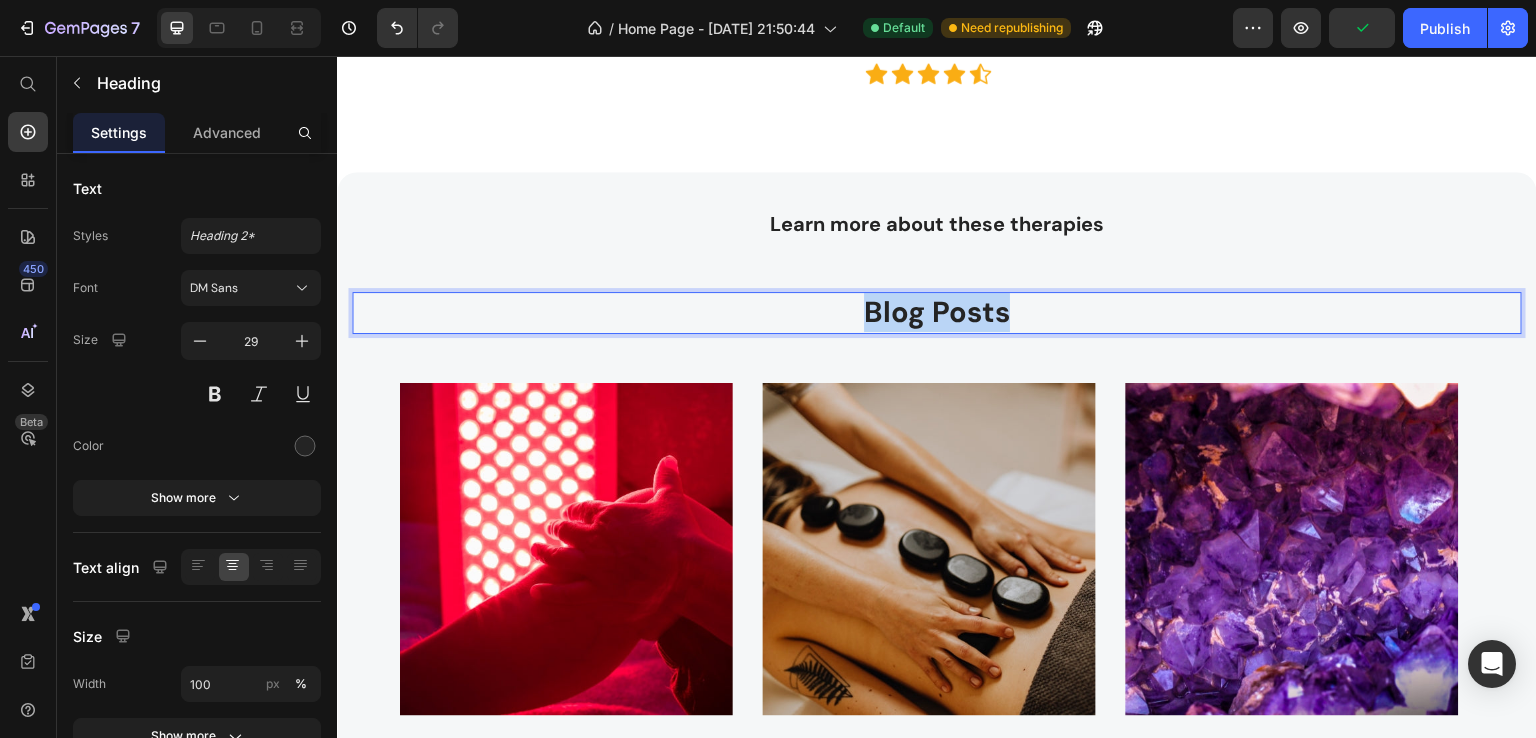 drag, startPoint x: 841, startPoint y: 307, endPoint x: 1015, endPoint y: 299, distance: 174.1838 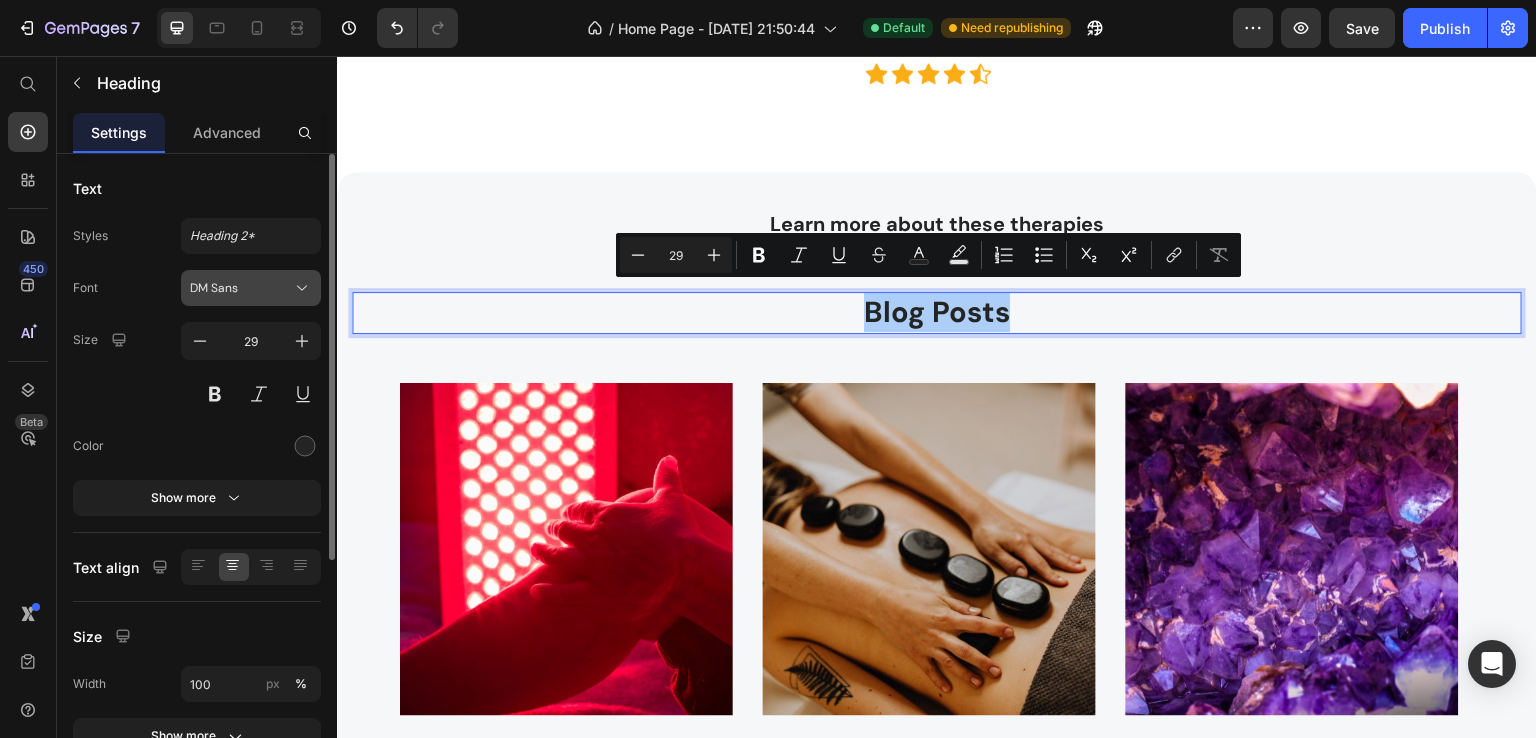 click on "DM Sans" at bounding box center (251, 288) 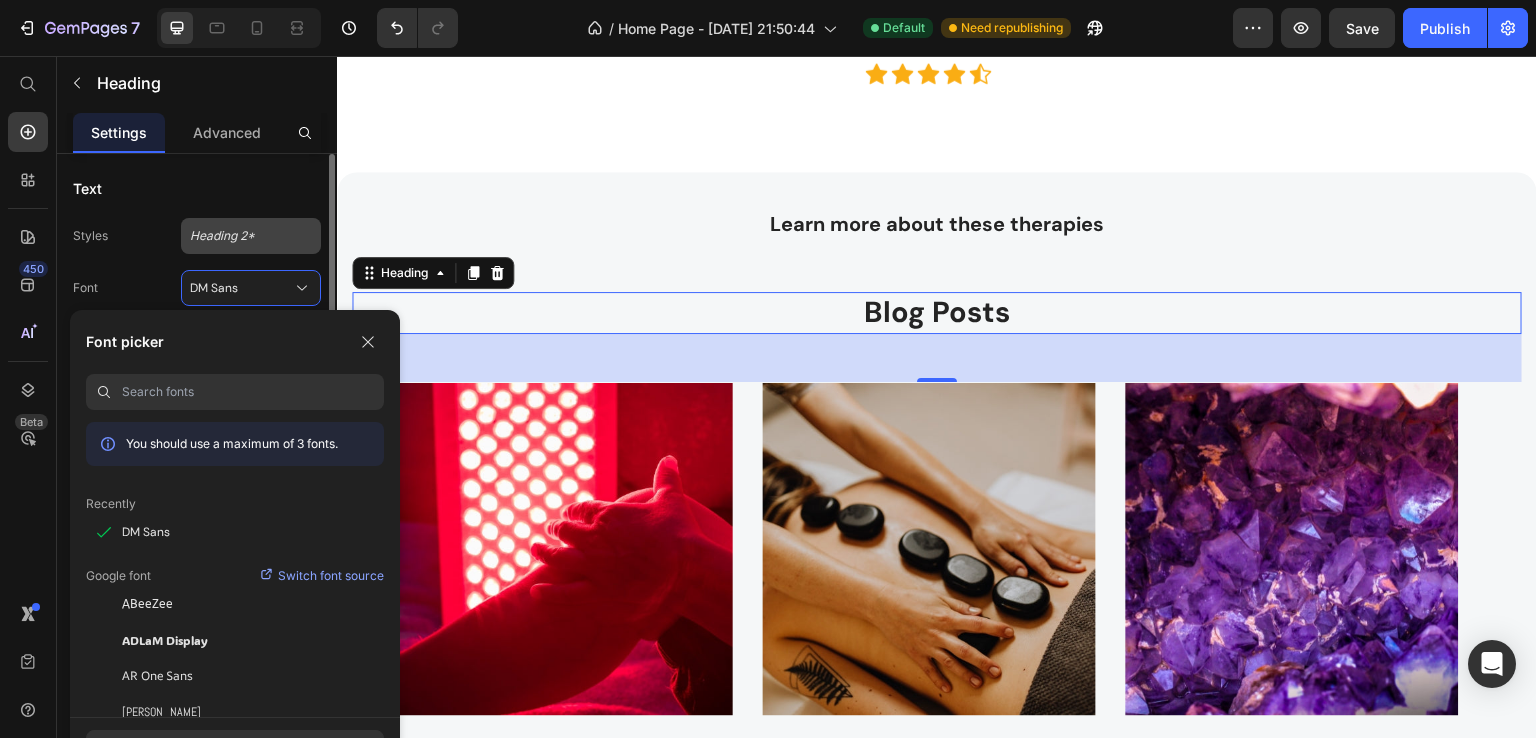 click on "Heading 2*" at bounding box center (251, 236) 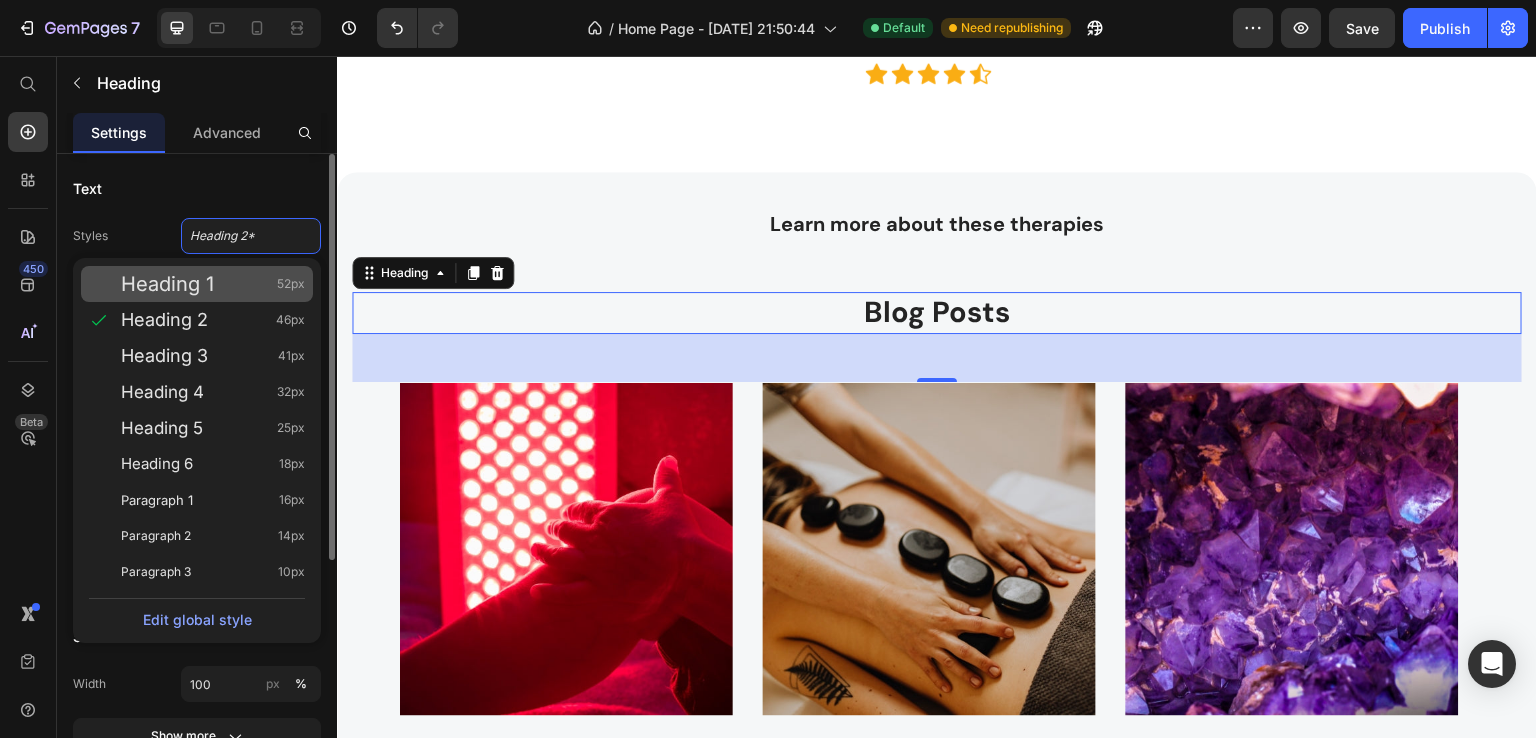 click on "Heading 1 52px" at bounding box center (213, 284) 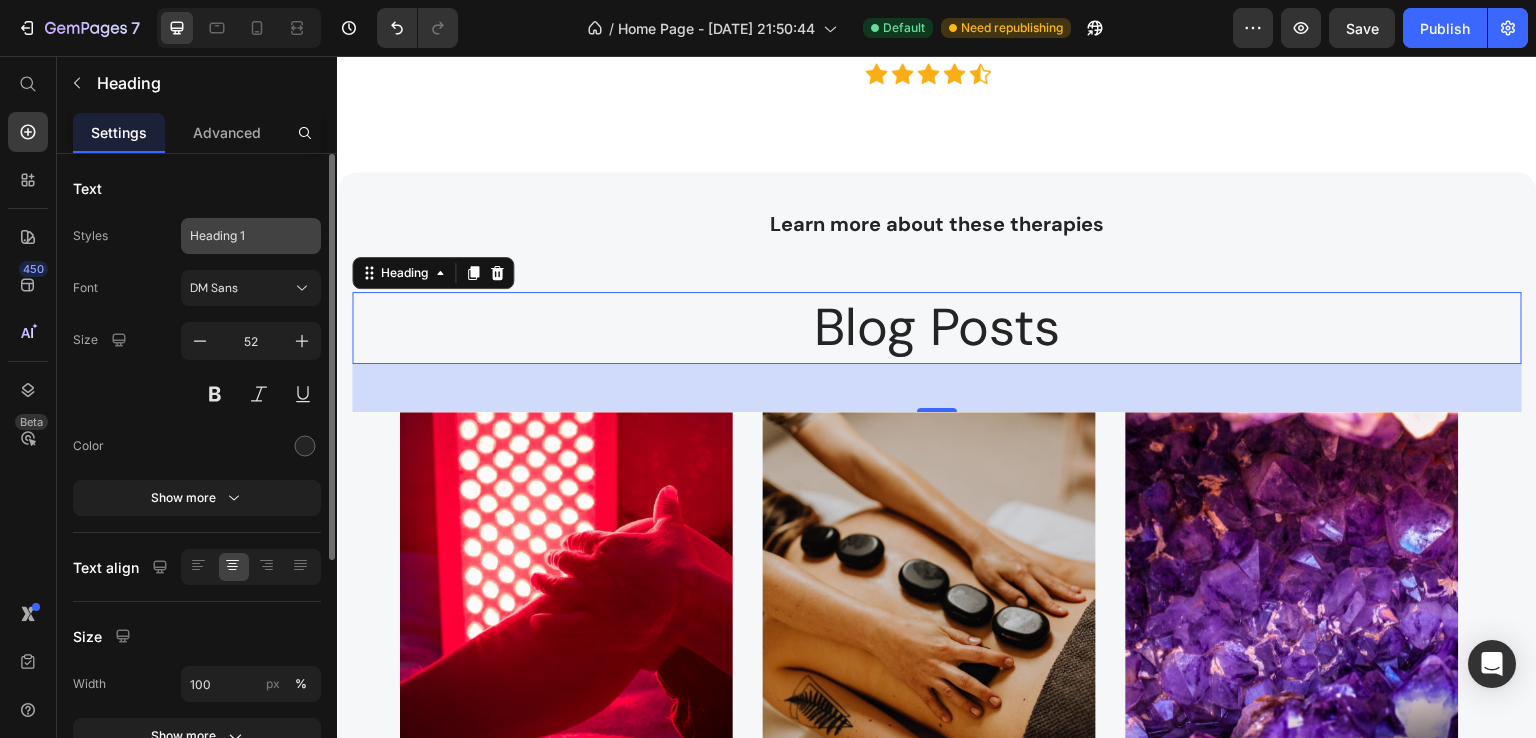 click on "Heading 1" at bounding box center (251, 236) 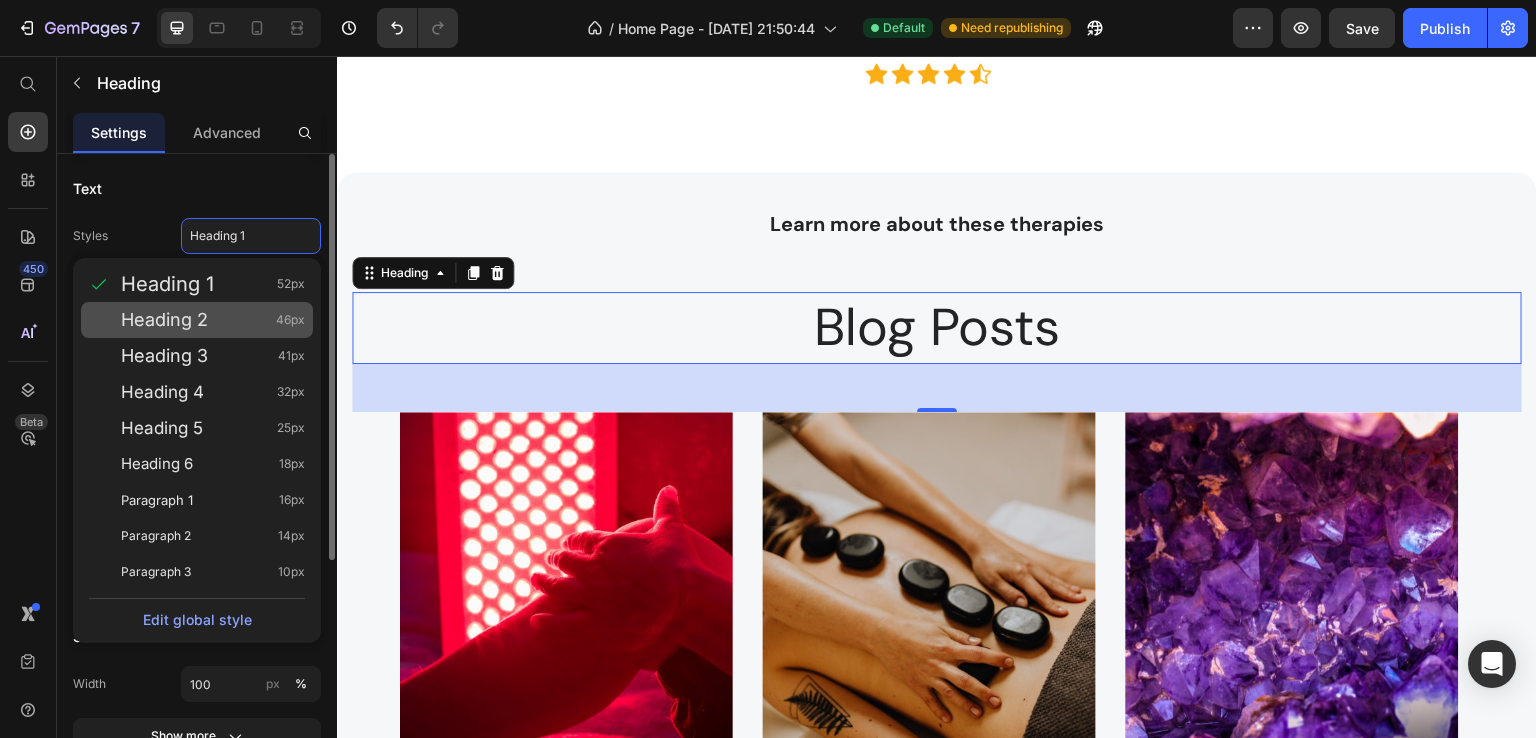 click on "Heading 2 46px" at bounding box center [213, 320] 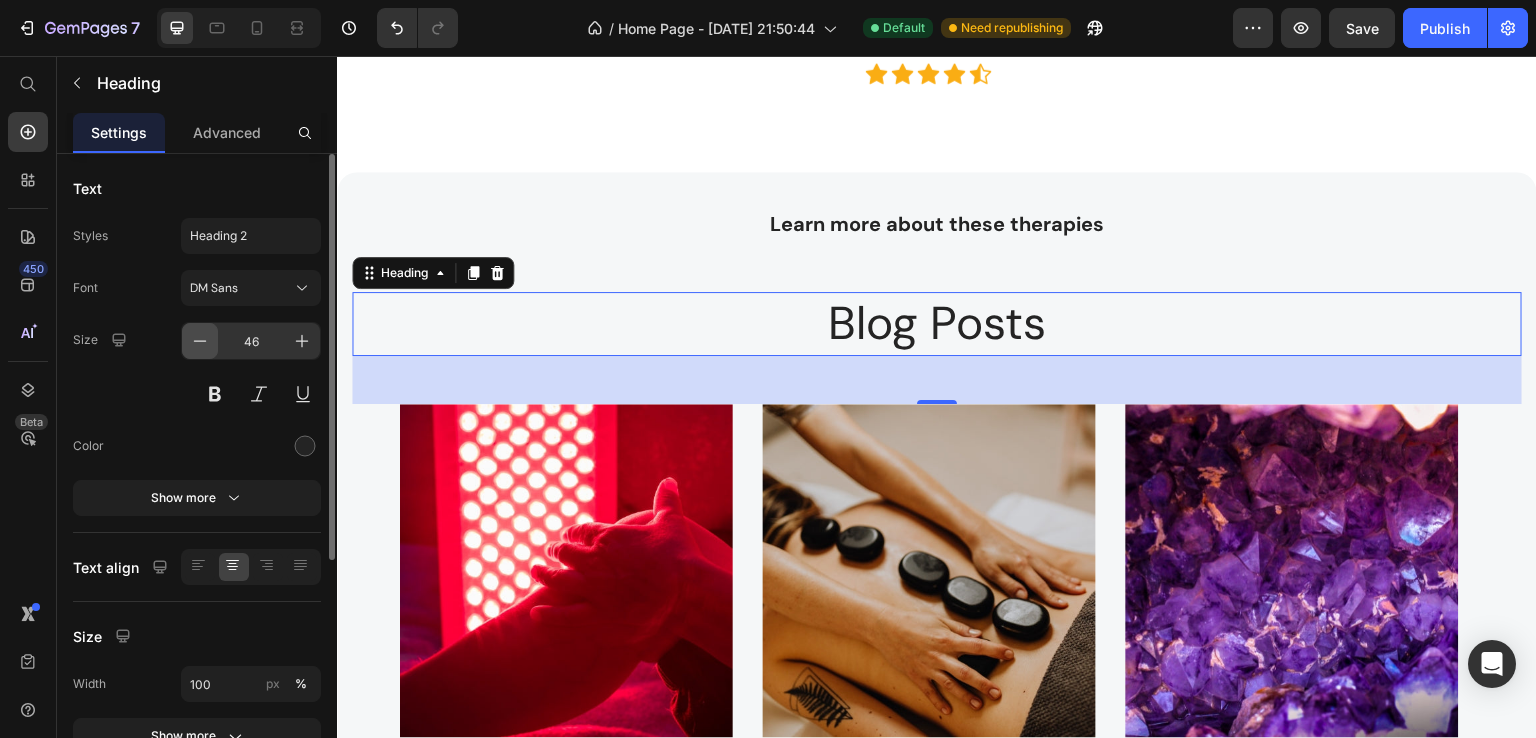 click at bounding box center (200, 341) 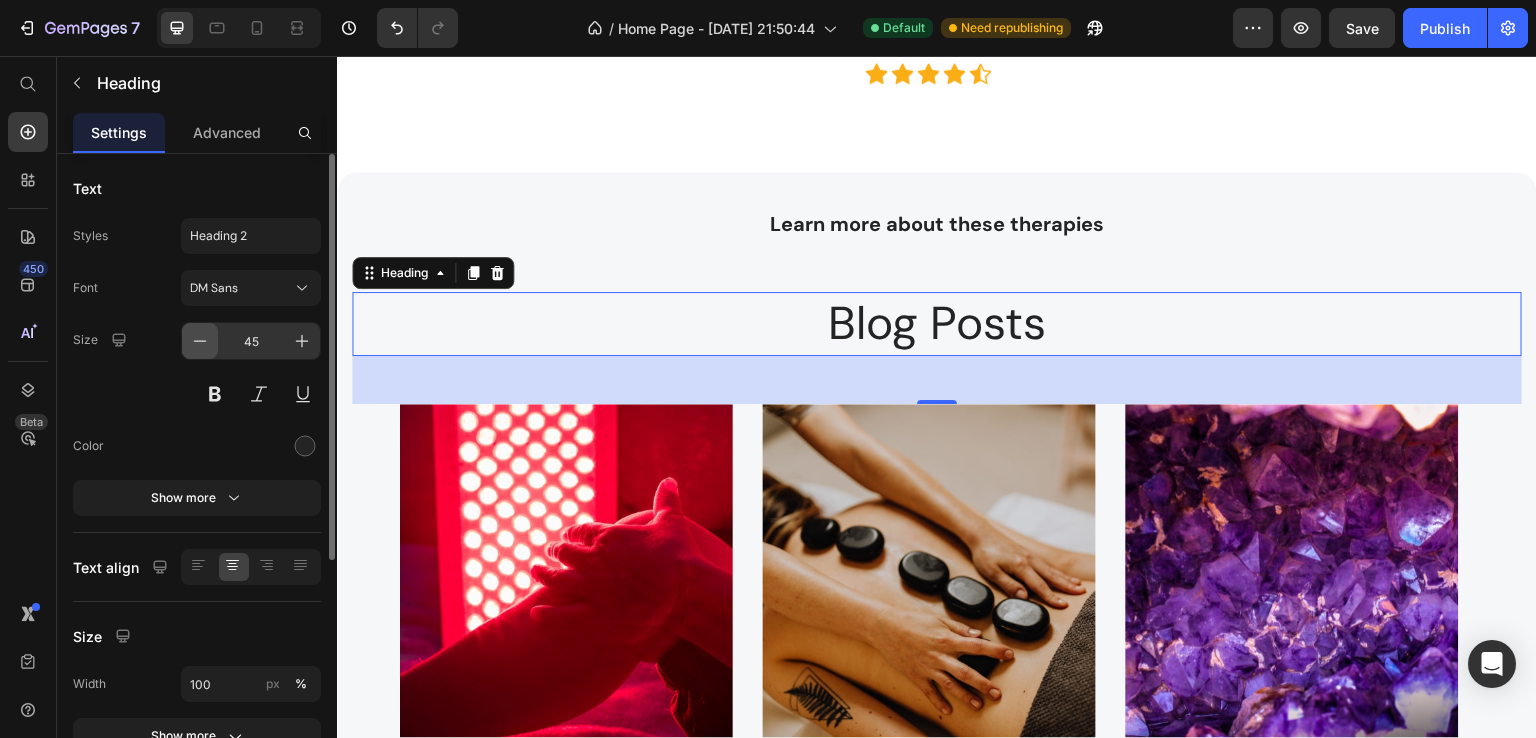 click at bounding box center (200, 341) 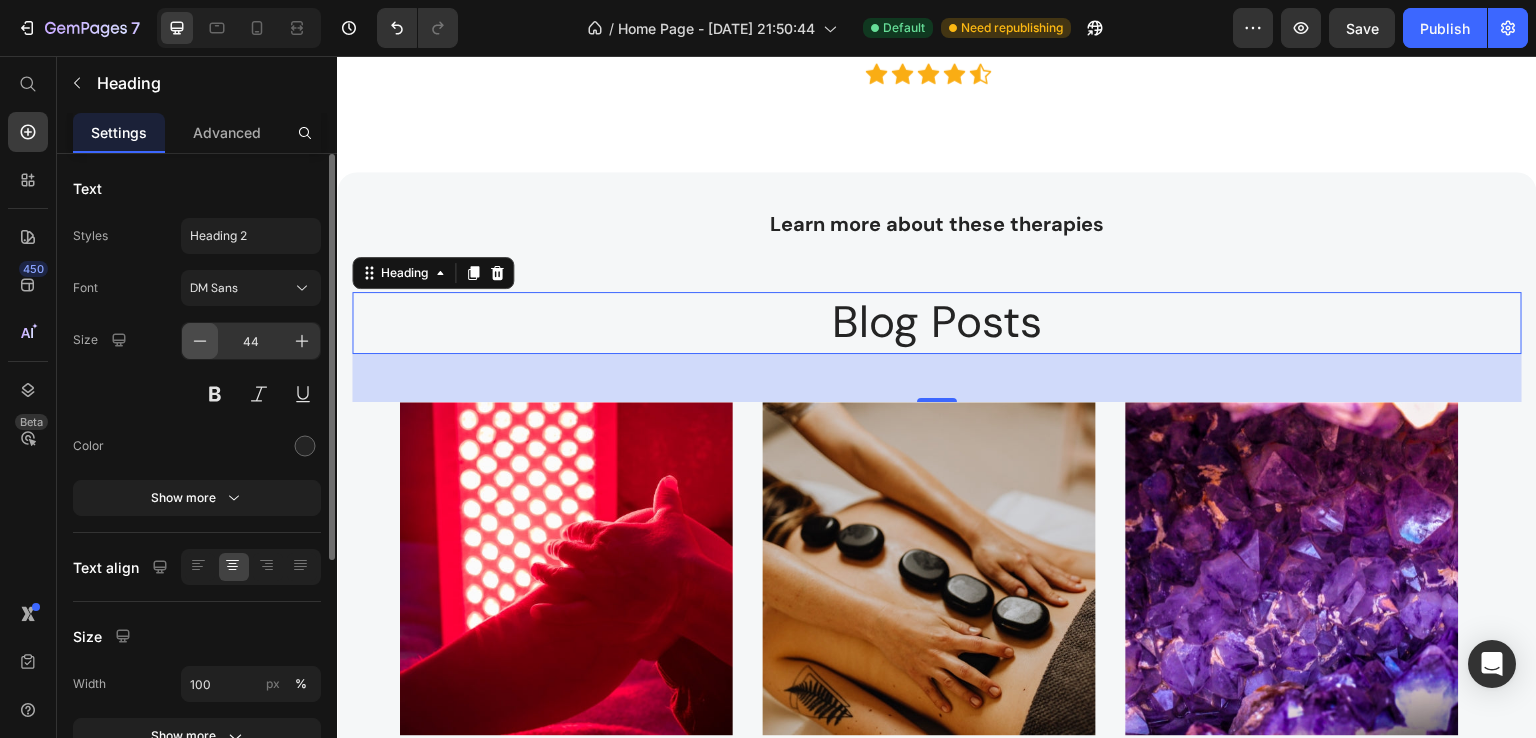 click 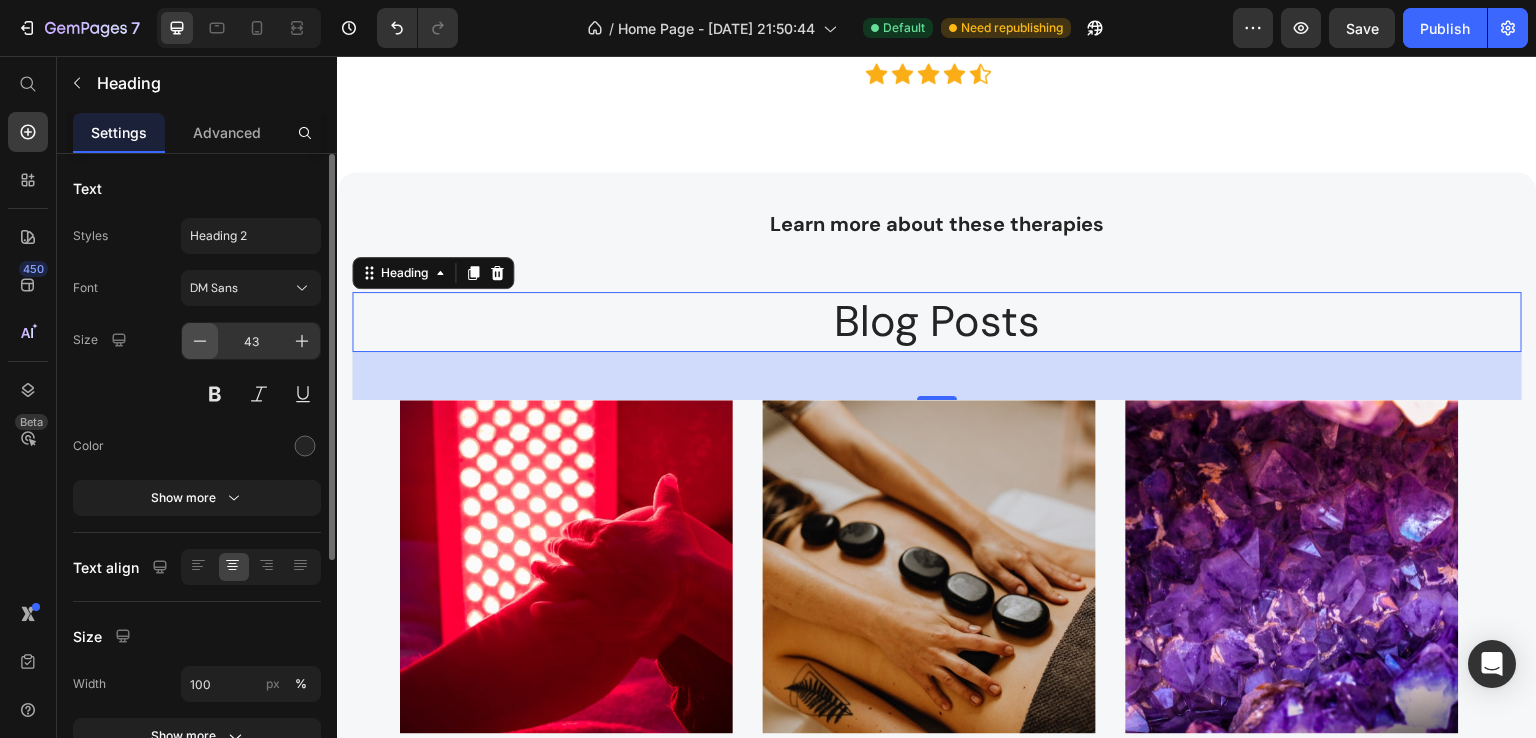 click 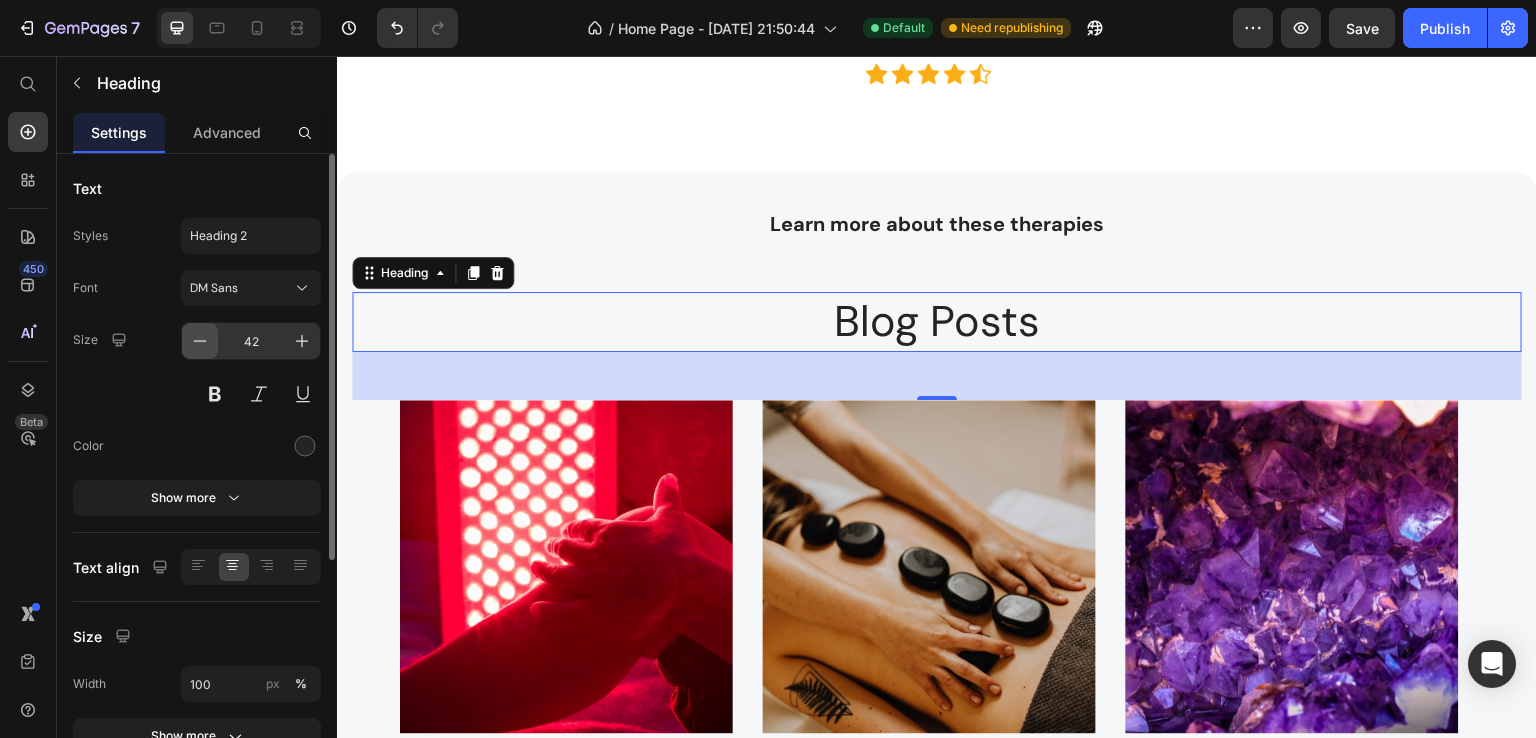 click 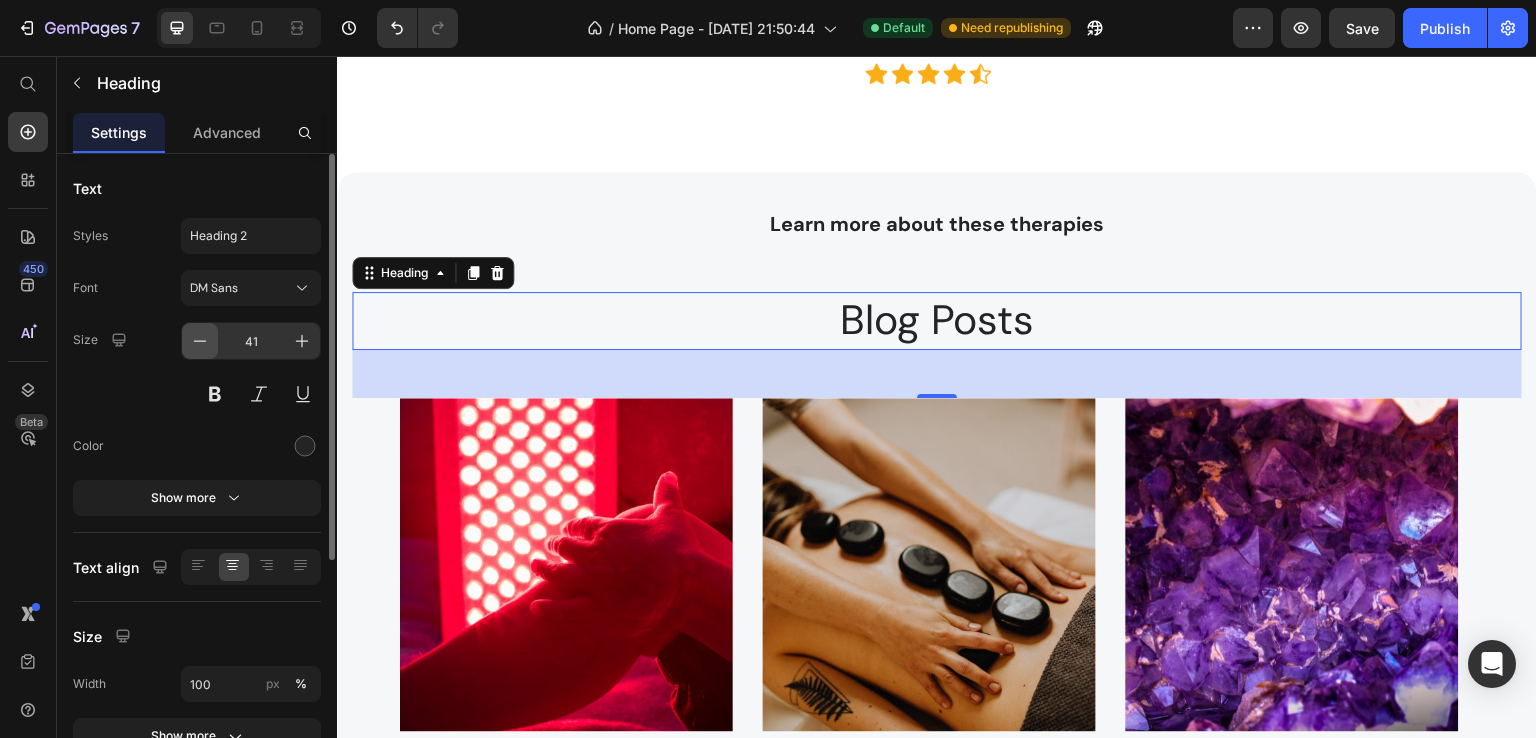 click 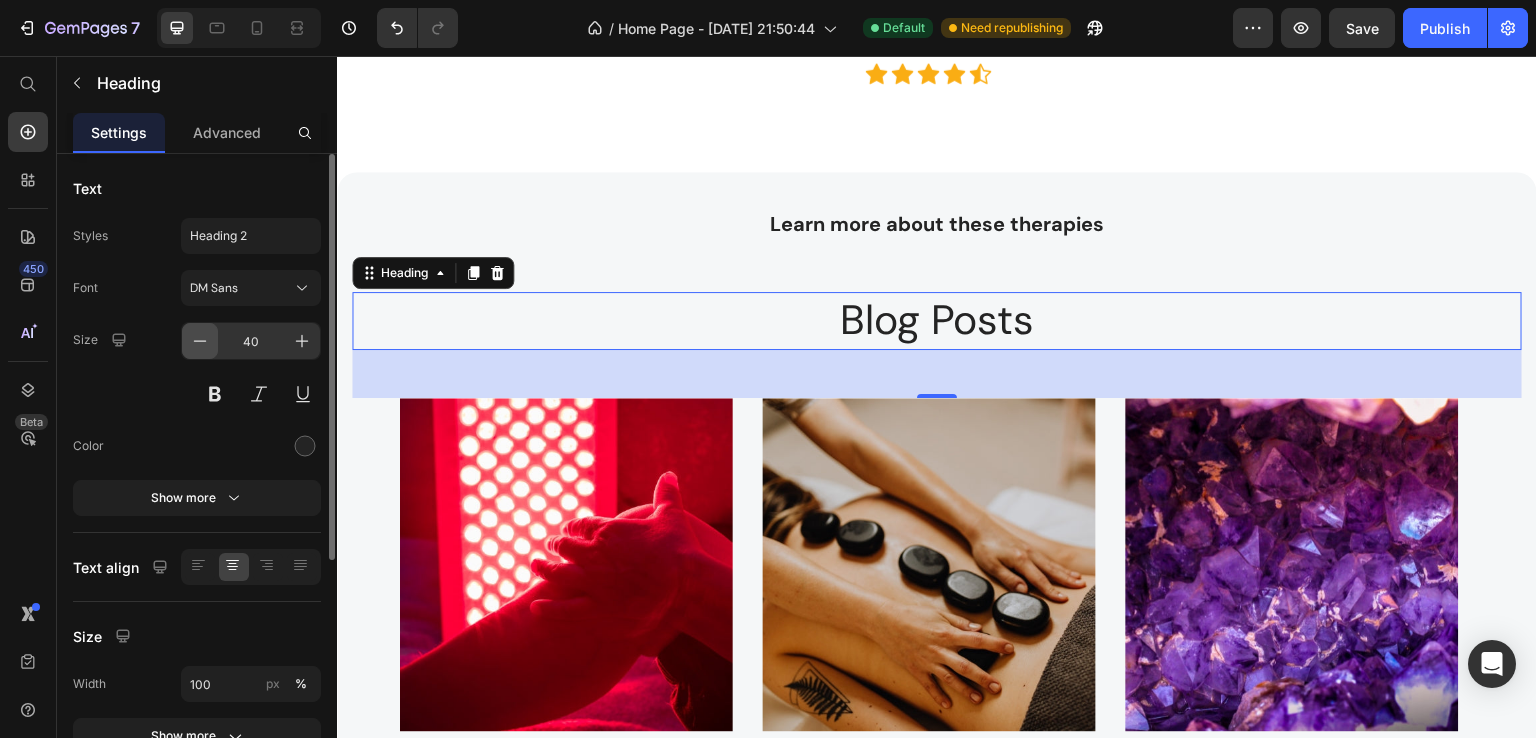 click 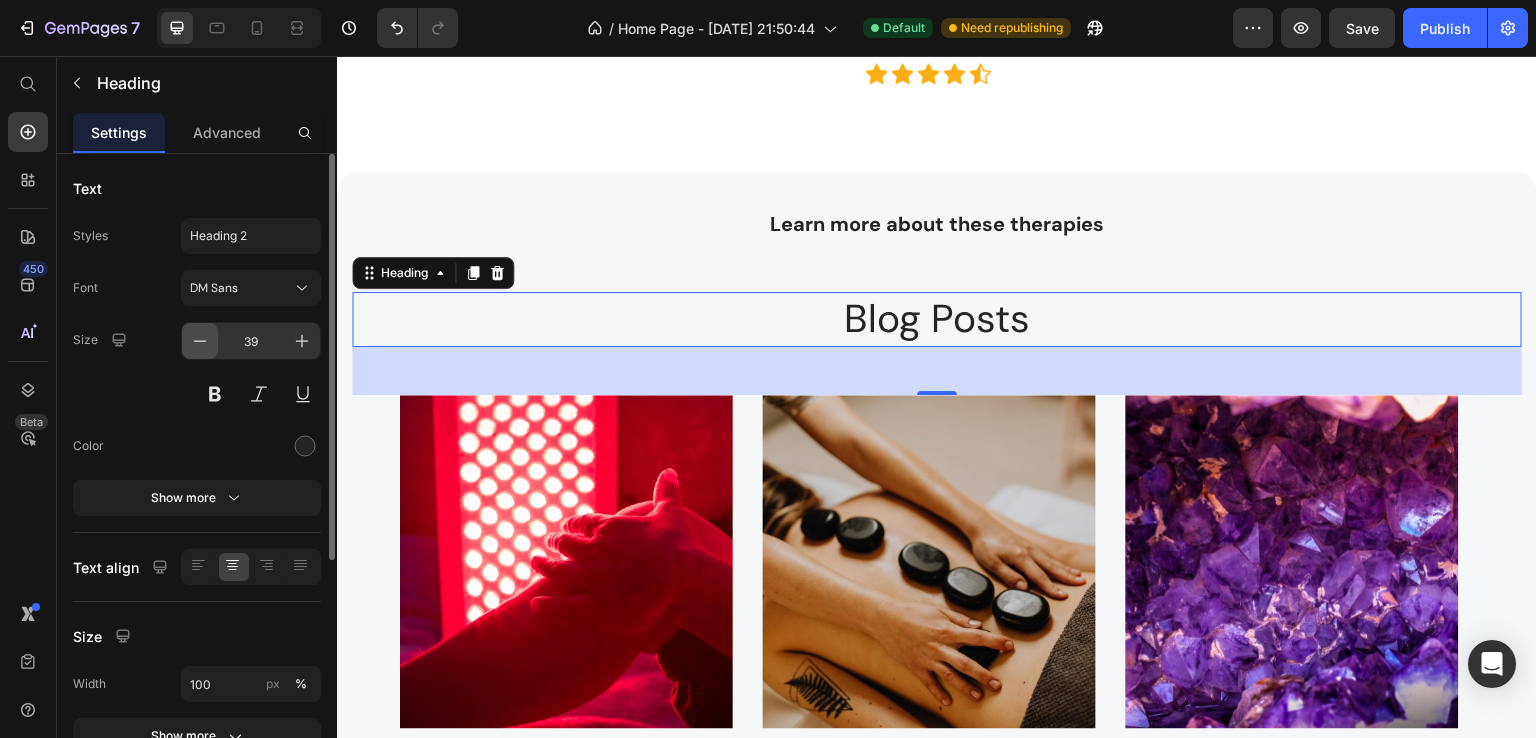 click 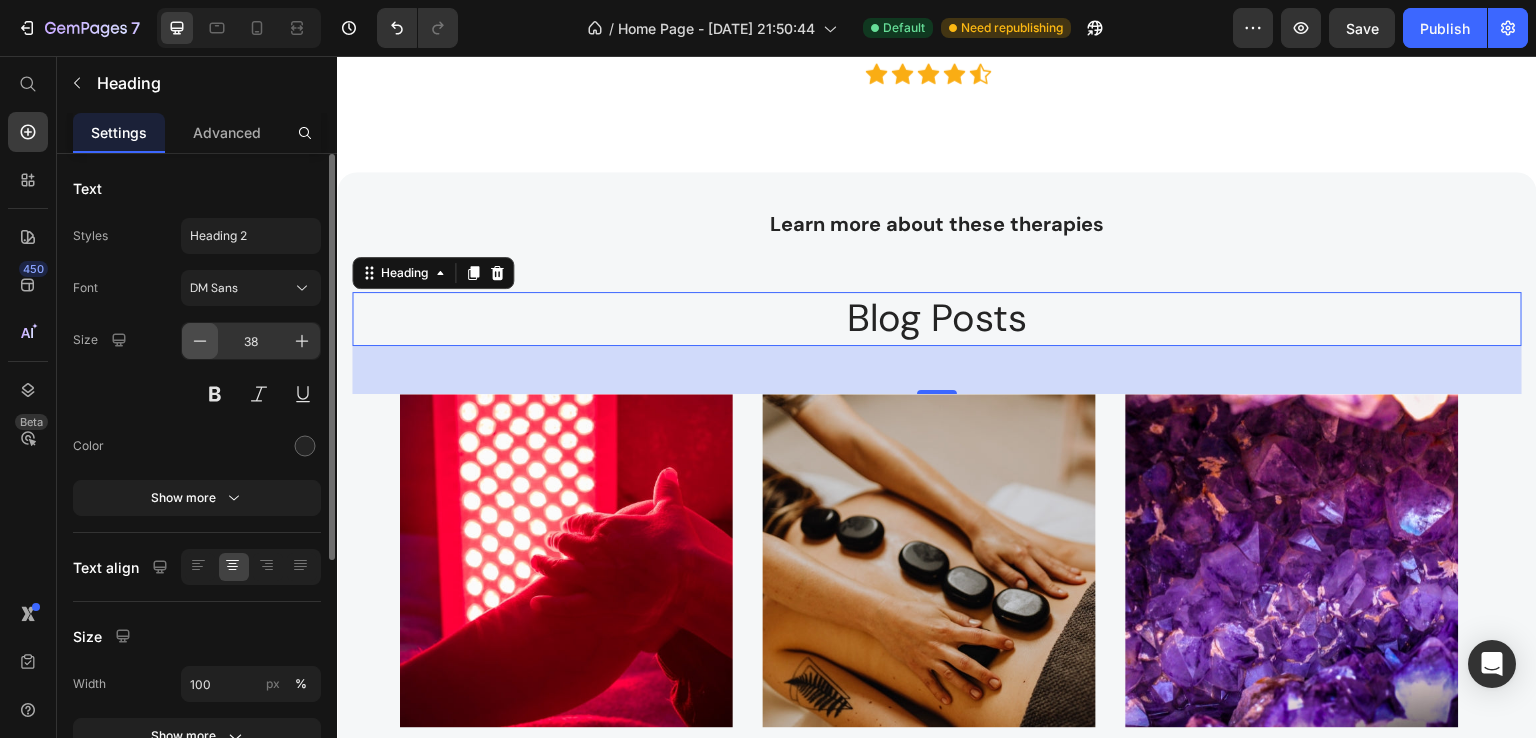 click 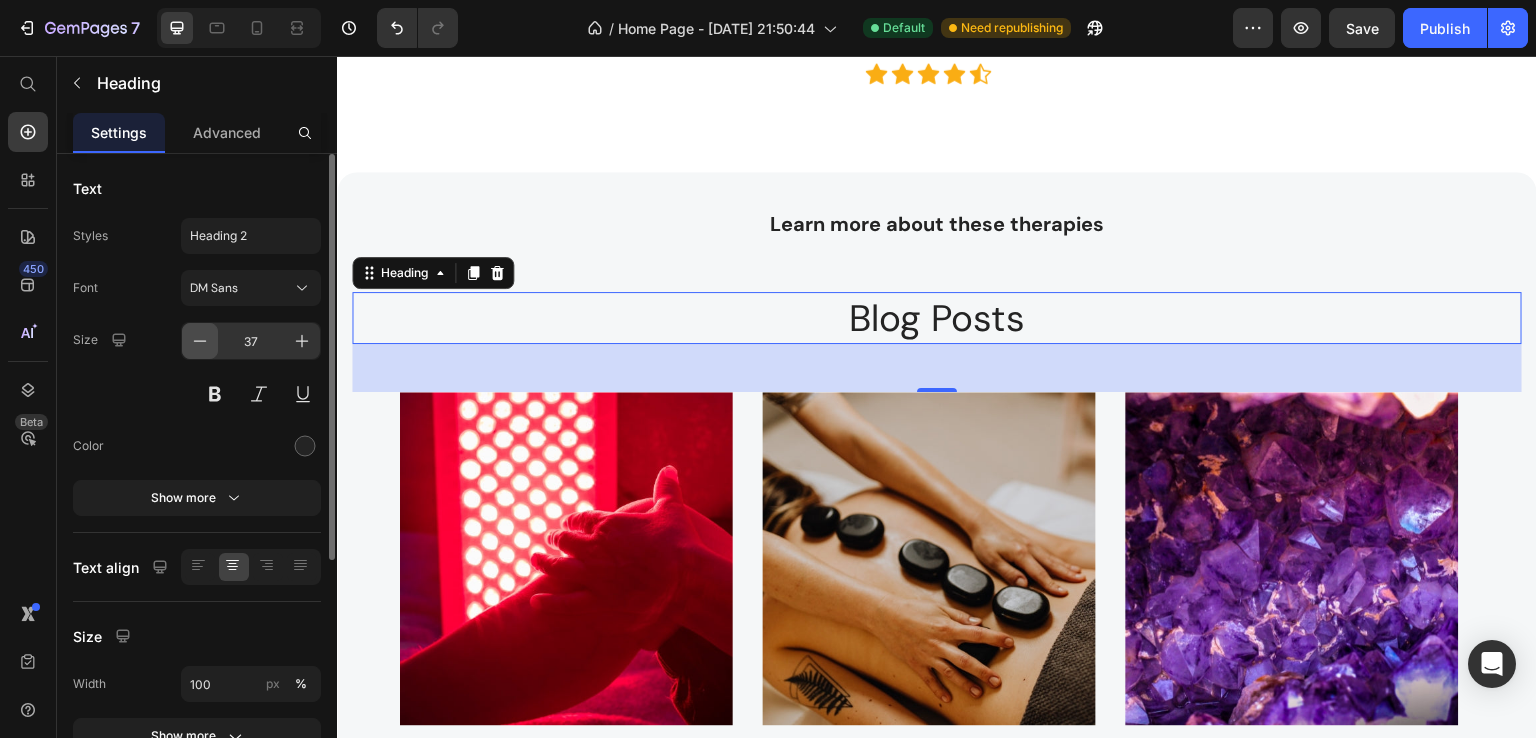 click 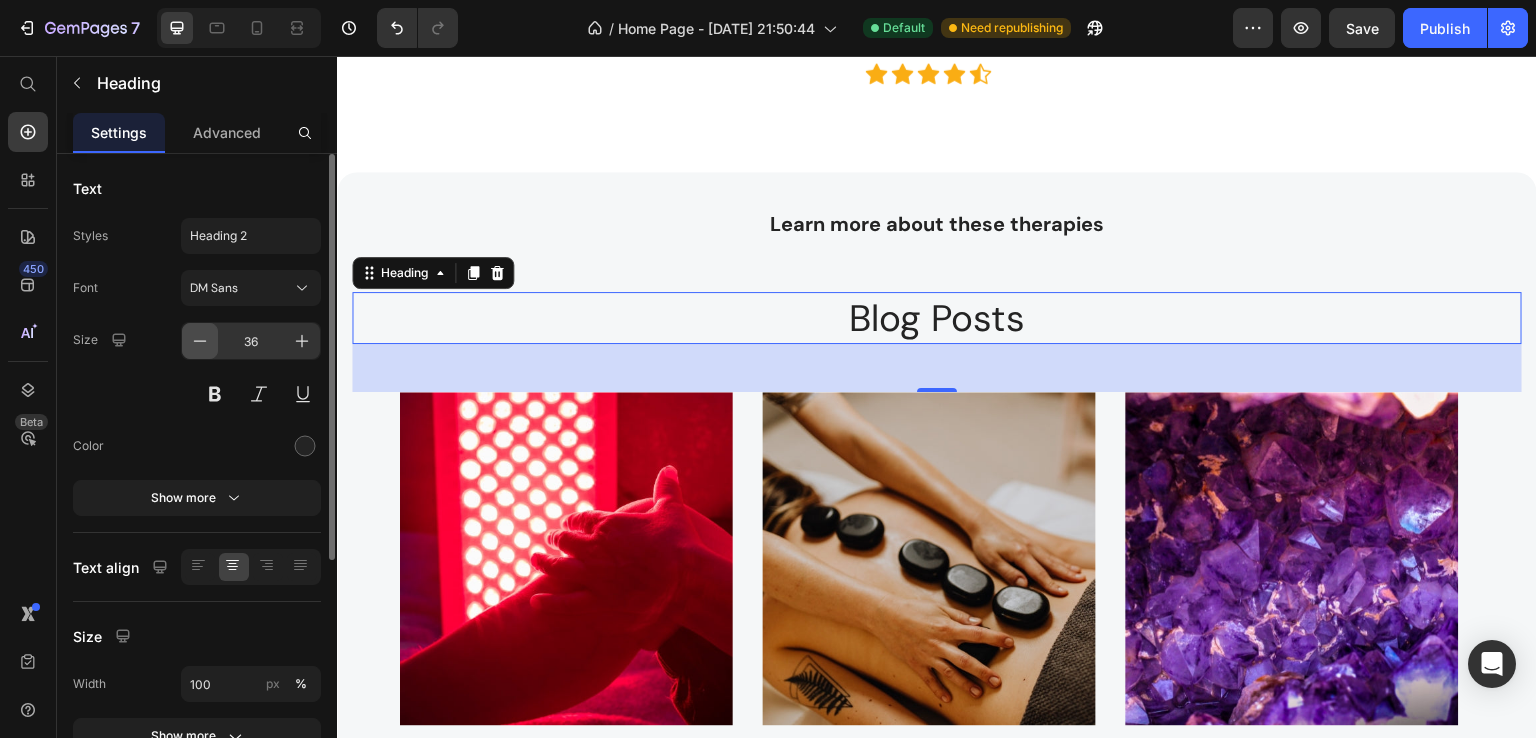 click 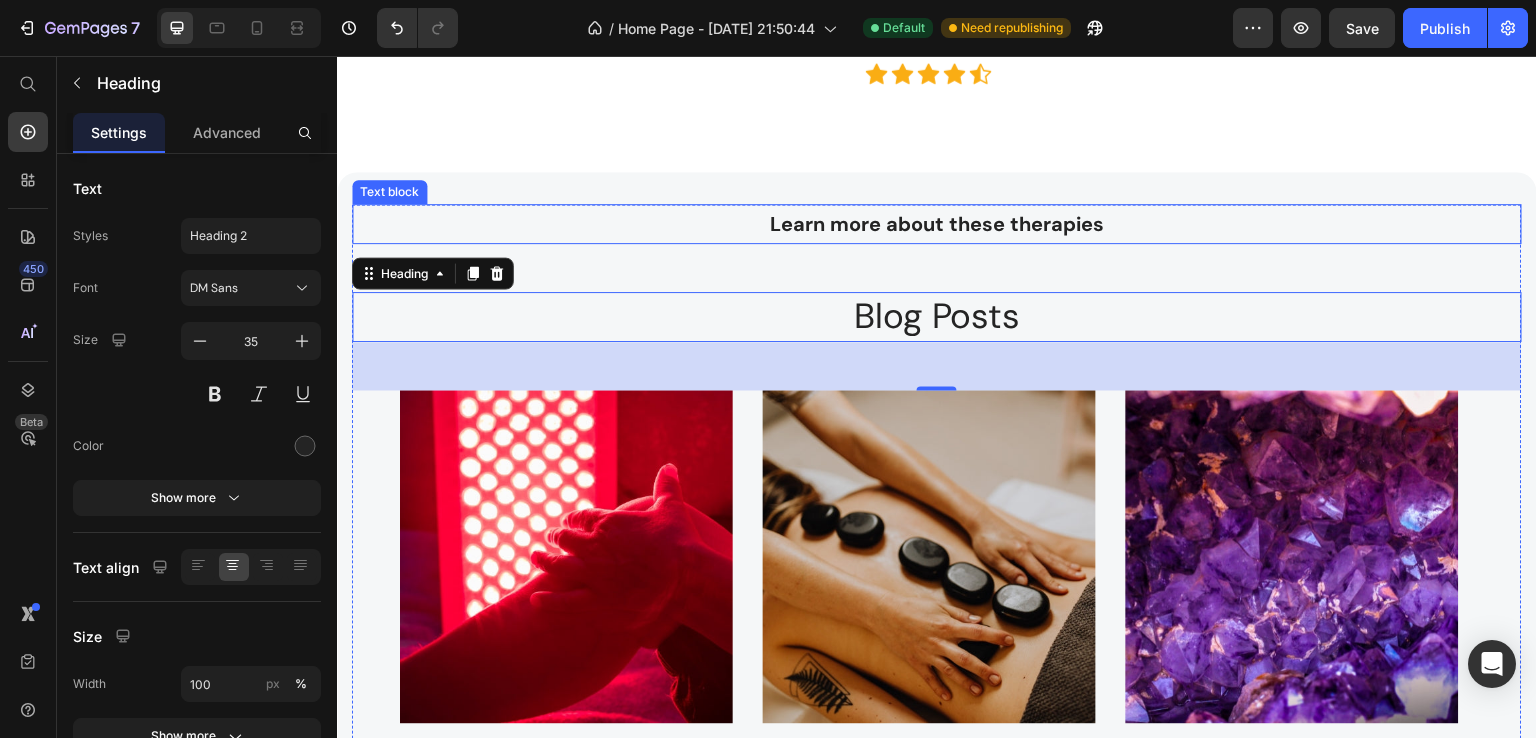 click on "Learn more about these therapies" at bounding box center [937, 224] 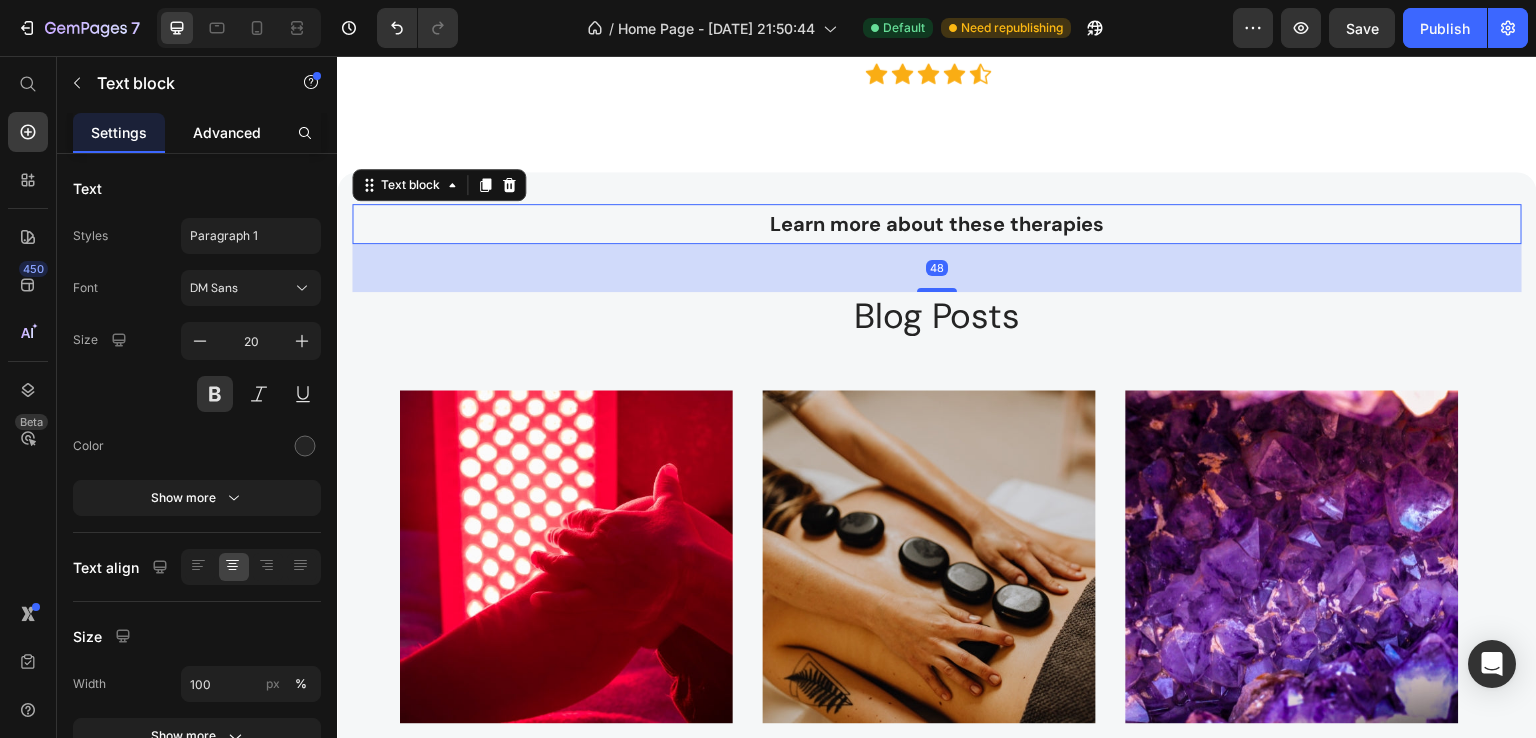 click on "Advanced" at bounding box center (227, 132) 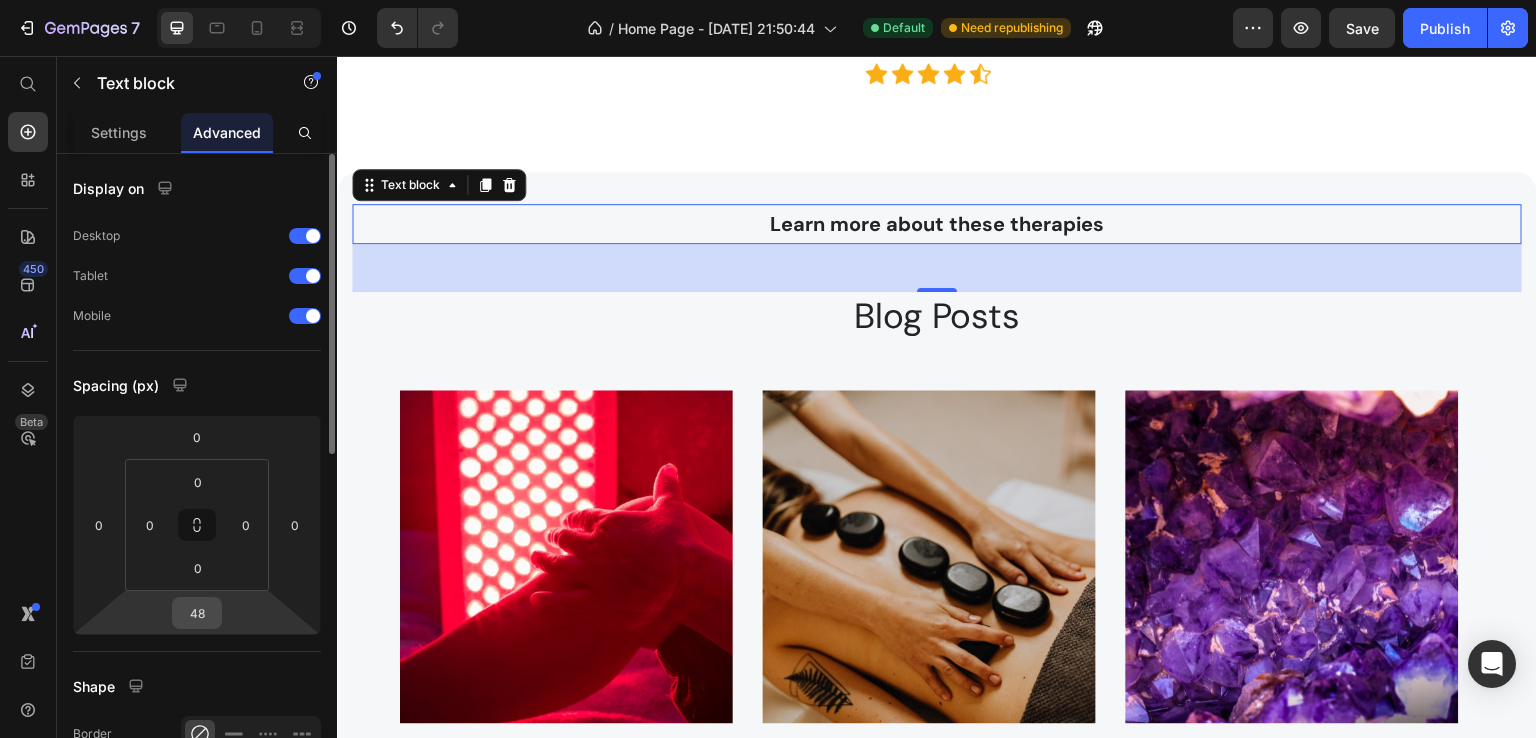 click on "48" at bounding box center (197, 613) 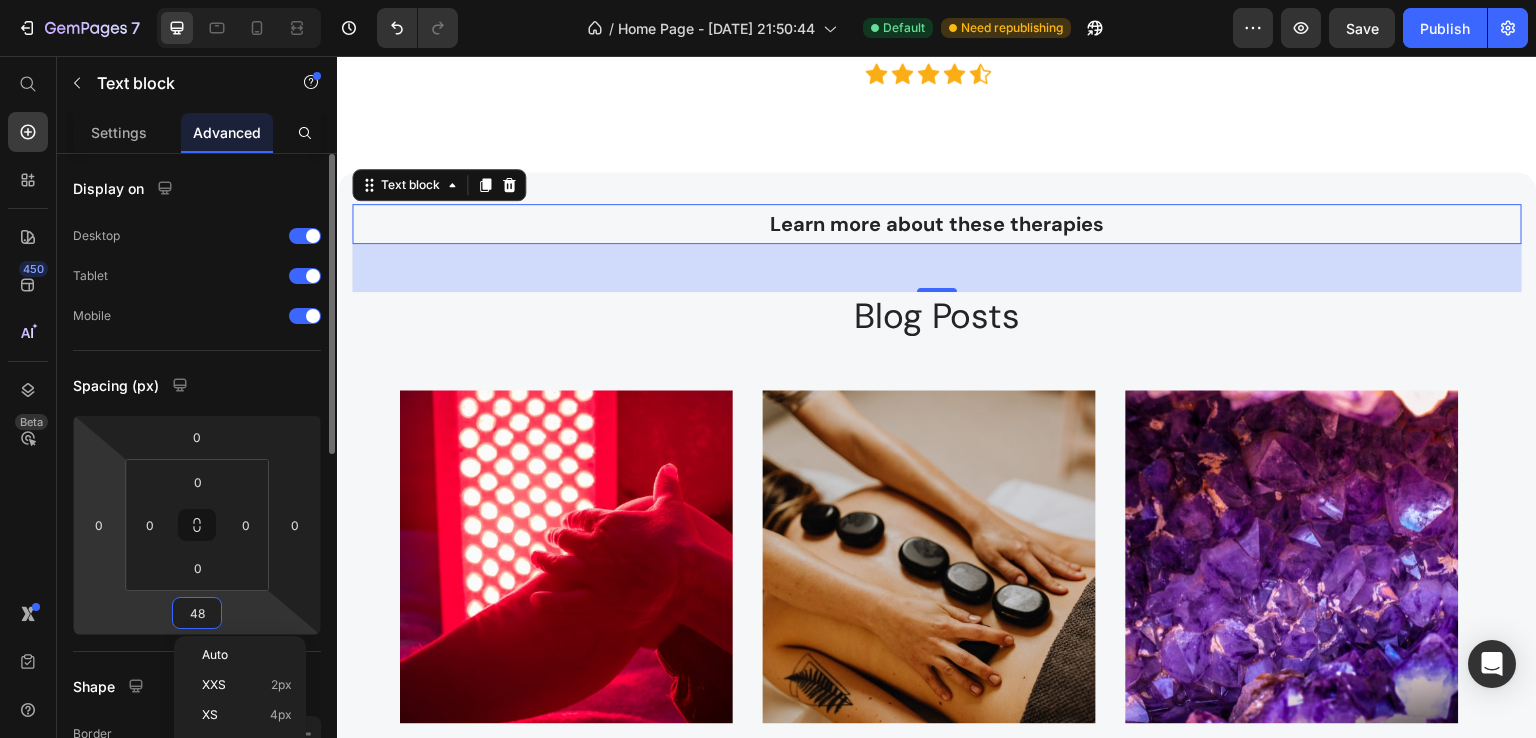 scroll, scrollTop: 266, scrollLeft: 0, axis: vertical 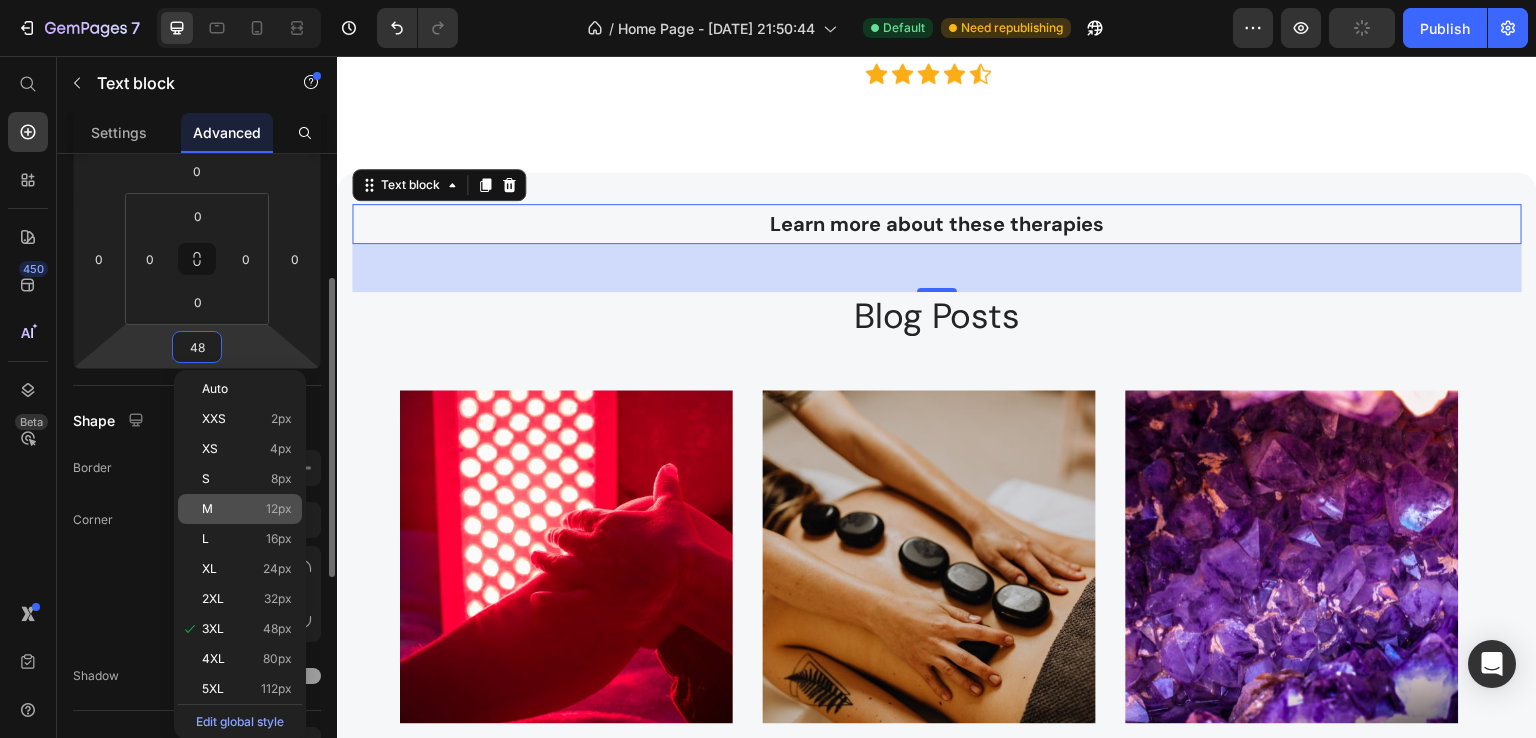 click on "M 12px" at bounding box center [247, 509] 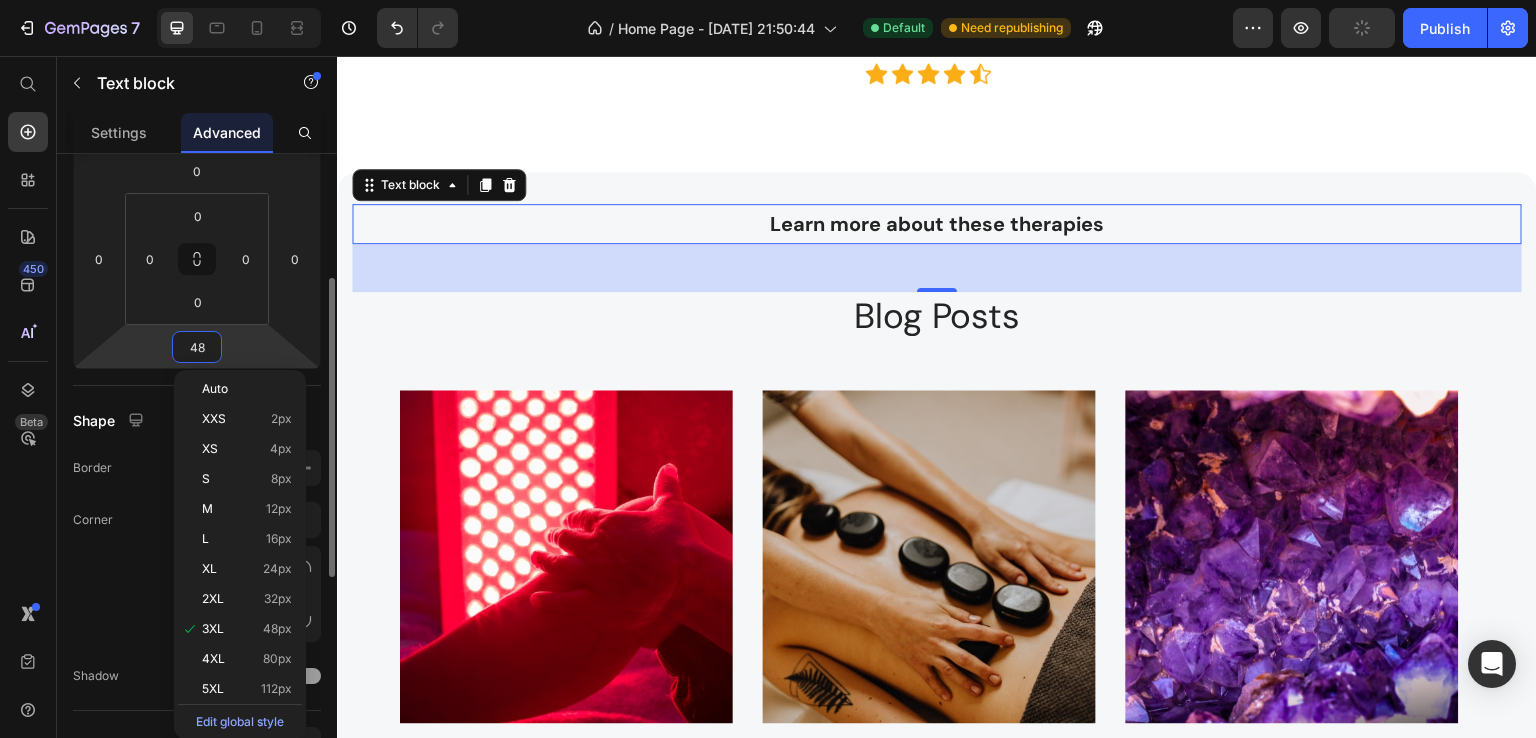 type on "12" 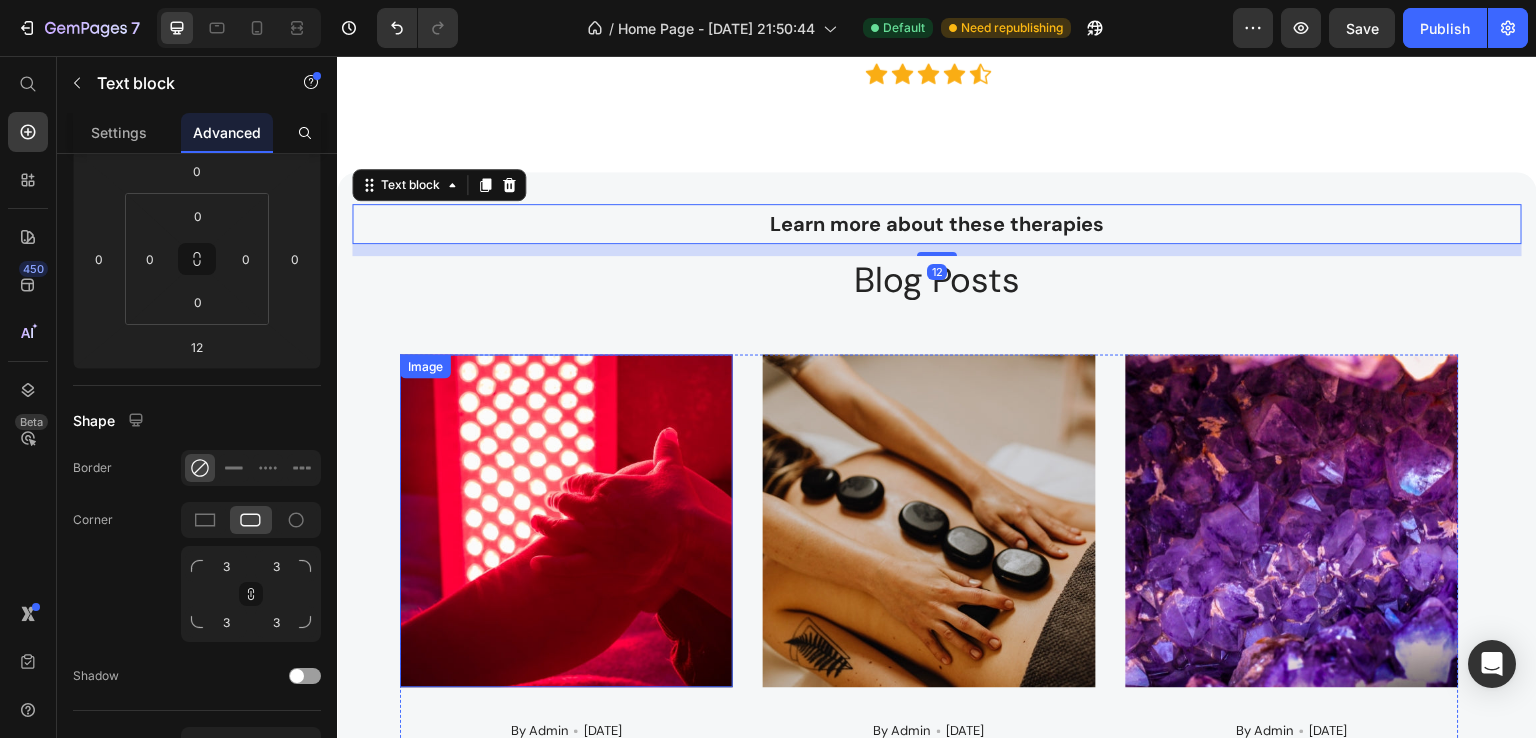 click at bounding box center [566, 520] 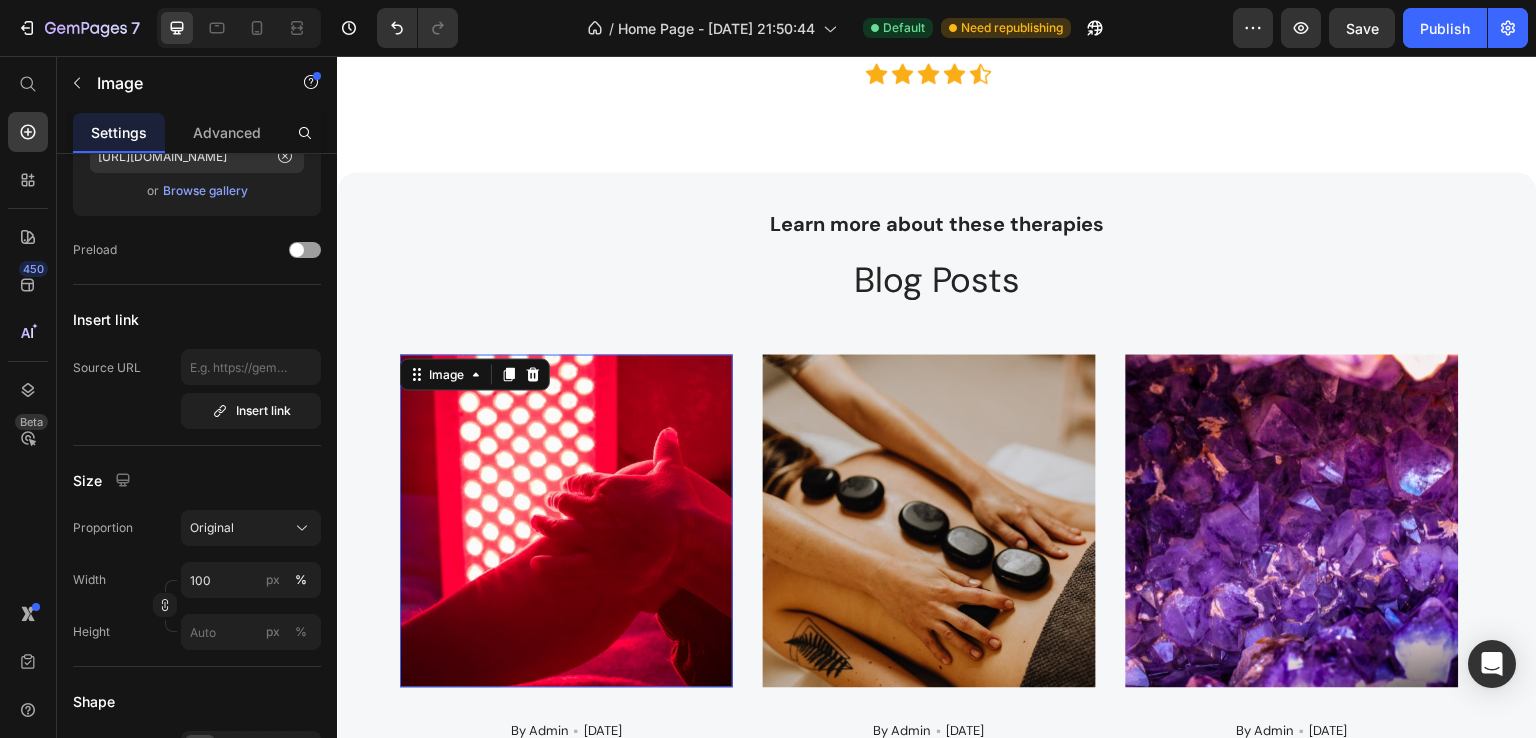scroll, scrollTop: 0, scrollLeft: 0, axis: both 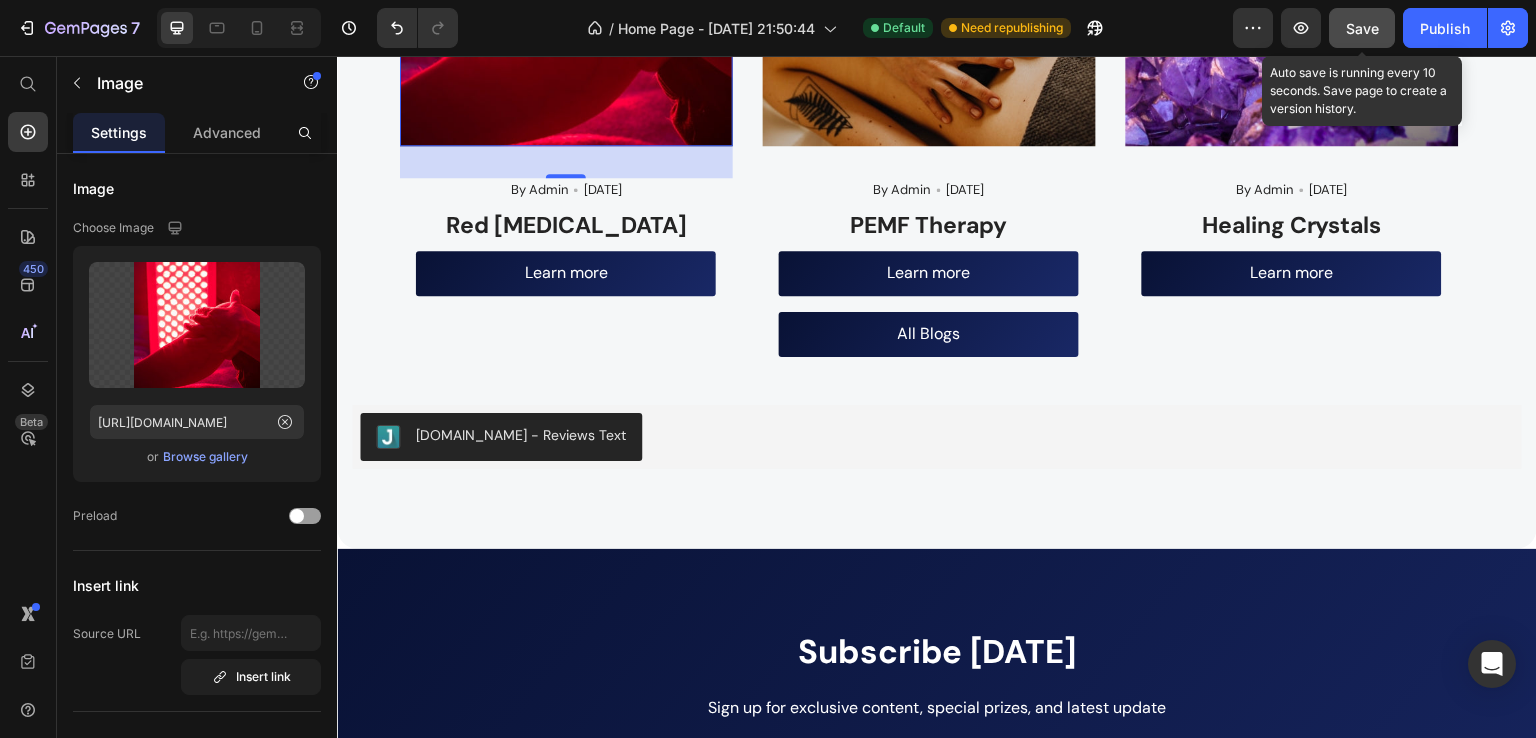 click on "Save" at bounding box center [1362, 28] 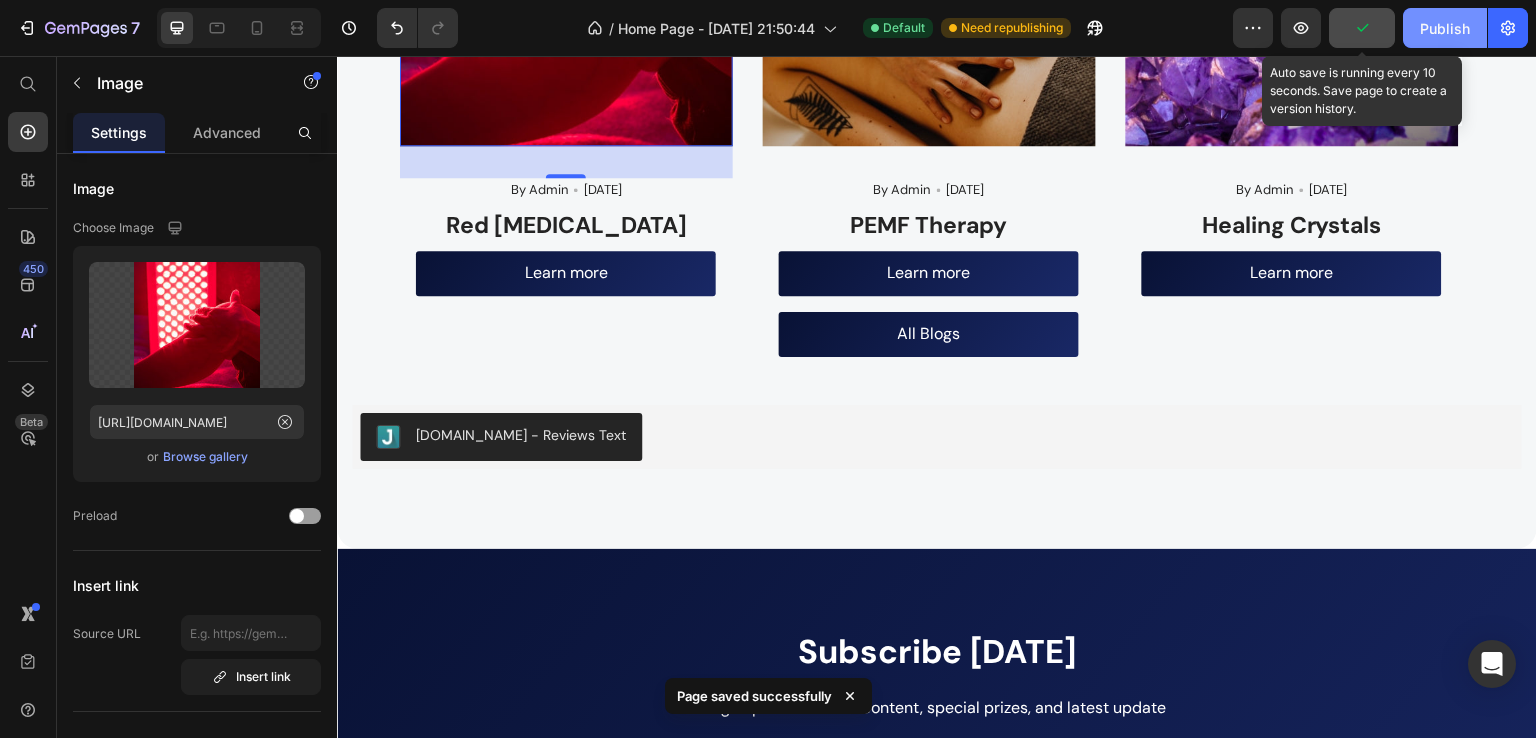 click on "Publish" at bounding box center [1445, 28] 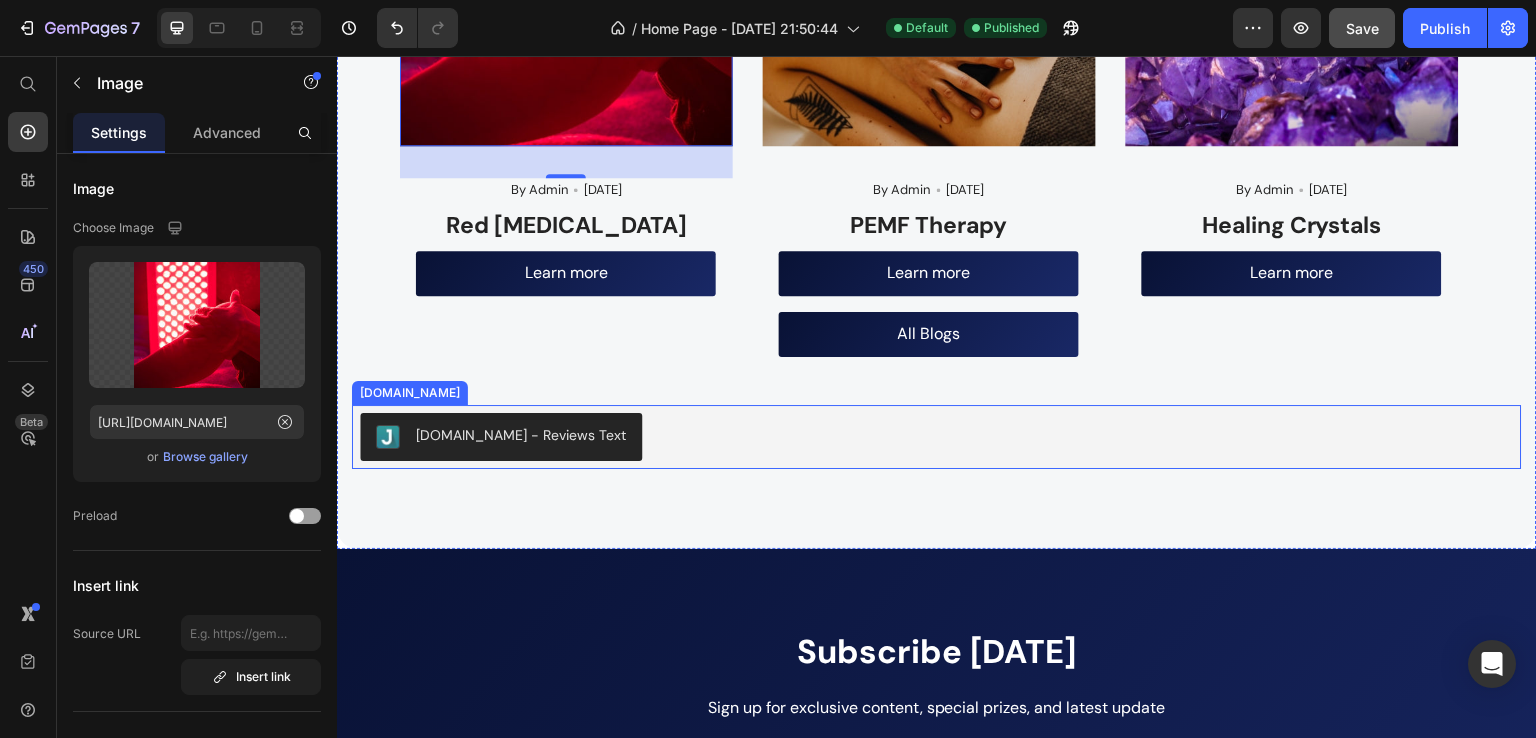 click on "Judge.me - Reviews Text" at bounding box center [937, 437] 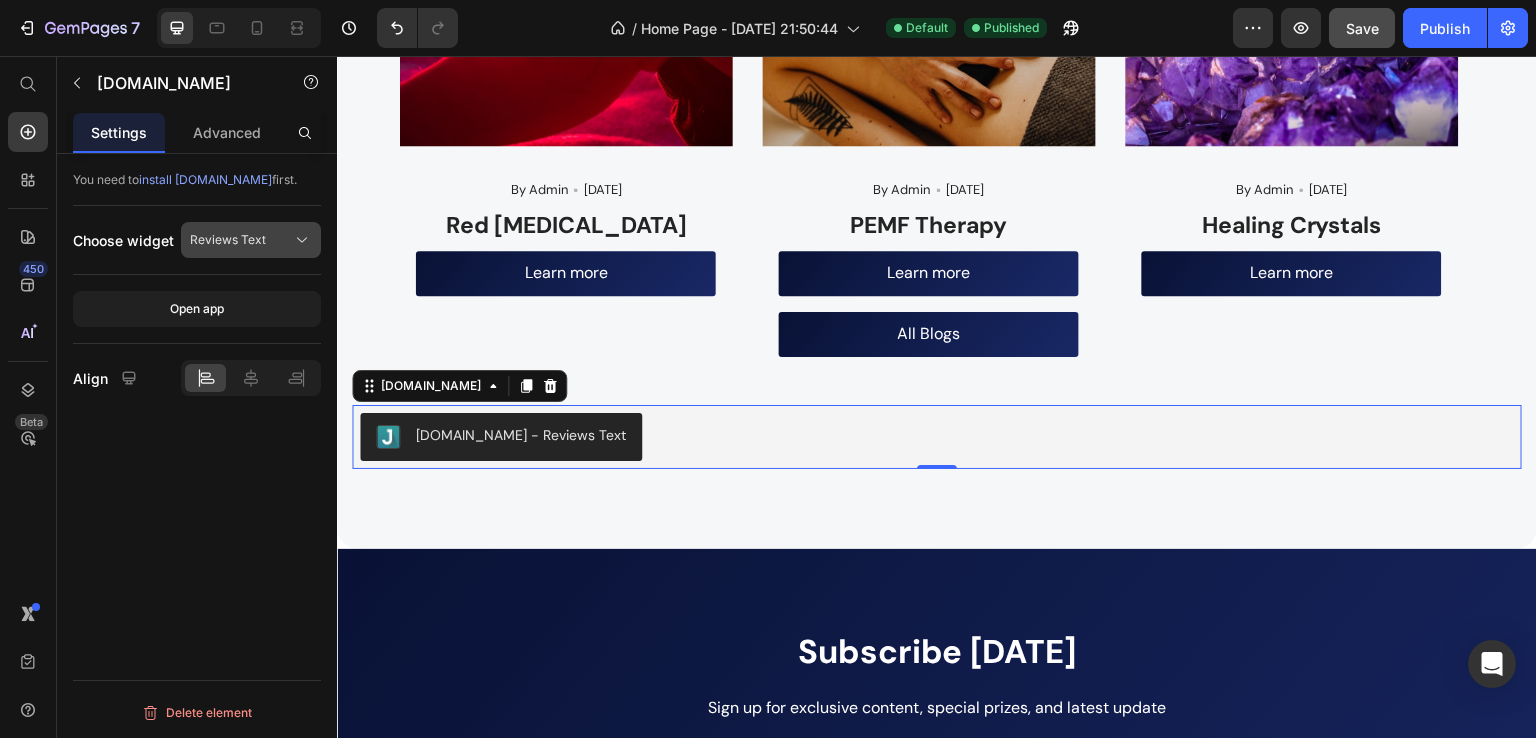 click on "Reviews Text" at bounding box center (251, 240) 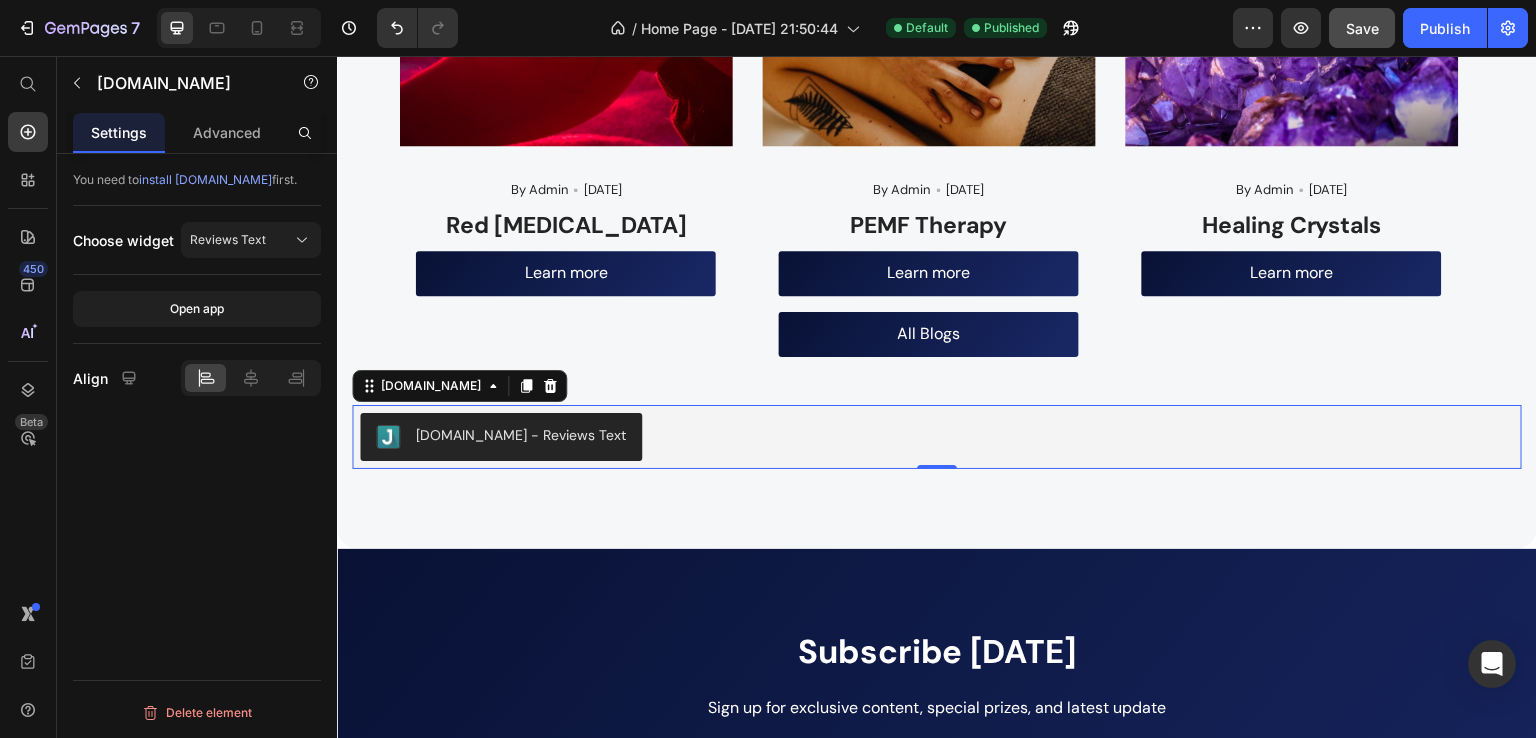click on "You need to  install Judge.me  first.  Choose widget Reviews Text  Open app  Align  Delete element" at bounding box center (197, 474) 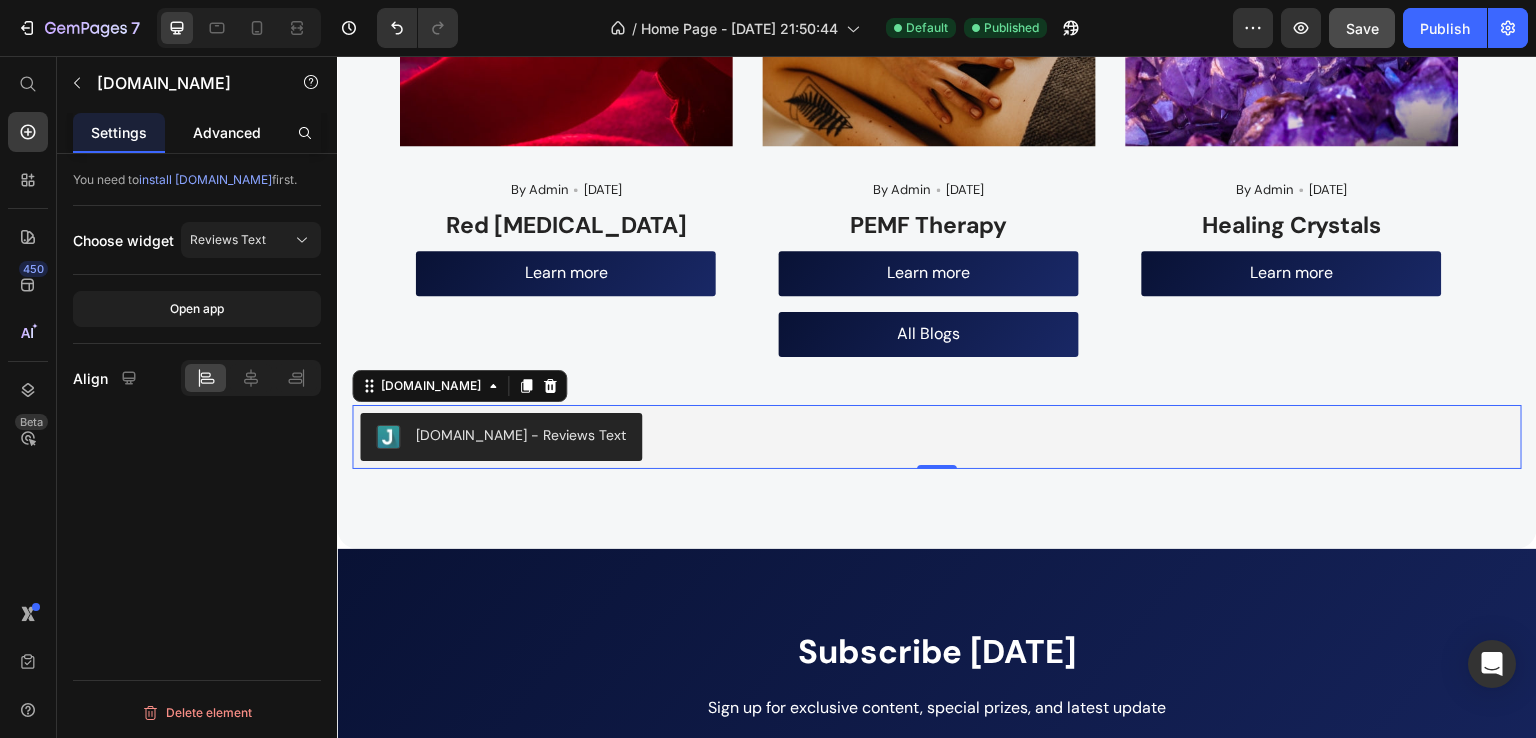 click on "Advanced" at bounding box center (227, 132) 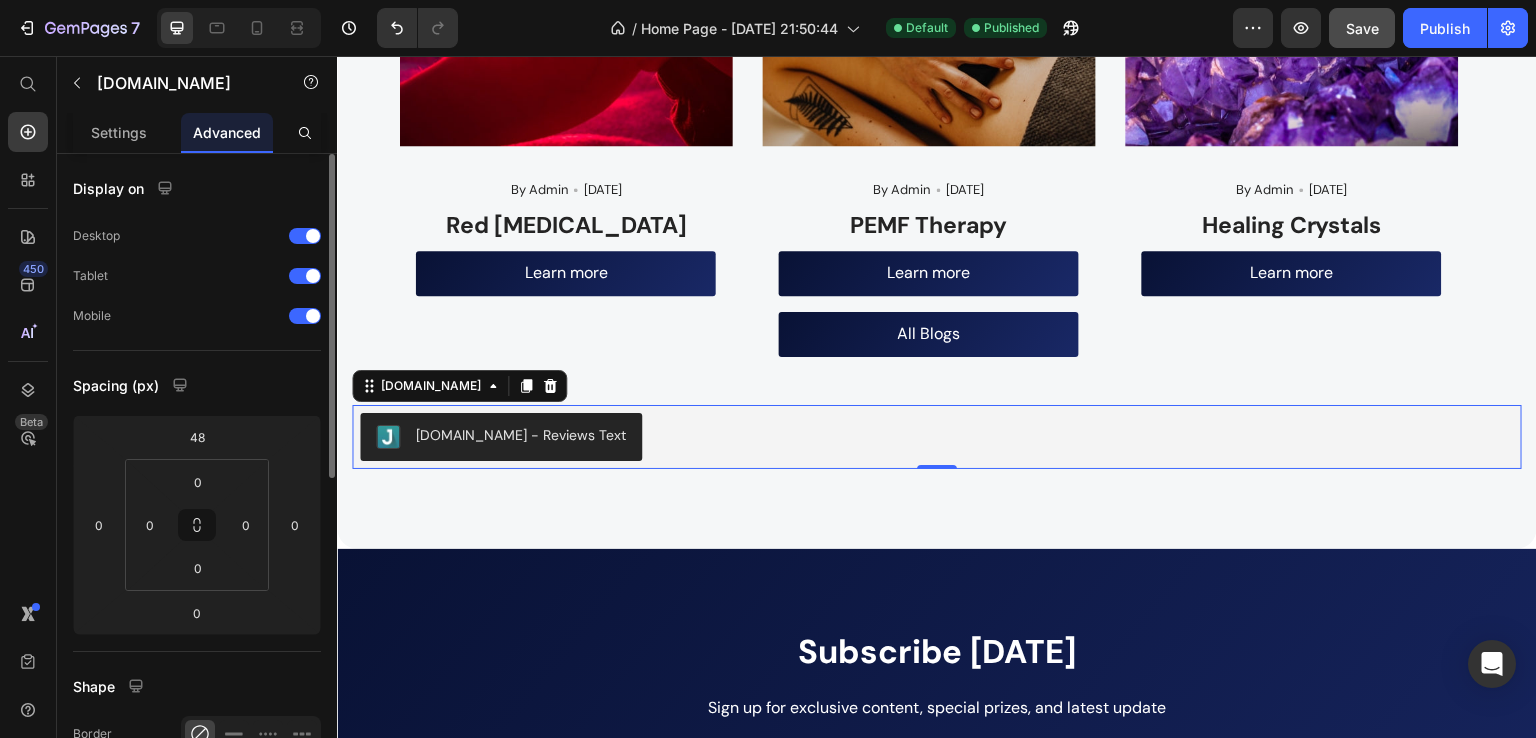 scroll, scrollTop: 266, scrollLeft: 0, axis: vertical 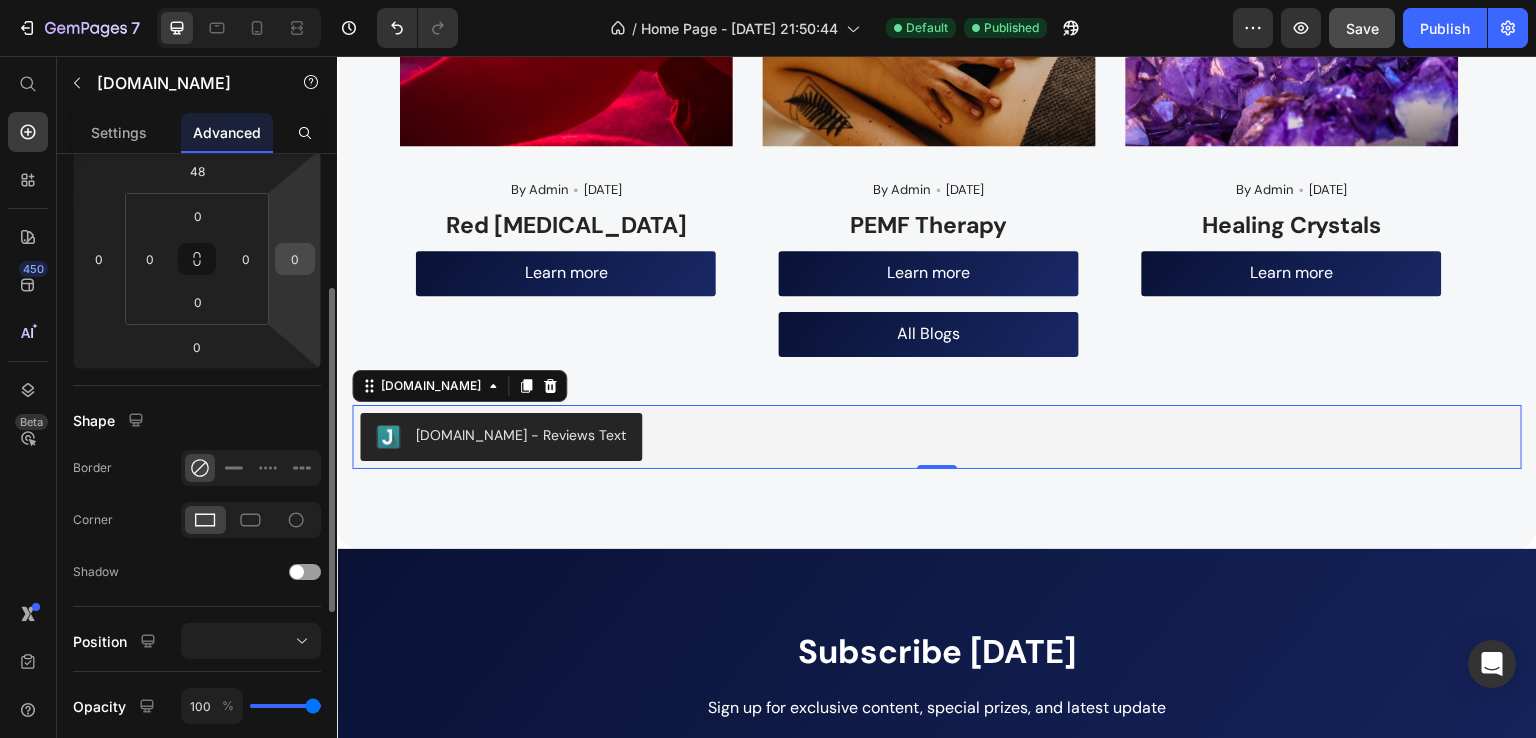 click on "0" at bounding box center (295, 259) 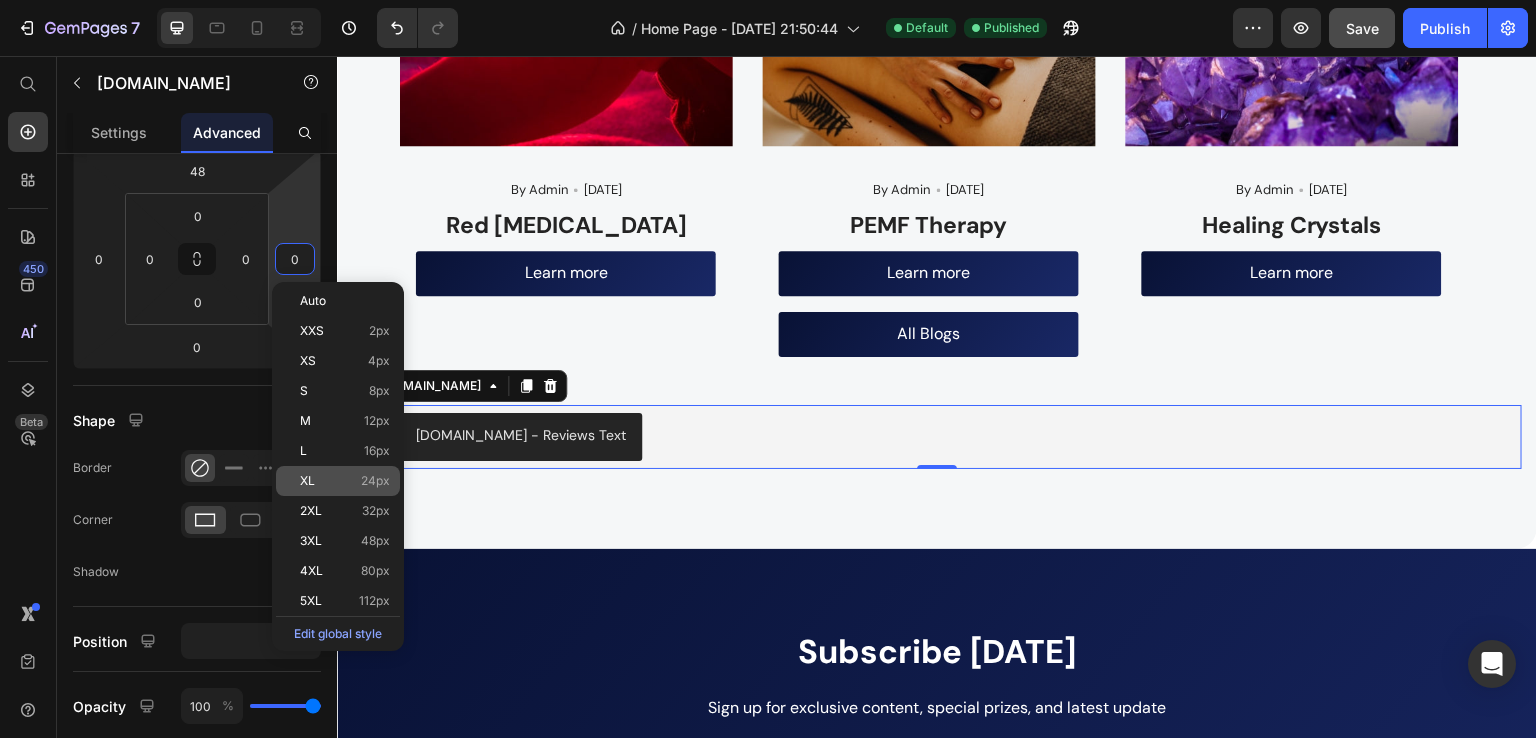 click on "XL 24px" 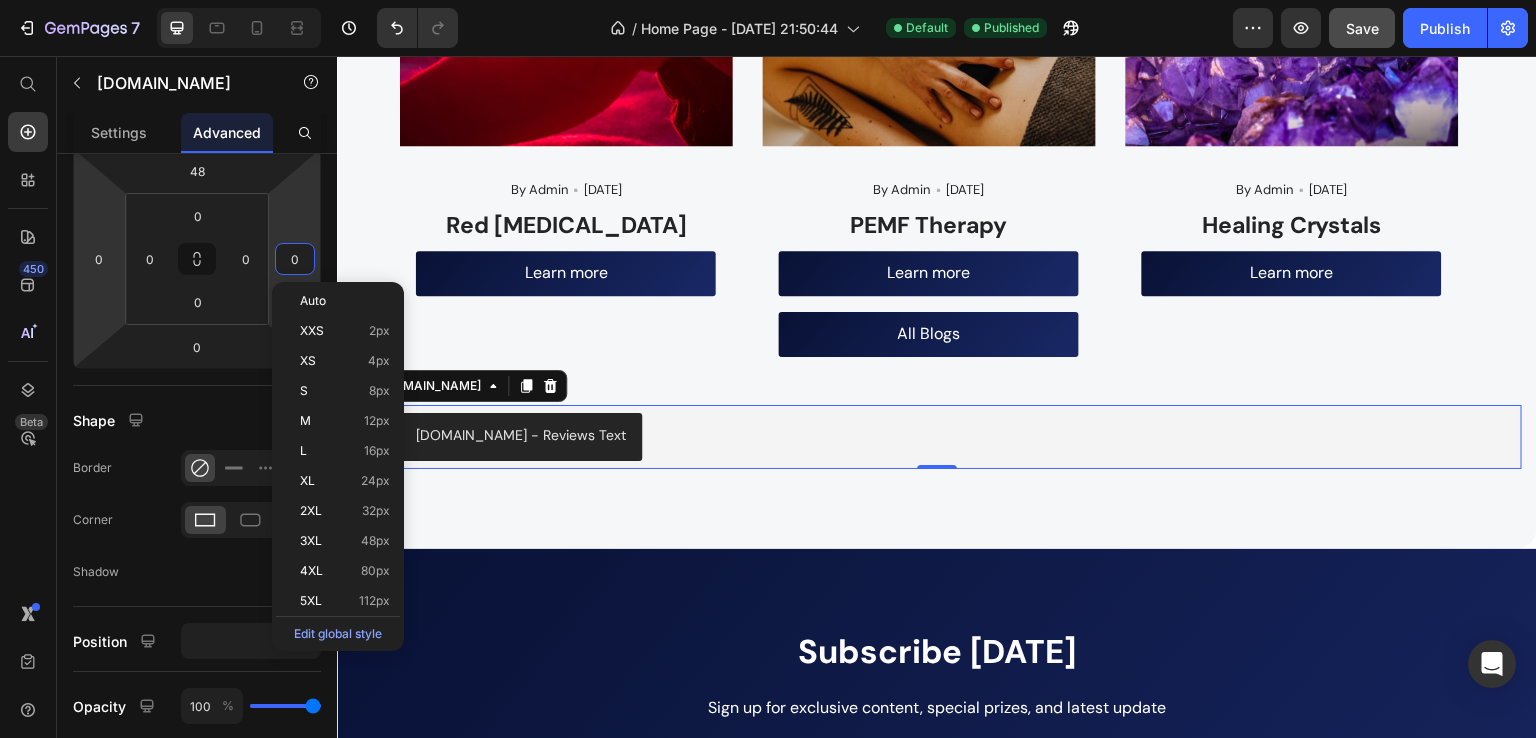 click on "0" at bounding box center (99, 259) 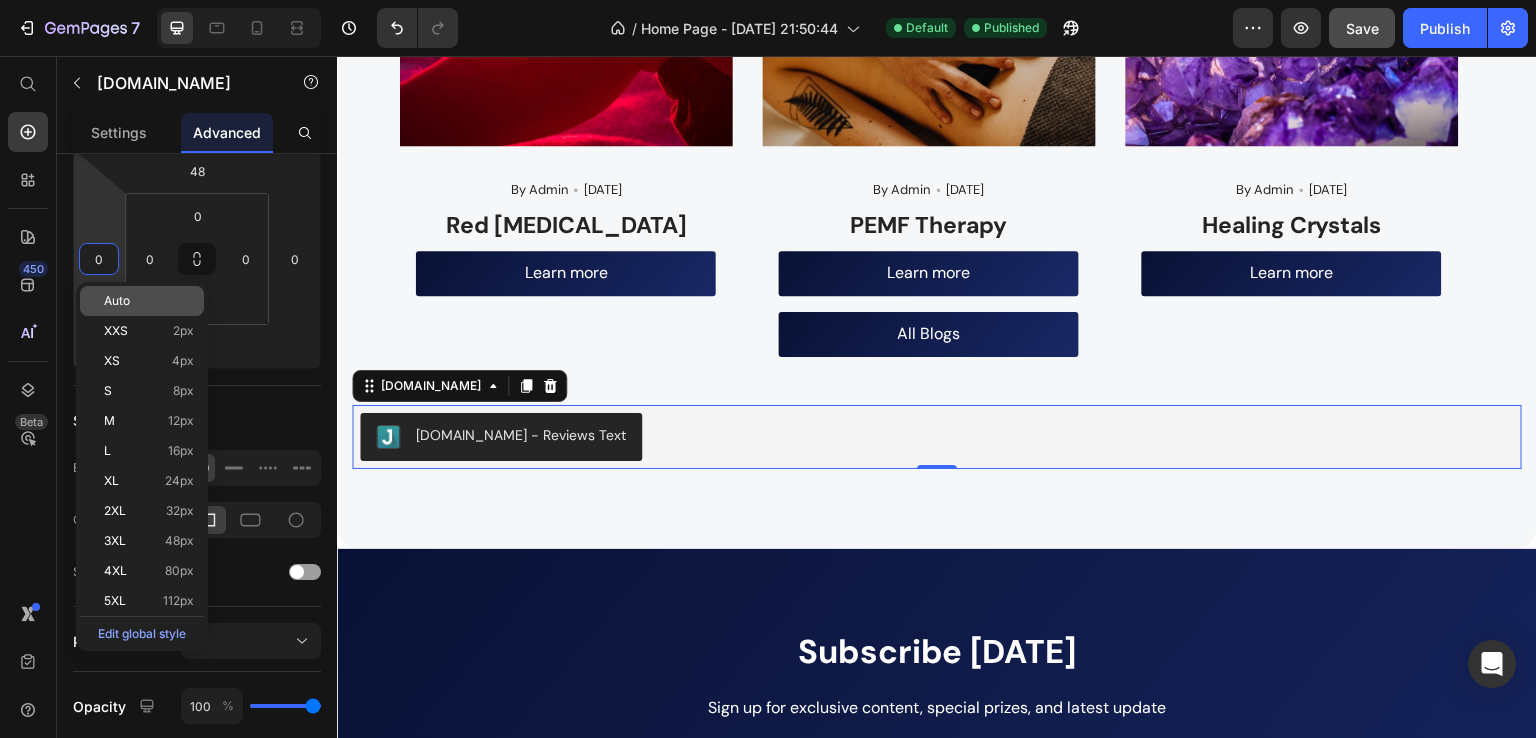 type on "24" 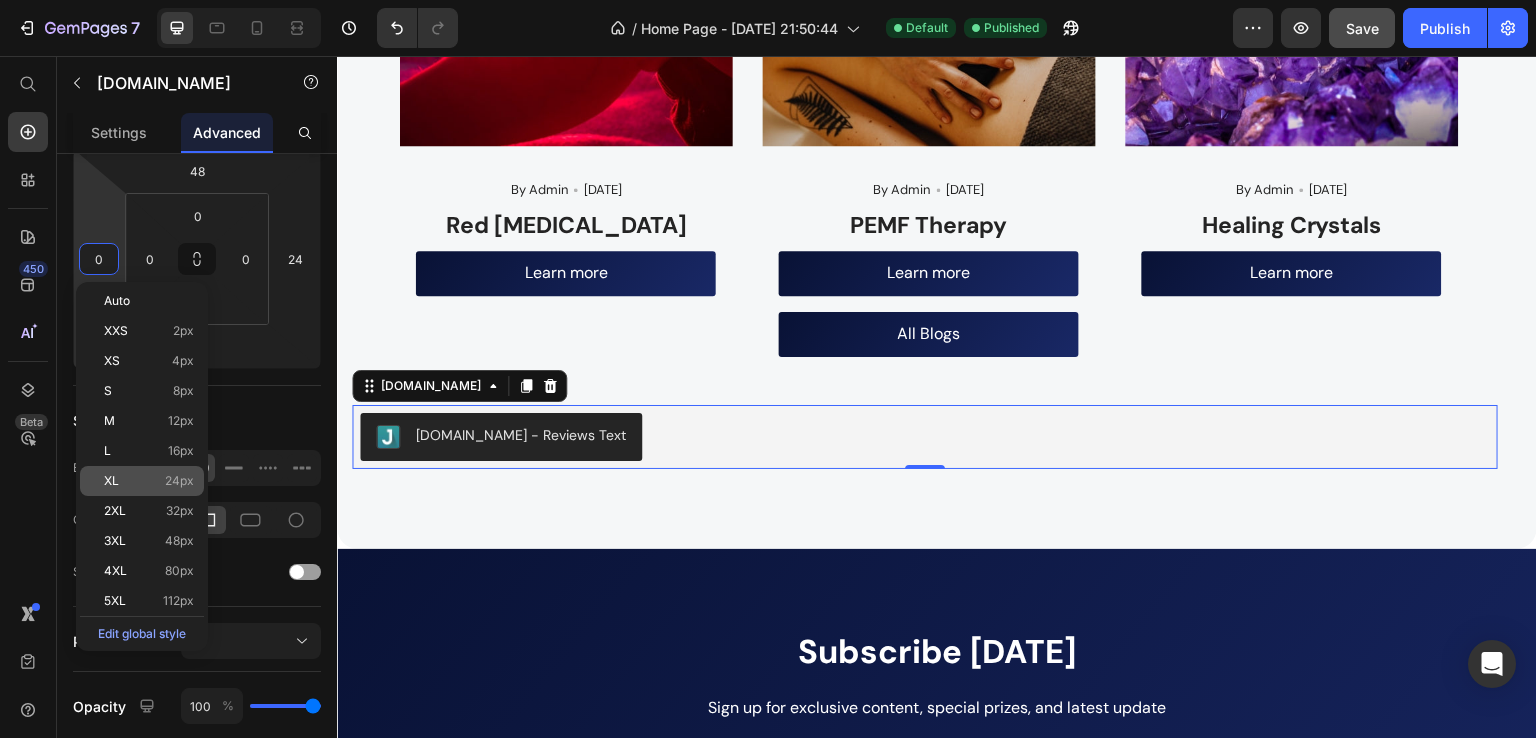 click on "XL 24px" 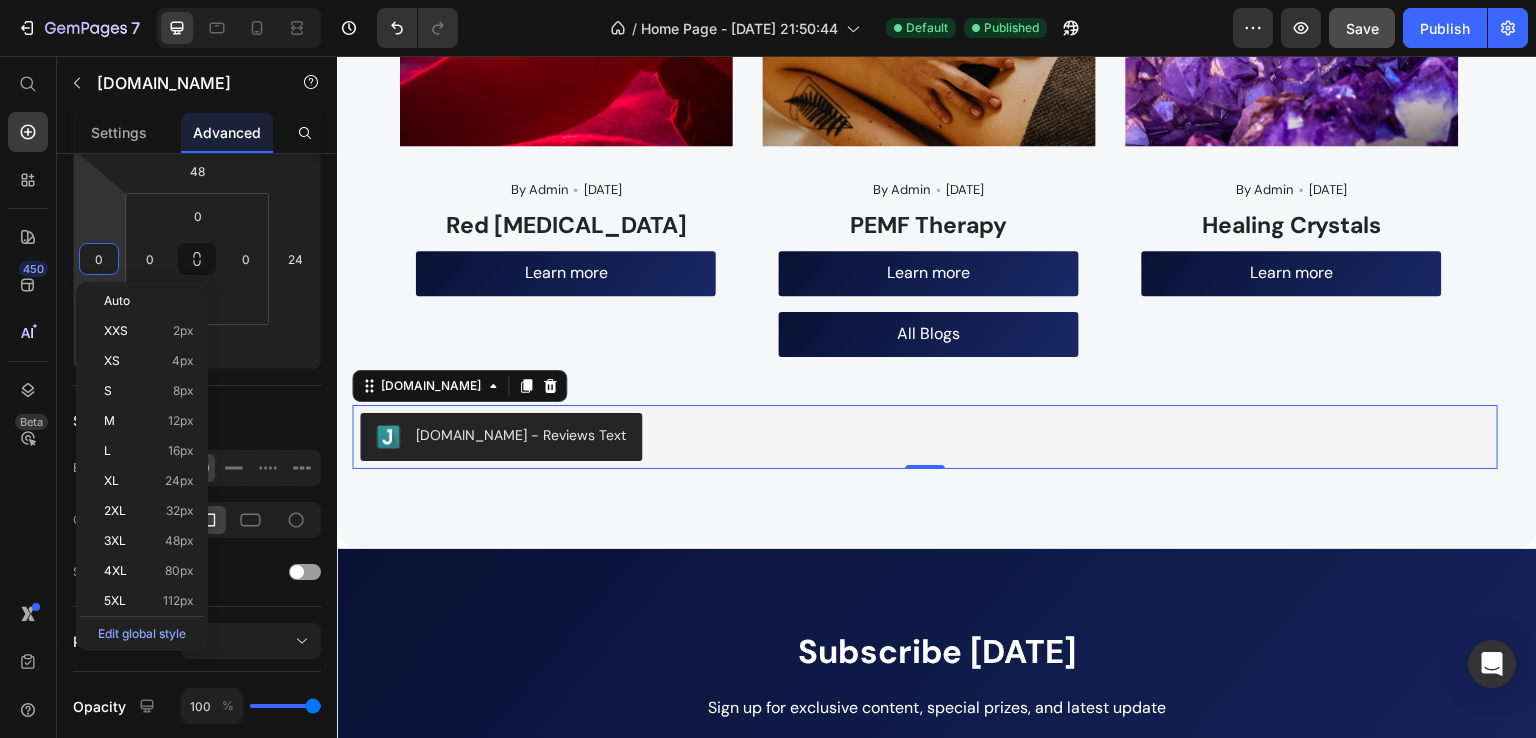 type on "24" 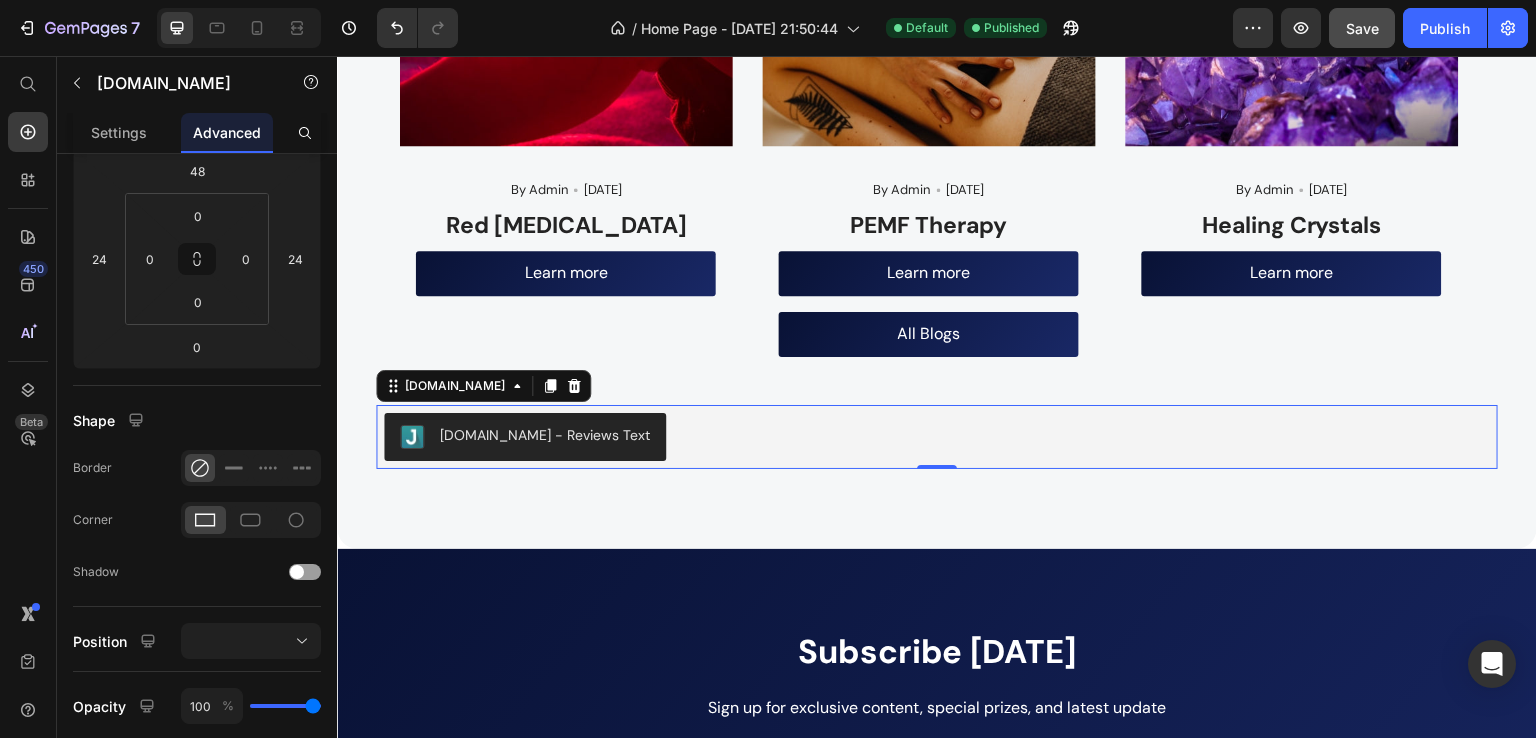 click on "Save" at bounding box center (1362, 28) 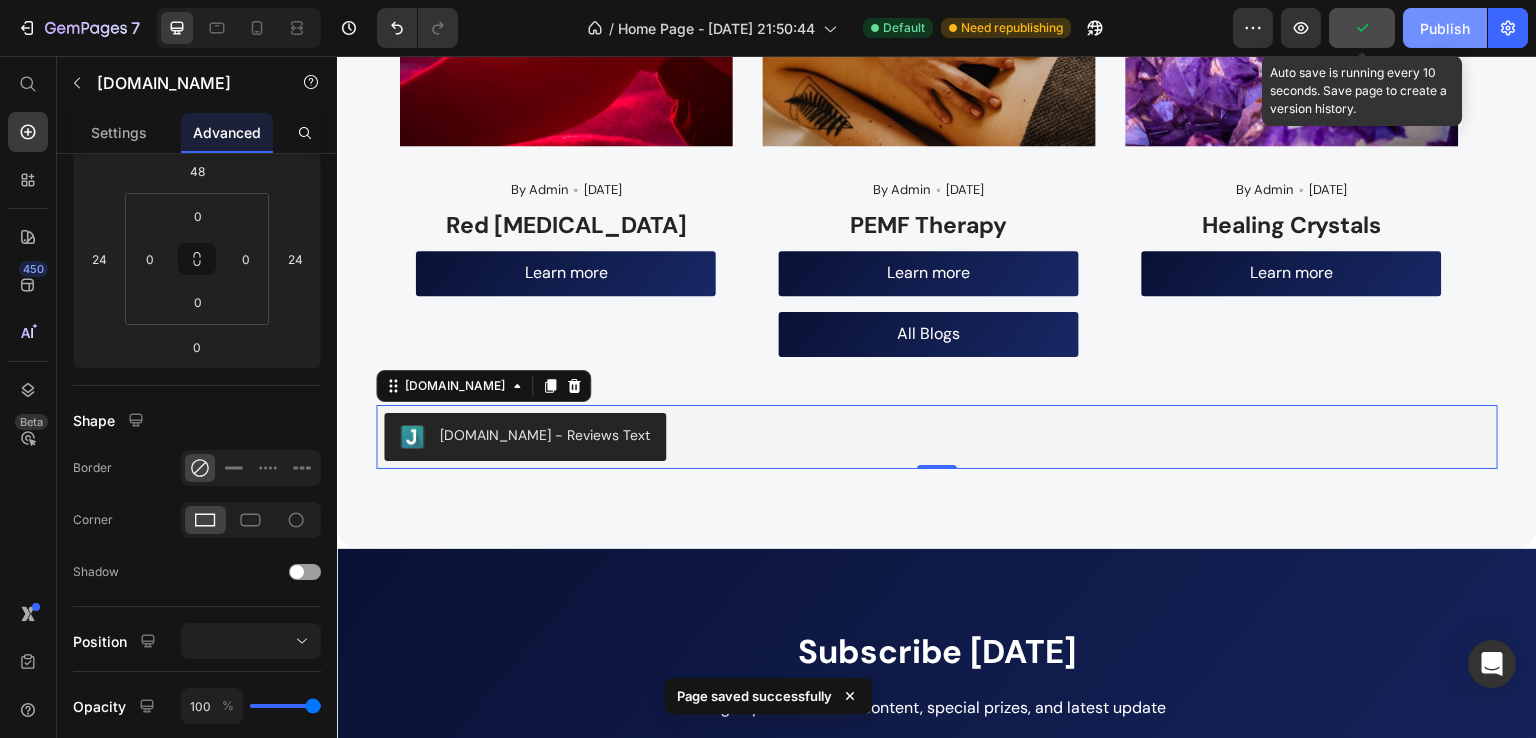 click on "Publish" at bounding box center [1445, 28] 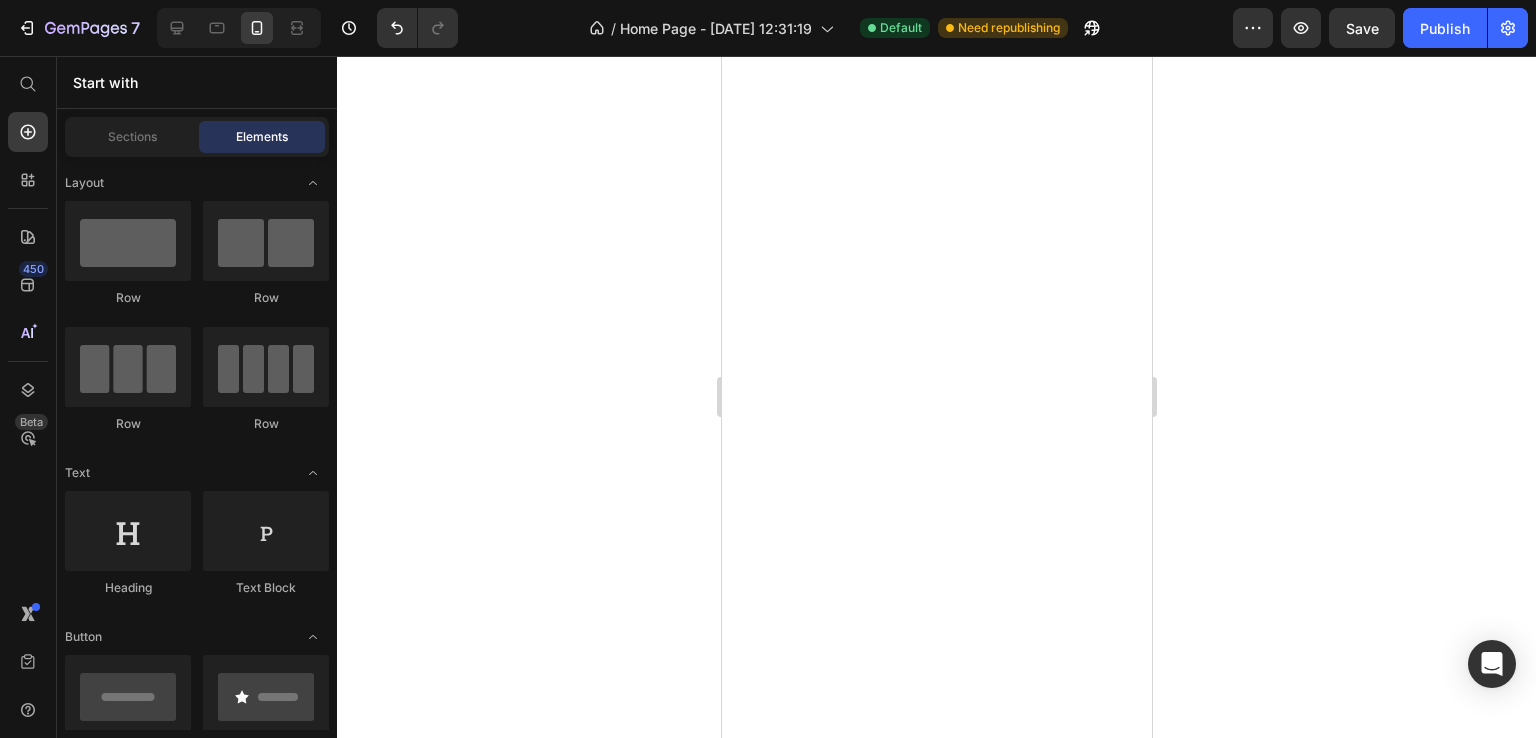 scroll, scrollTop: 0, scrollLeft: 0, axis: both 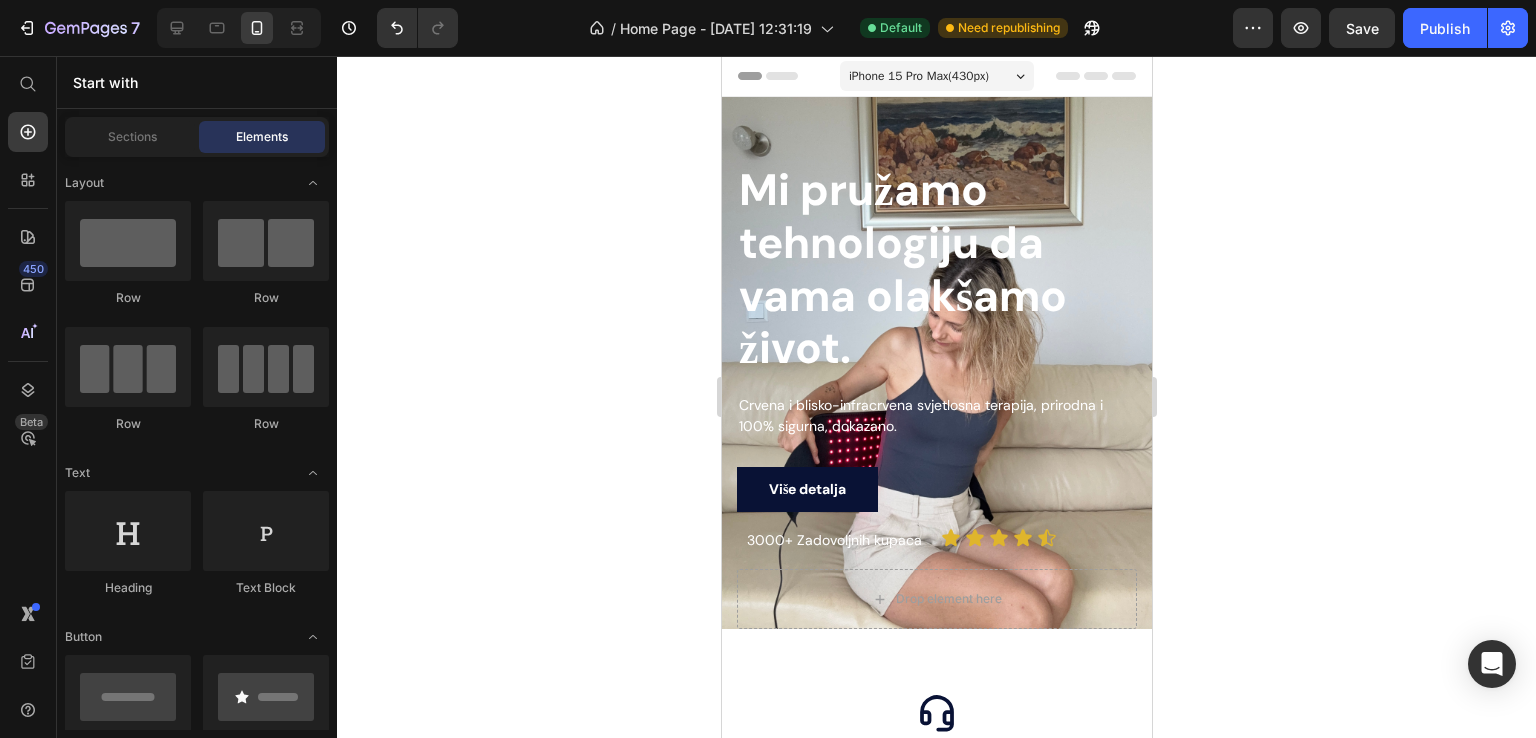click 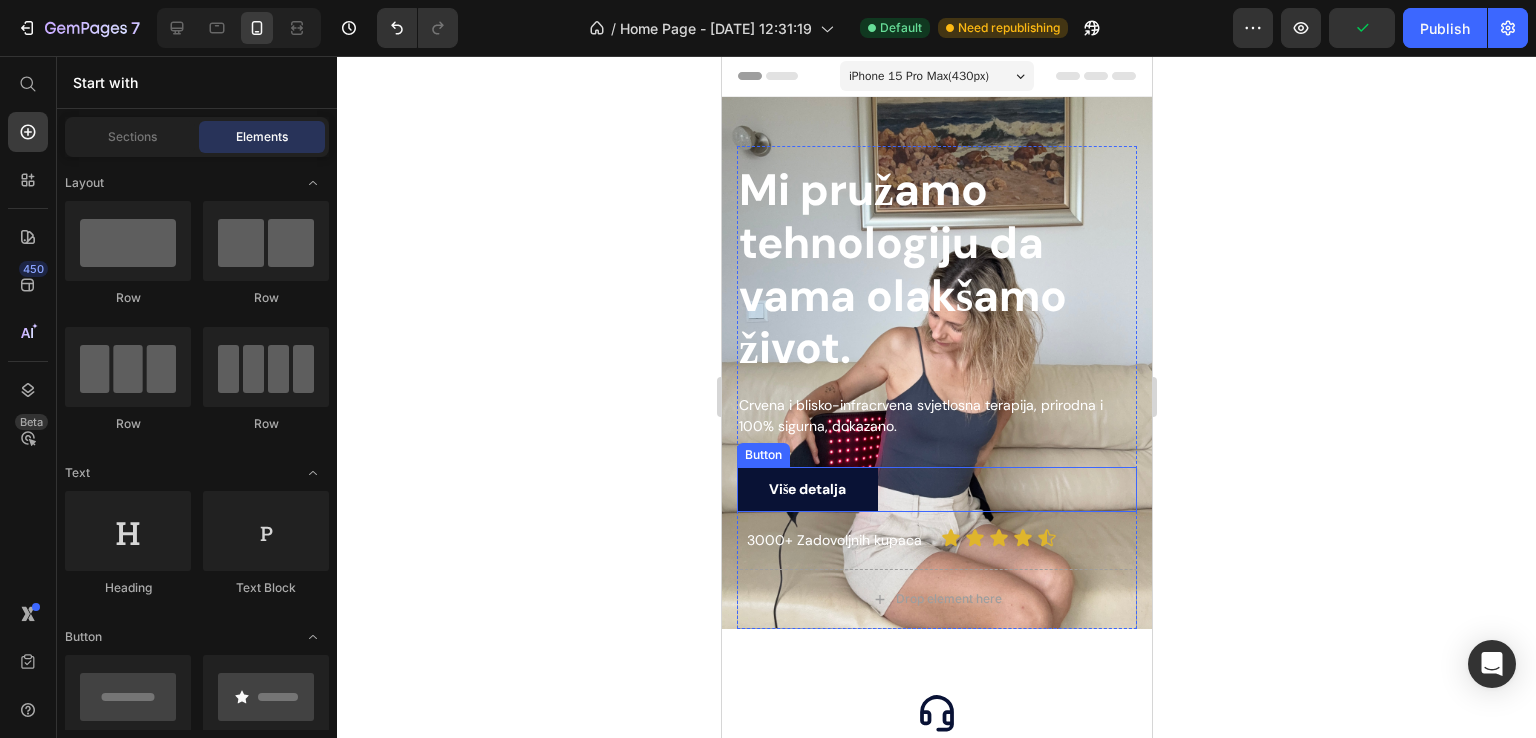 click on "Više detalja" at bounding box center (806, 489) 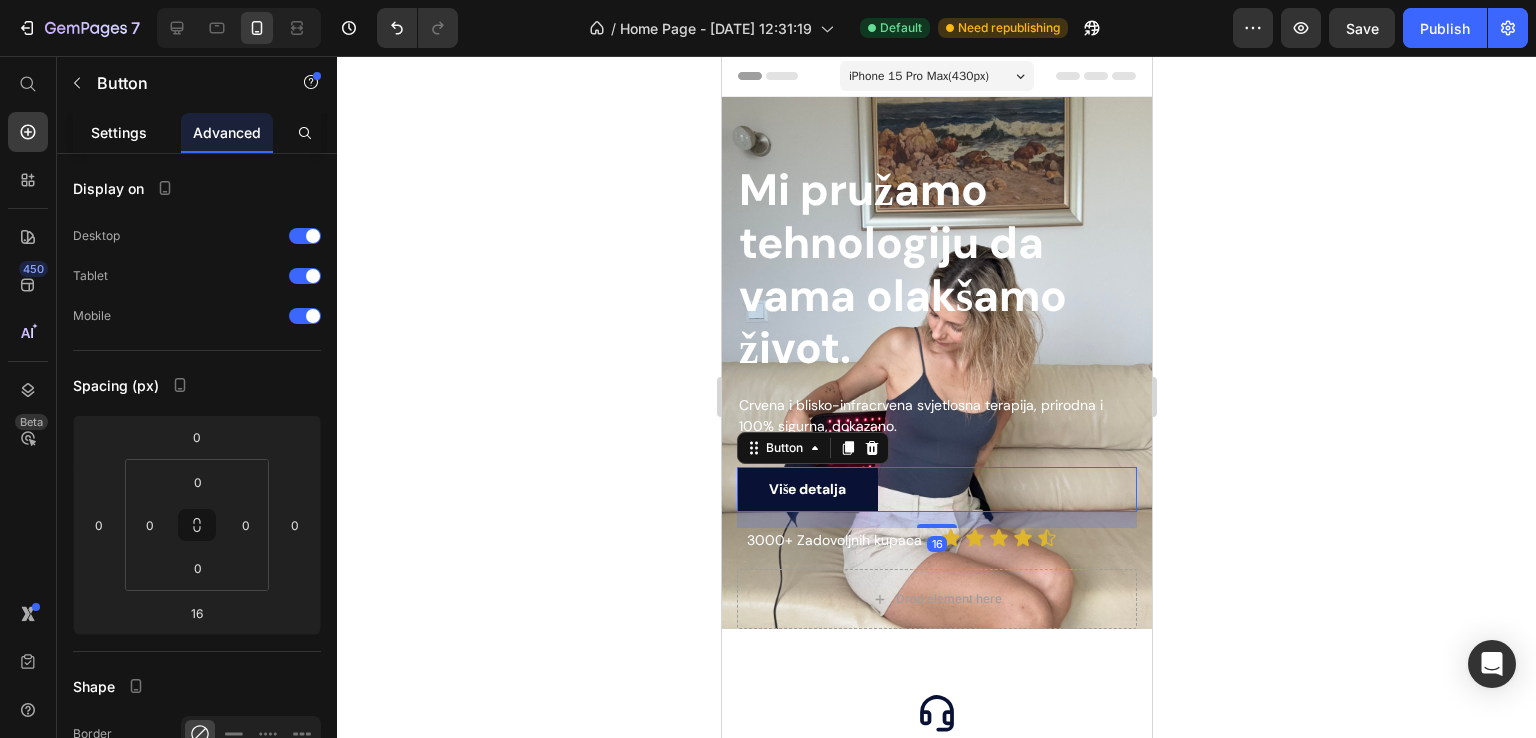 click on "Settings" at bounding box center [119, 132] 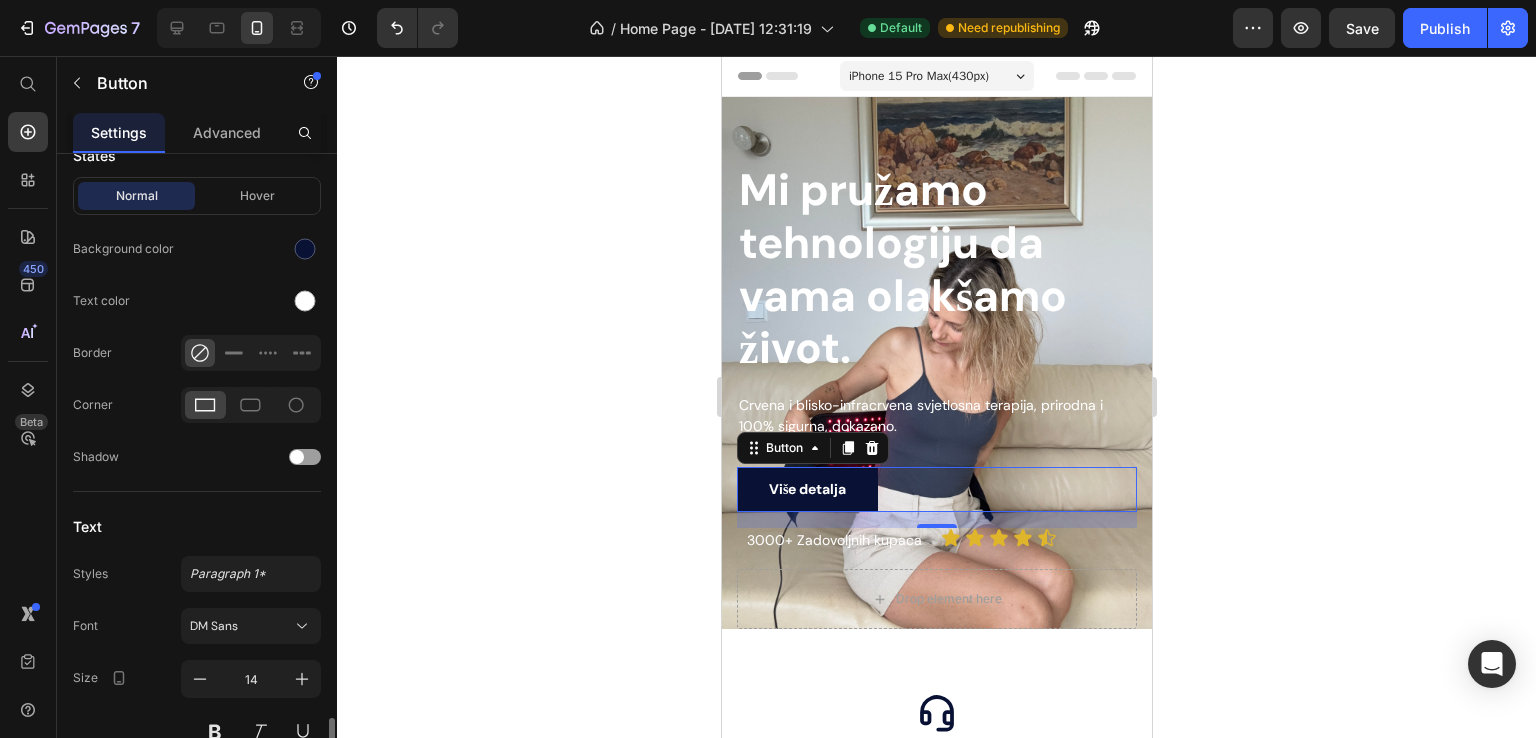 scroll, scrollTop: 750, scrollLeft: 0, axis: vertical 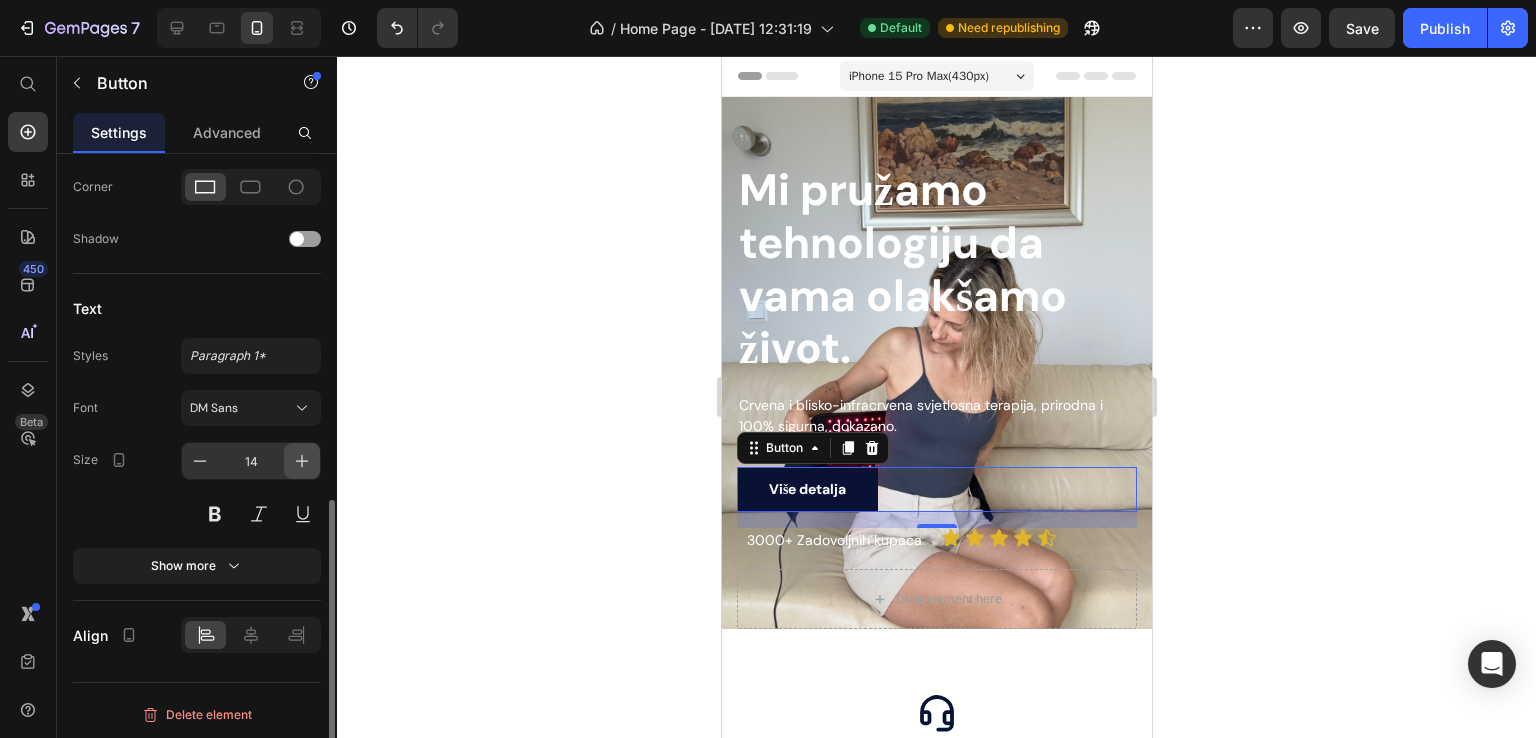 click at bounding box center (302, 461) 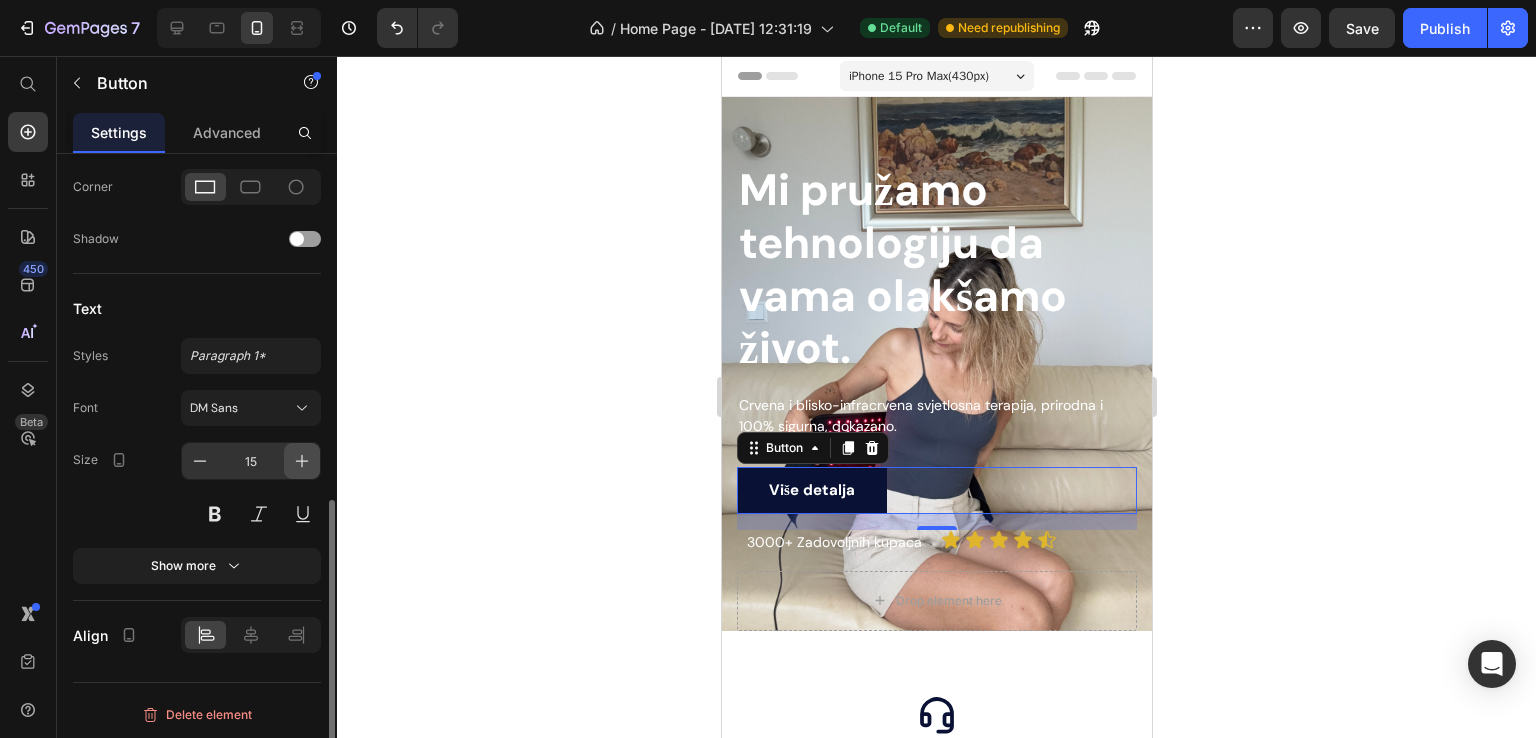 click at bounding box center (302, 461) 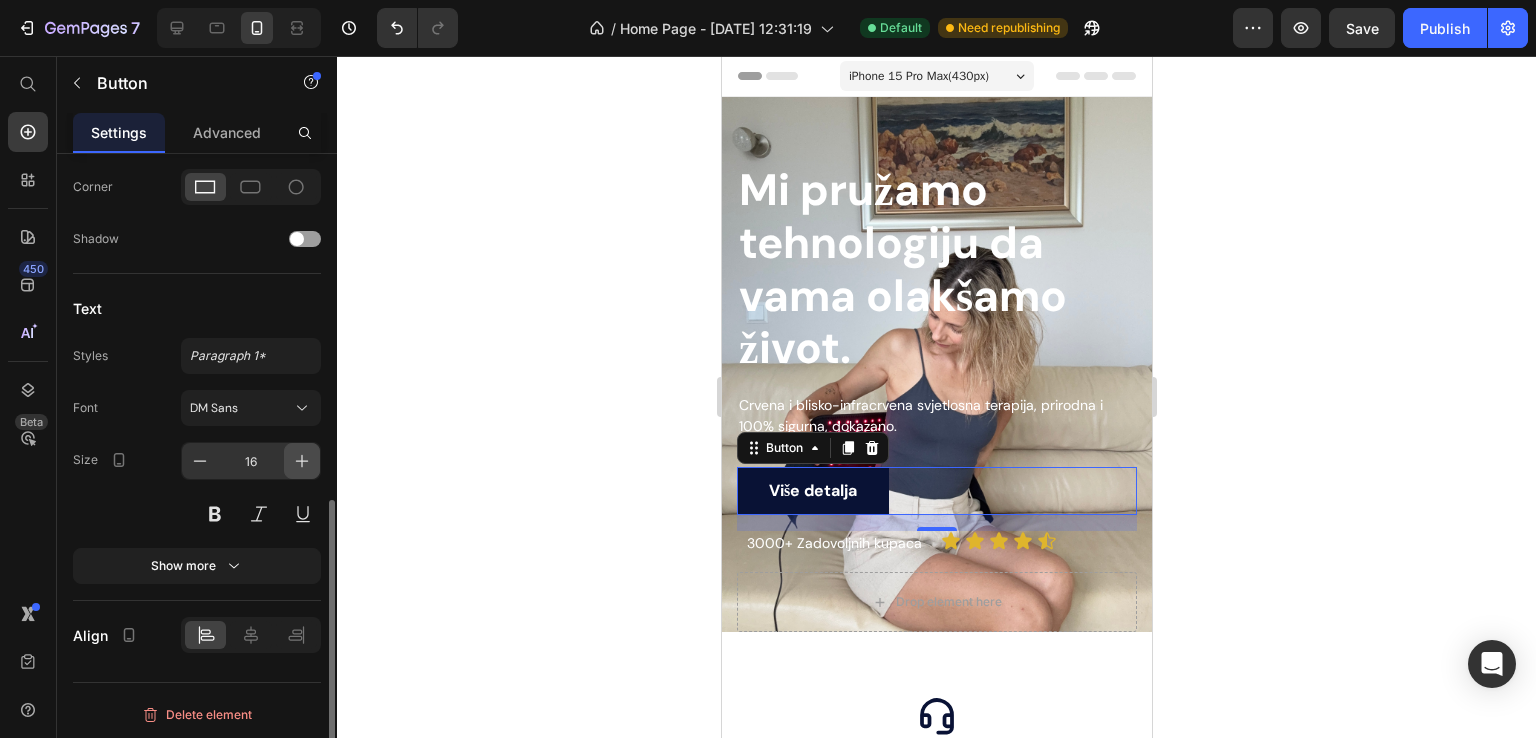 click at bounding box center (302, 461) 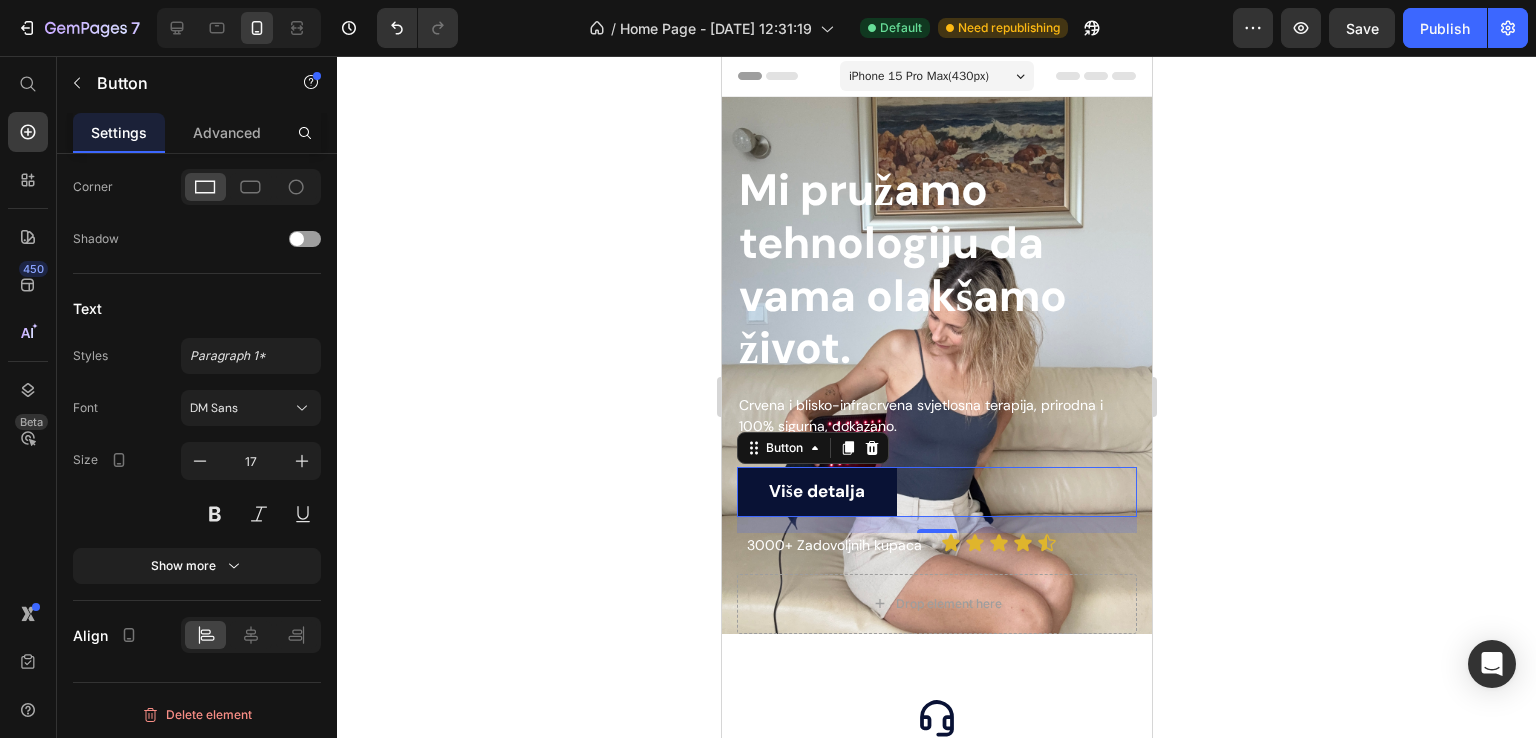 scroll, scrollTop: 0, scrollLeft: 0, axis: both 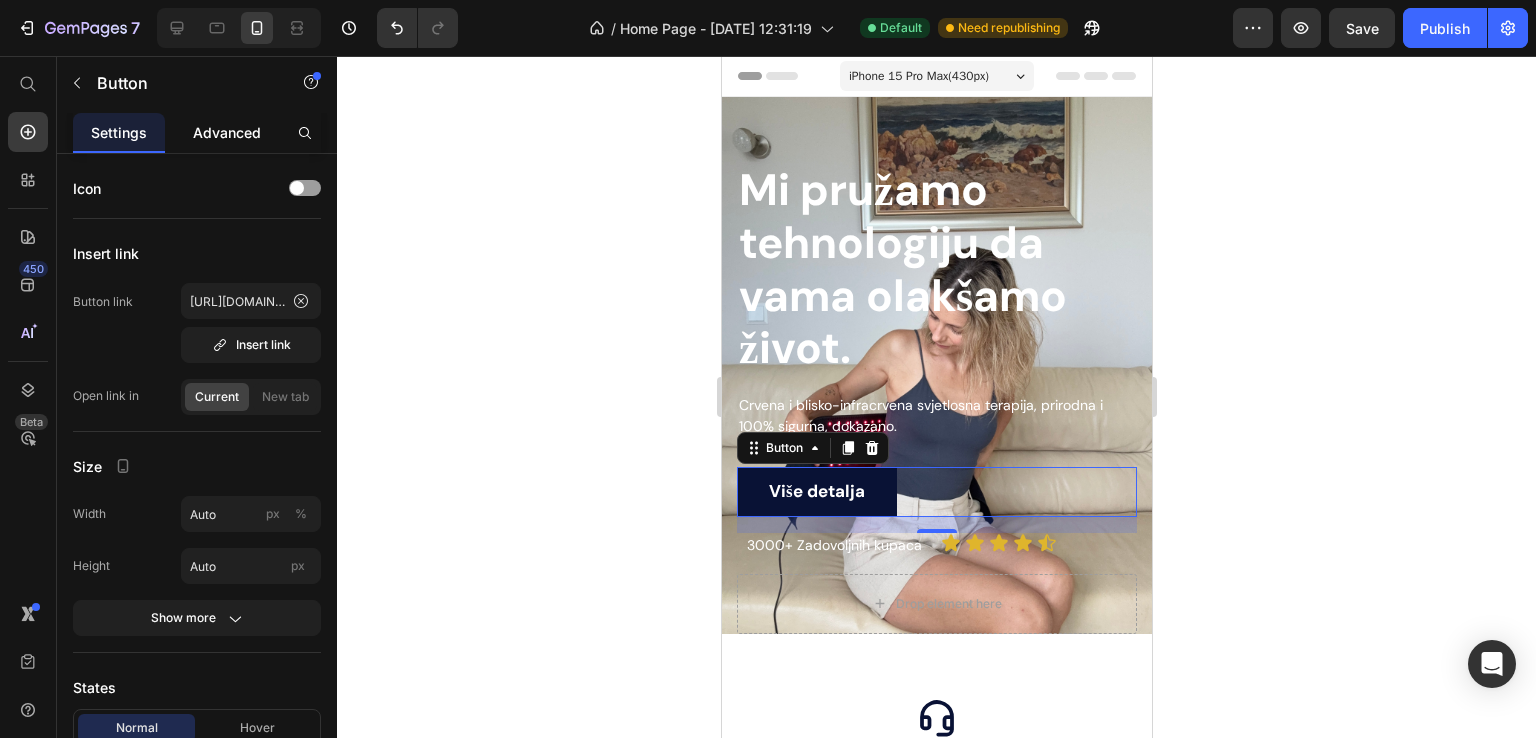 click on "Advanced" at bounding box center (227, 132) 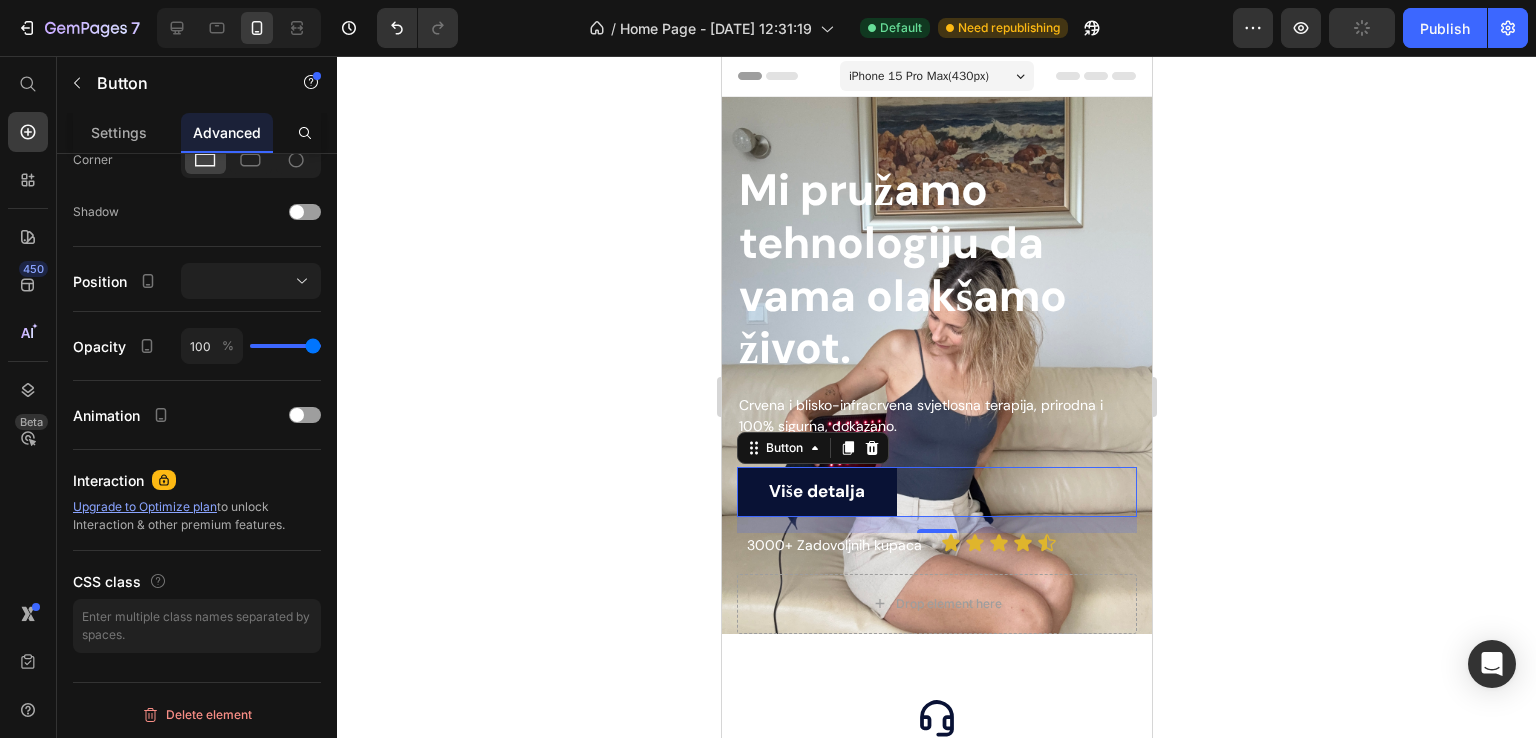scroll, scrollTop: 0, scrollLeft: 0, axis: both 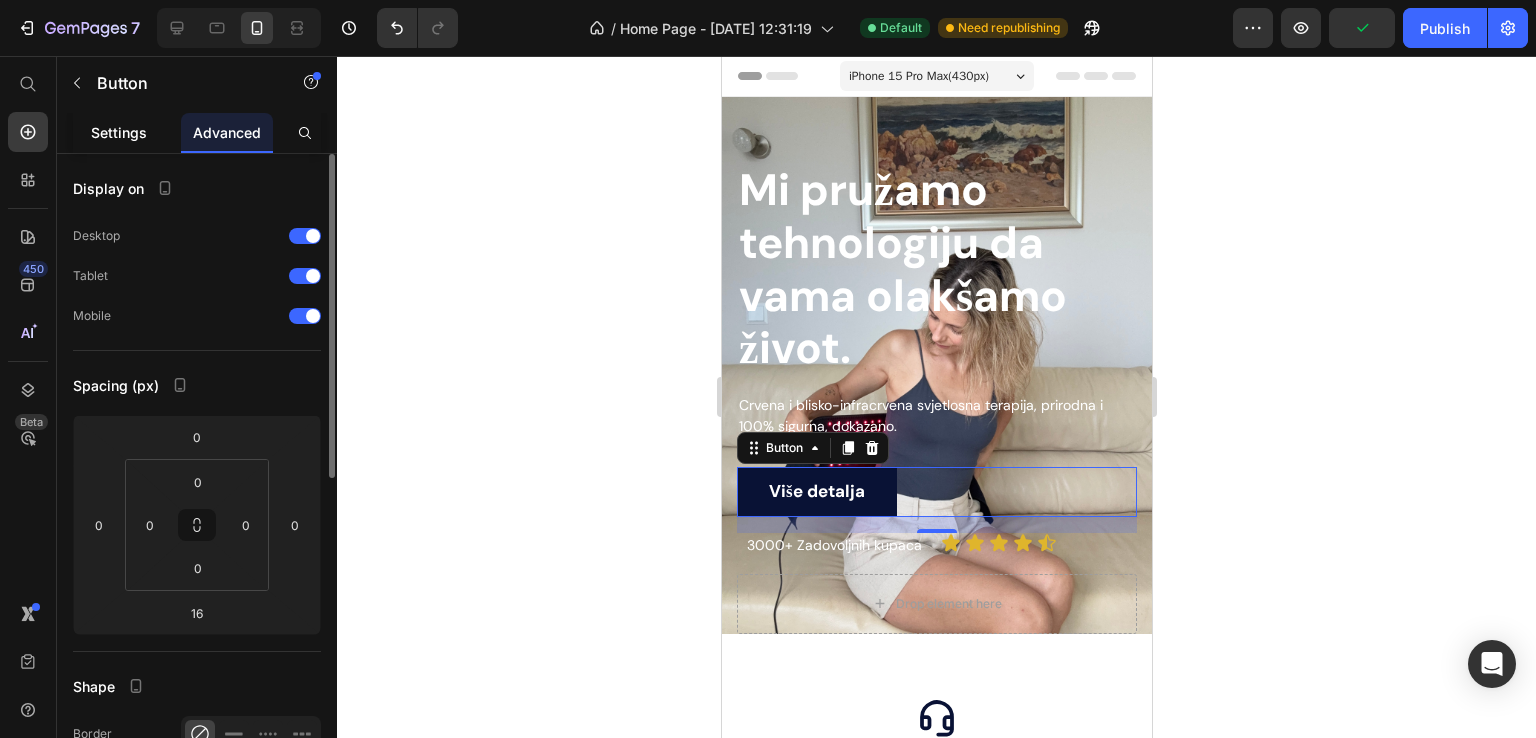 click on "Settings" 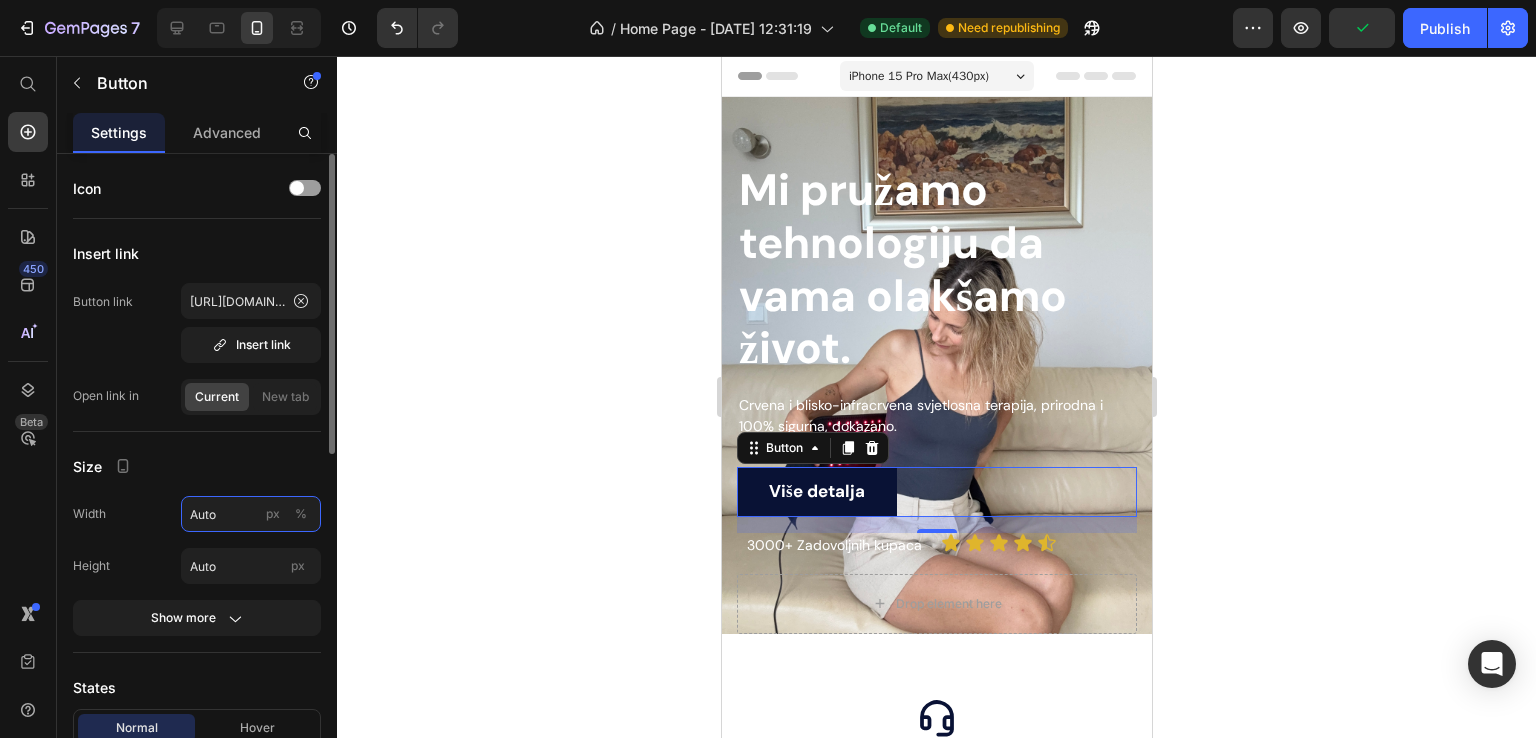 click on "Auto" at bounding box center (251, 514) 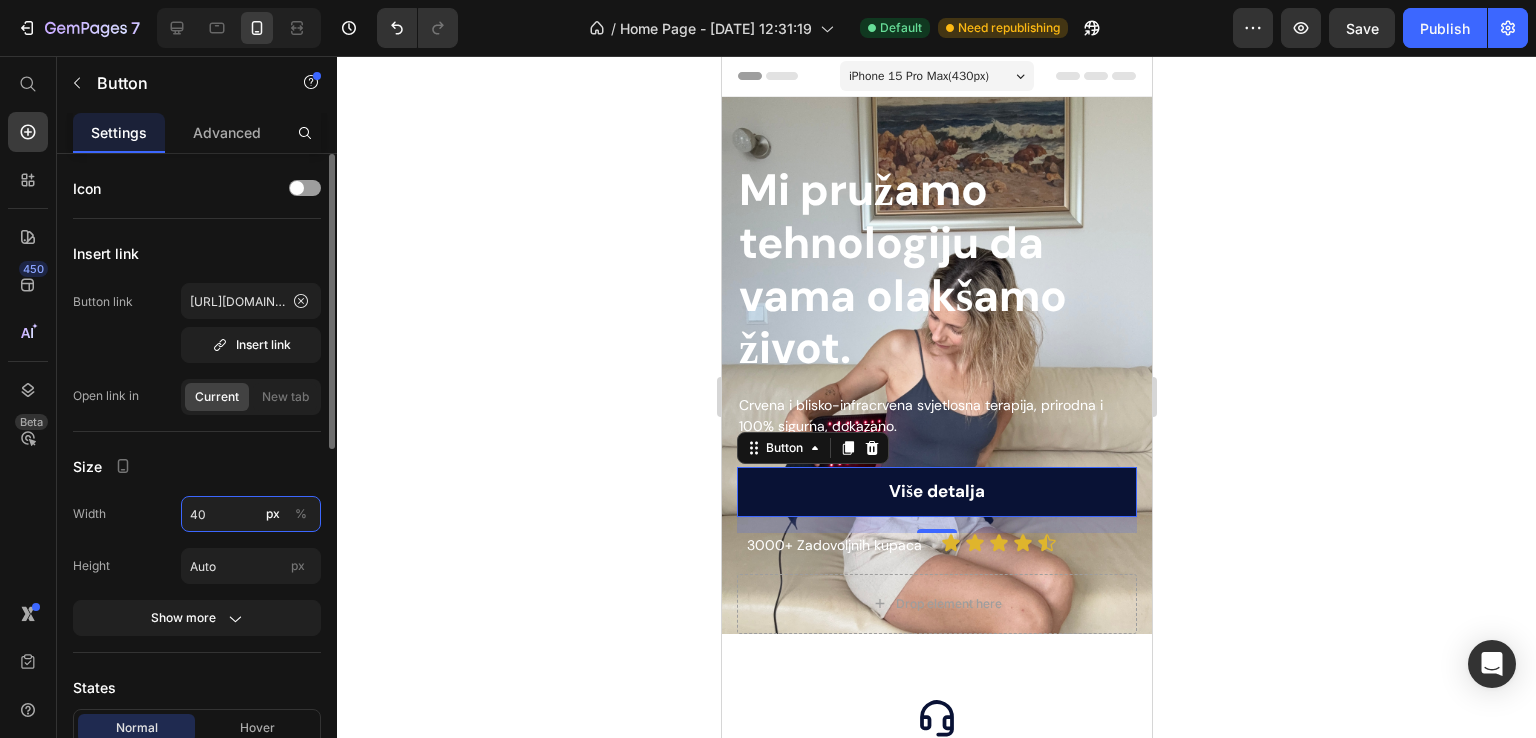 type on "4" 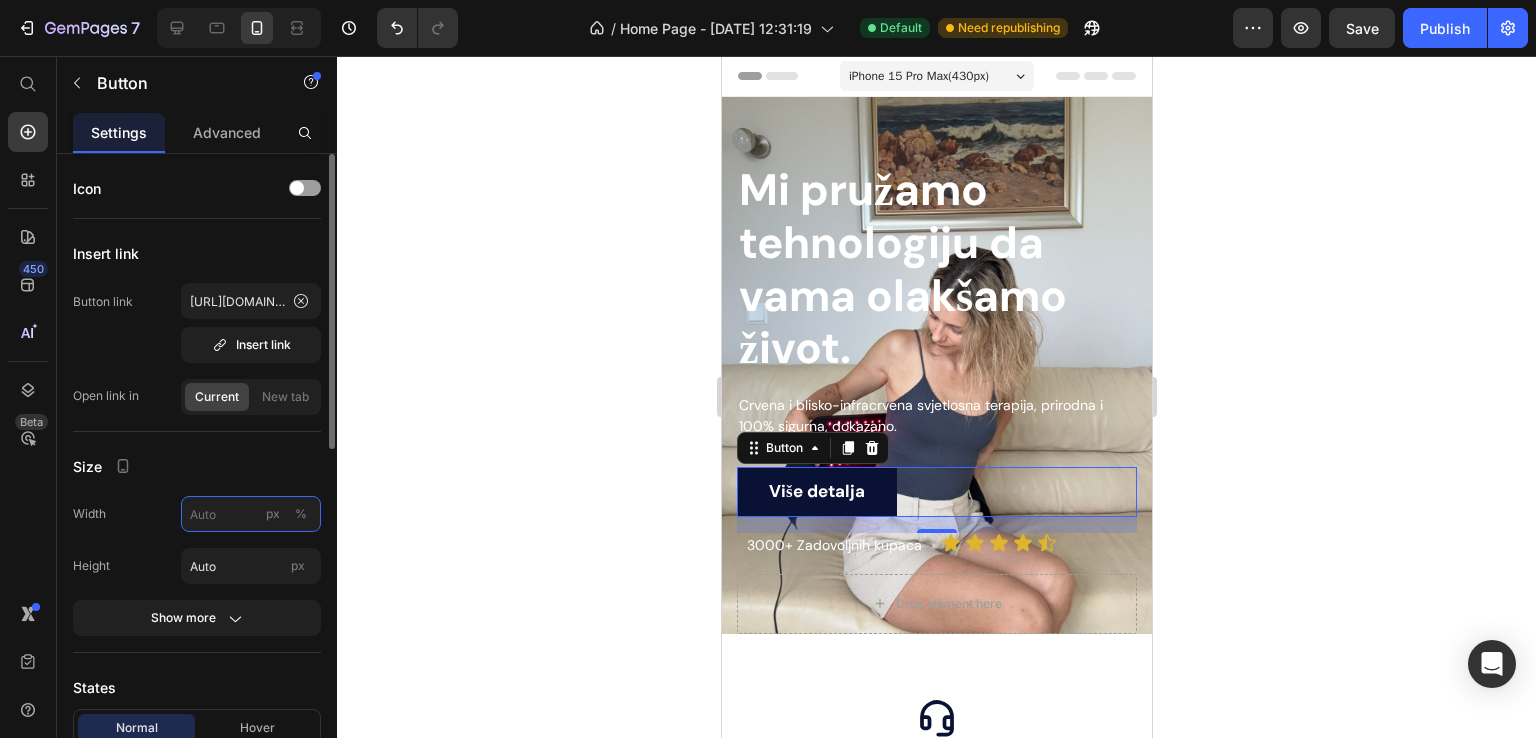 type on "4" 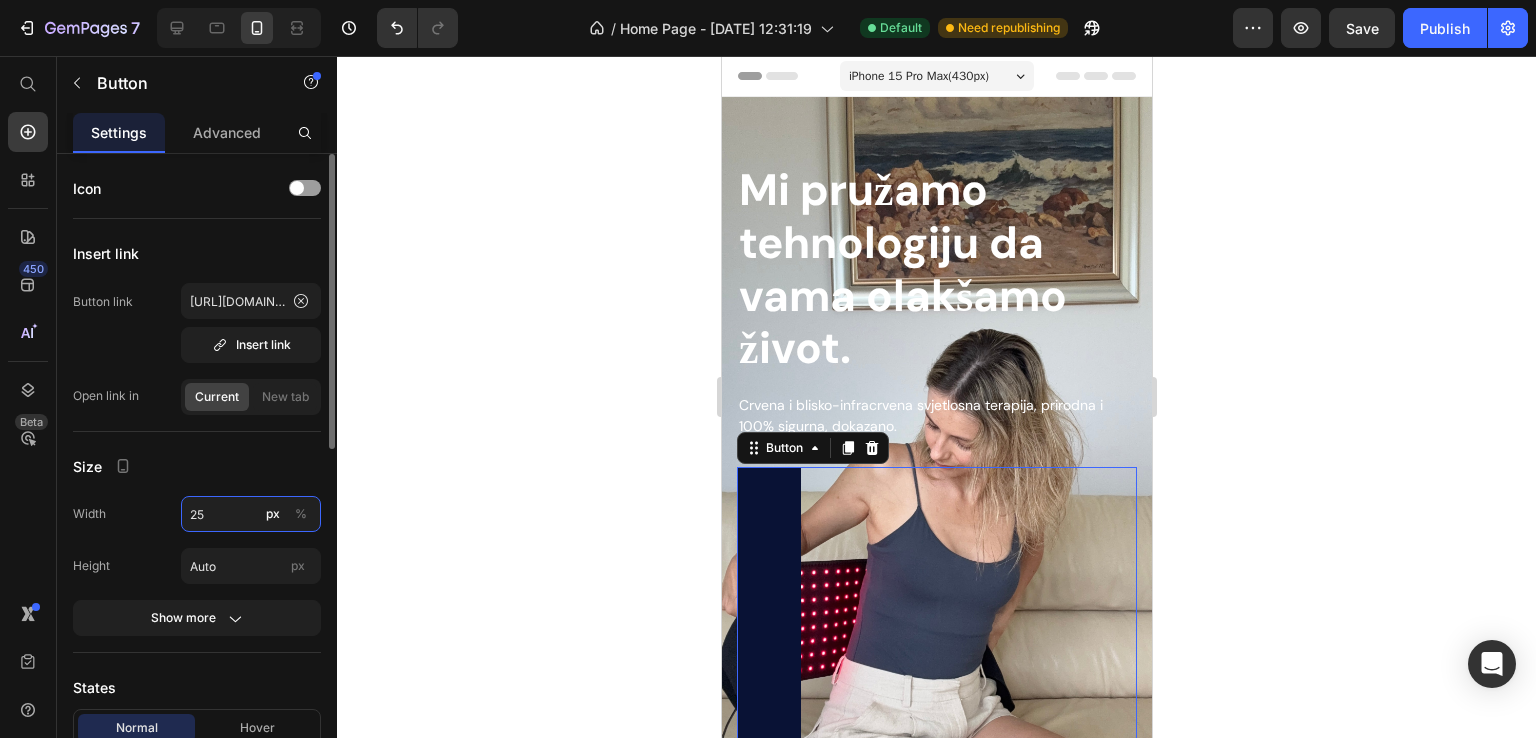 type on "250" 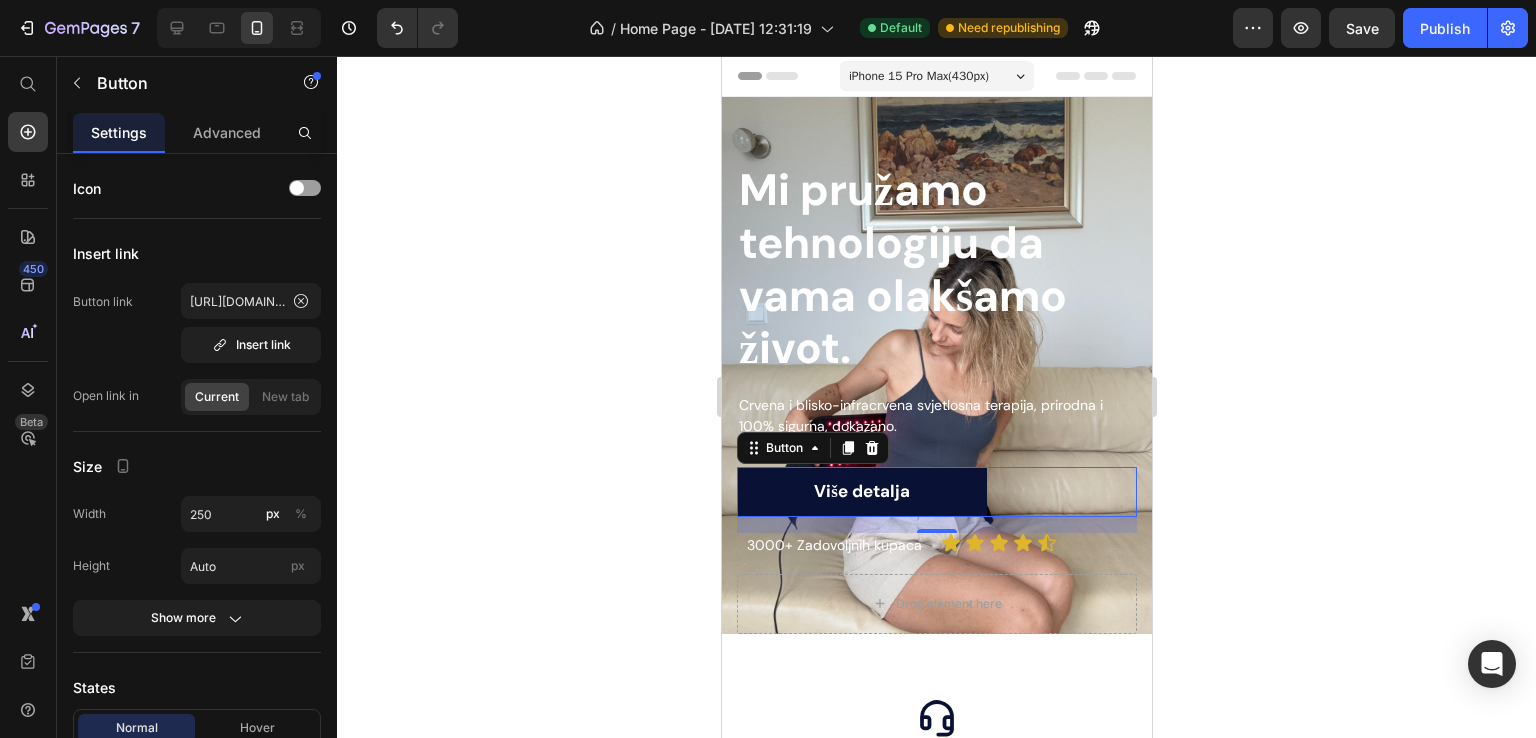 click 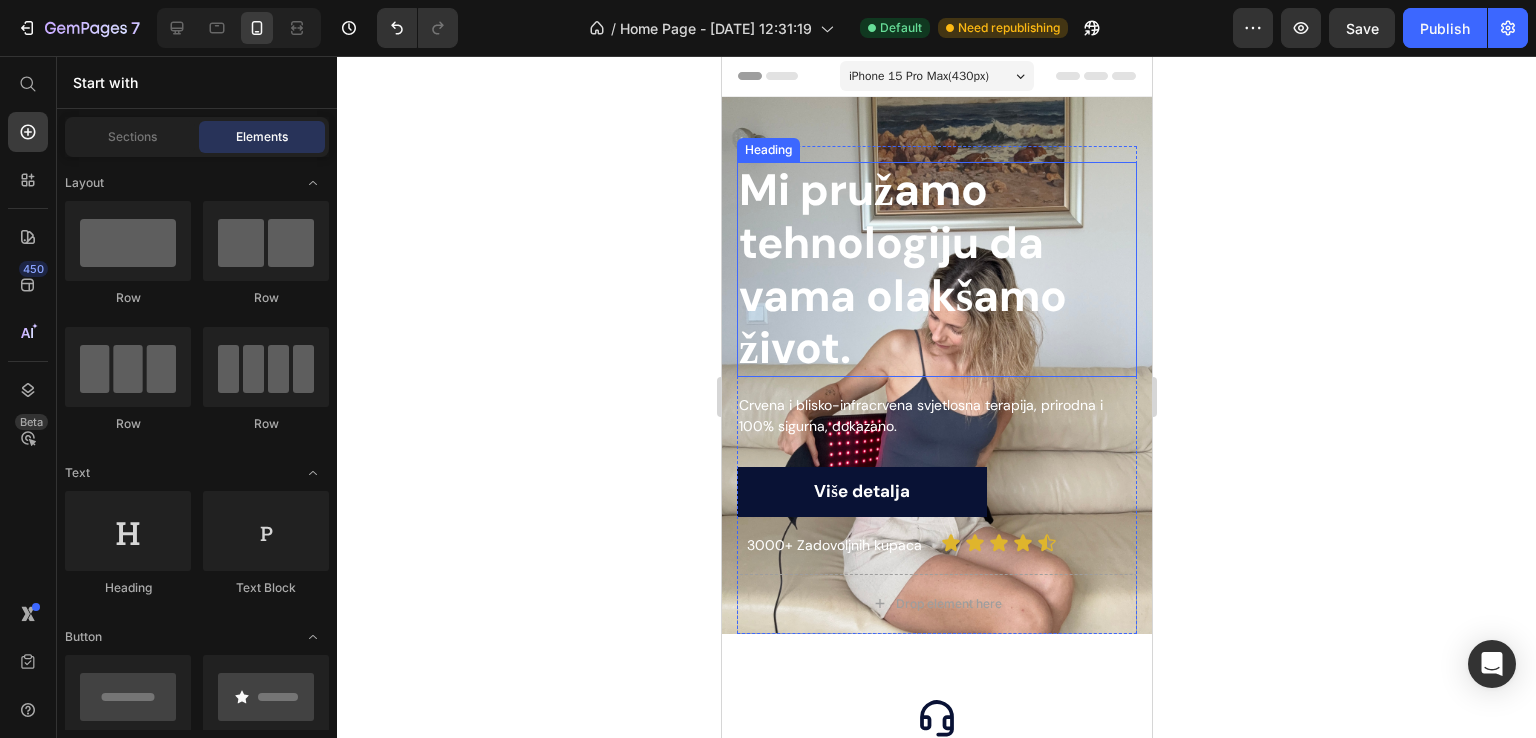 click on "Mi pružamo tehnologiju da vama olakšamo život." at bounding box center [936, 269] 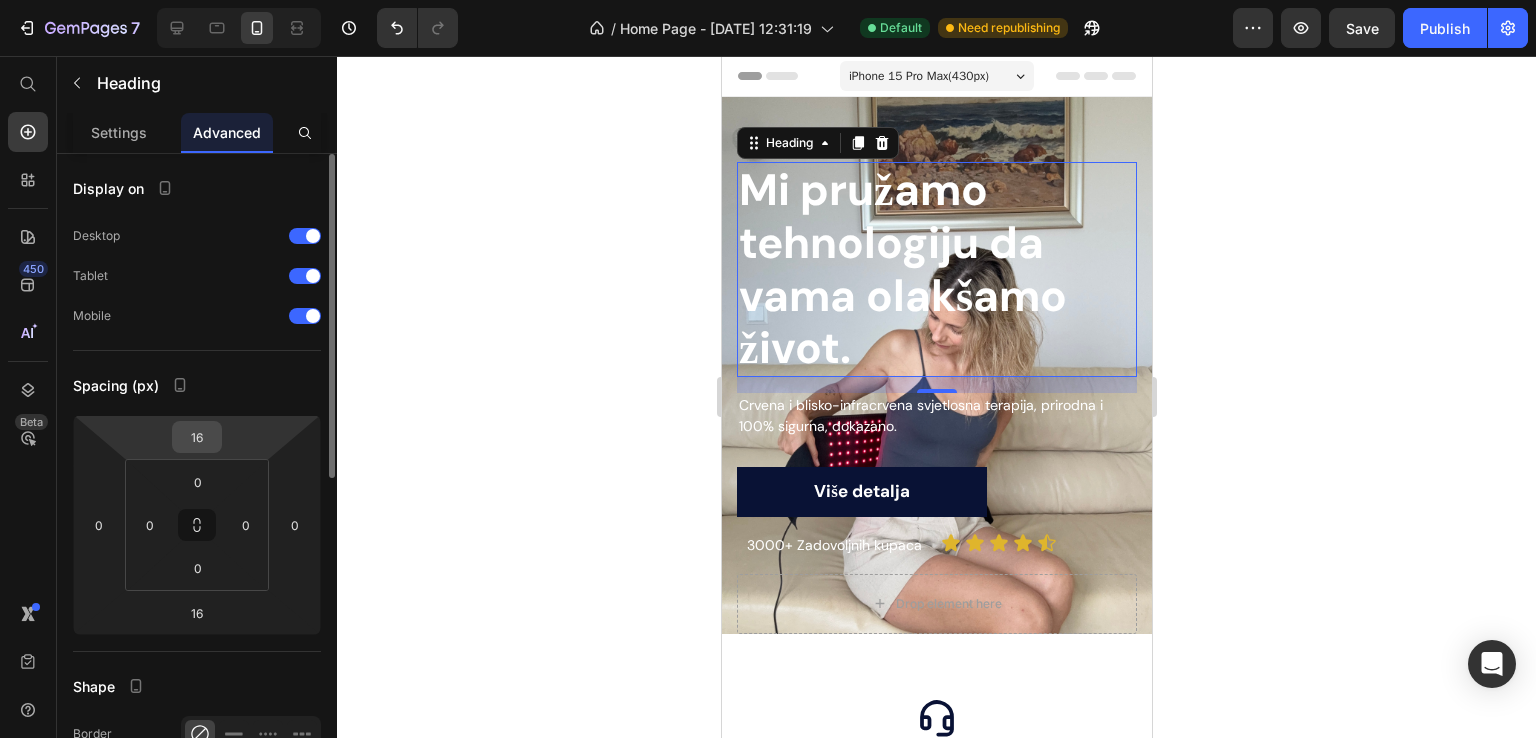 click on "16" at bounding box center (197, 437) 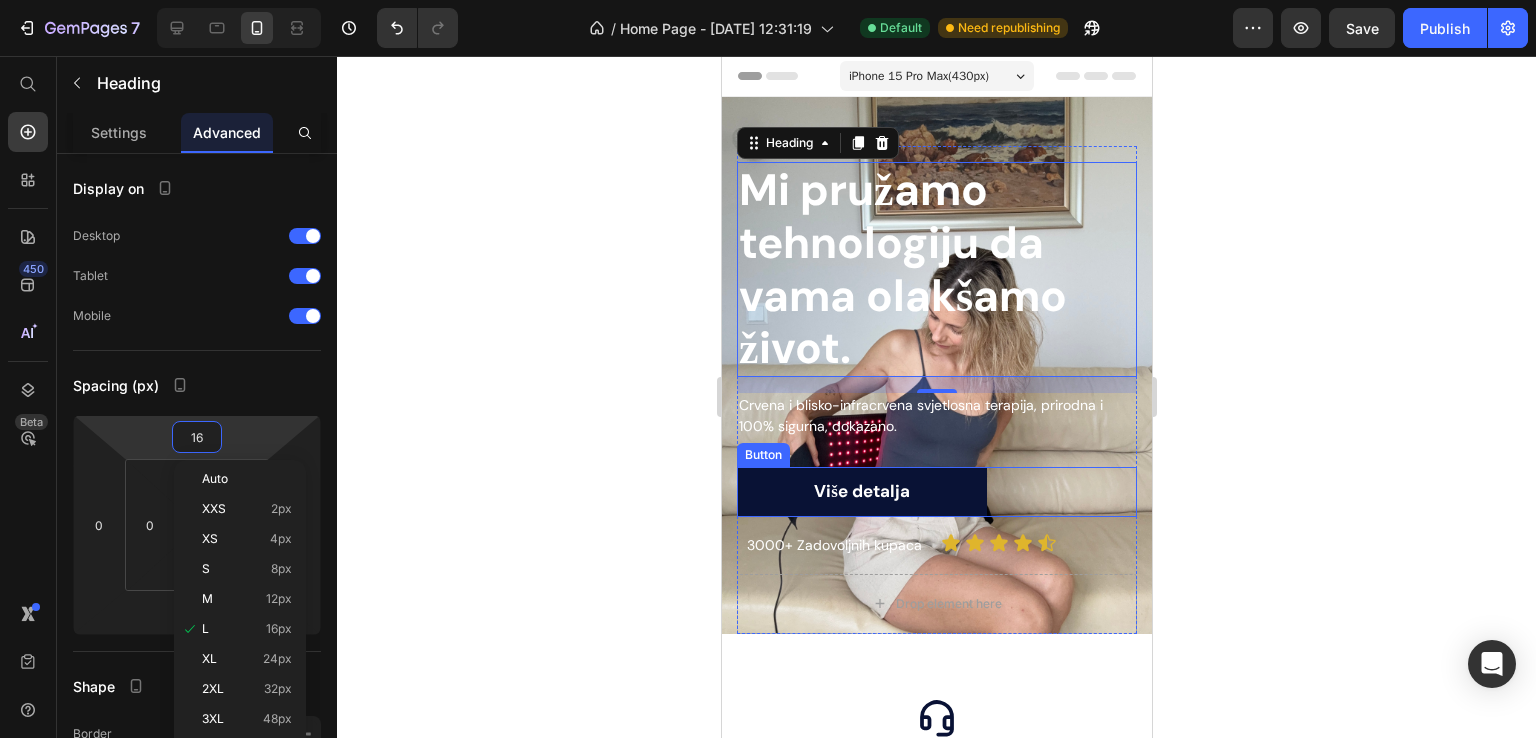 click on "Više detalja" at bounding box center [861, 492] 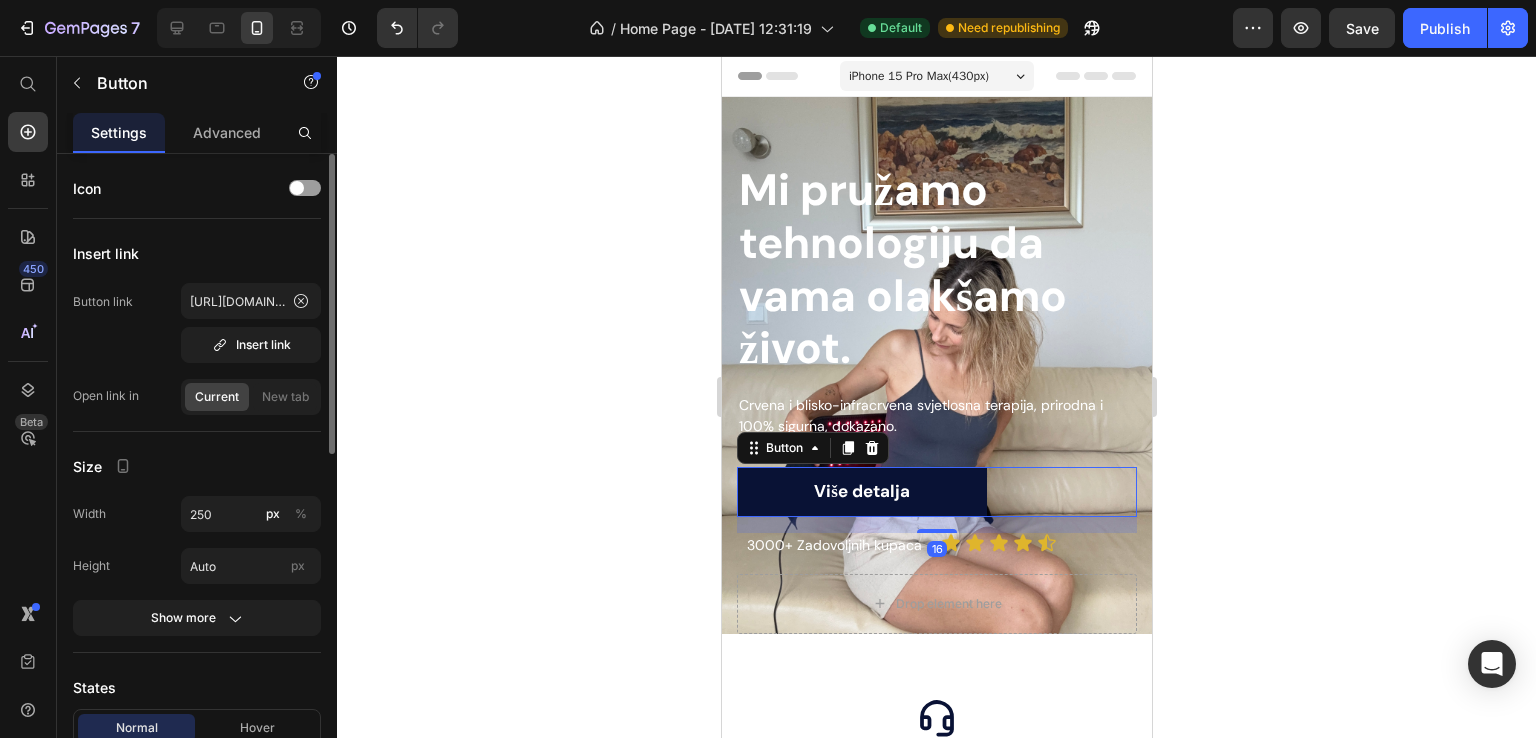 drag, startPoint x: 216, startPoint y: 134, endPoint x: 239, endPoint y: 357, distance: 224.18297 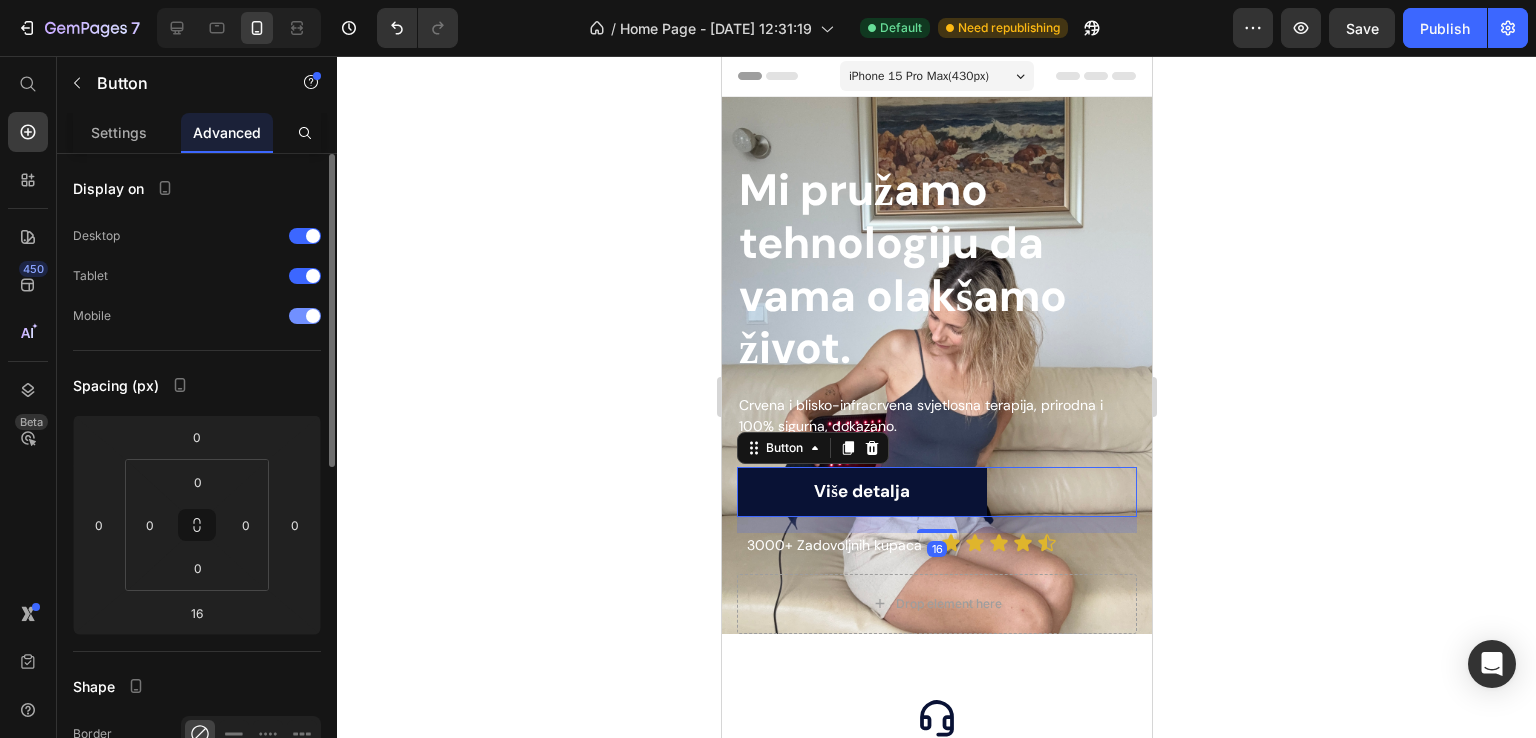 scroll, scrollTop: 266, scrollLeft: 0, axis: vertical 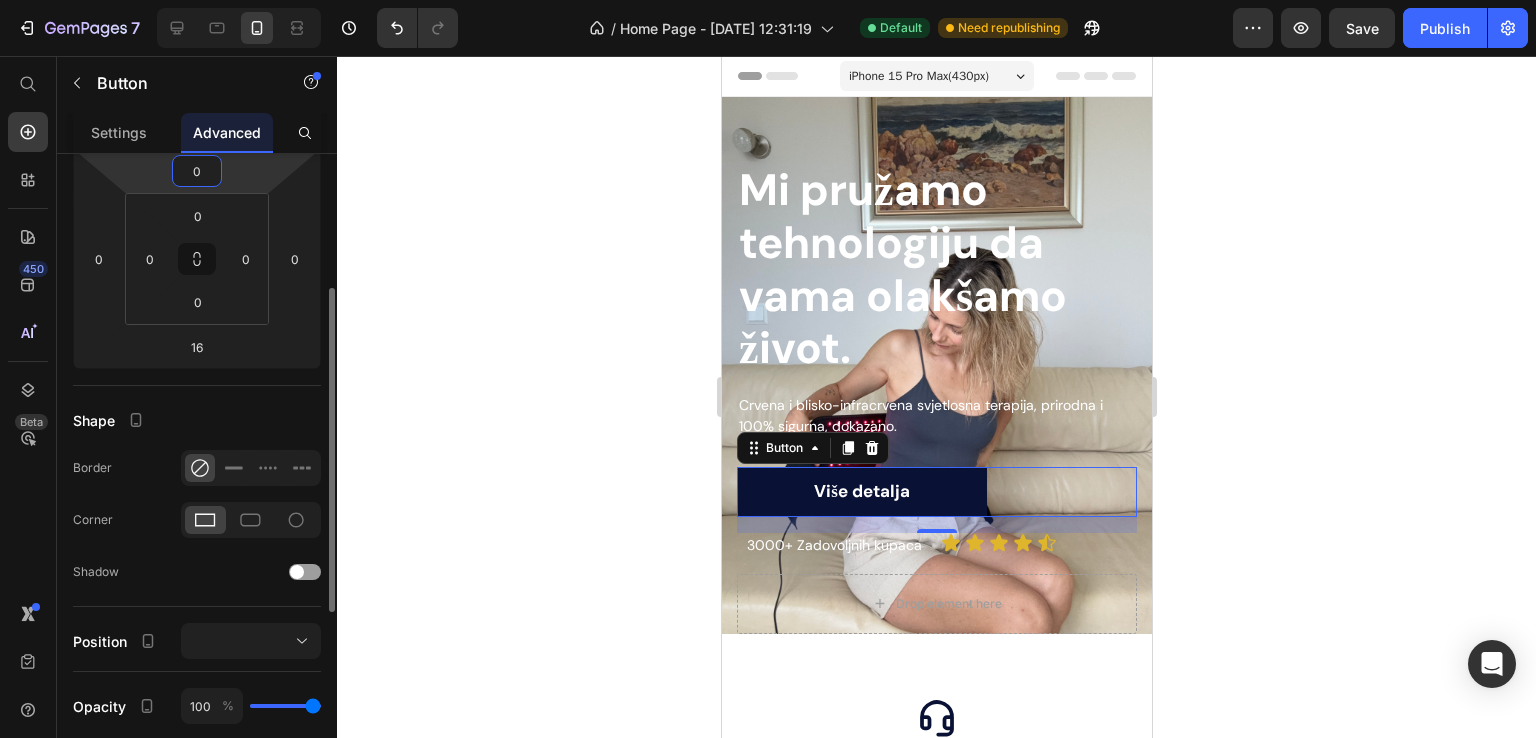 click on "0" at bounding box center (197, 171) 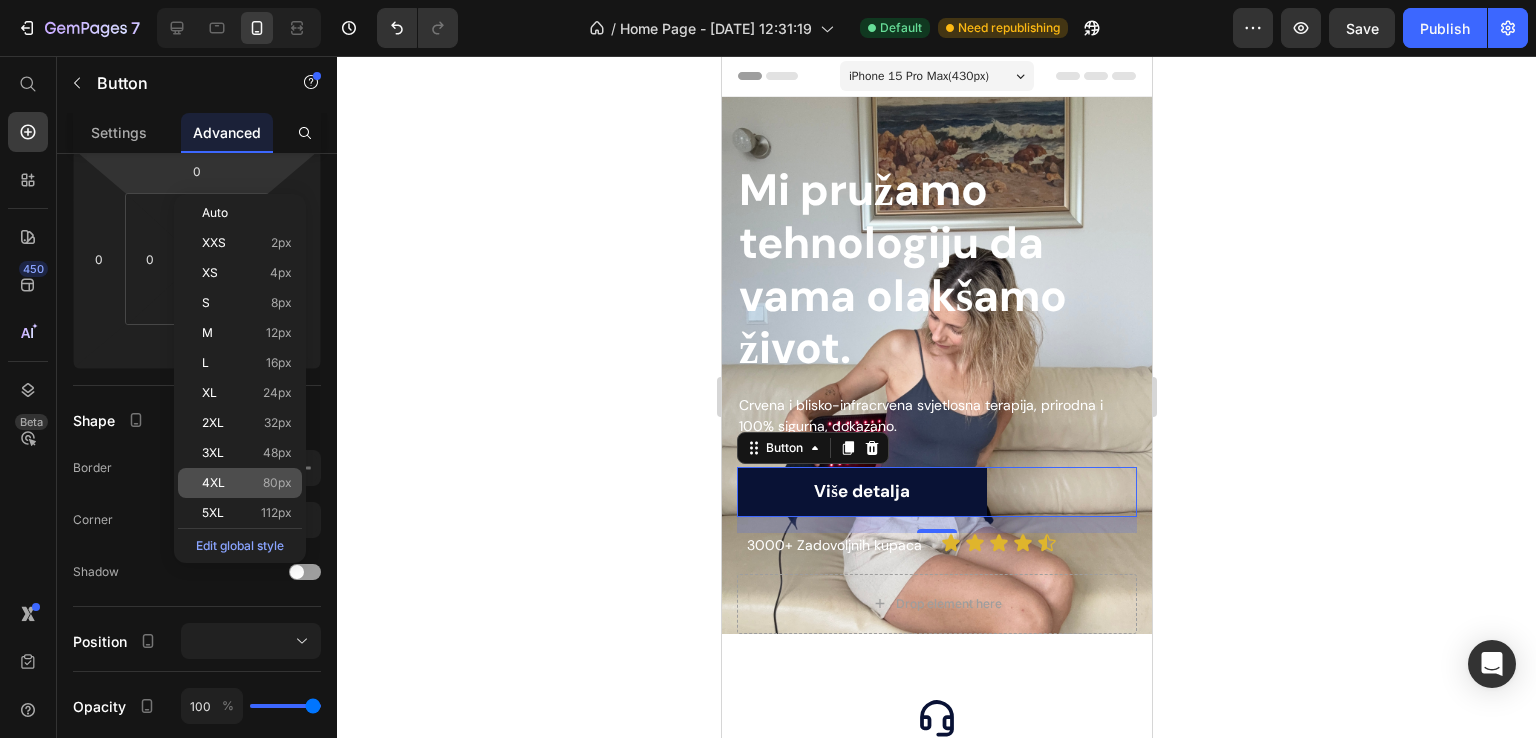 click on "4XL 80px" at bounding box center (247, 483) 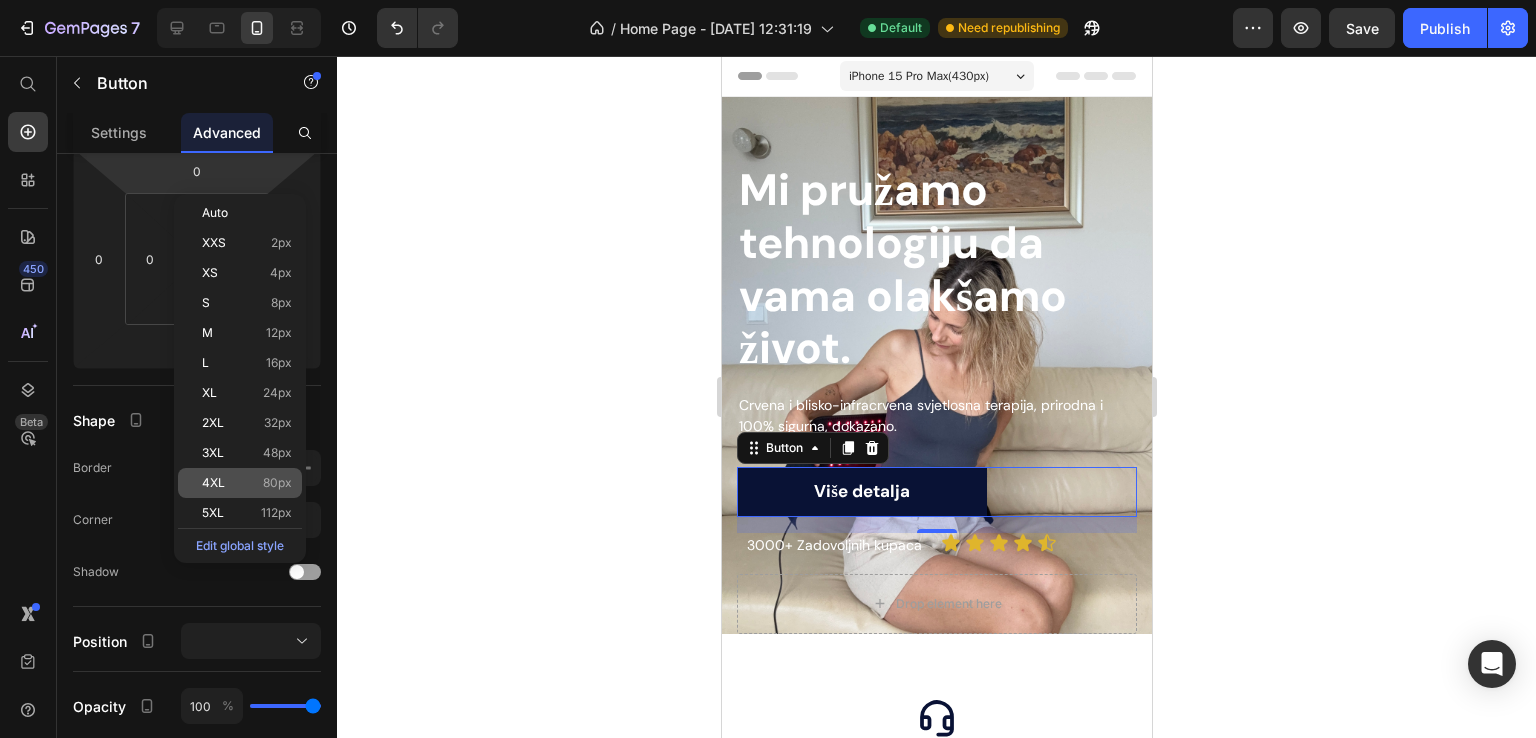 type on "80" 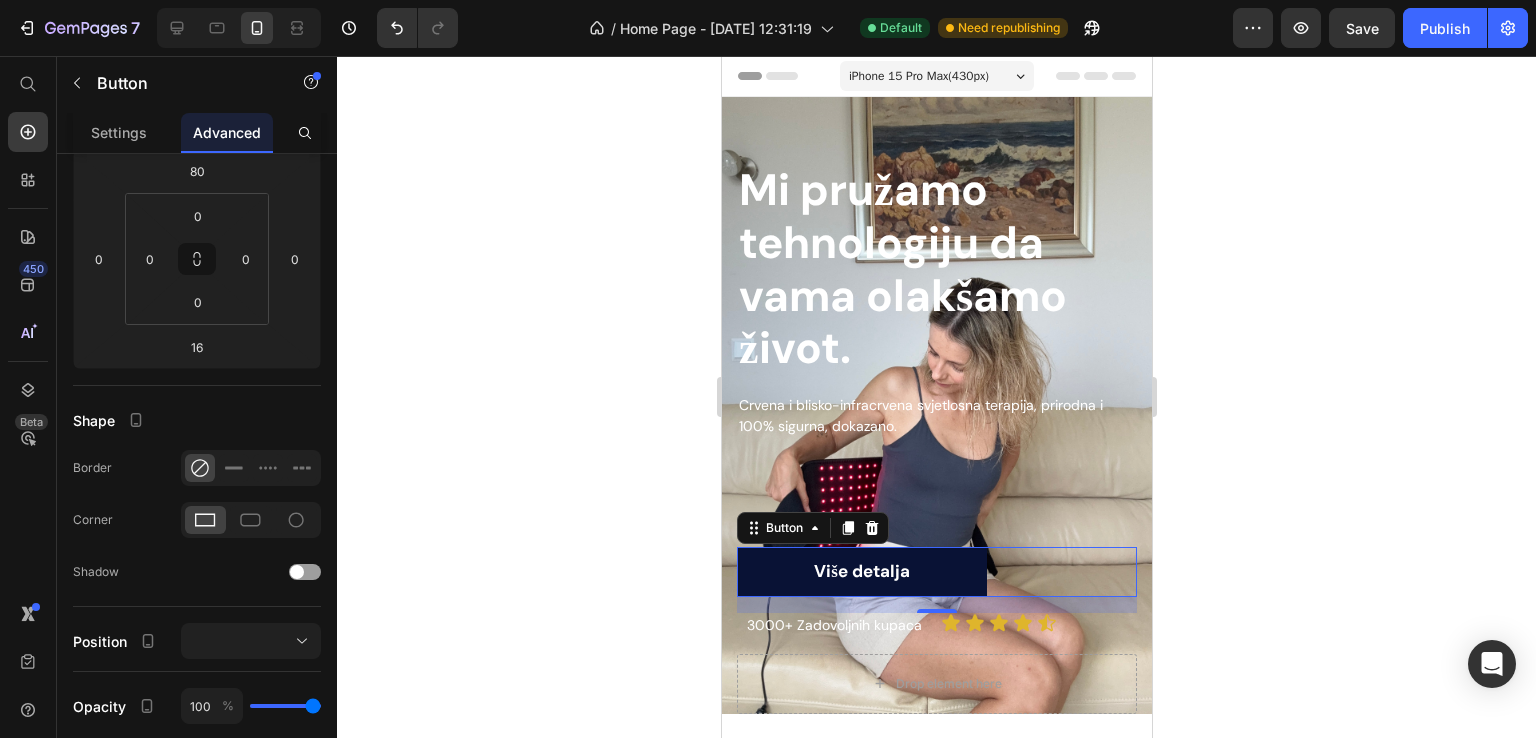 click 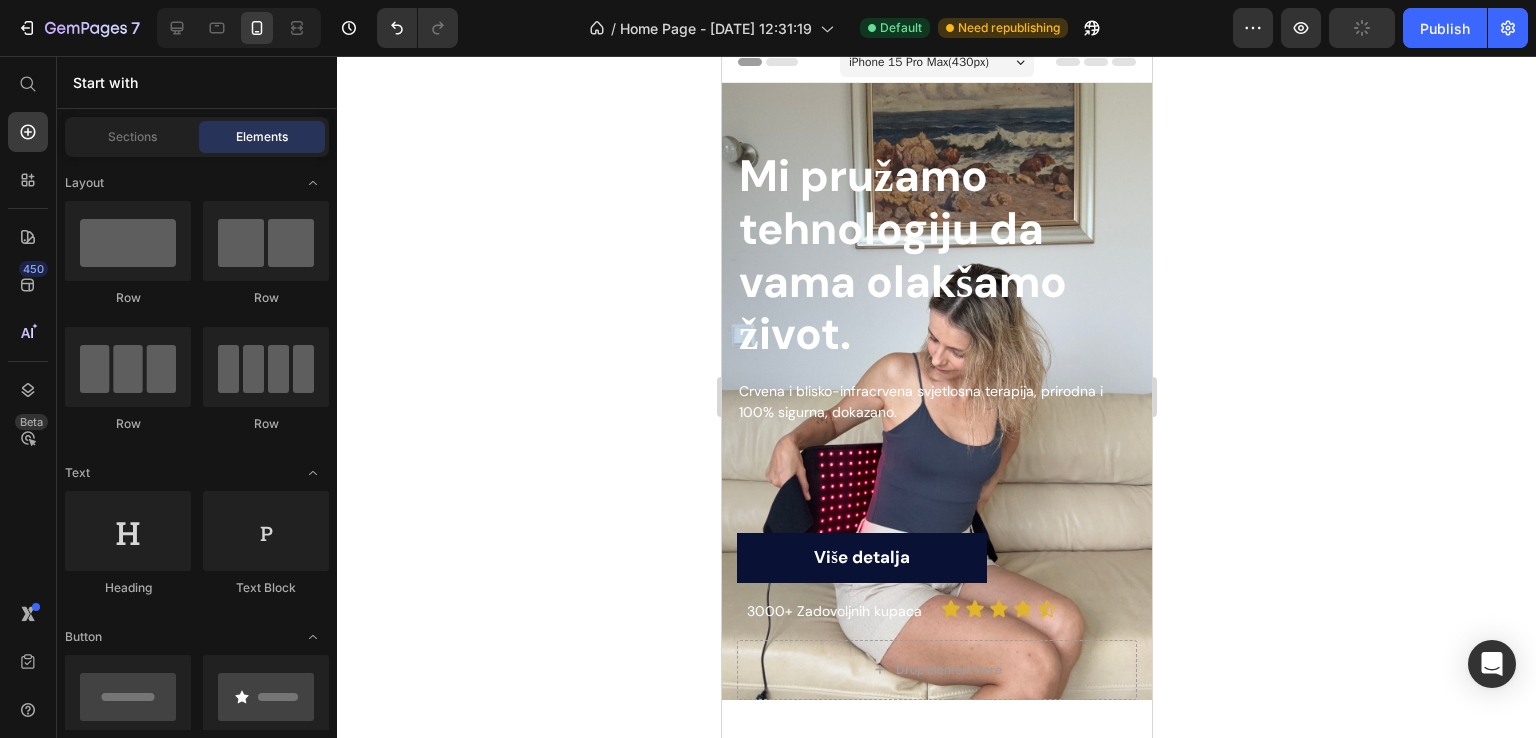 scroll, scrollTop: 0, scrollLeft: 0, axis: both 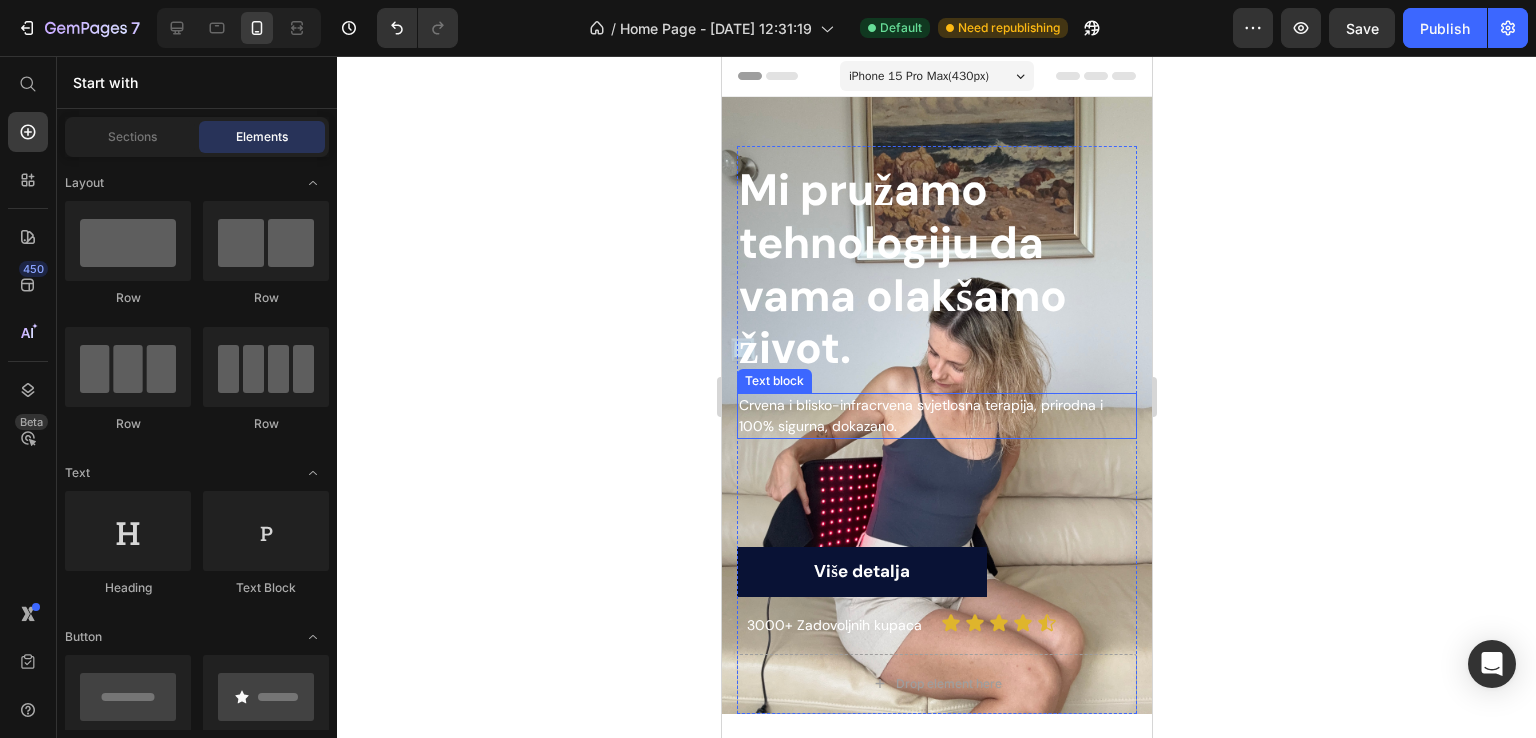 click on "Crvena i blisko-infracrvena svjetlosna terapija, prirodna i 100% sigurna, dokazano." at bounding box center [936, 416] 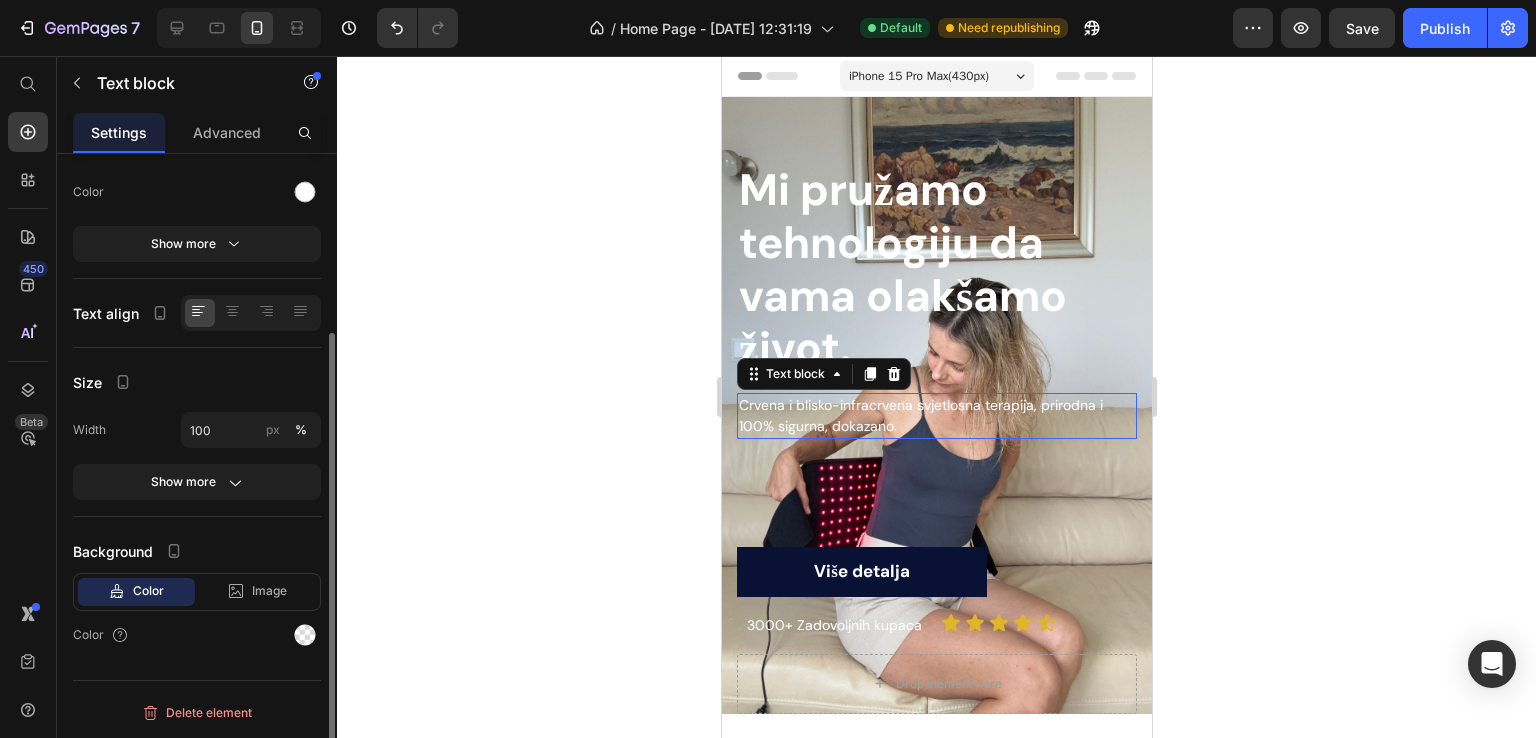 scroll, scrollTop: 0, scrollLeft: 0, axis: both 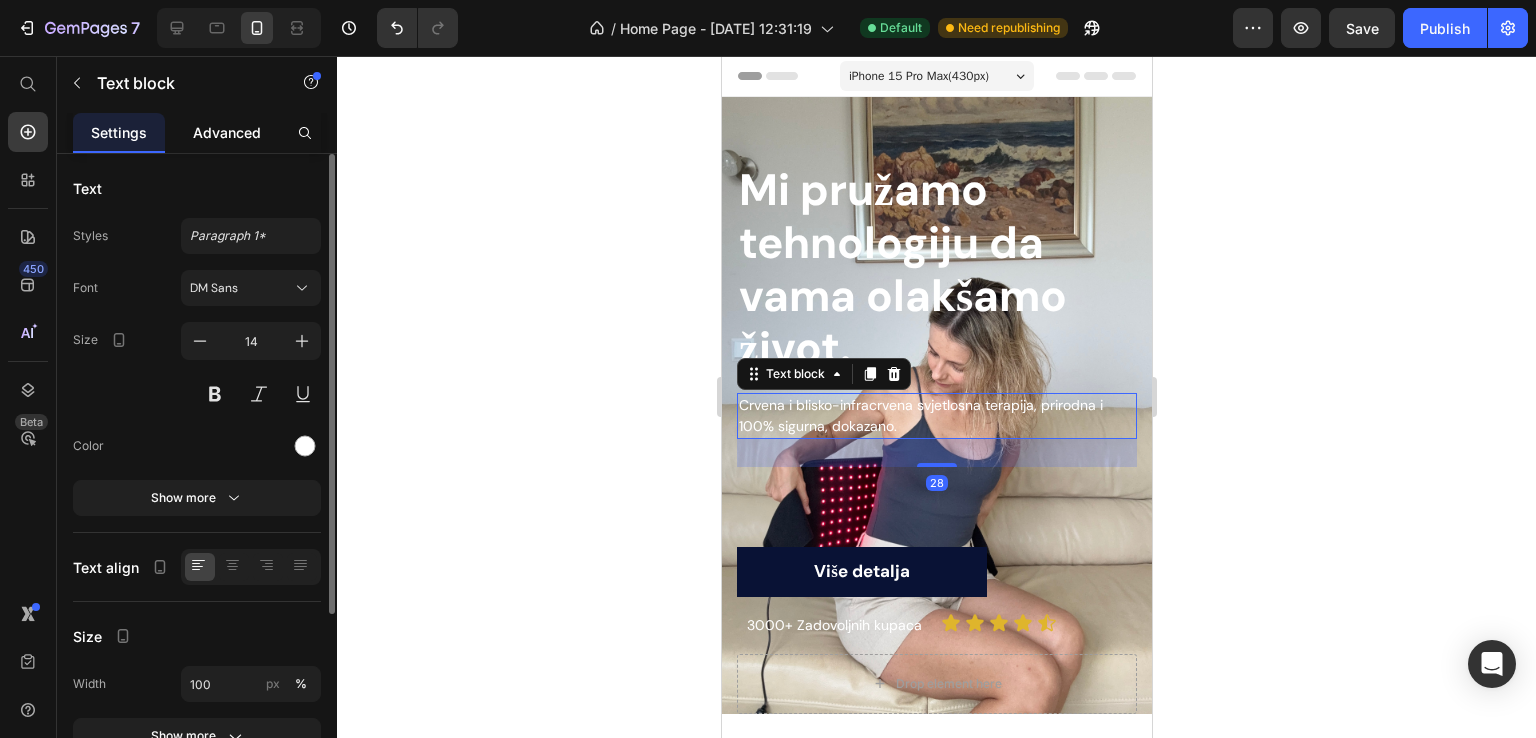 click on "Advanced" at bounding box center [227, 132] 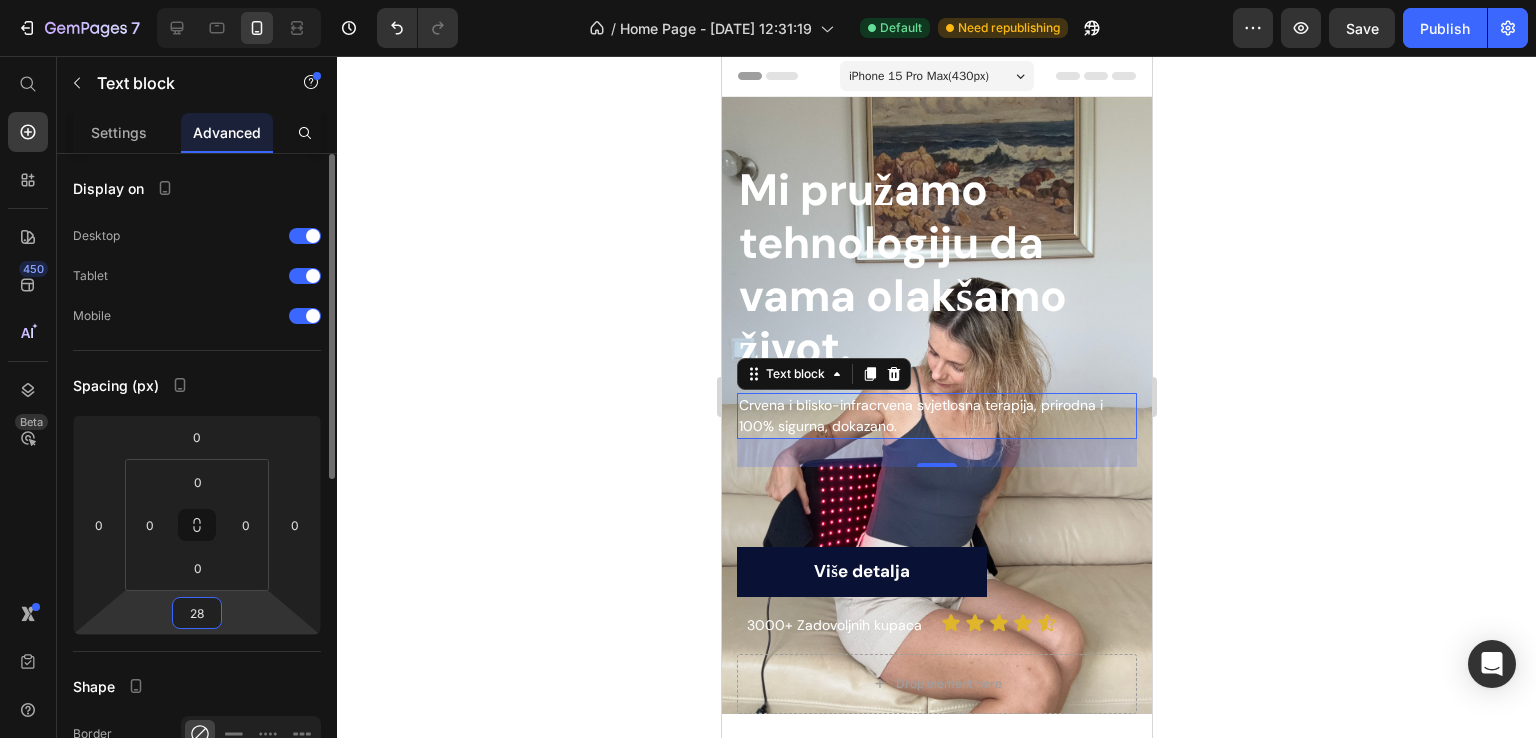 click on "28" at bounding box center (197, 613) 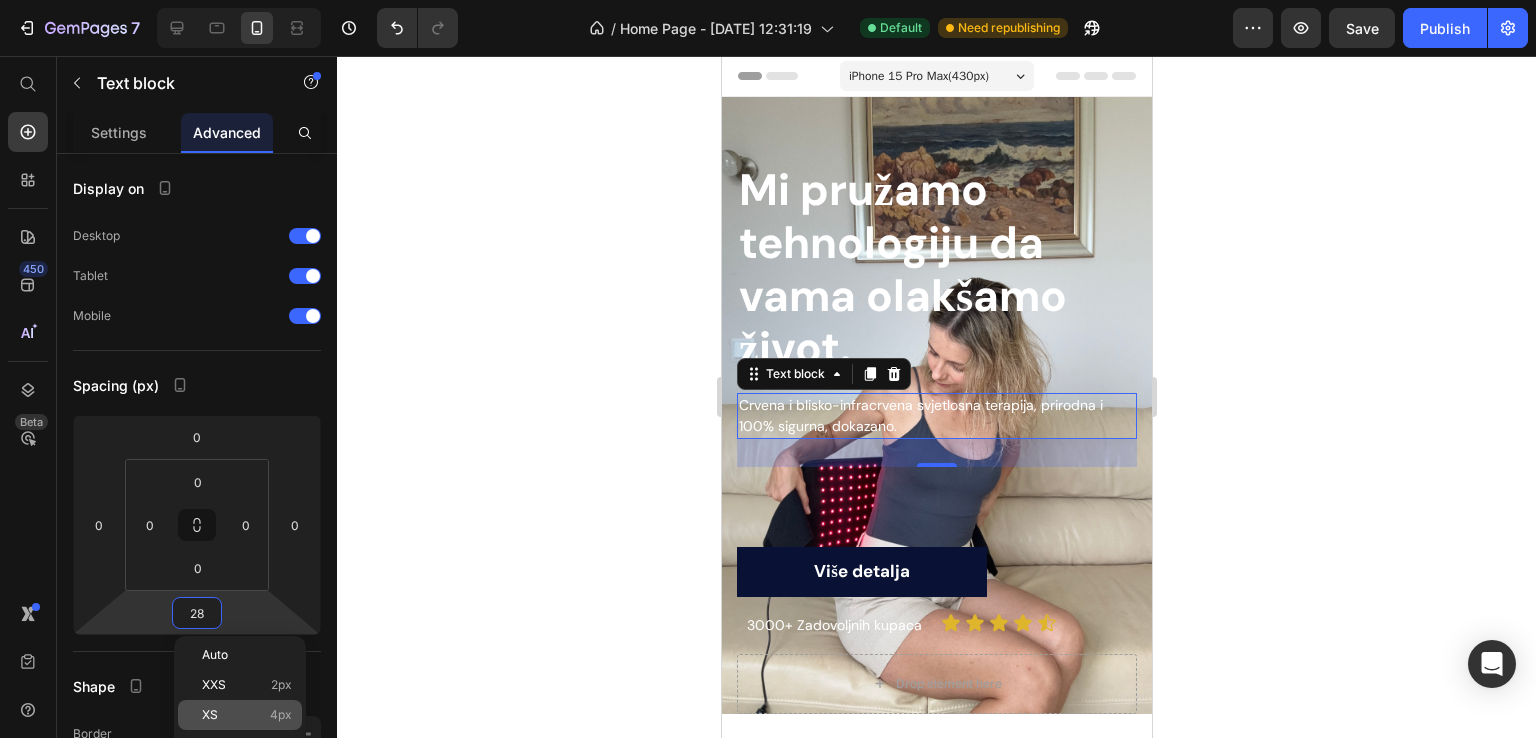 click on "XS 4px" 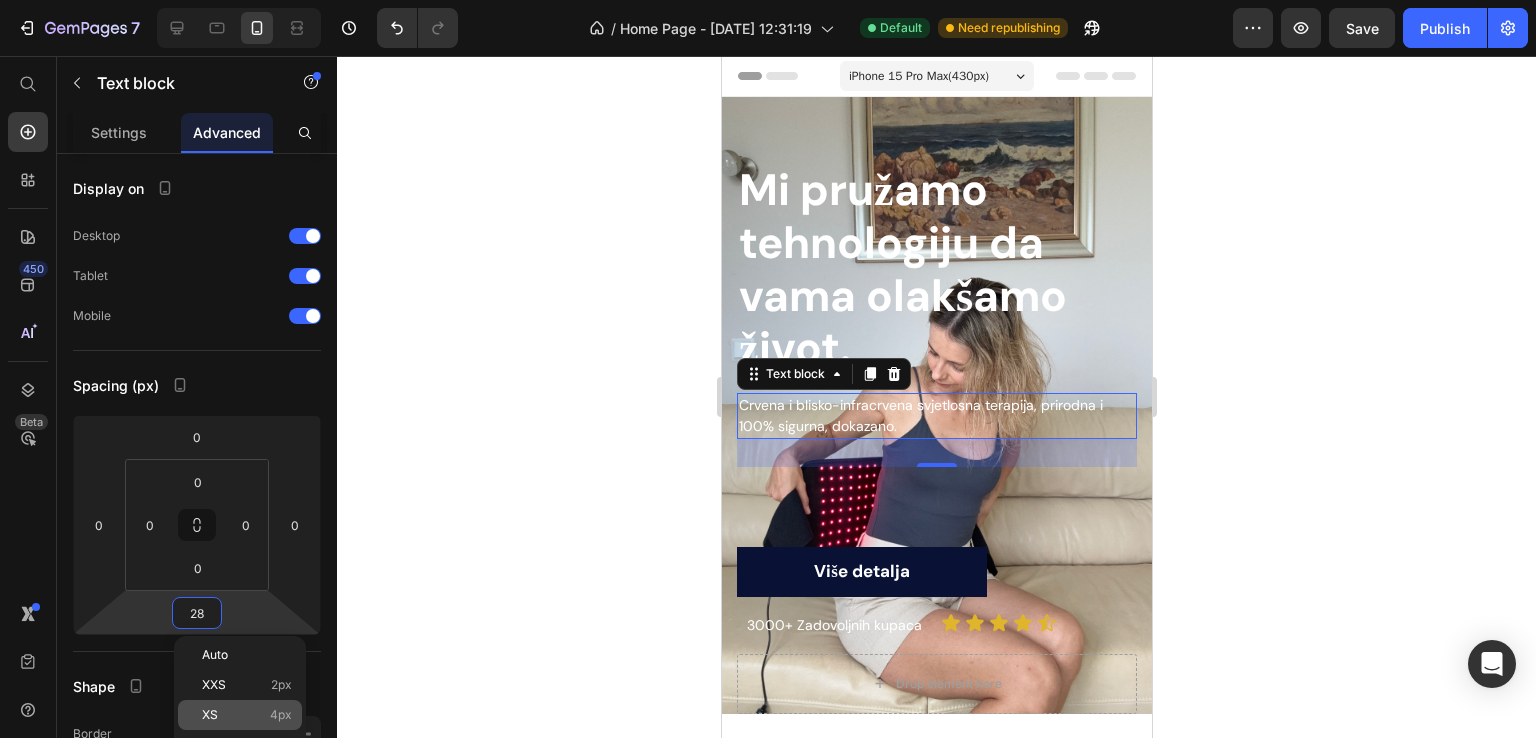 type on "4" 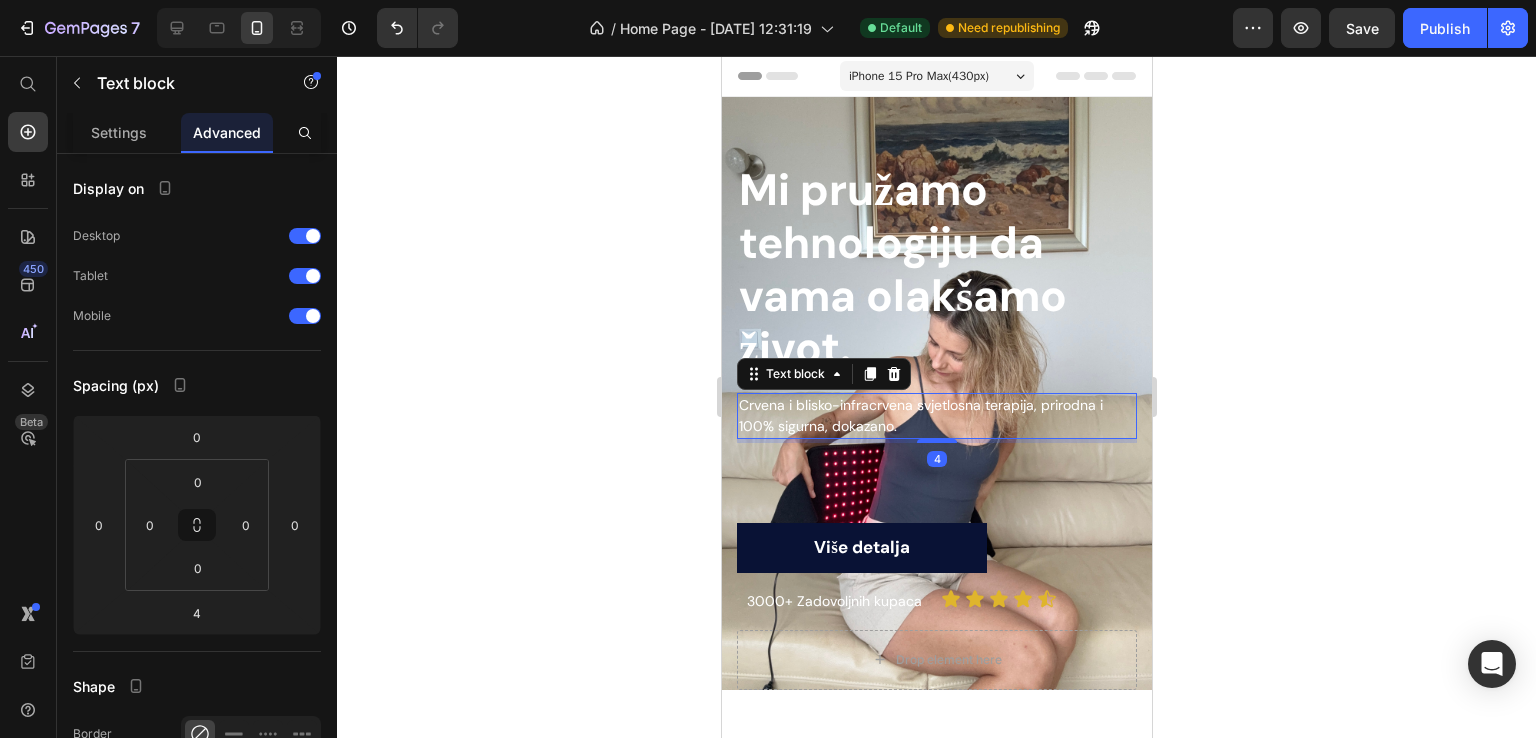 click 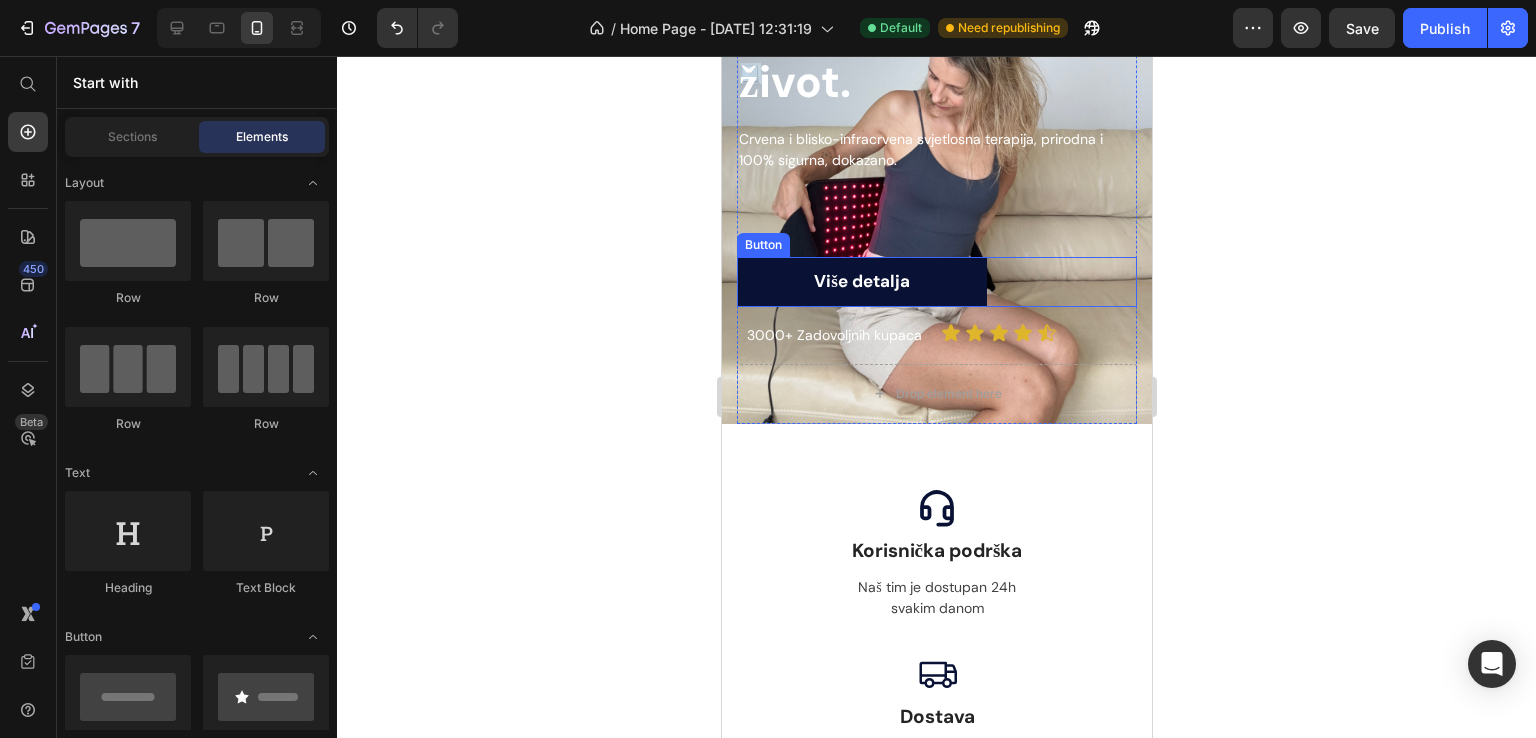 scroll, scrollTop: 533, scrollLeft: 0, axis: vertical 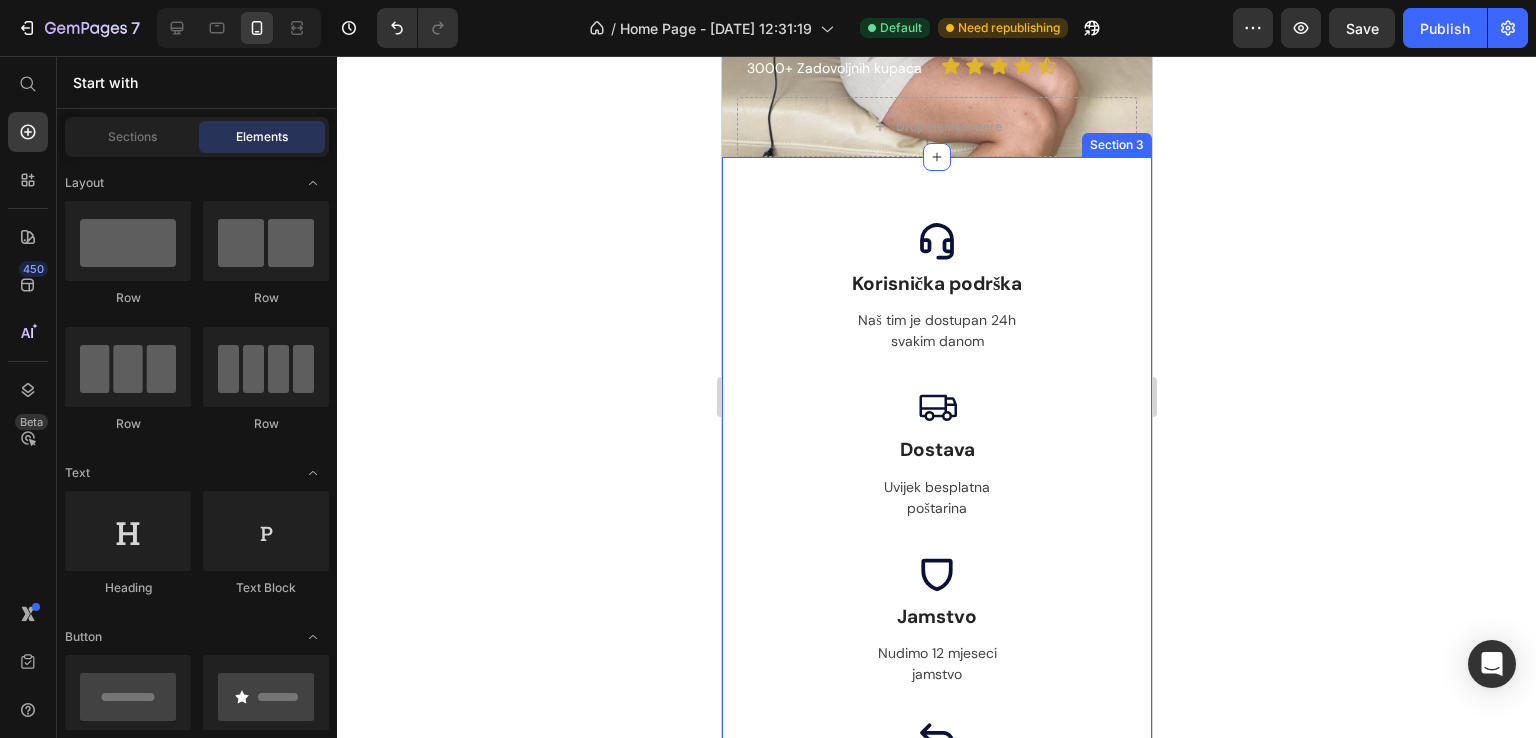 click on "Icon Korisnička podrška Text block Naš tim je dostupan 24h svakim danom Text block
Icon Dostava Text block Uvijek besplatna poštarina Text block
Icon Jamstvo Text block Nudimo 12 mjeseci jamstvo Text block
Icon Povrat novaca Text block Nudimo 30-dnevno jamstvo povrata novca Text block Row Section 3" at bounding box center (936, 526) 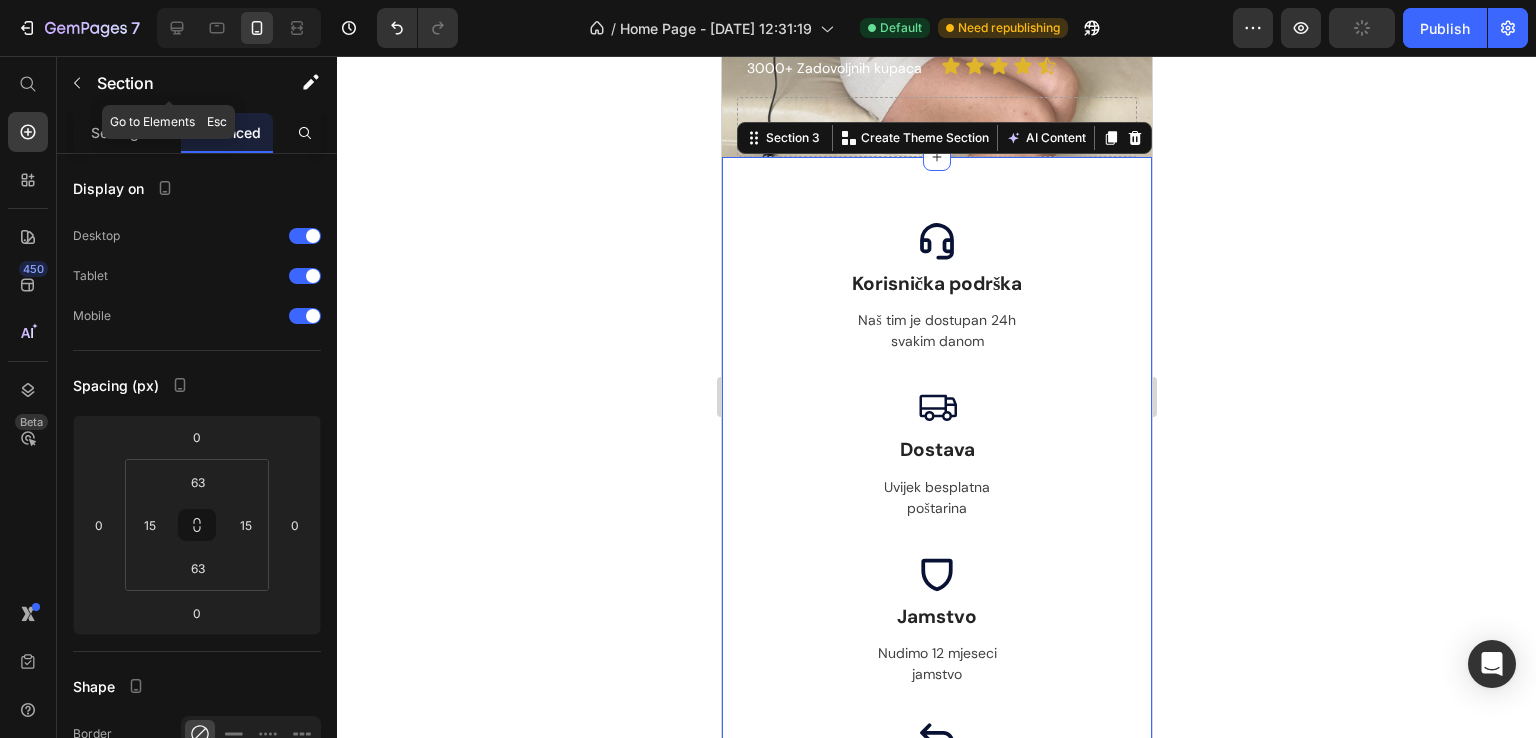 click 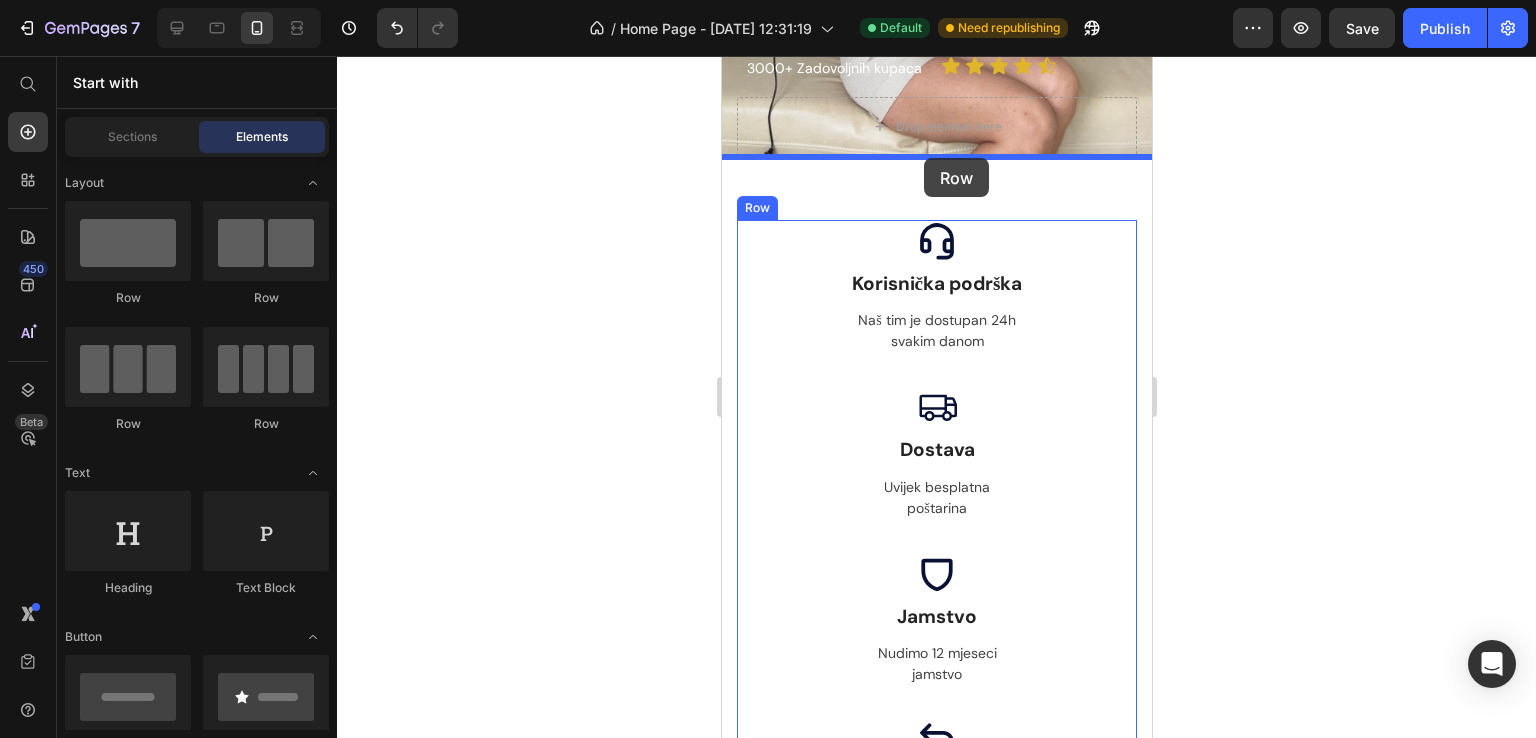 drag, startPoint x: 857, startPoint y: 436, endPoint x: 922, endPoint y: 159, distance: 284.52417 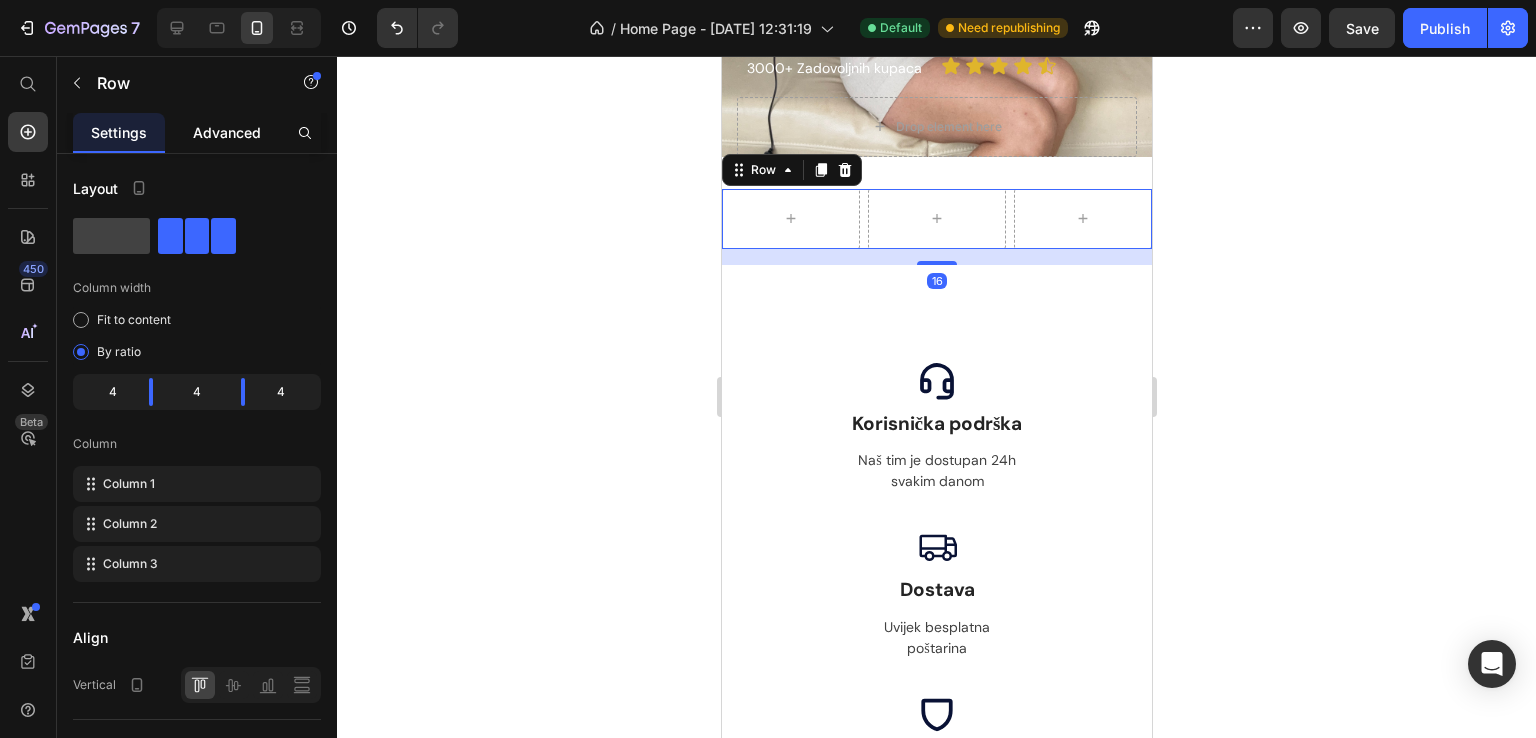 click on "Advanced" at bounding box center (227, 132) 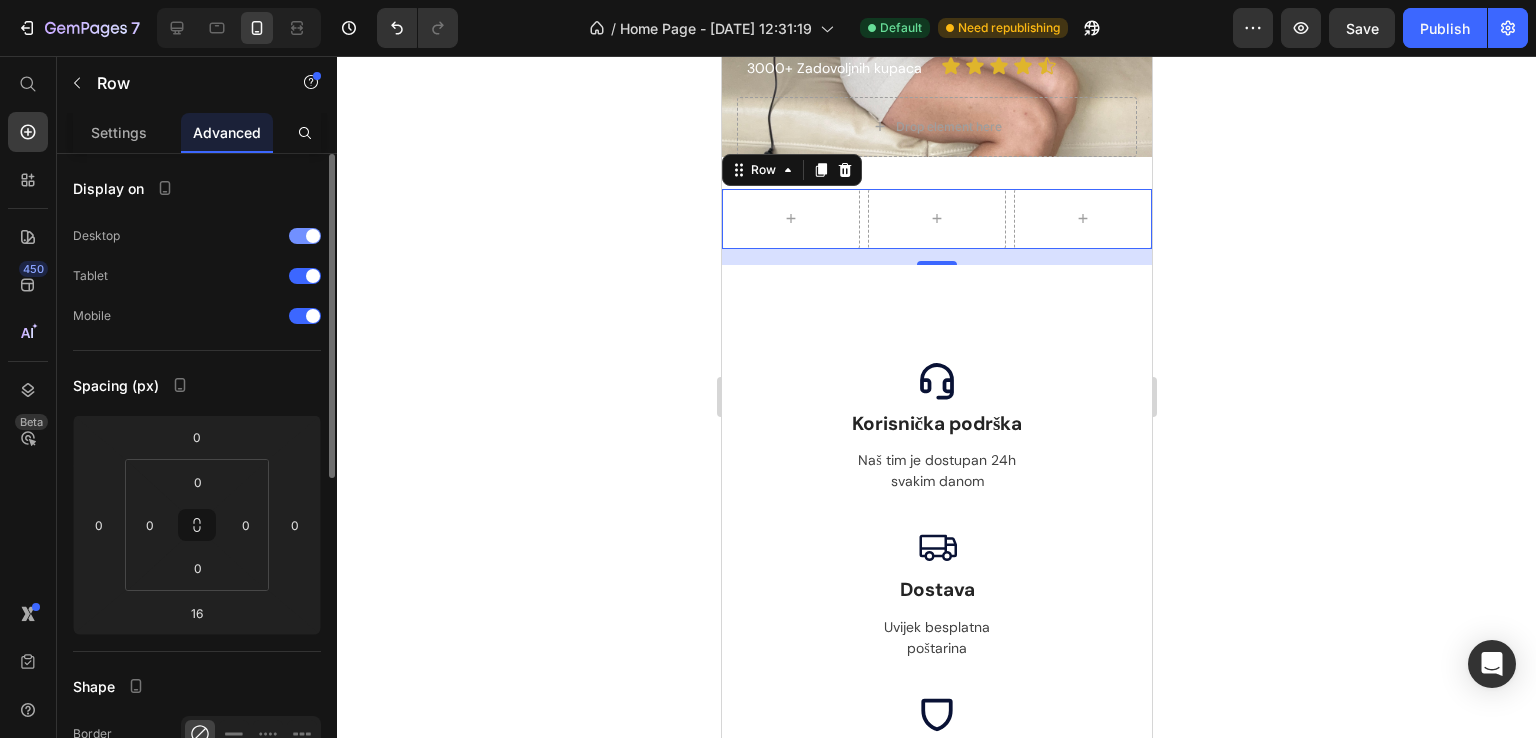 click at bounding box center (305, 236) 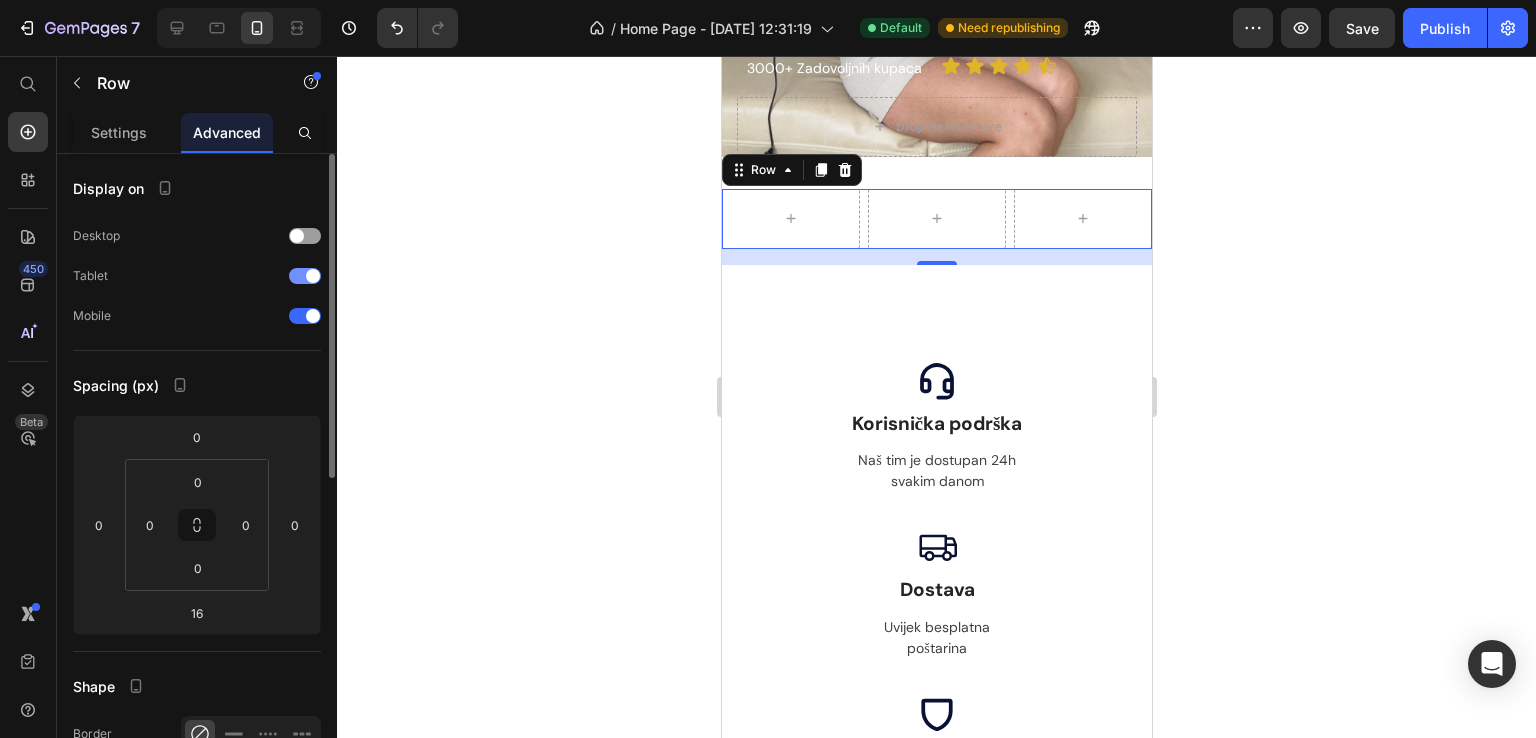 click at bounding box center [305, 276] 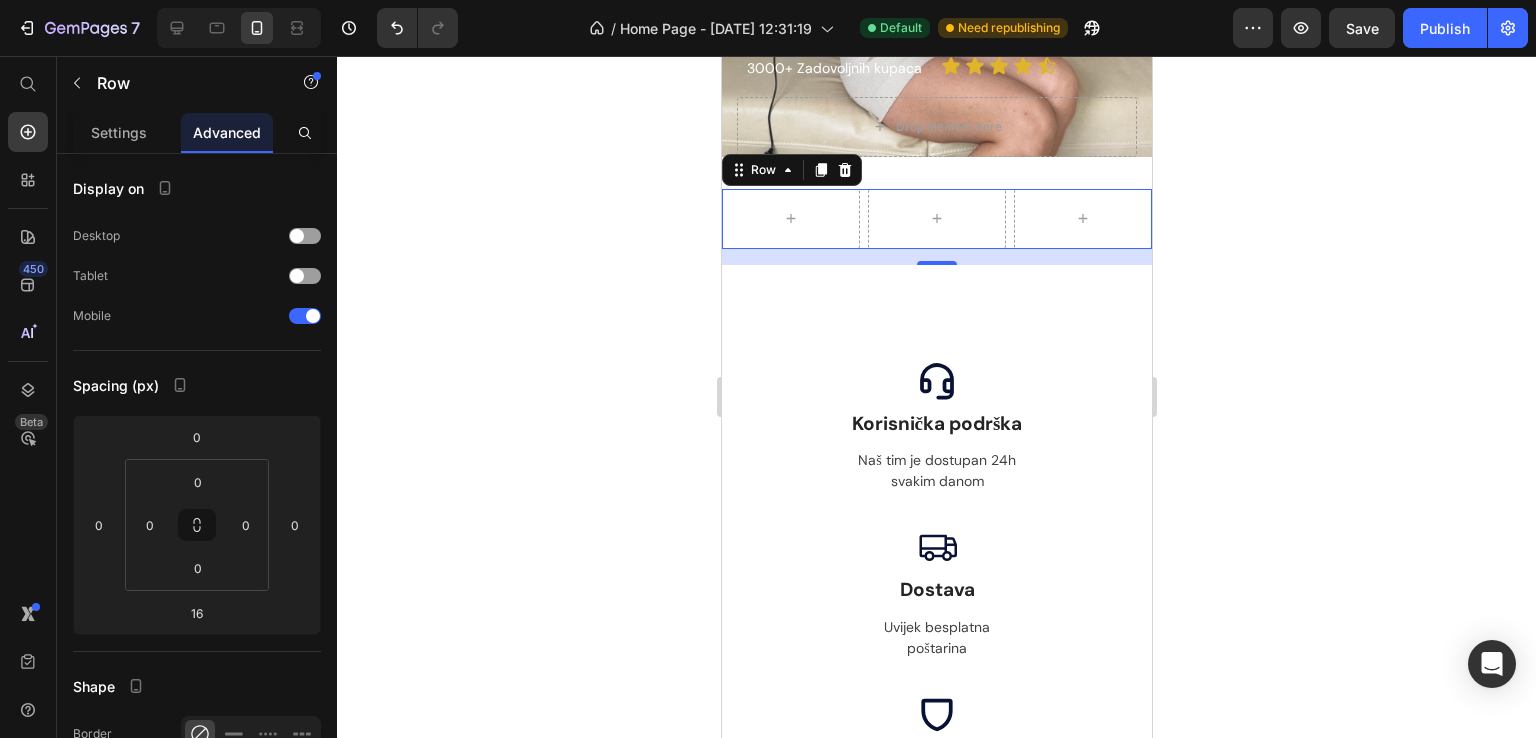 click 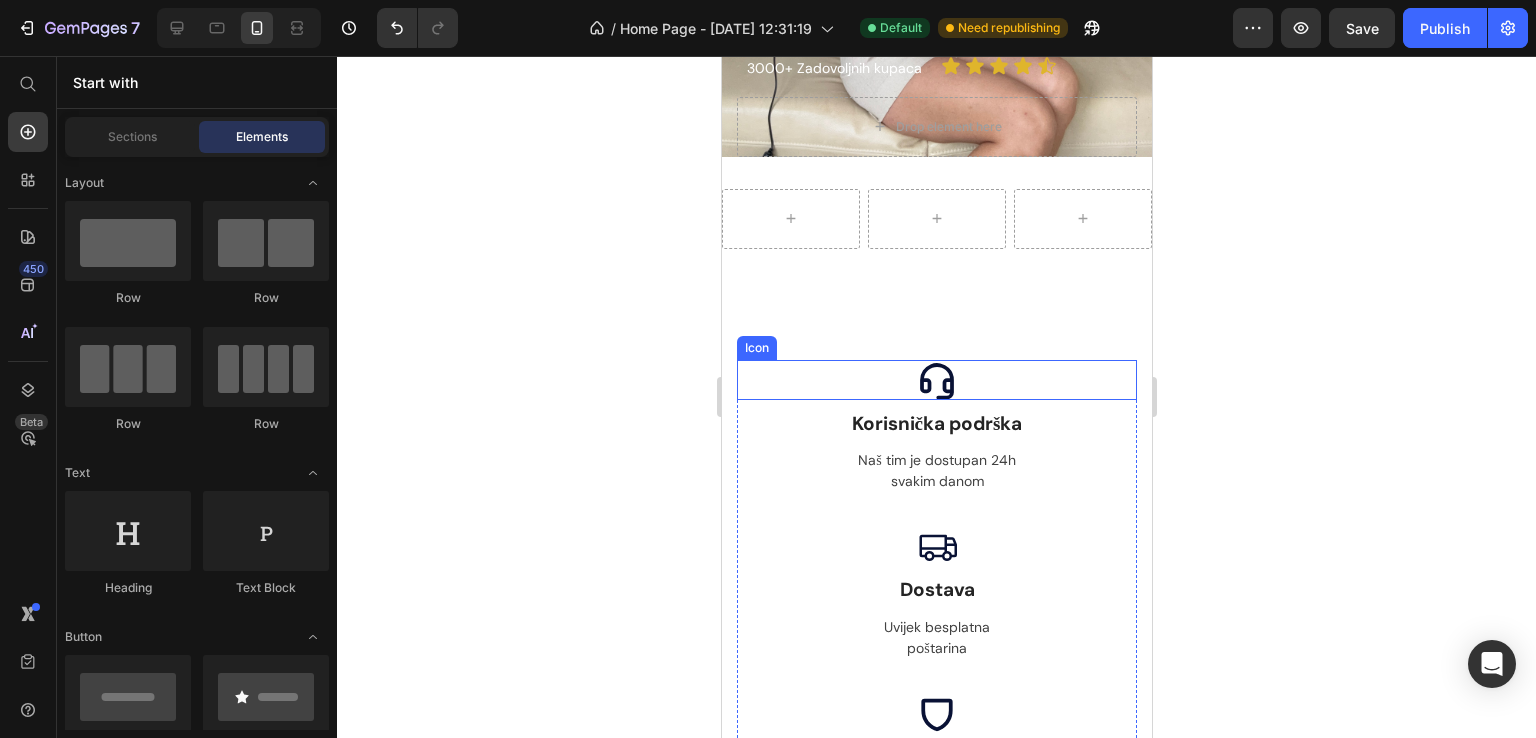 click 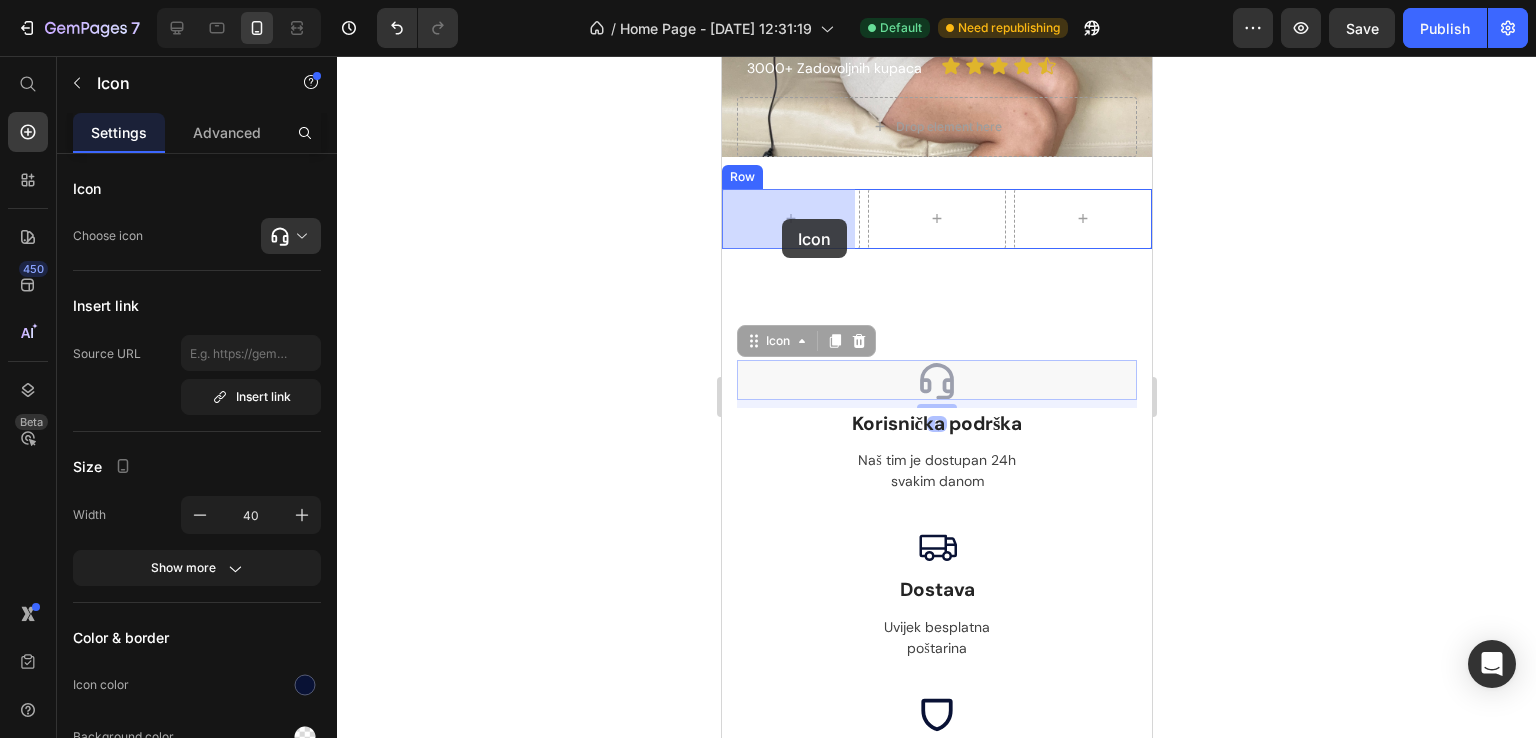 drag, startPoint x: 749, startPoint y: 345, endPoint x: 784, endPoint y: 225, distance: 125 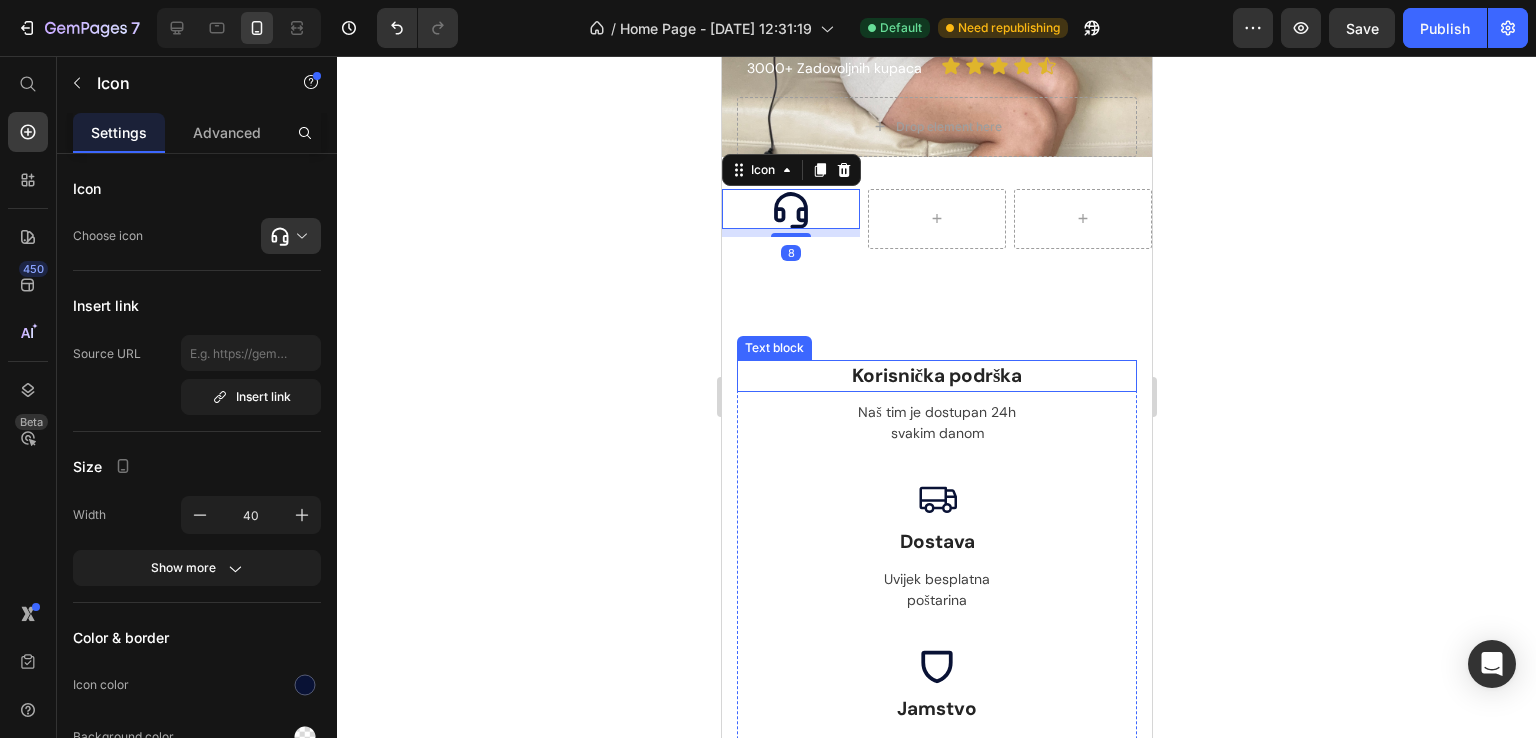 click on "Korisnička podrška" at bounding box center (936, 376) 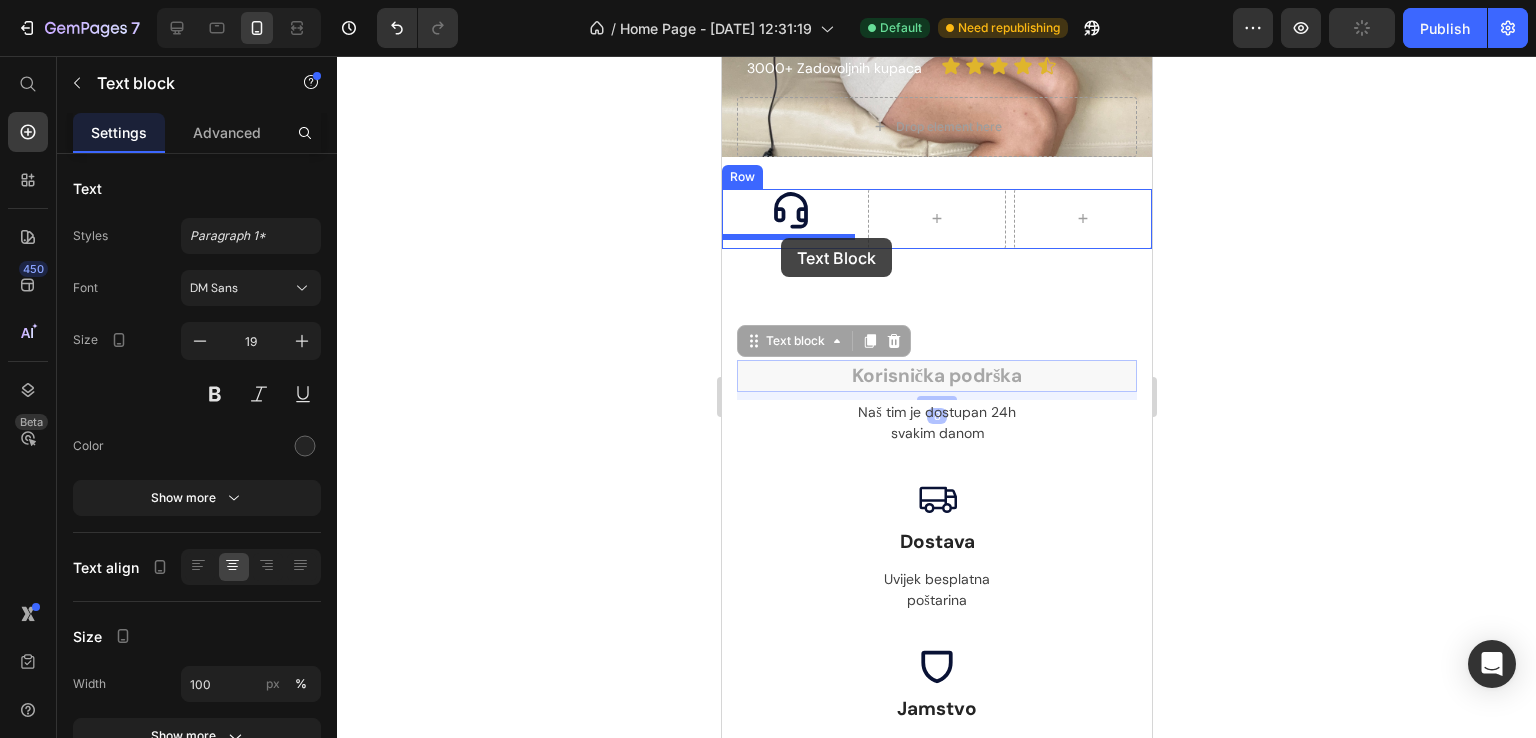 drag, startPoint x: 757, startPoint y: 337, endPoint x: 780, endPoint y: 239, distance: 100.6628 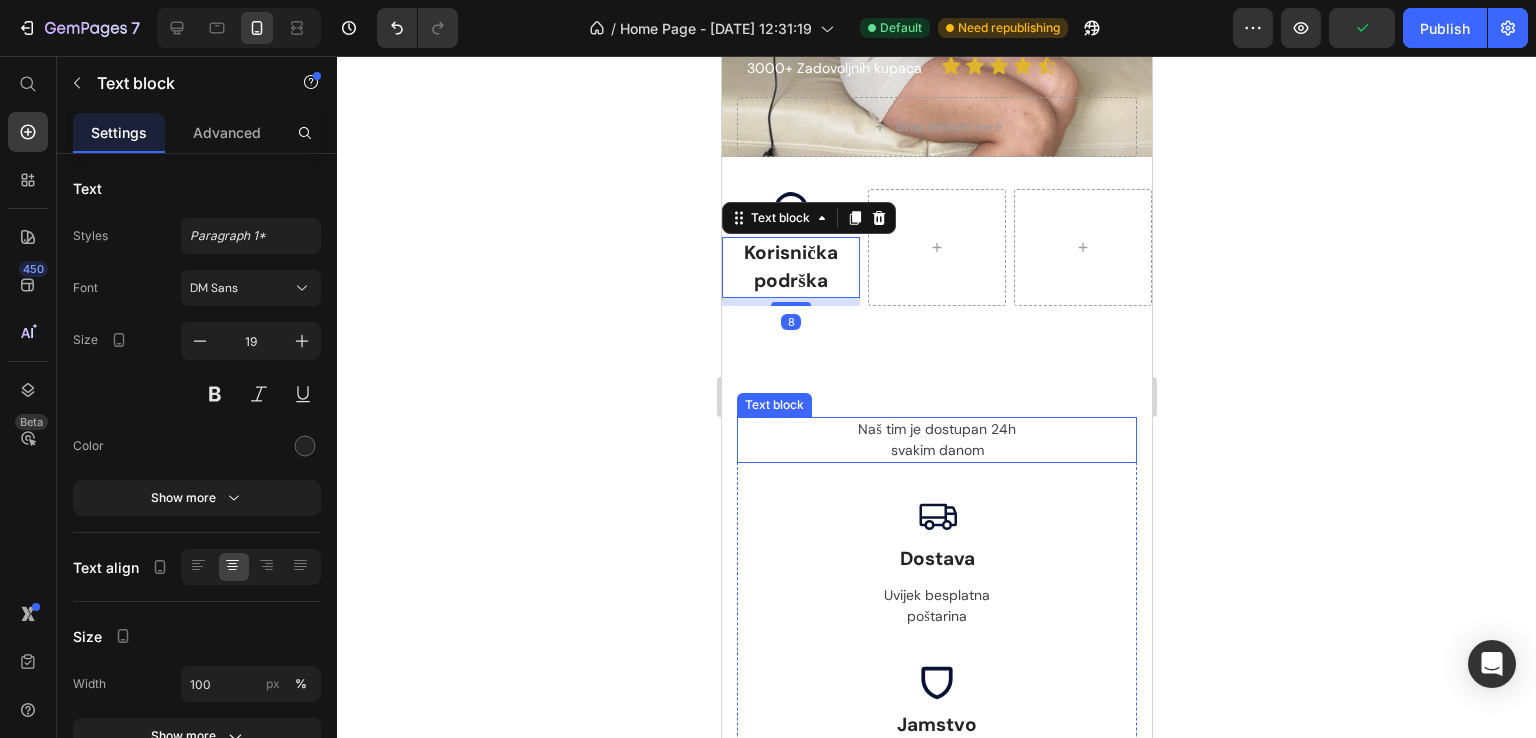 click on "Naš tim je dostupan 24h" at bounding box center (936, 429) 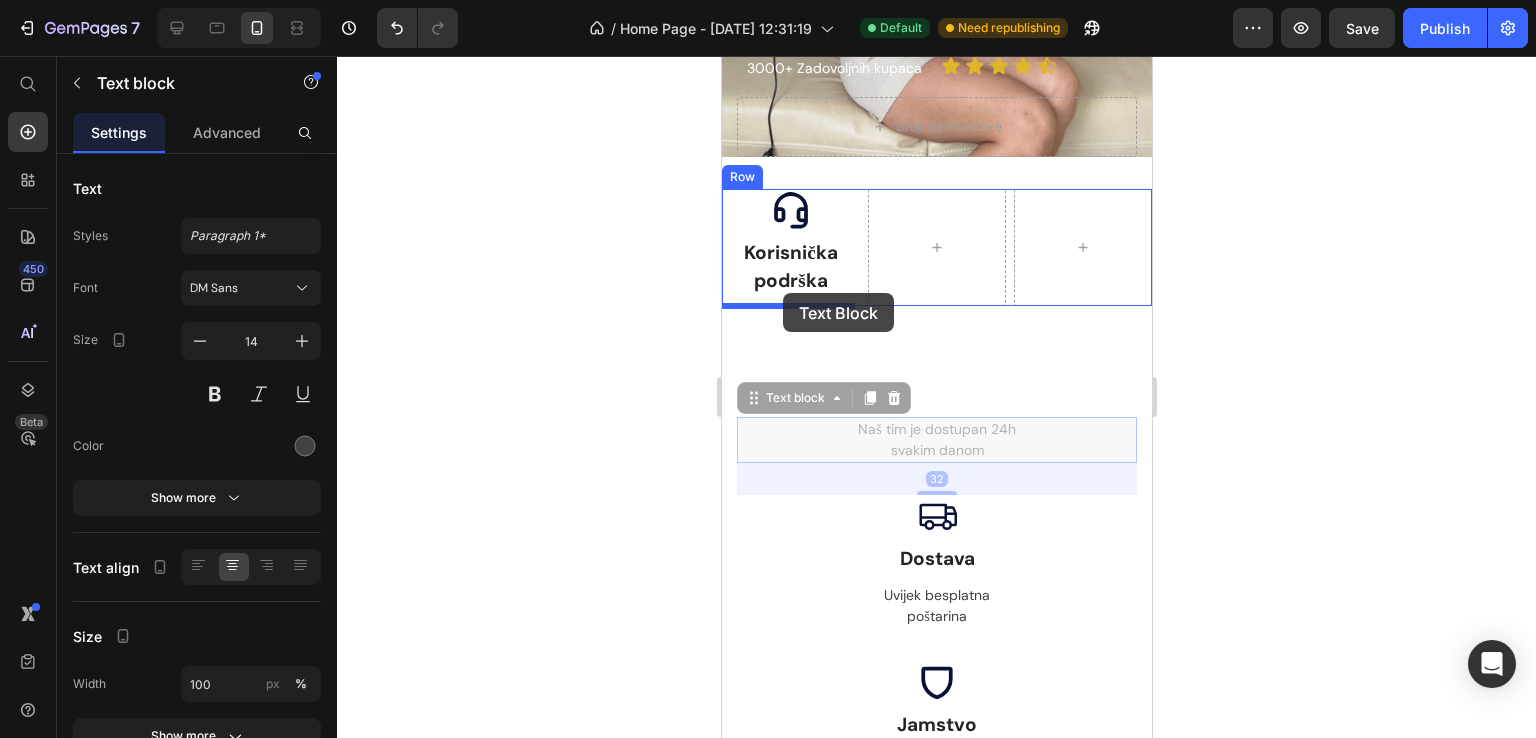 drag, startPoint x: 753, startPoint y: 397, endPoint x: 782, endPoint y: 293, distance: 107.96759 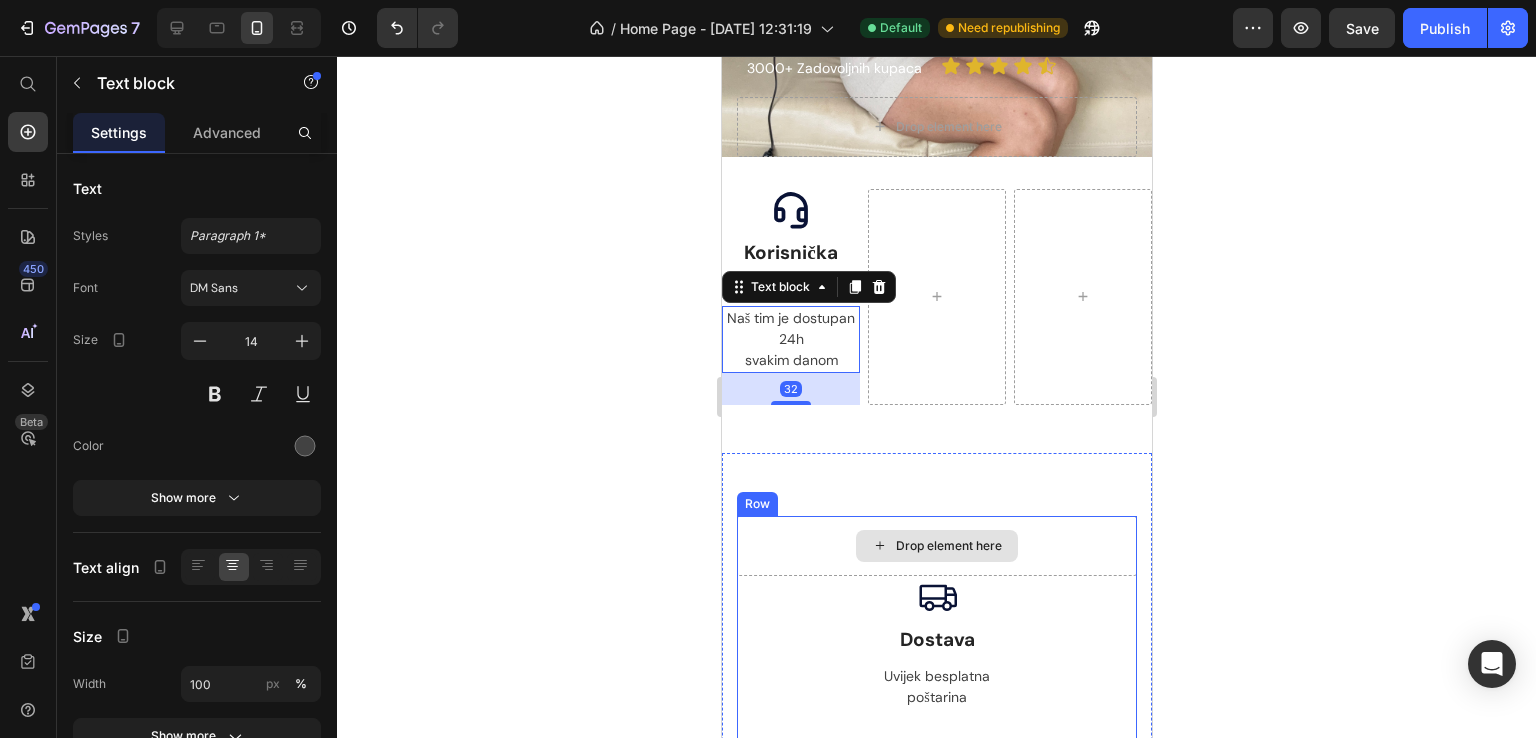 click on "Drop element here" at bounding box center [936, 546] 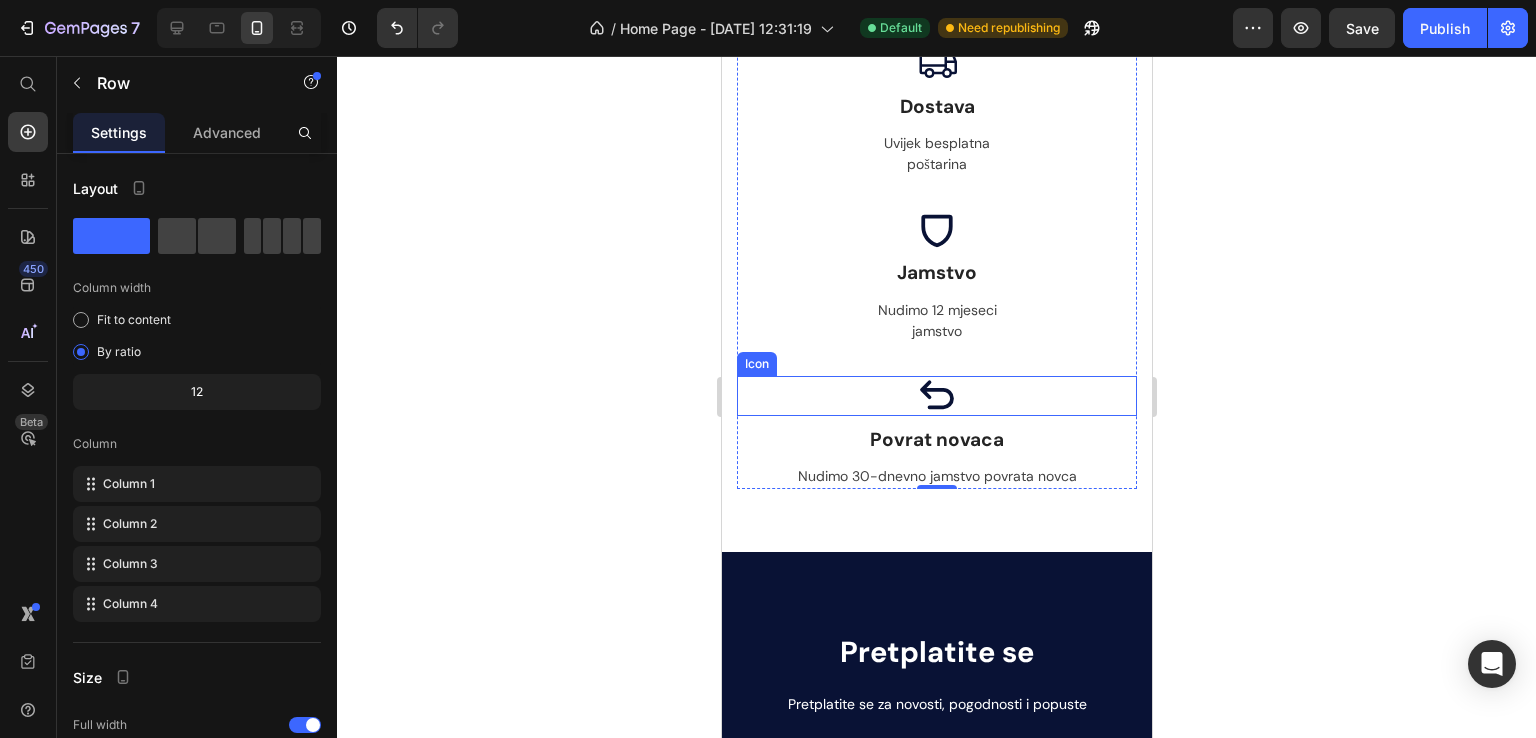 scroll, scrollTop: 800, scrollLeft: 0, axis: vertical 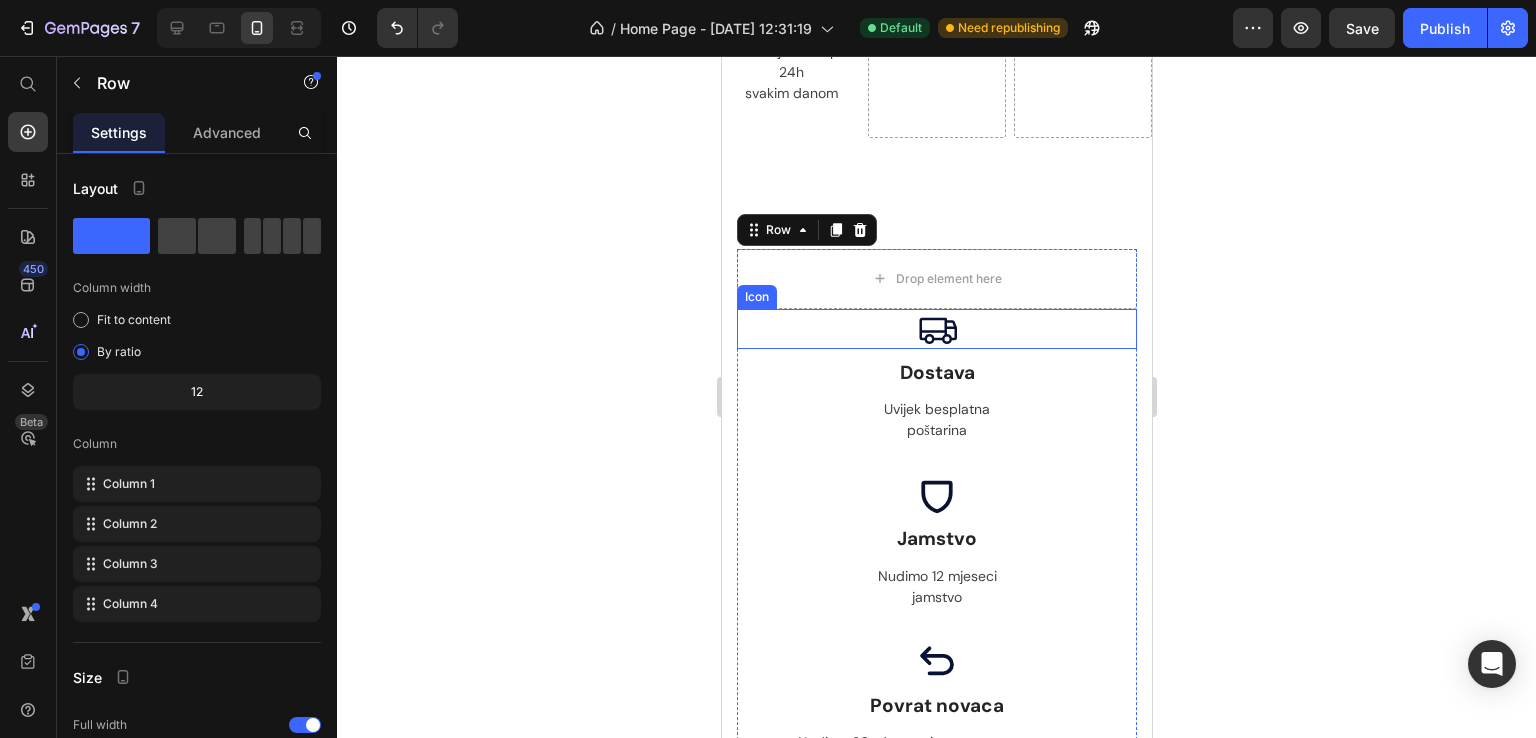 click 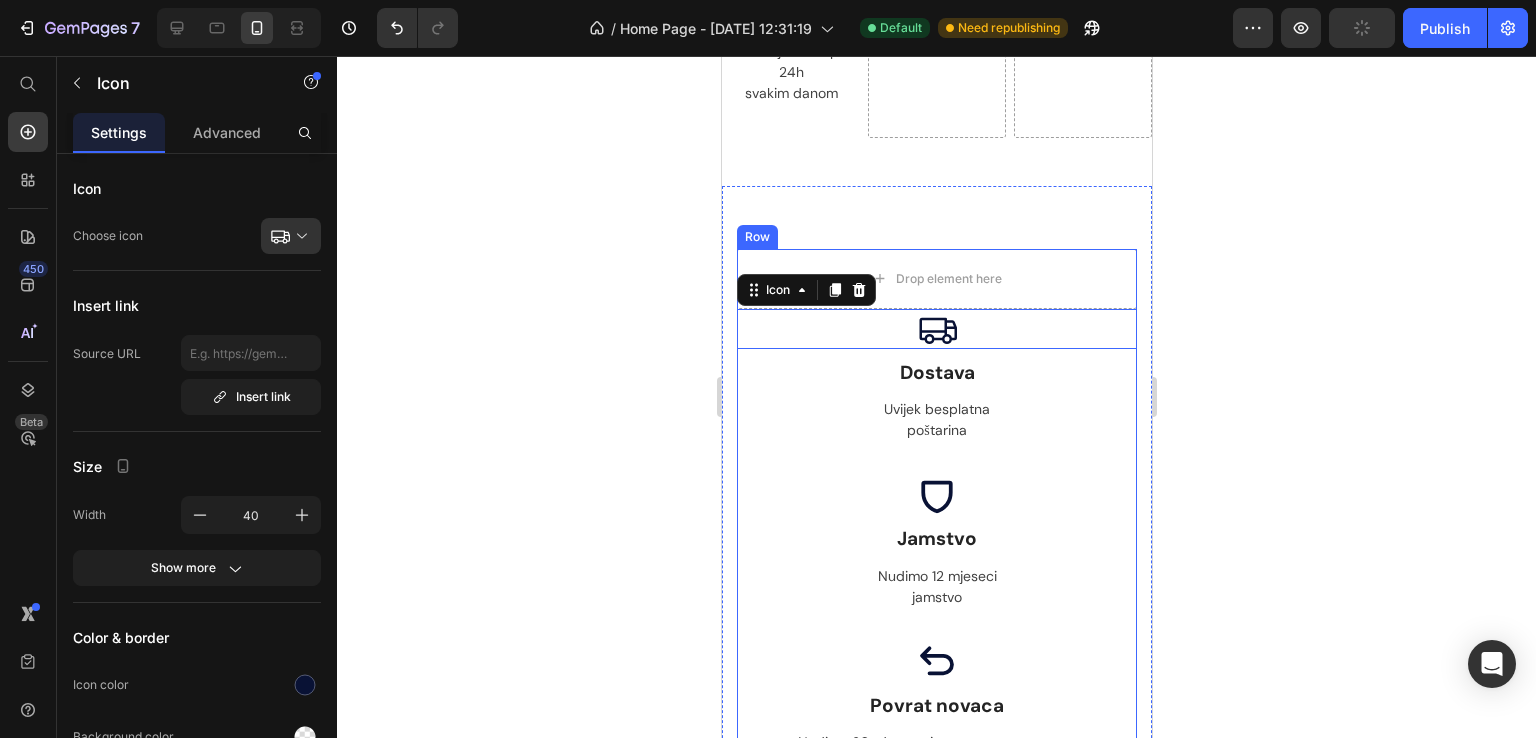 scroll, scrollTop: 533, scrollLeft: 0, axis: vertical 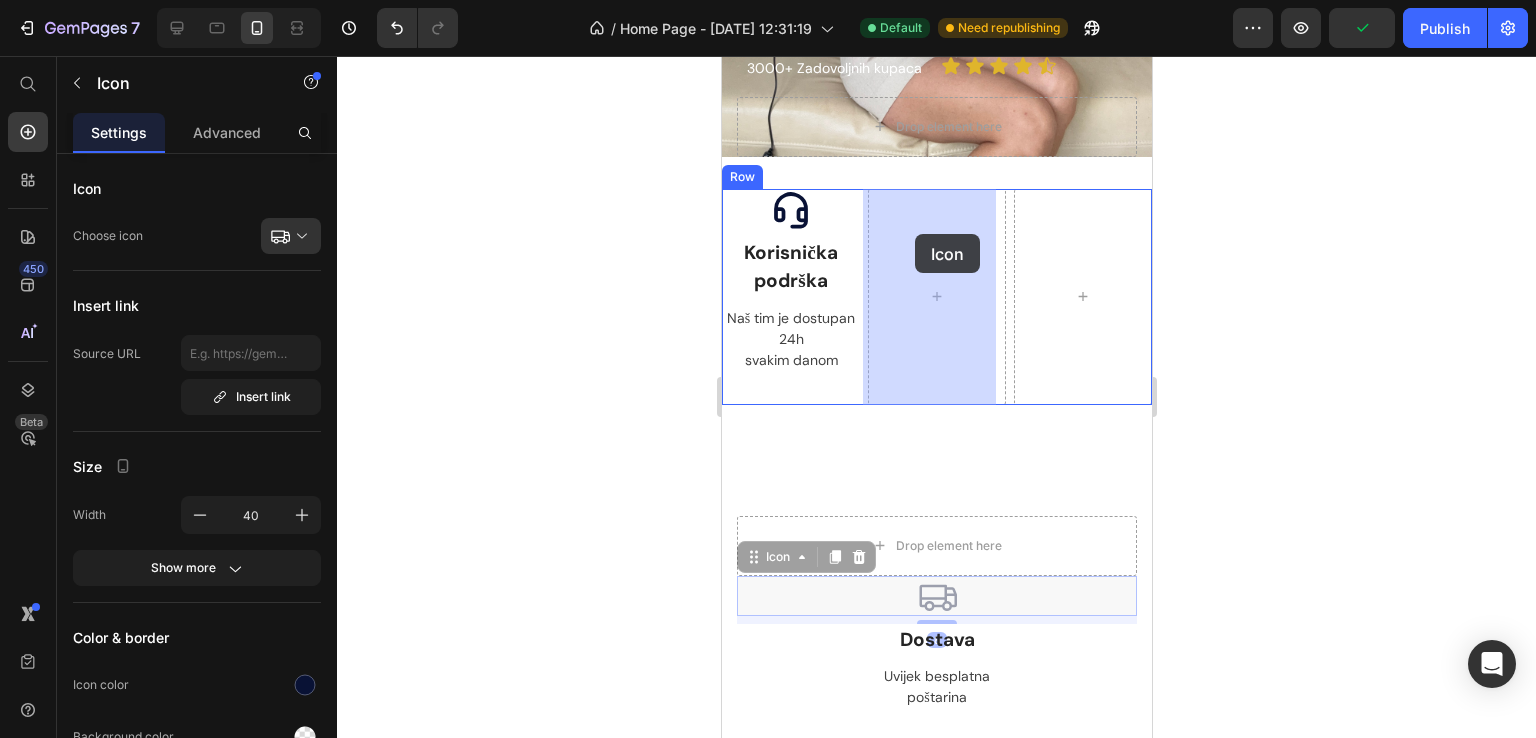 drag, startPoint x: 749, startPoint y: 552, endPoint x: 937, endPoint y: 598, distance: 193.54585 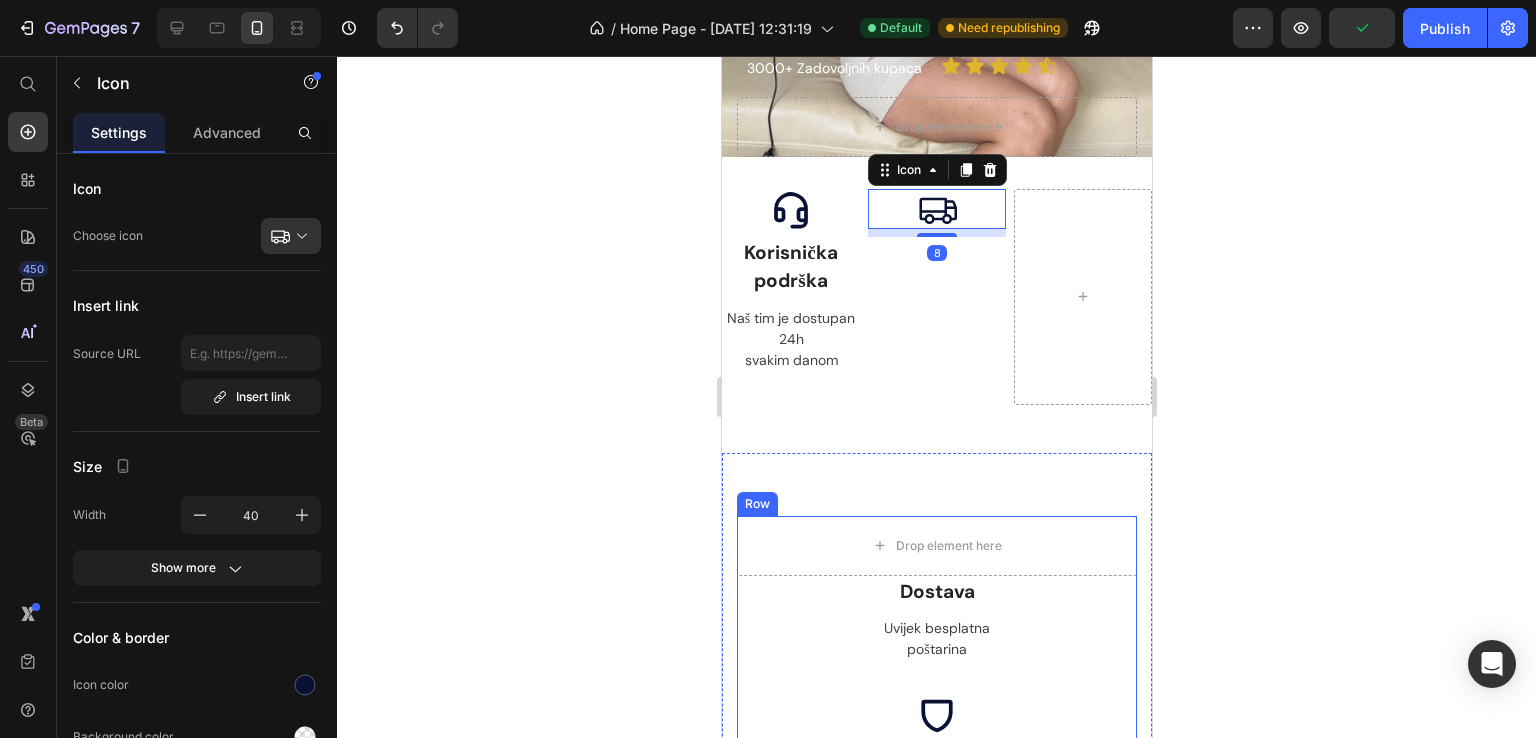click on "Uvijek besplatna poštarina" at bounding box center [936, 639] 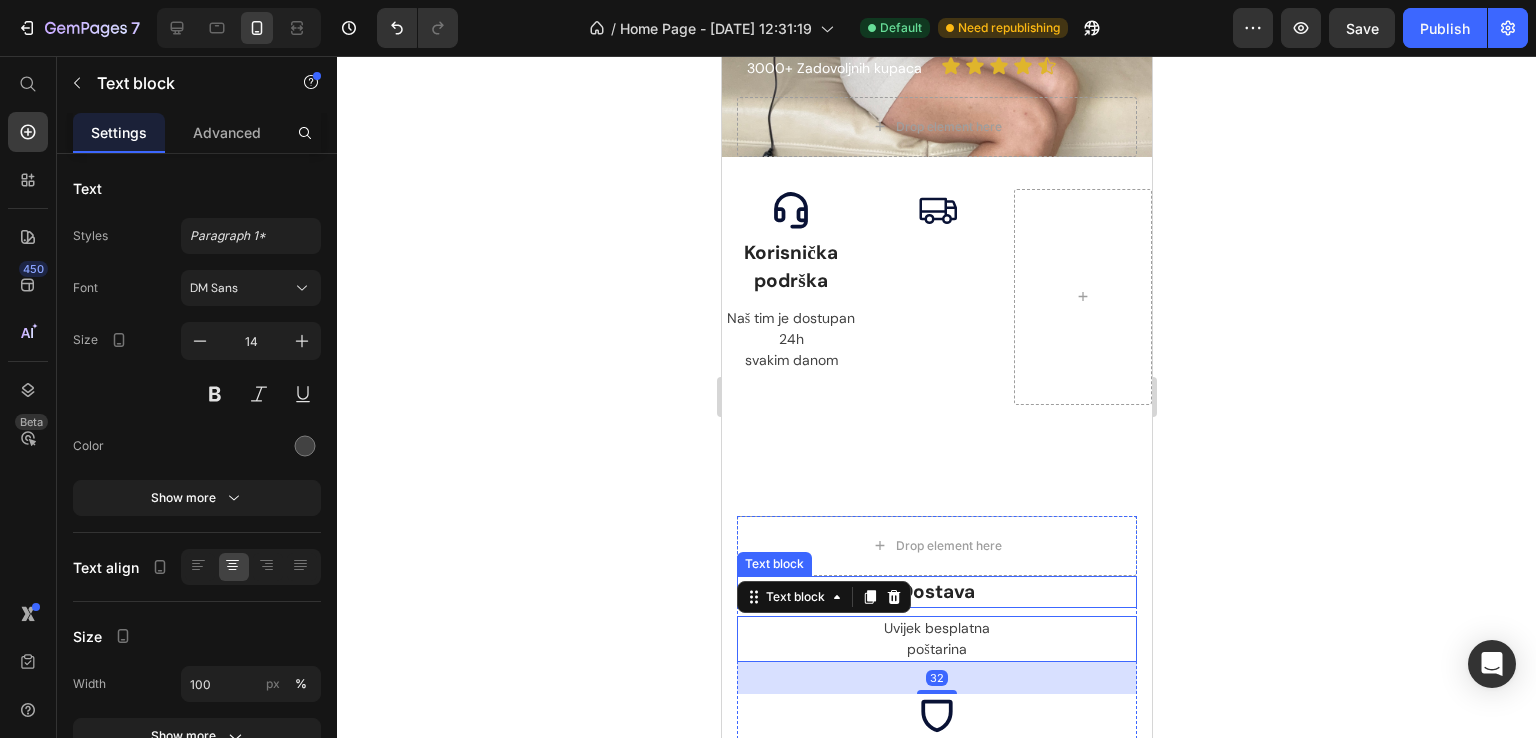 click on "Dostava" at bounding box center [936, 592] 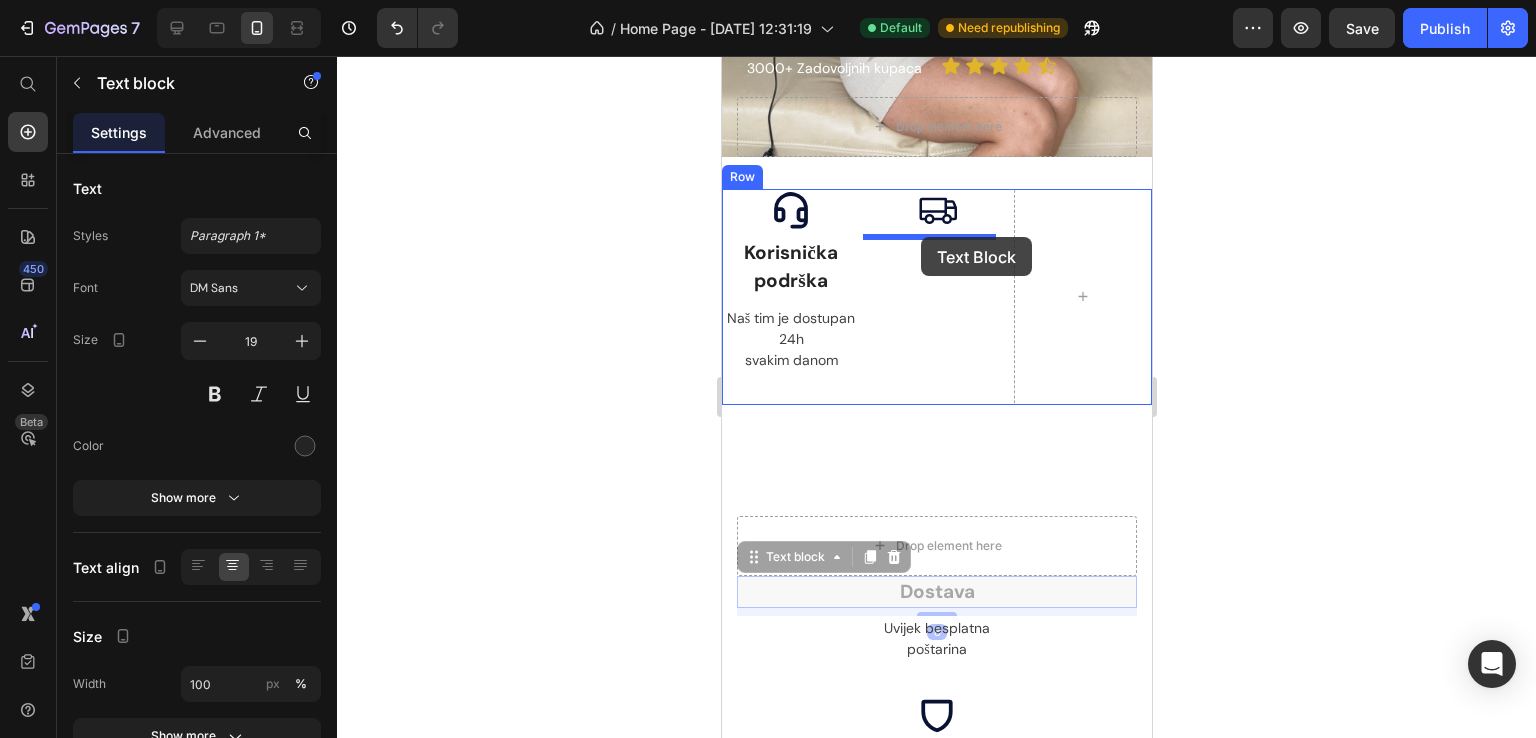 drag, startPoint x: 809, startPoint y: 465, endPoint x: 920, endPoint y: 237, distance: 253.5843 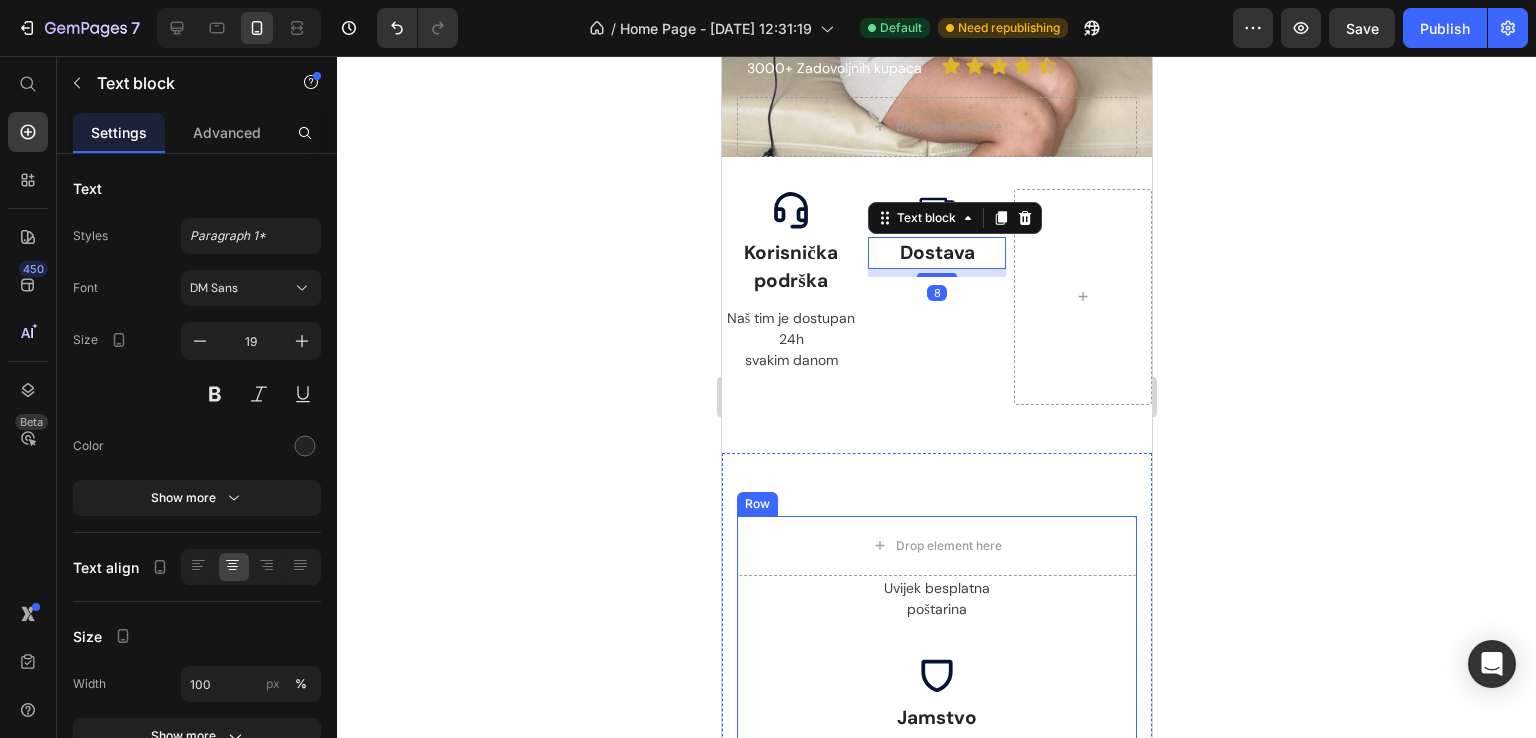 click on "poštarina" at bounding box center (936, 609) 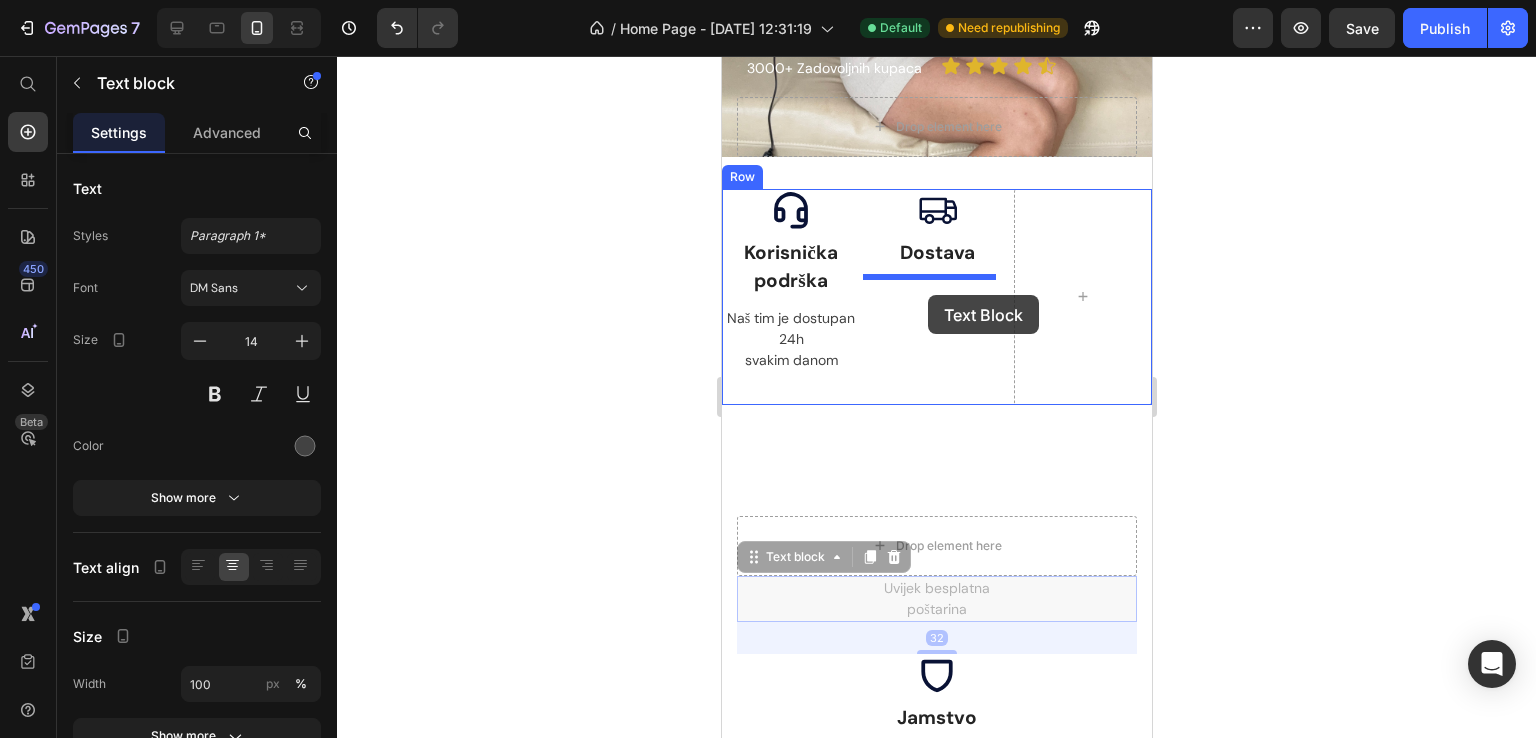 drag, startPoint x: 755, startPoint y: 560, endPoint x: 927, endPoint y: 295, distance: 315.92563 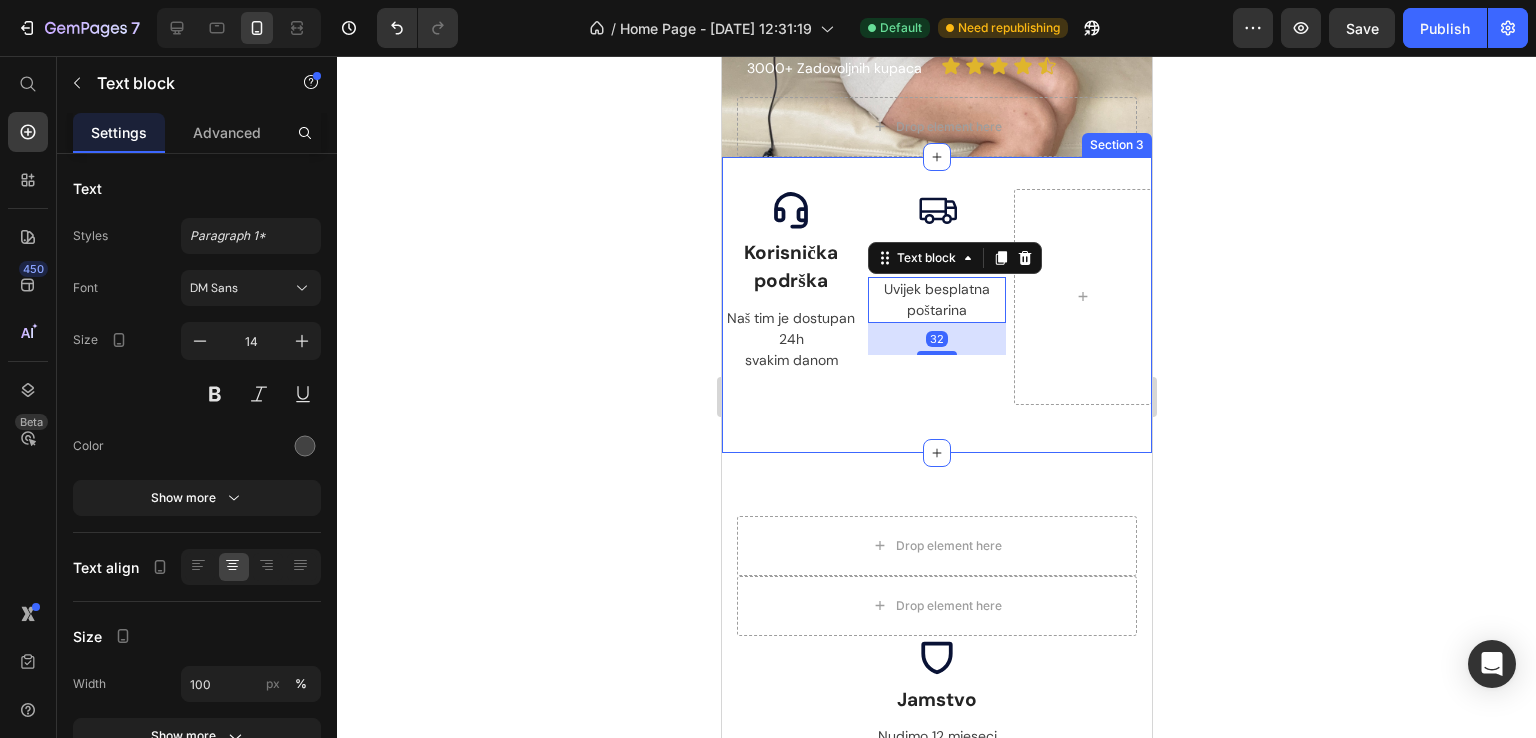 scroll, scrollTop: 800, scrollLeft: 0, axis: vertical 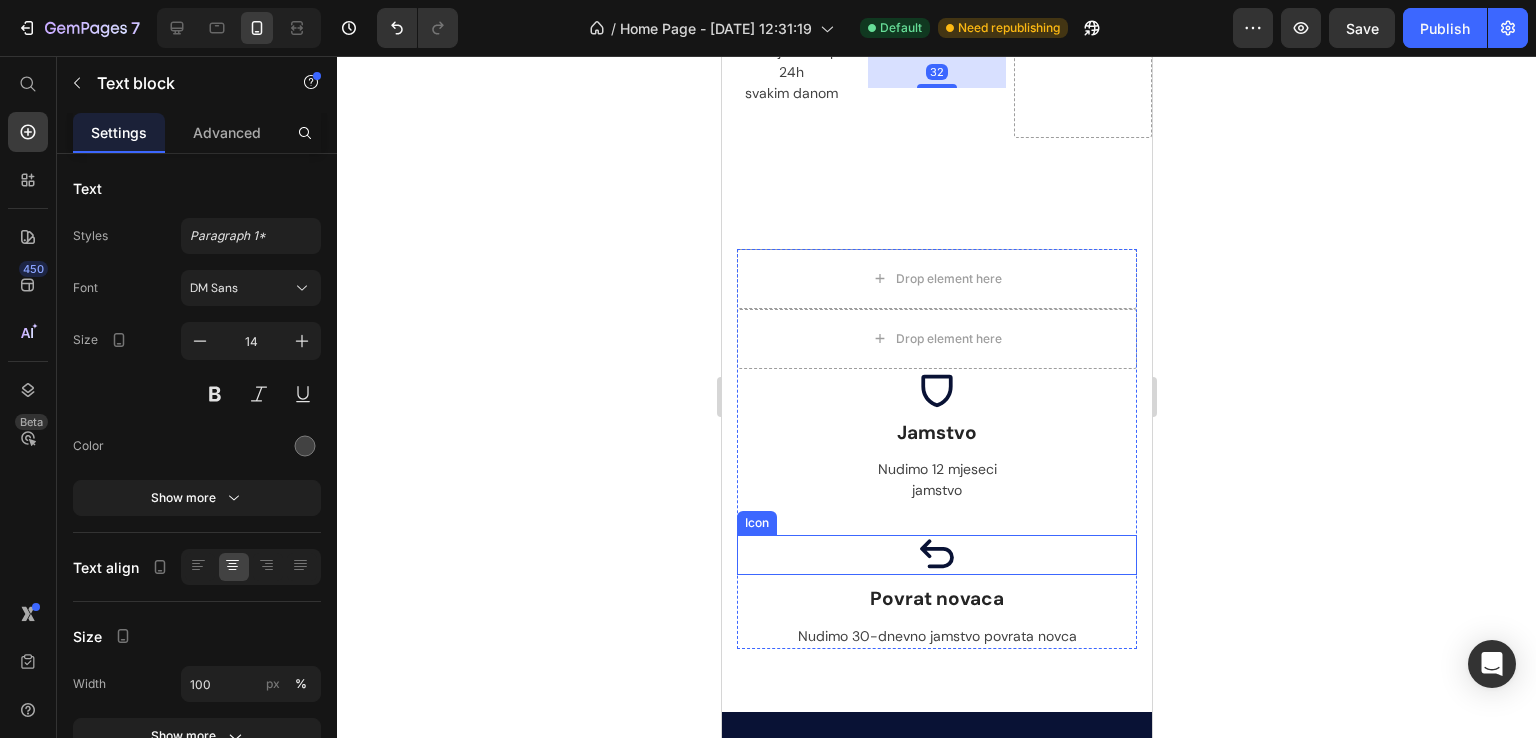 click 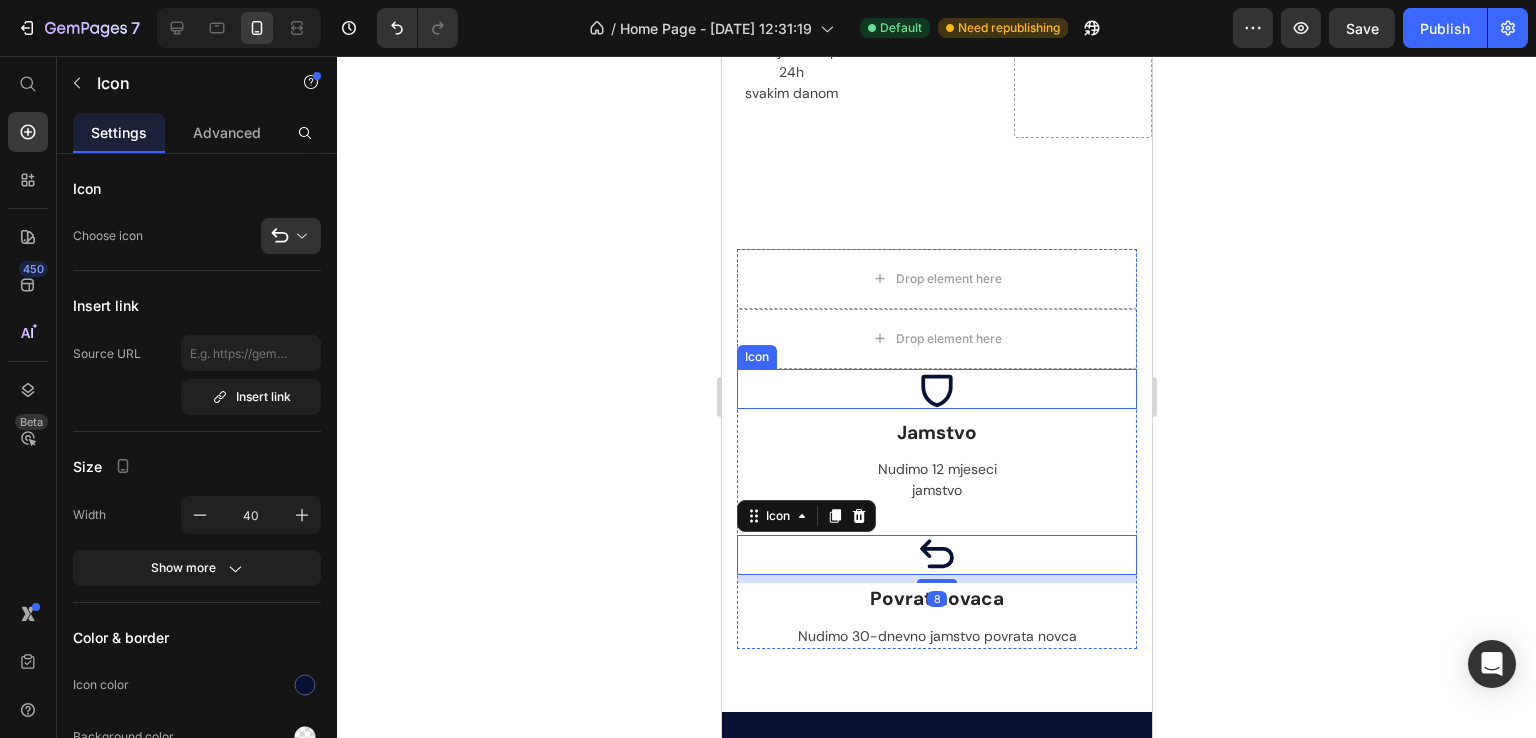 click 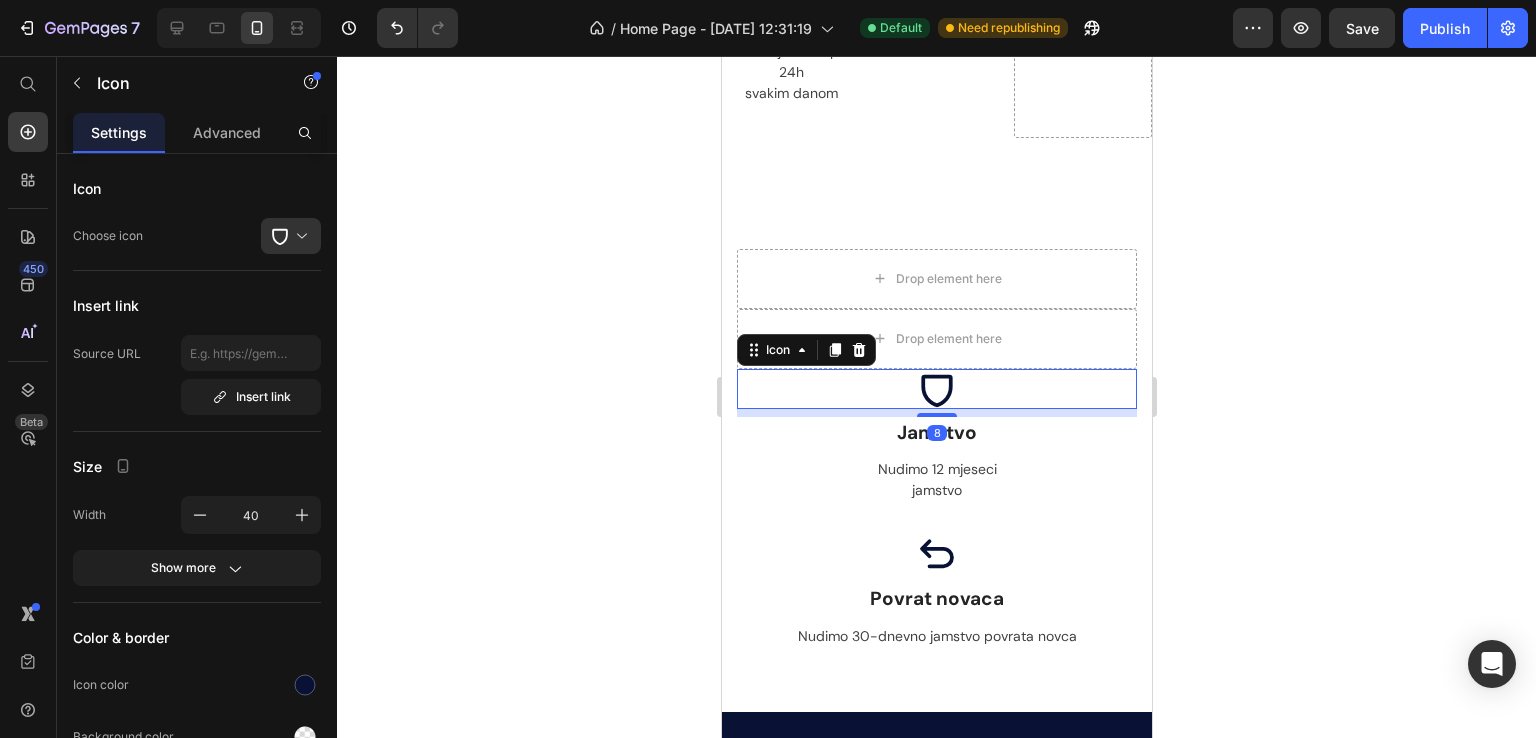 drag, startPoint x: 861, startPoint y: 347, endPoint x: 913, endPoint y: 388, distance: 66.21933 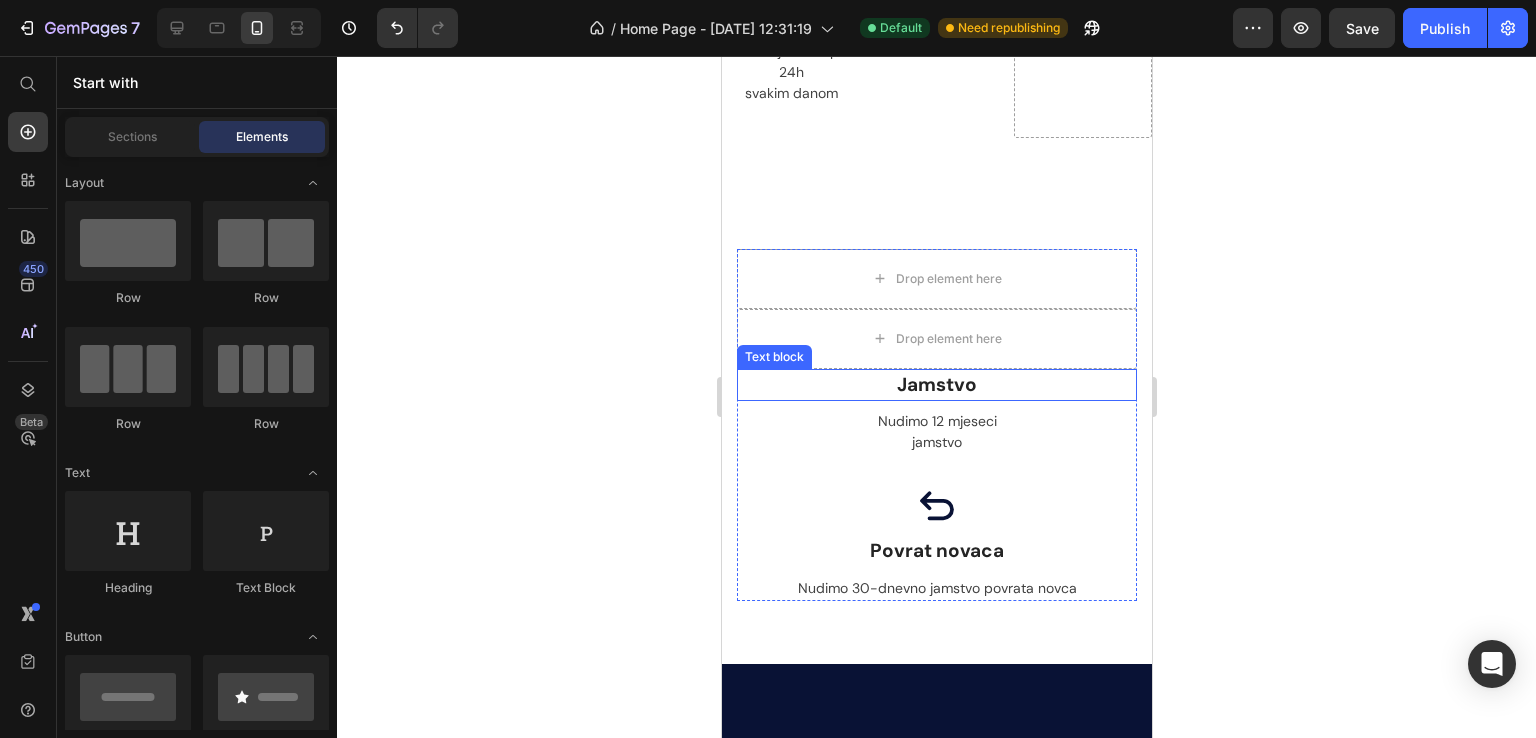 click on "Jamstvo" at bounding box center (936, 385) 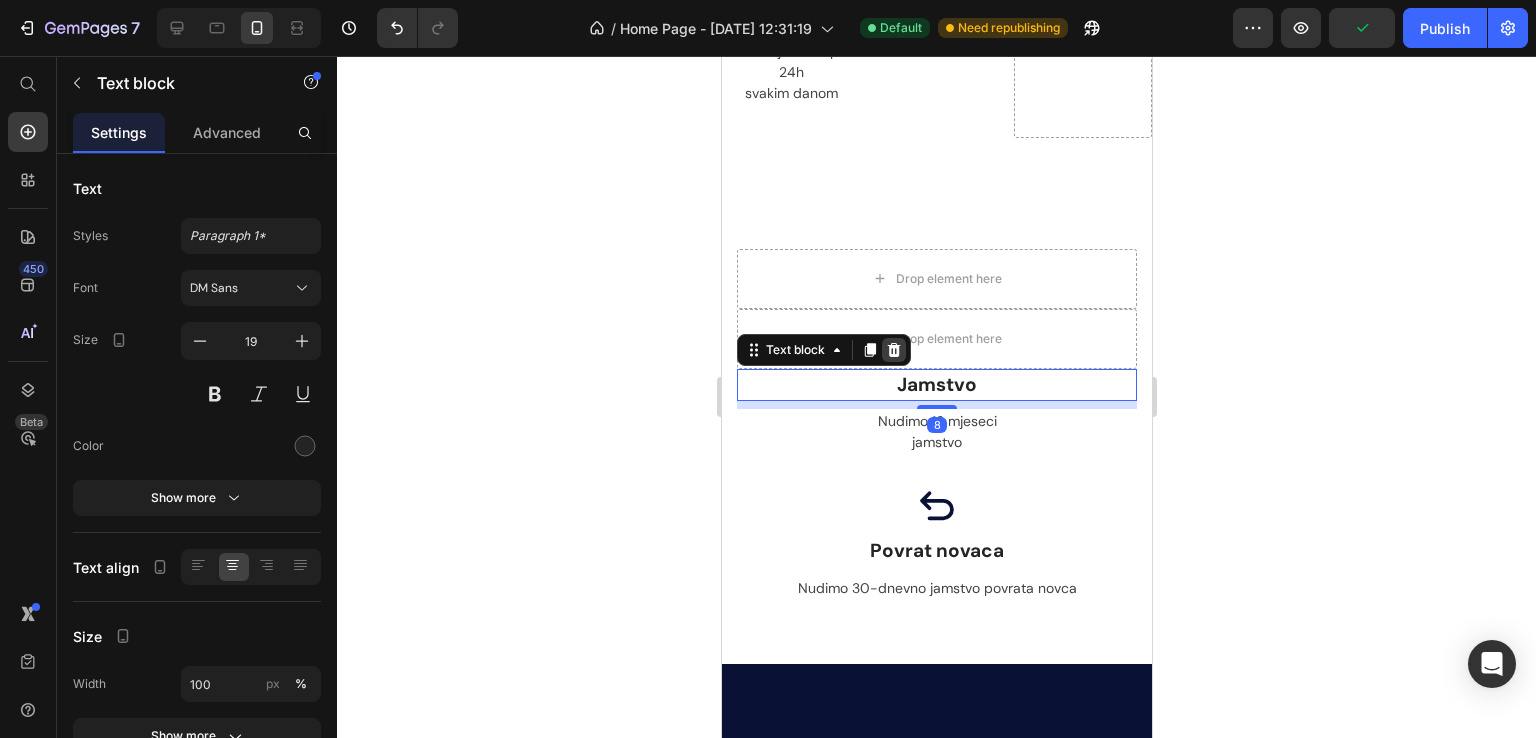 click 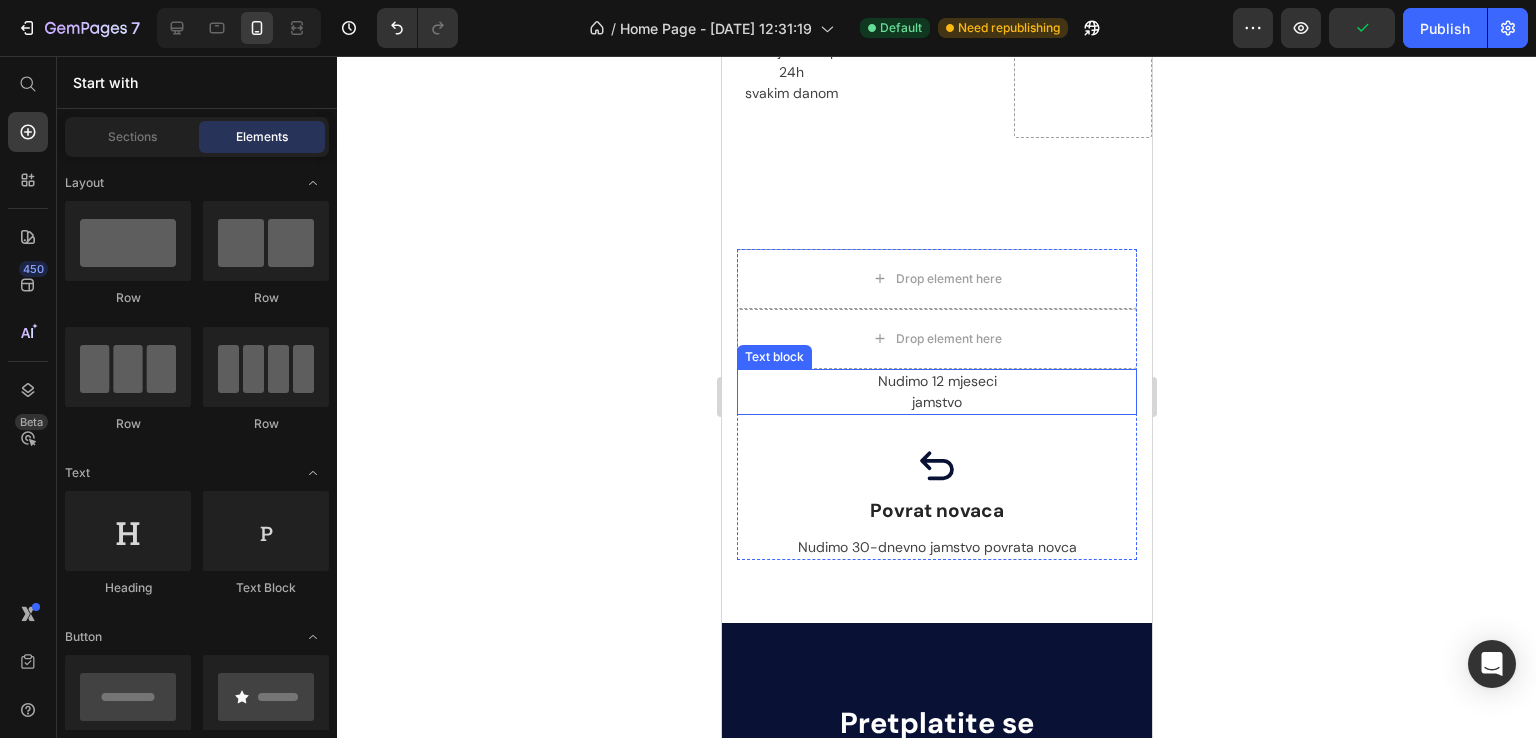 click on "jamstvo" at bounding box center [936, 402] 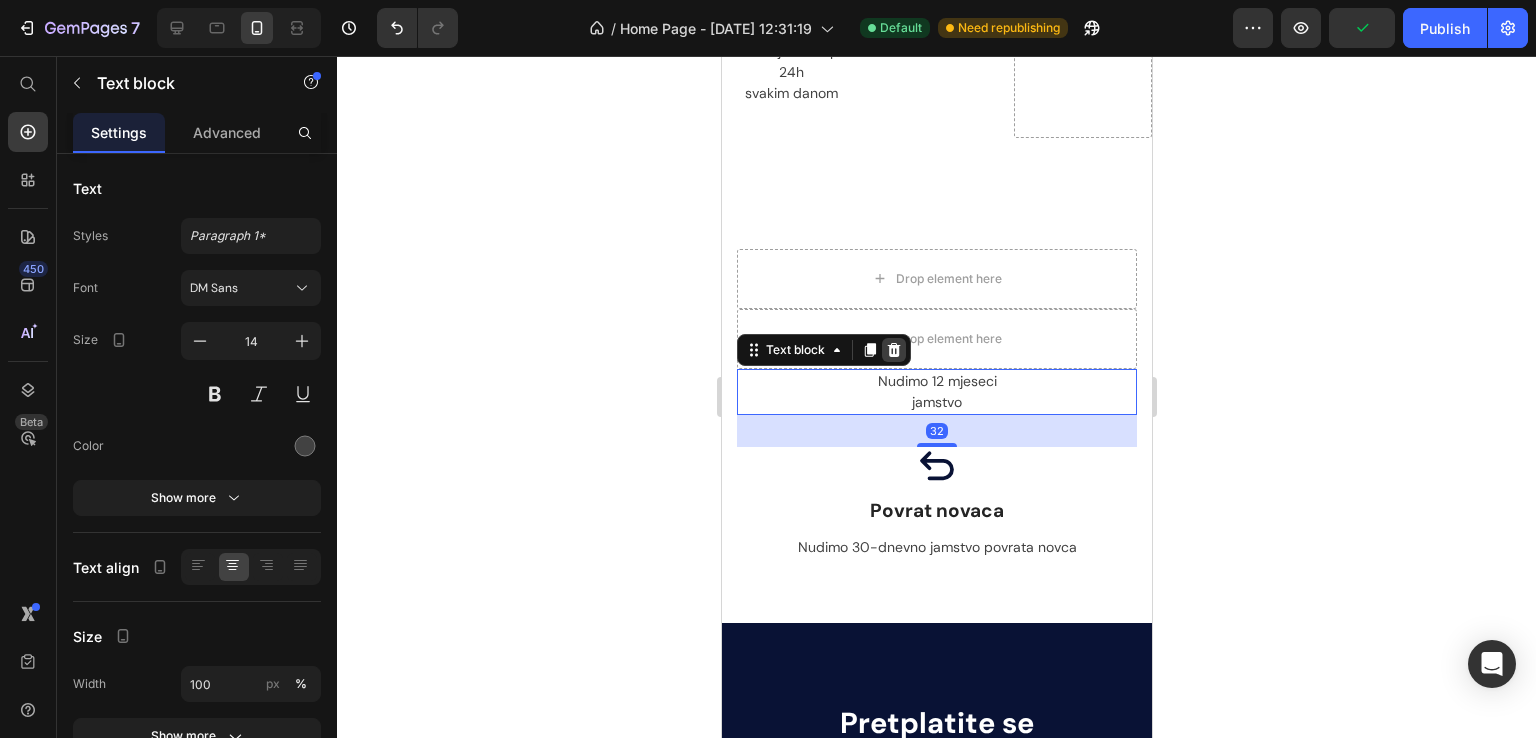 click 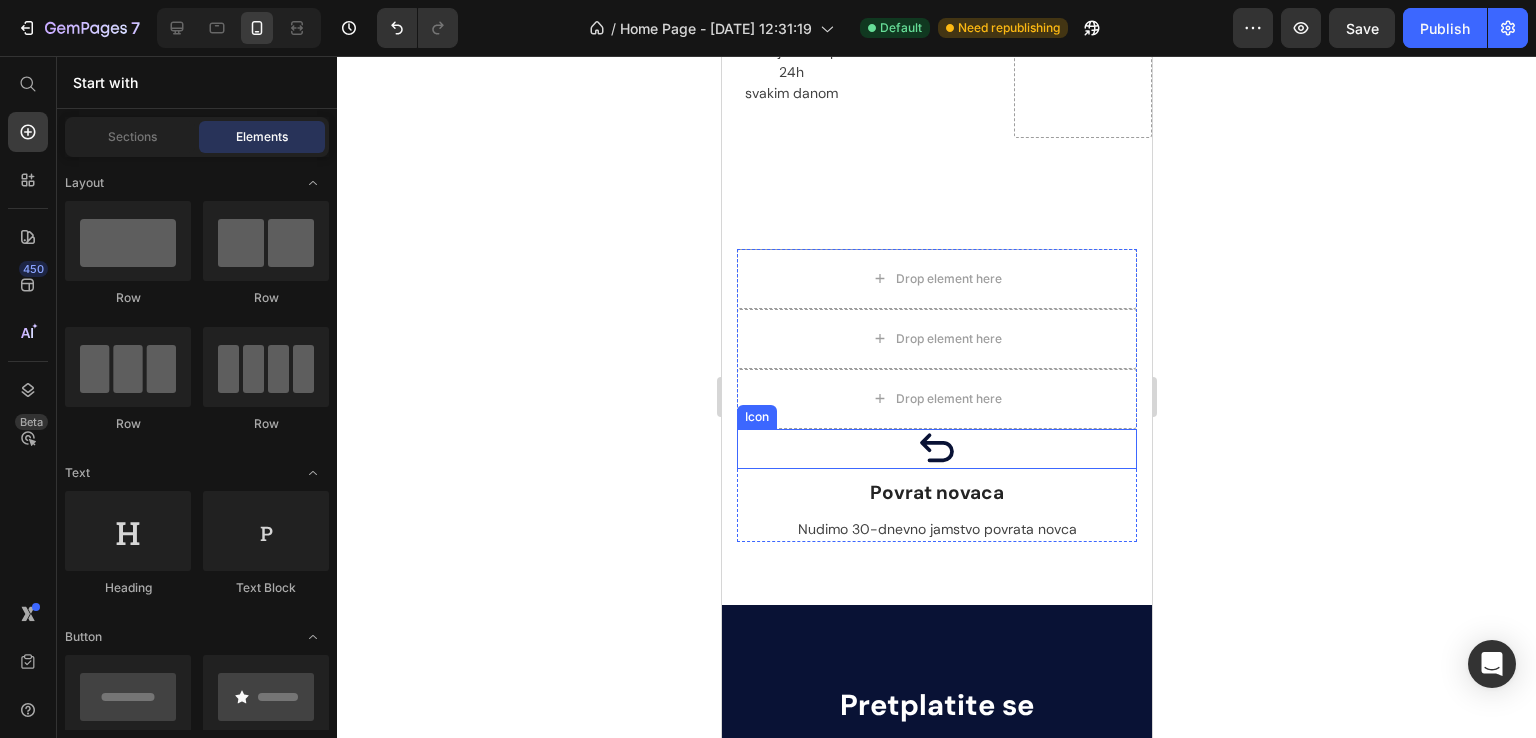 click 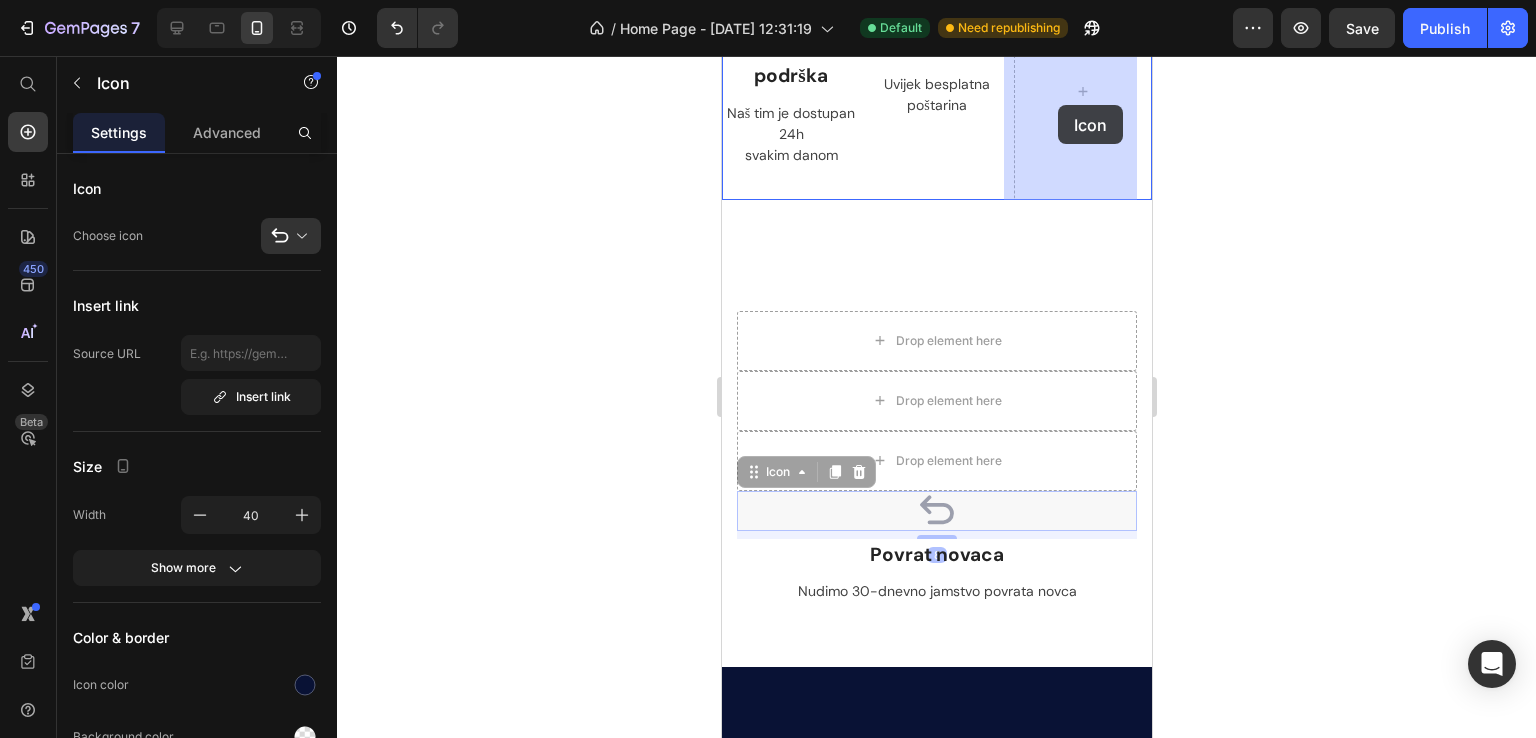 drag, startPoint x: 758, startPoint y: 413, endPoint x: 1057, endPoint y: 105, distance: 429.261 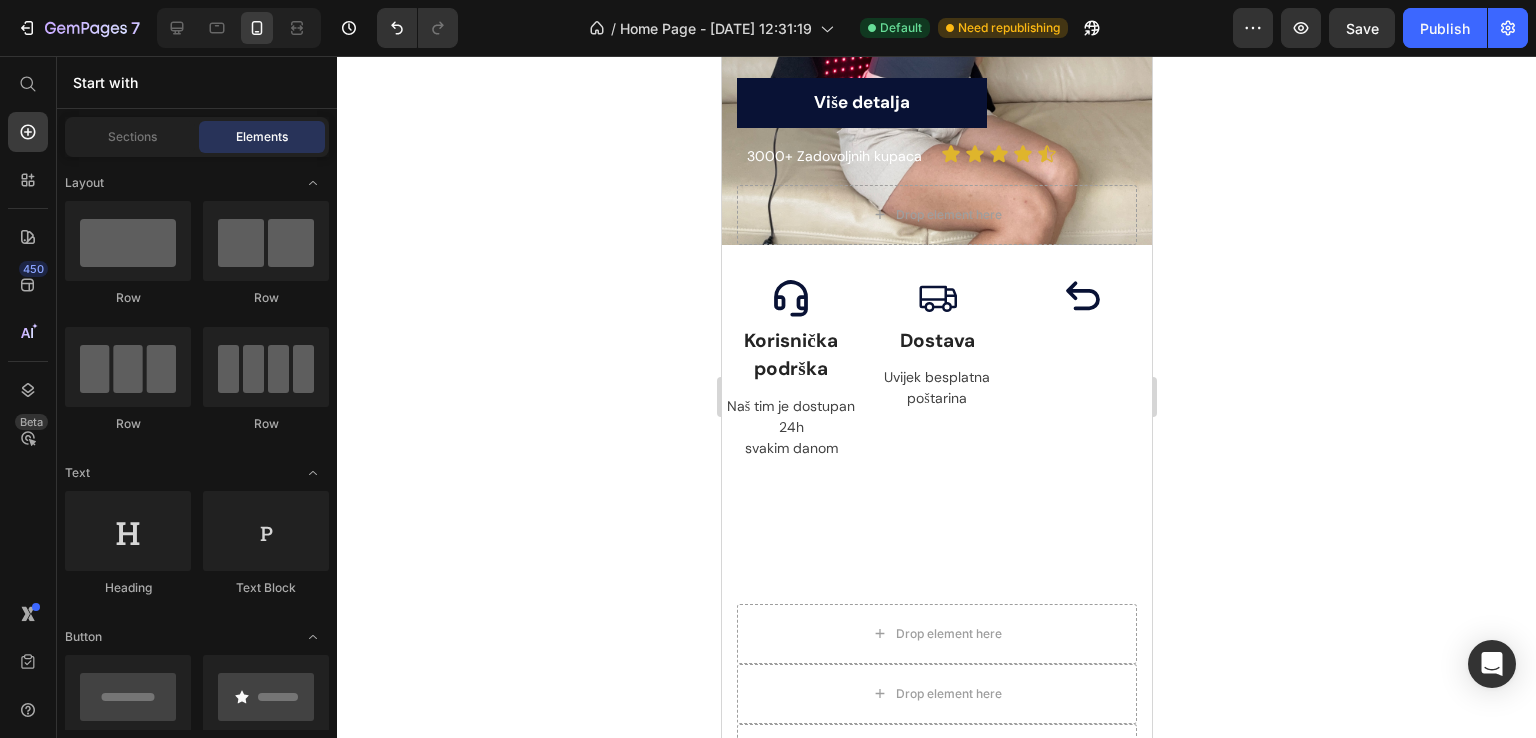 scroll, scrollTop: 524, scrollLeft: 0, axis: vertical 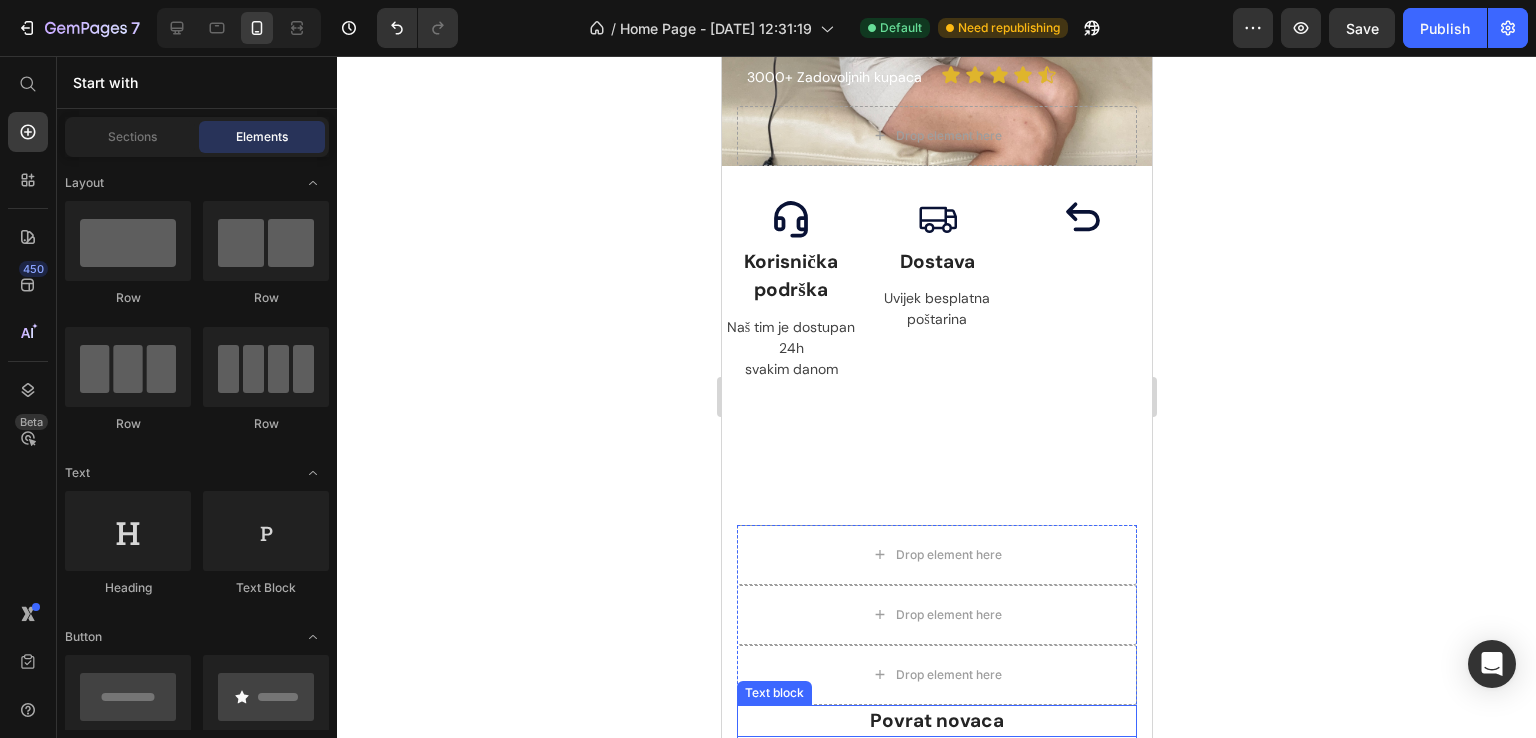 click on "Povrat novaca" at bounding box center (936, 721) 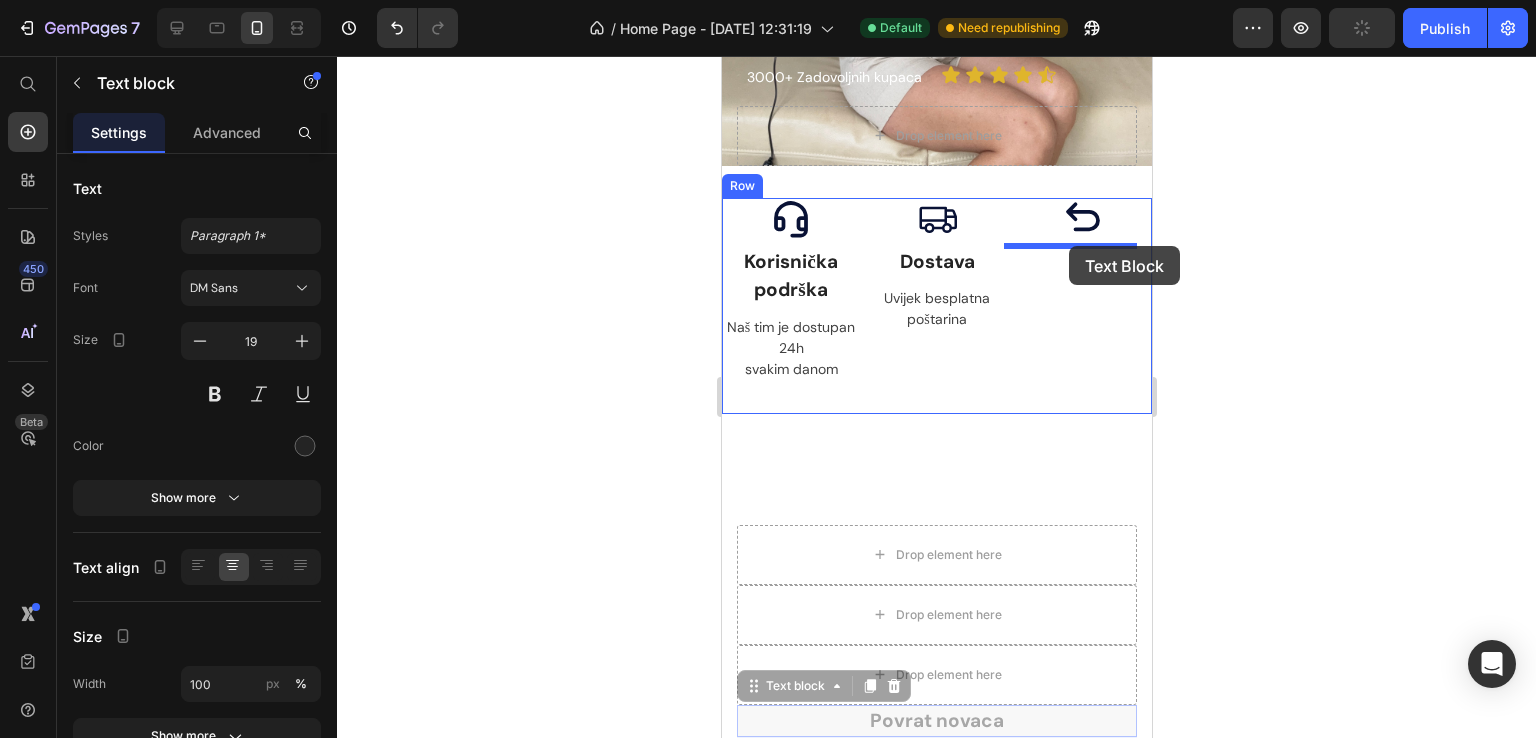drag, startPoint x: 757, startPoint y: 685, endPoint x: 1066, endPoint y: 254, distance: 530.3226 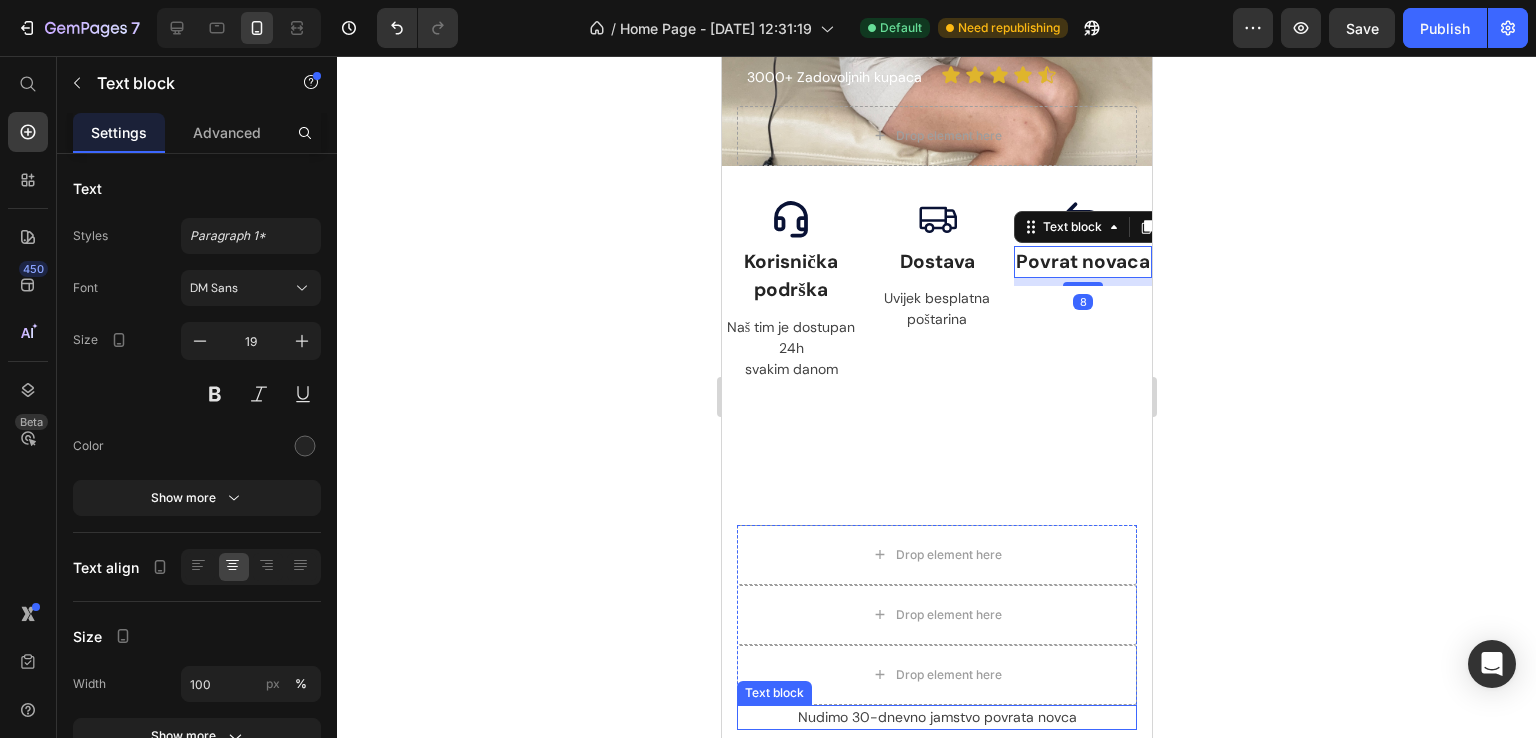 click on "Nudimo 30-dnevno jamstvo povrata novca" at bounding box center [936, 717] 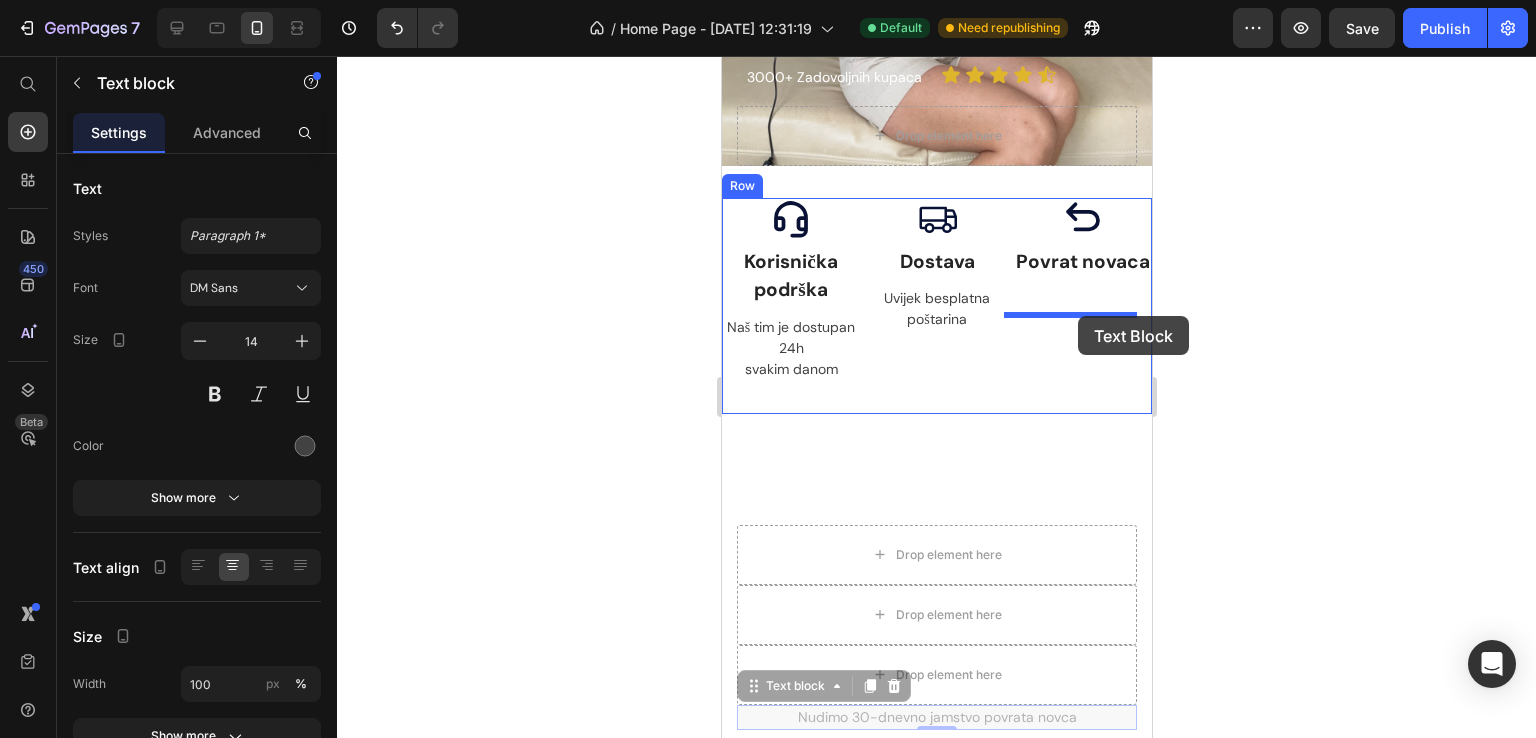 drag, startPoint x: 749, startPoint y: 695, endPoint x: 1077, endPoint y: 316, distance: 501.2235 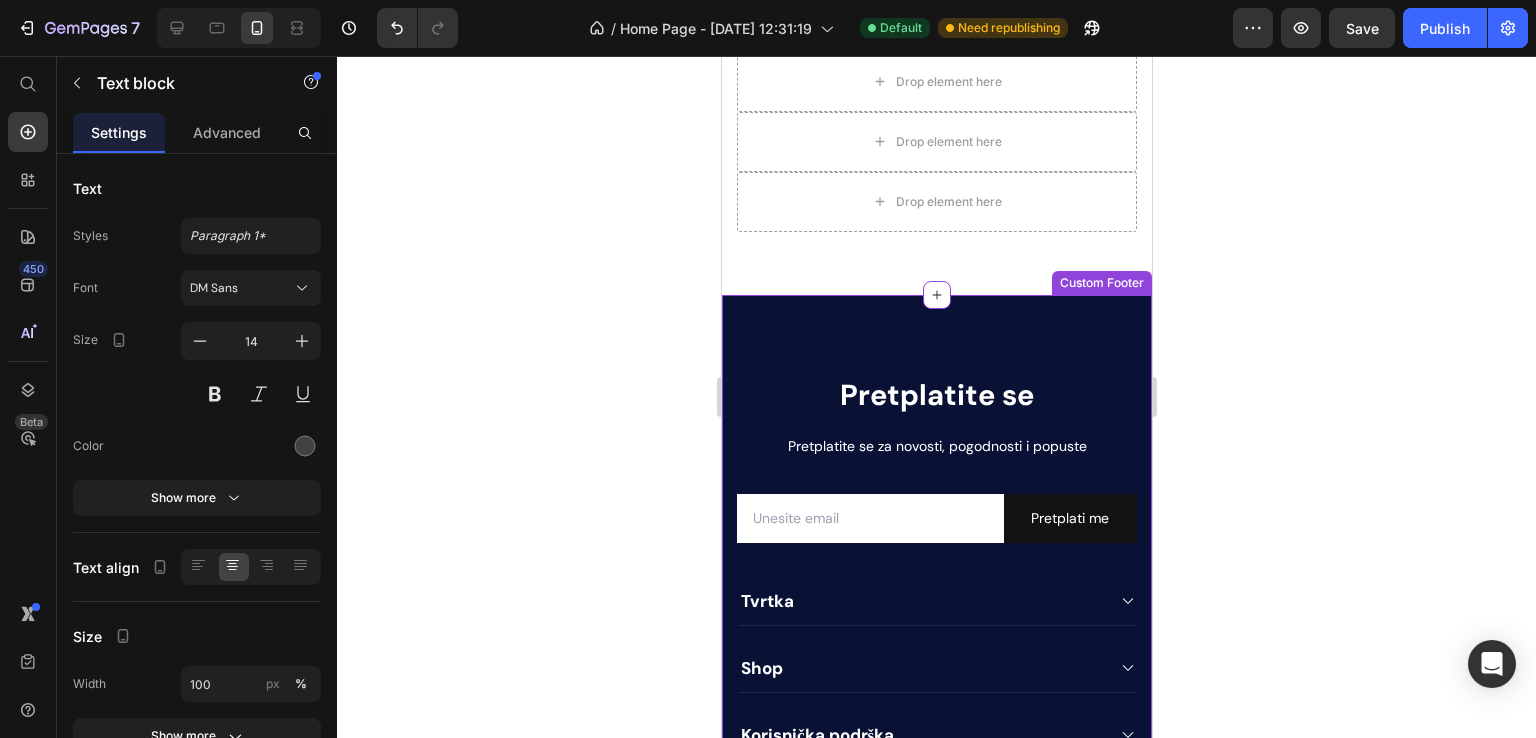 scroll, scrollTop: 790, scrollLeft: 0, axis: vertical 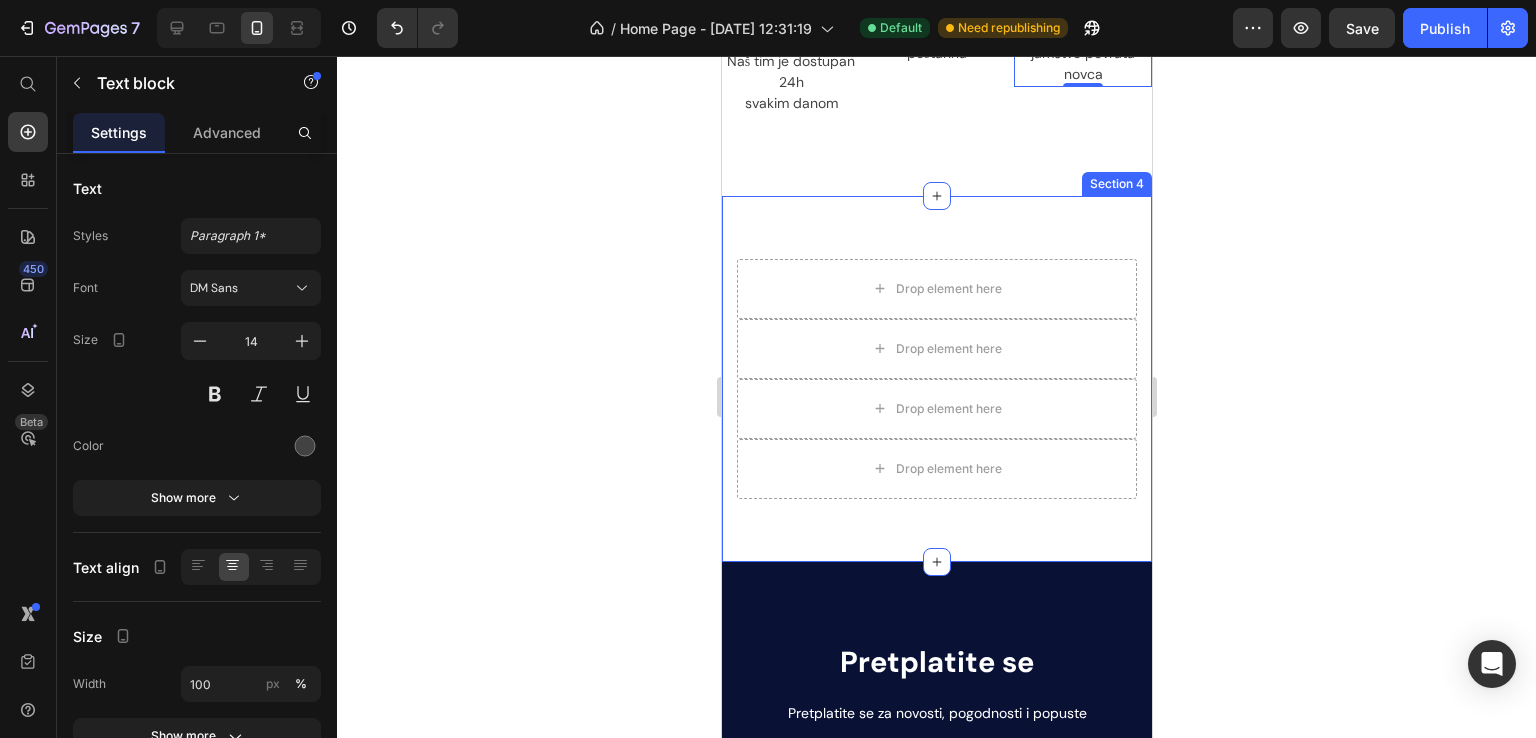 click on "Drop element here
Drop element here
Drop element here
Drop element here Row Section 4" at bounding box center [936, 379] 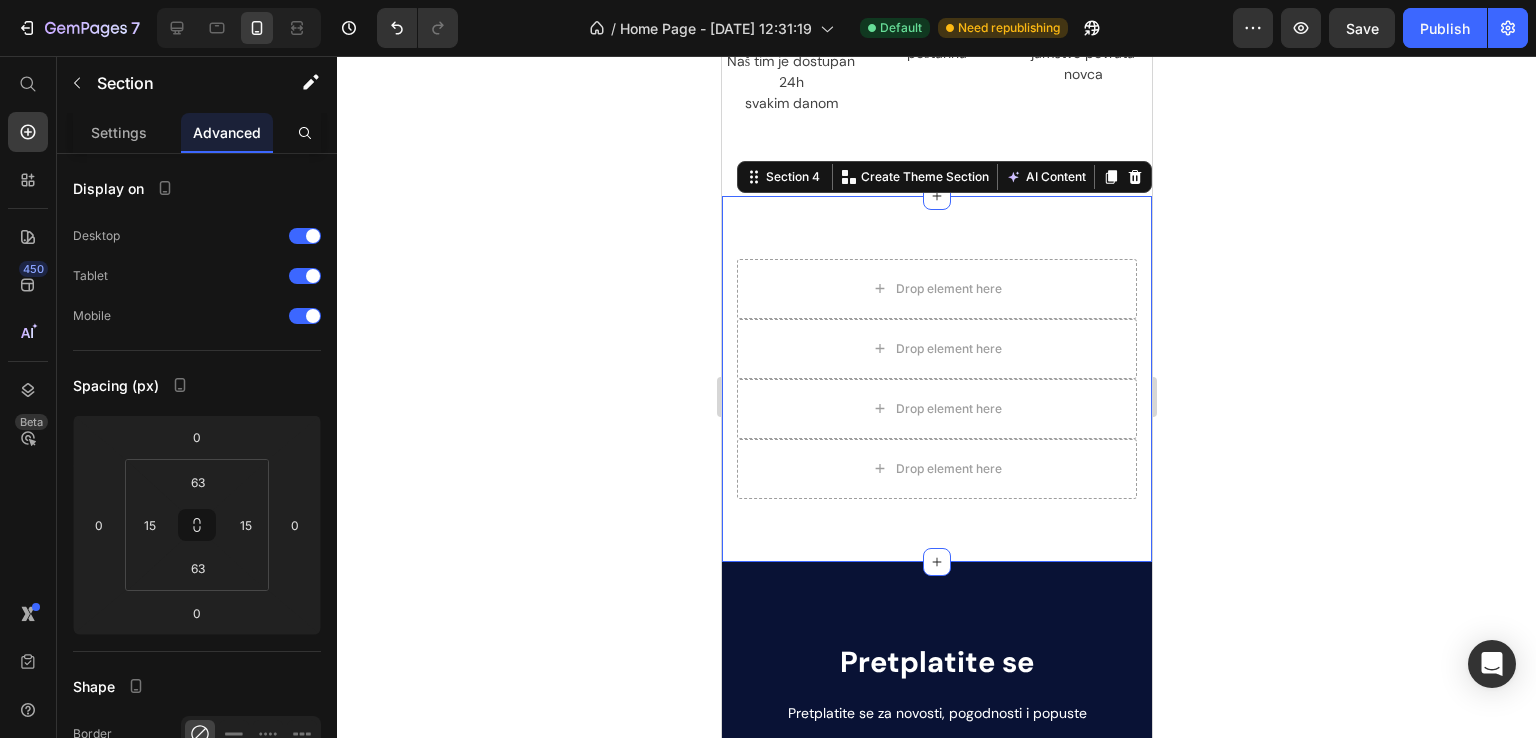 drag, startPoint x: 1120, startPoint y: 171, endPoint x: 1008, endPoint y: 301, distance: 171.59254 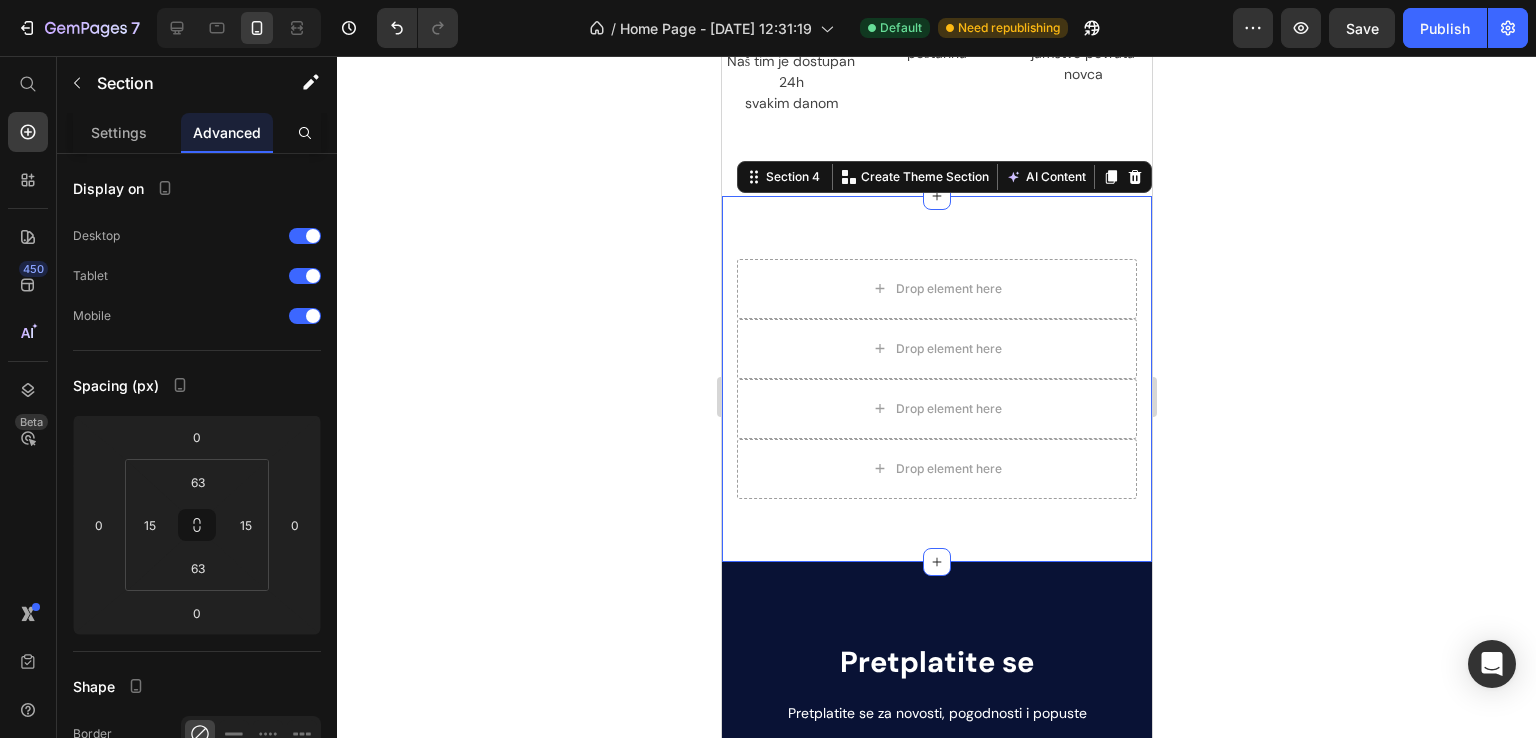 click 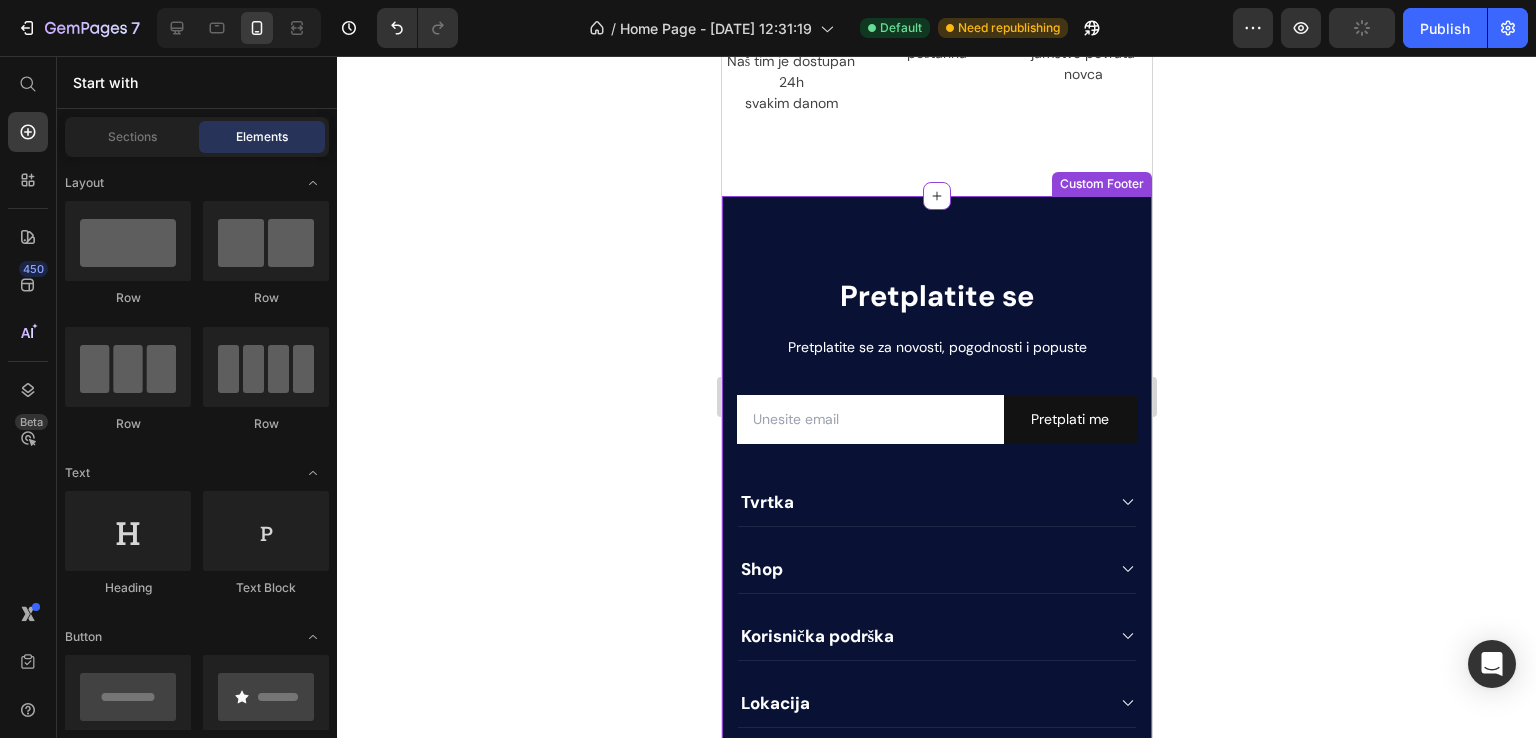 scroll, scrollTop: 524, scrollLeft: 0, axis: vertical 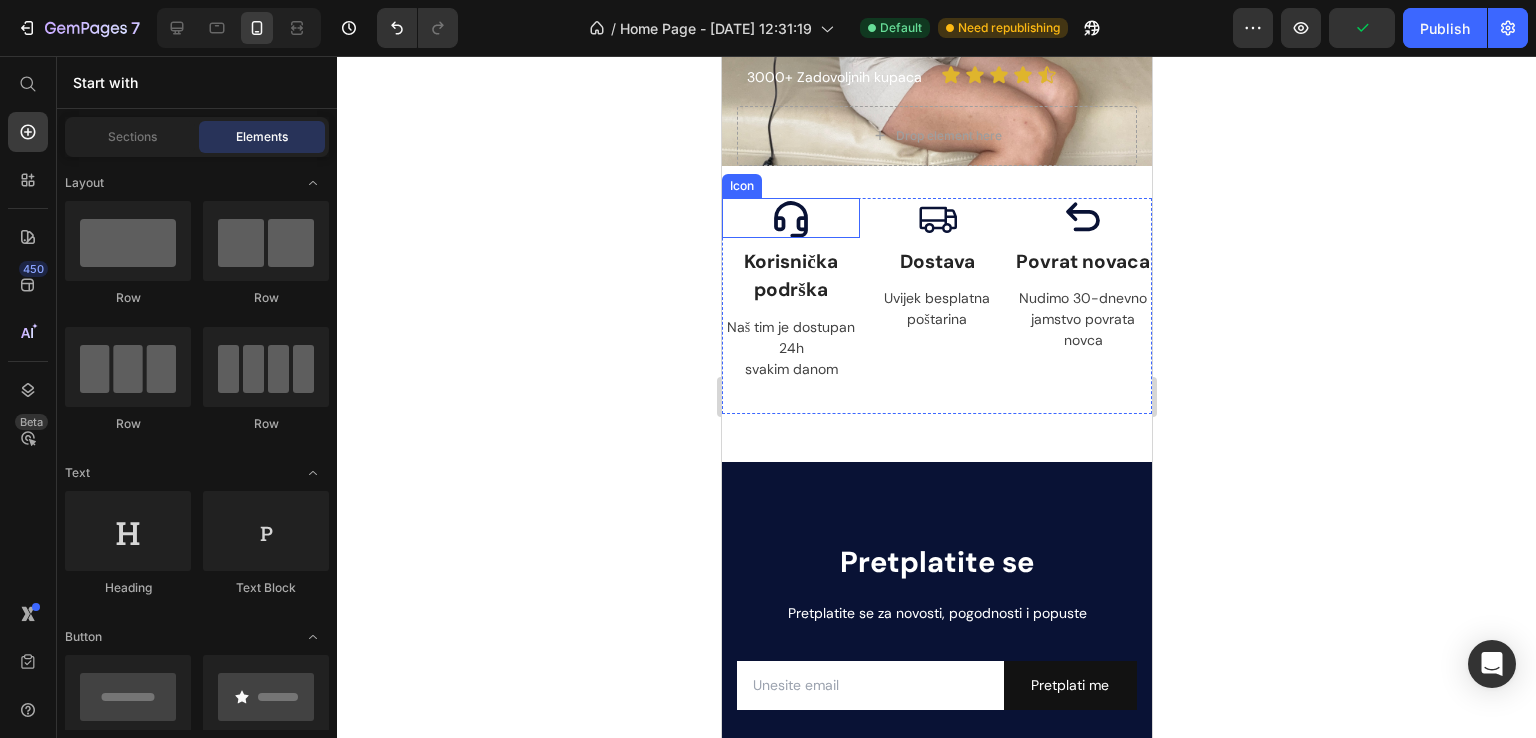 click 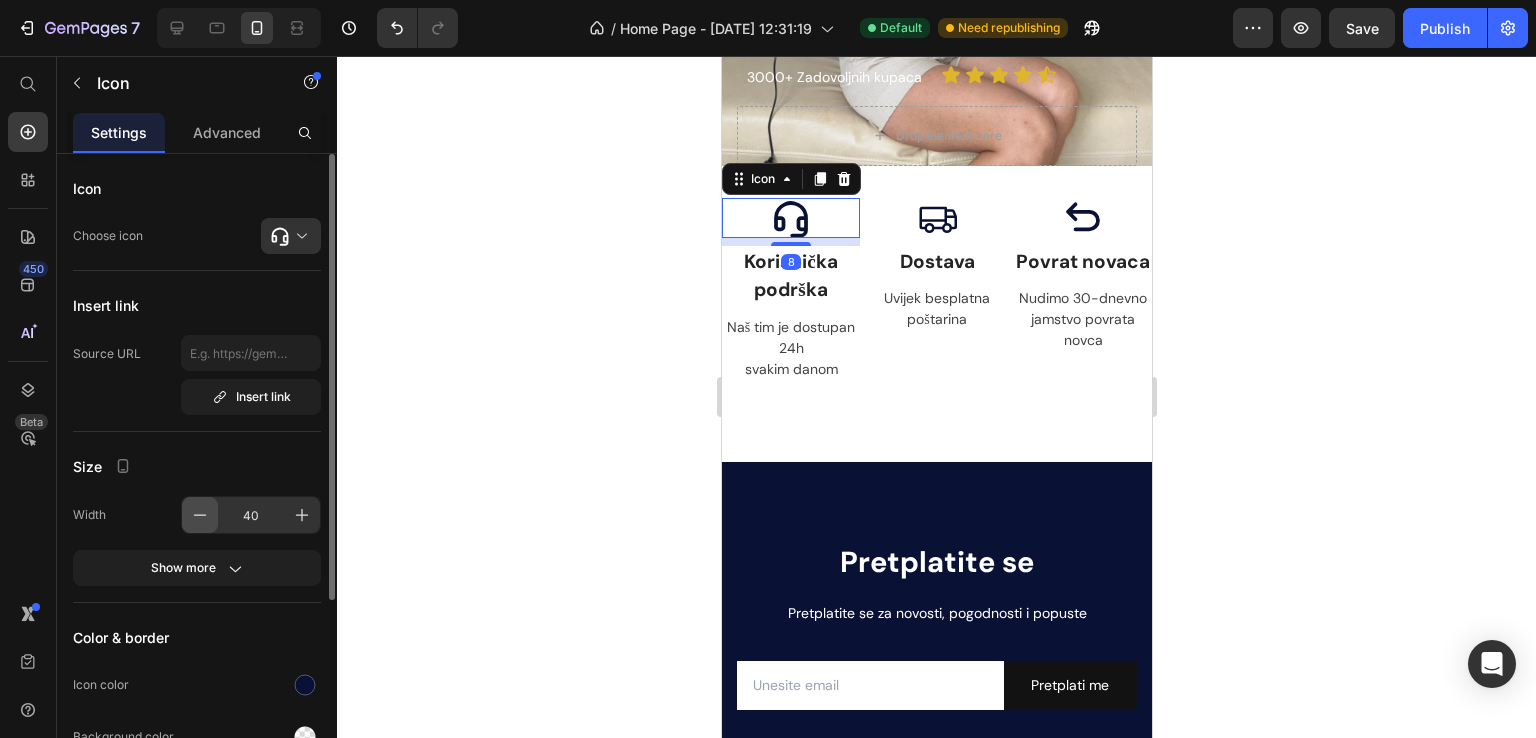 click 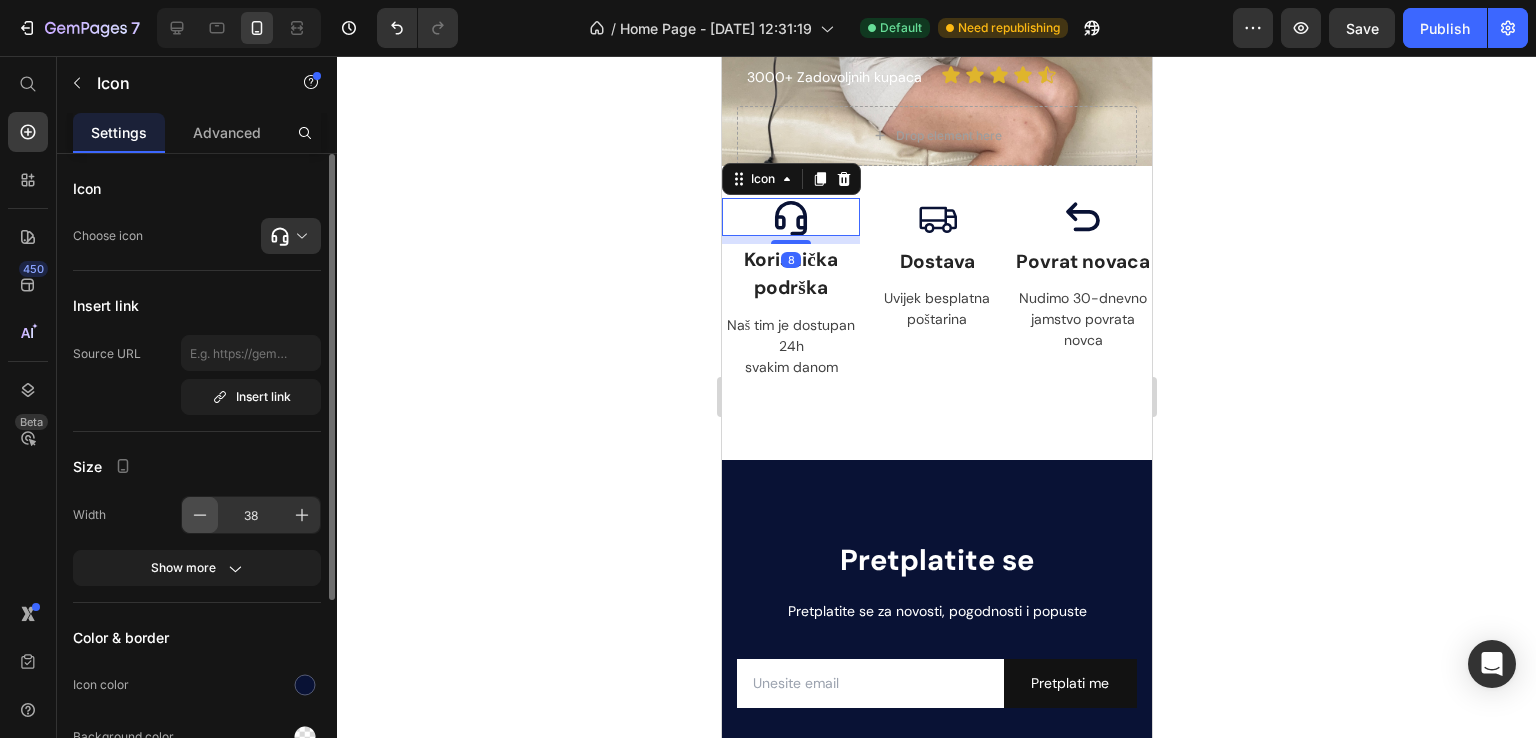 click 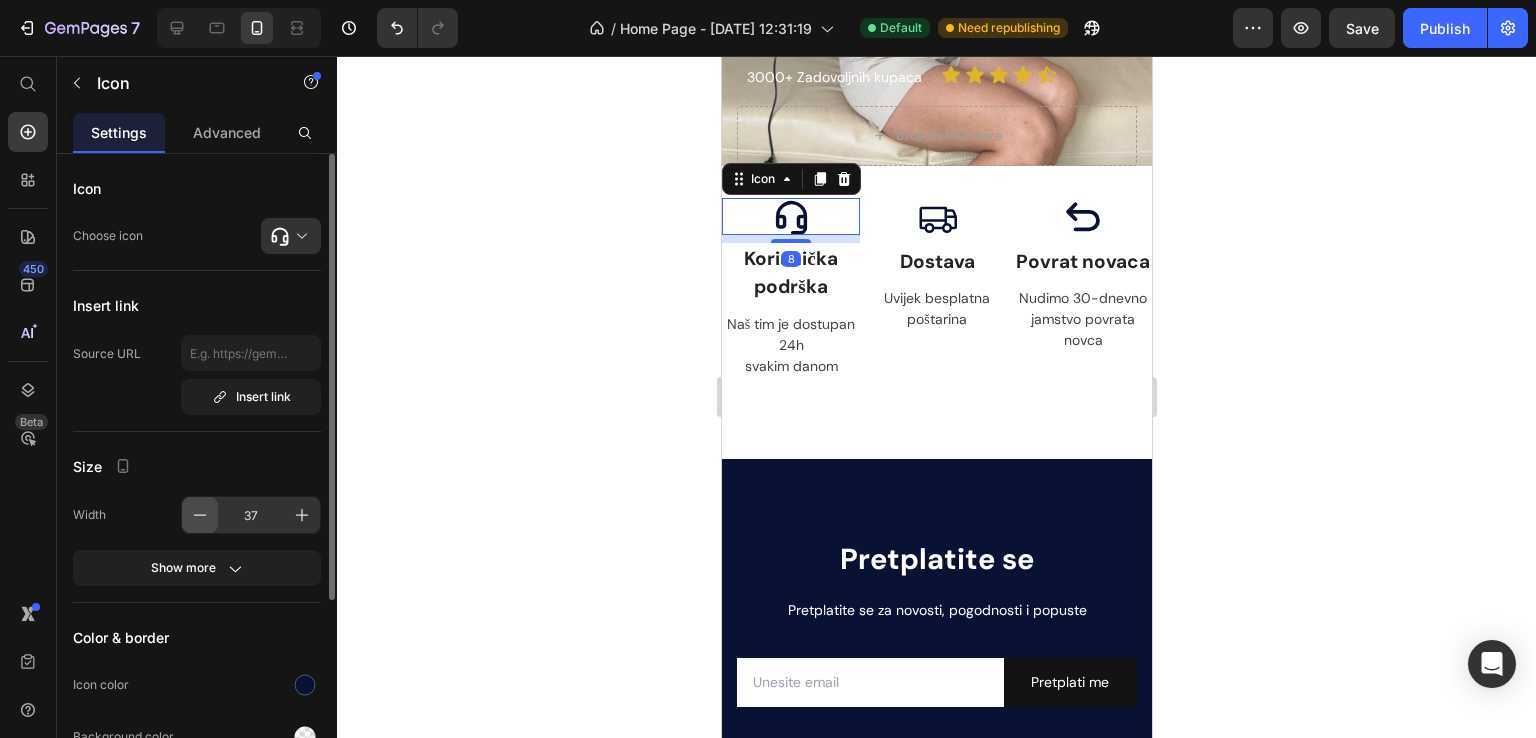 click 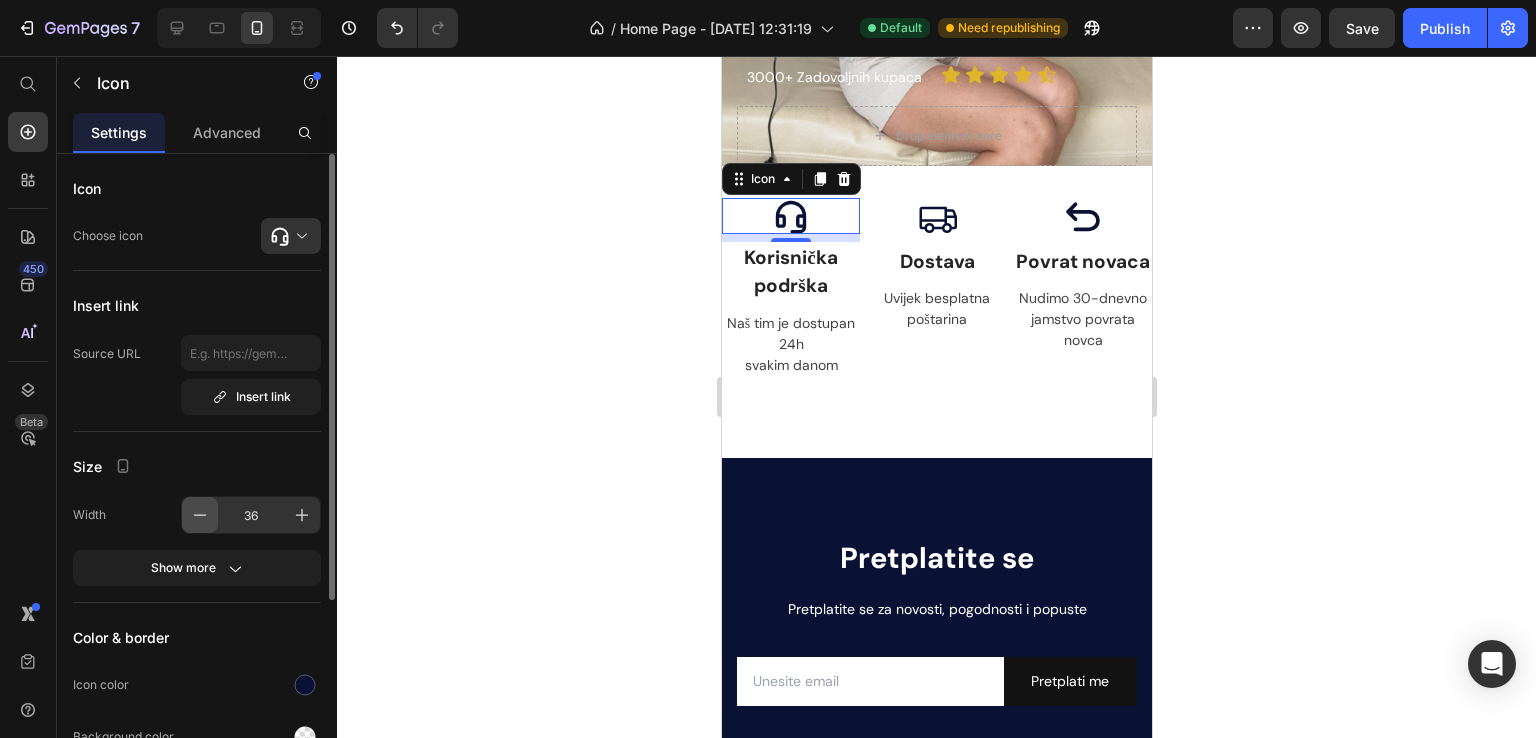 click 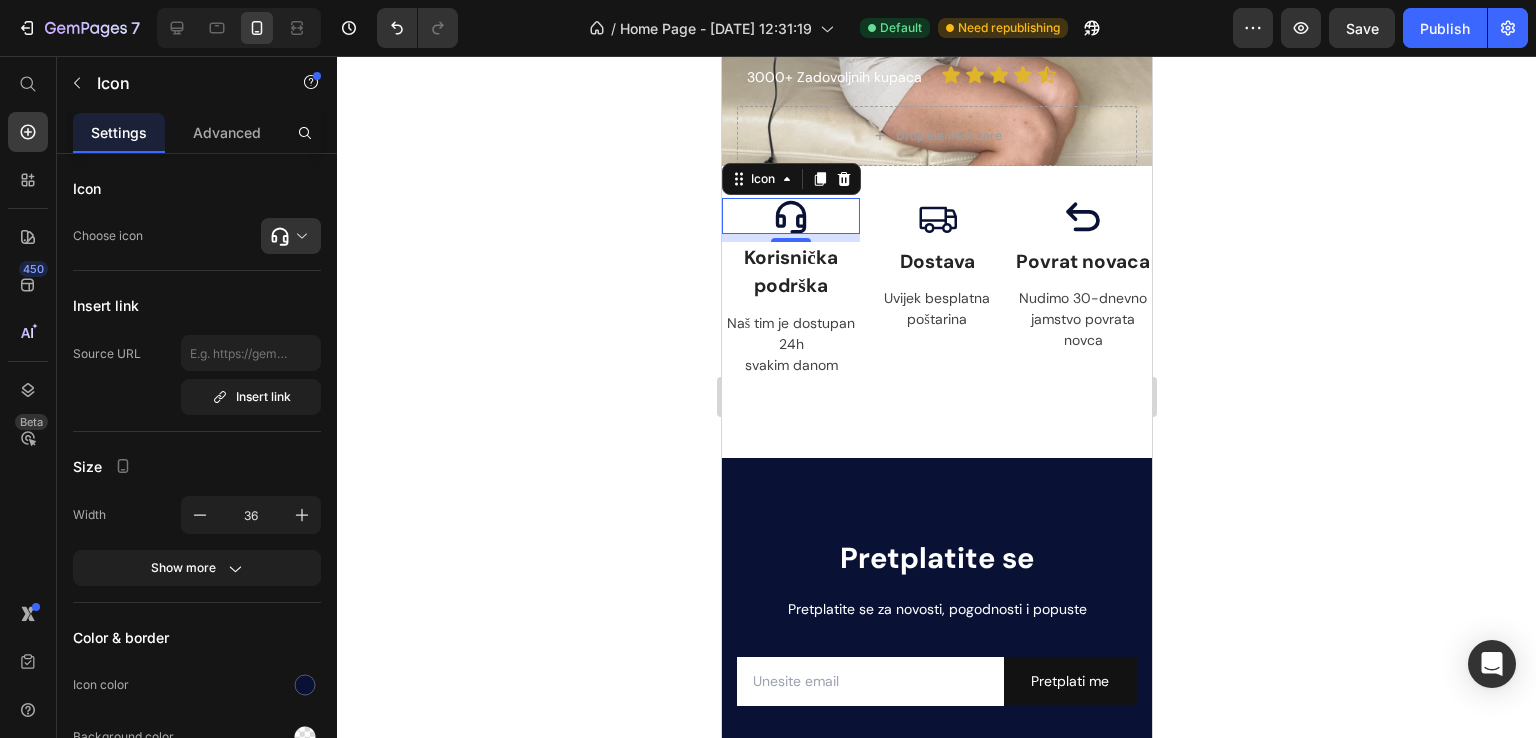 type on "35" 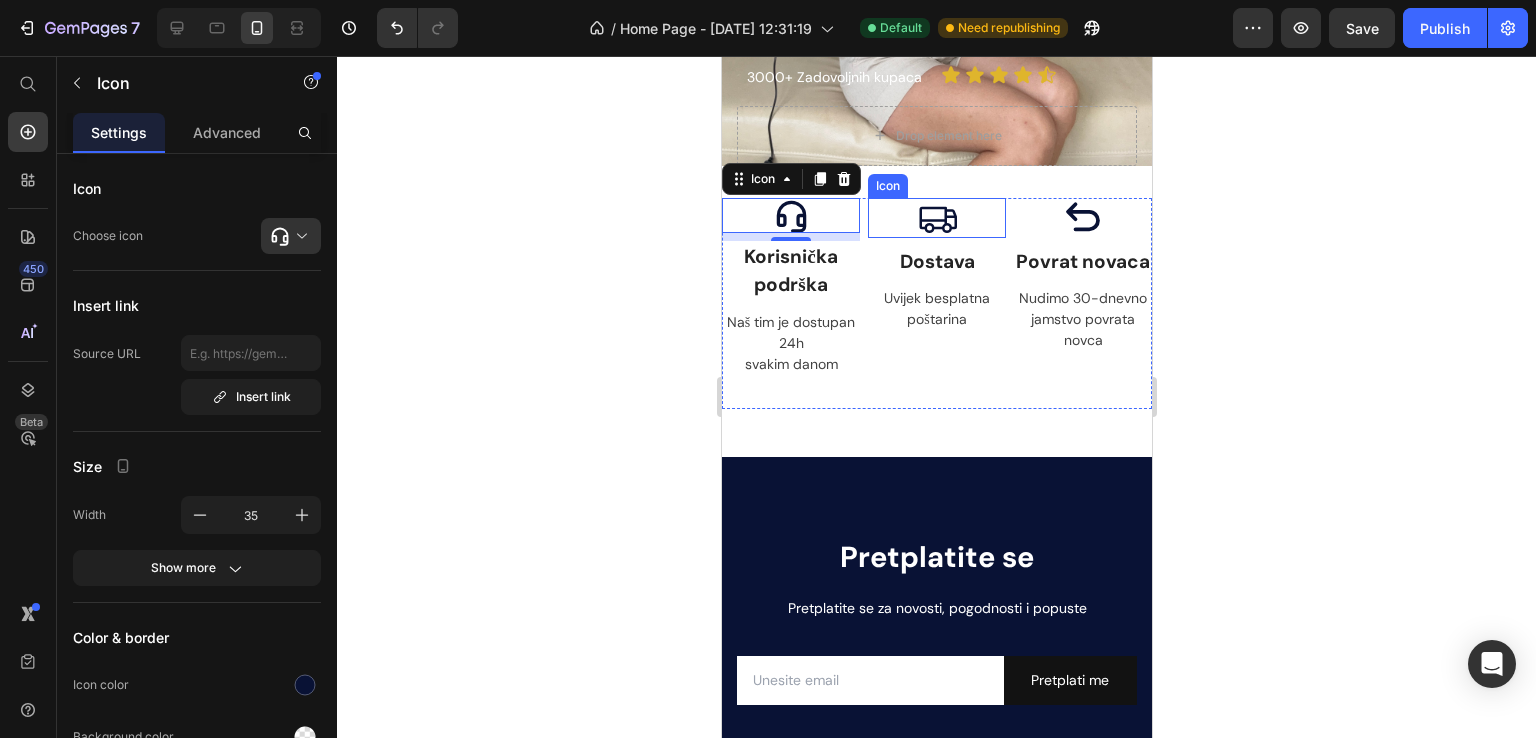 click 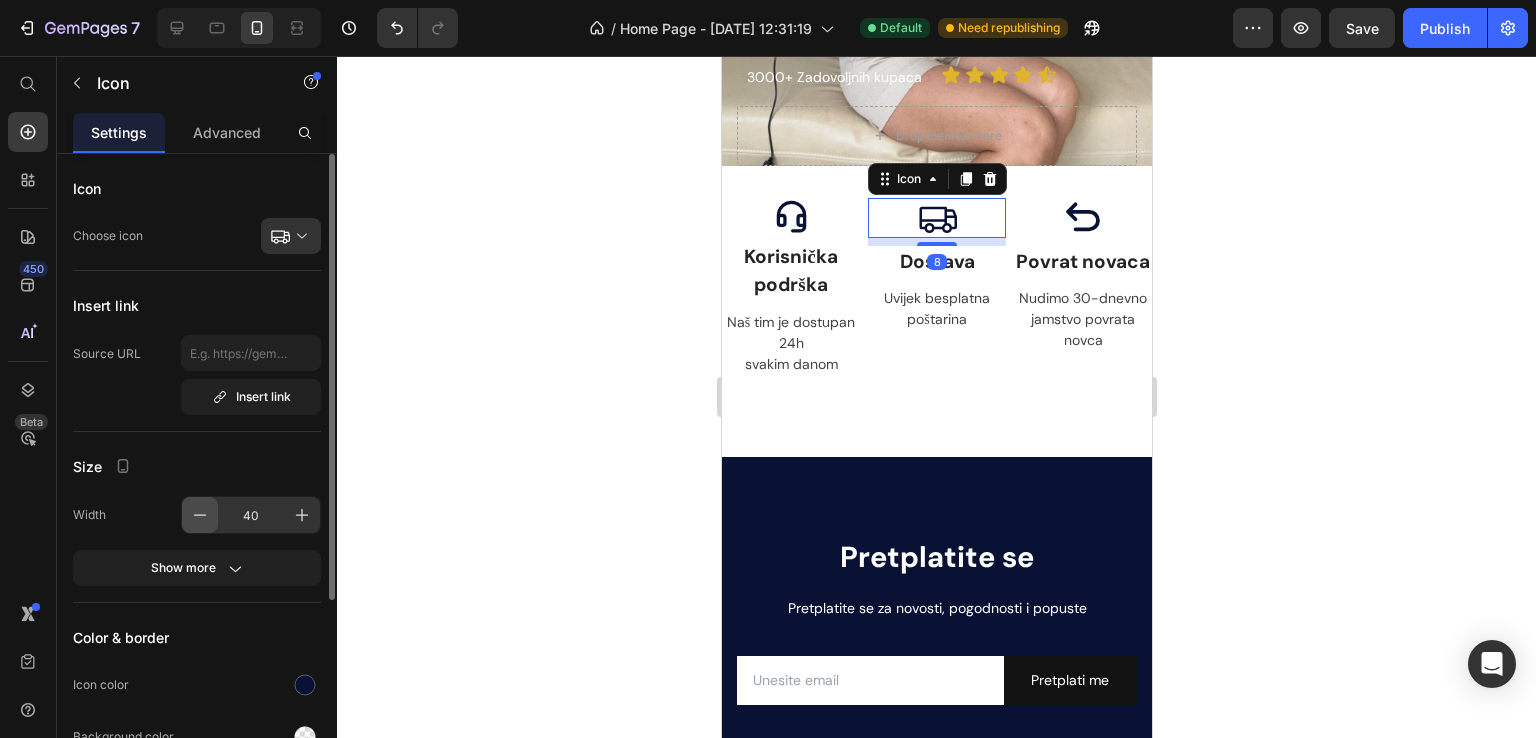 click 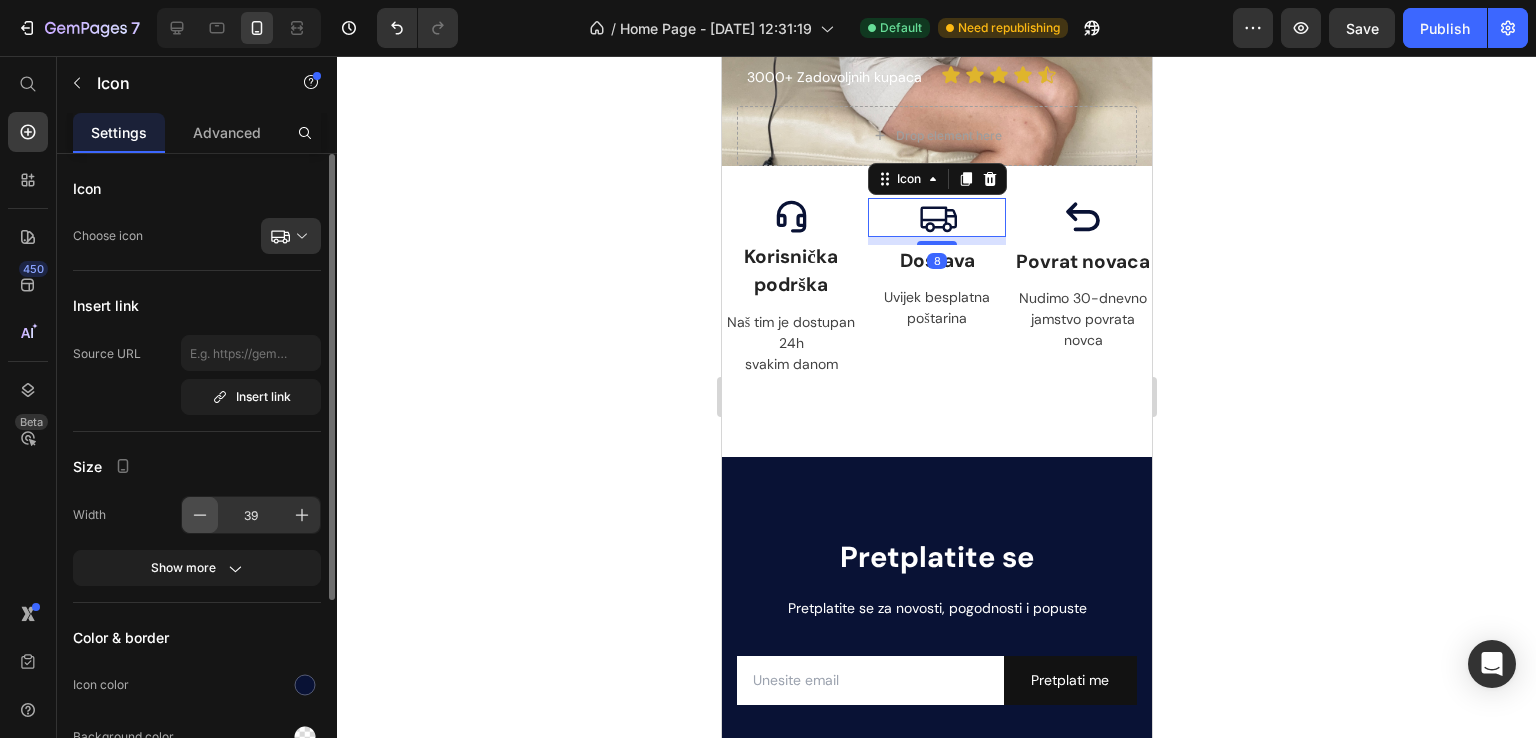 click 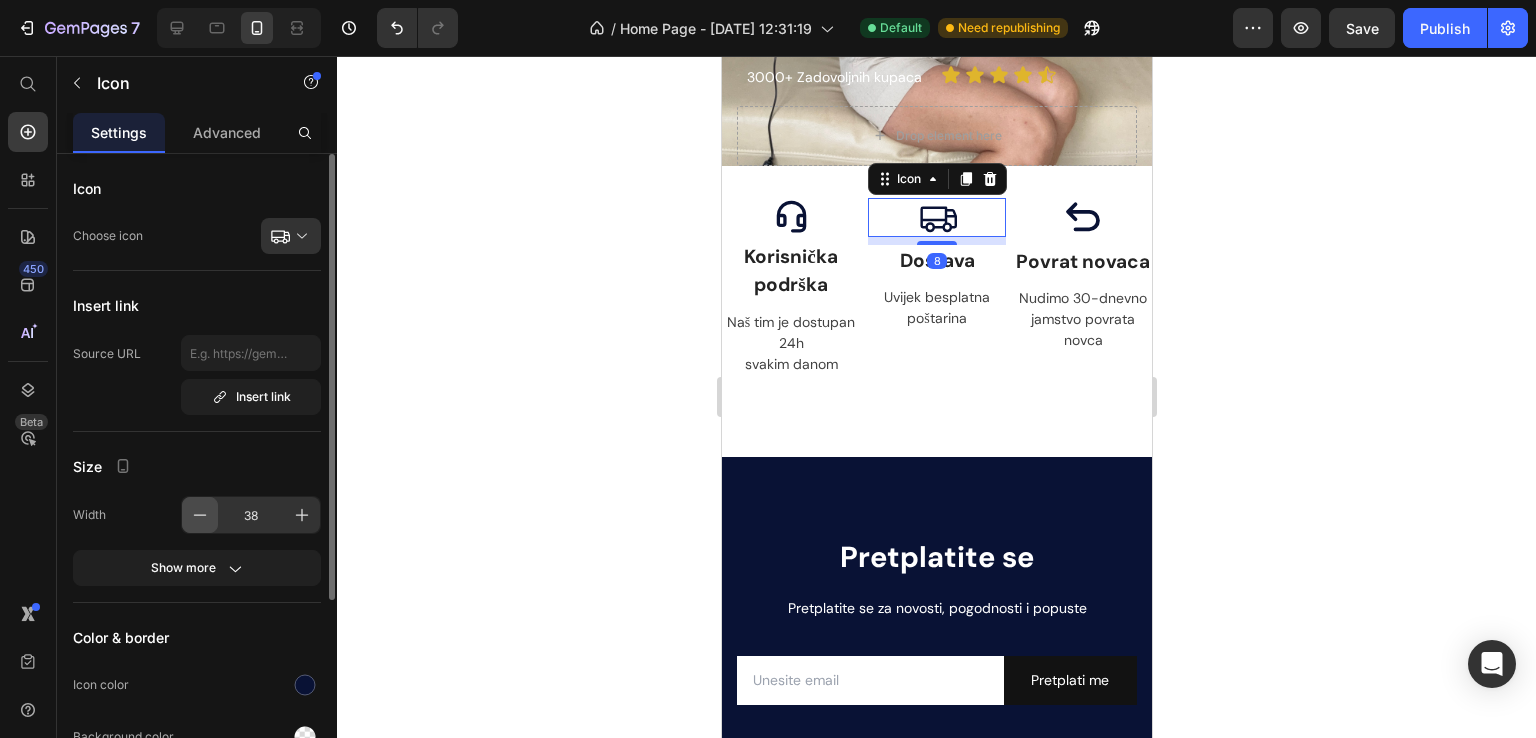 click 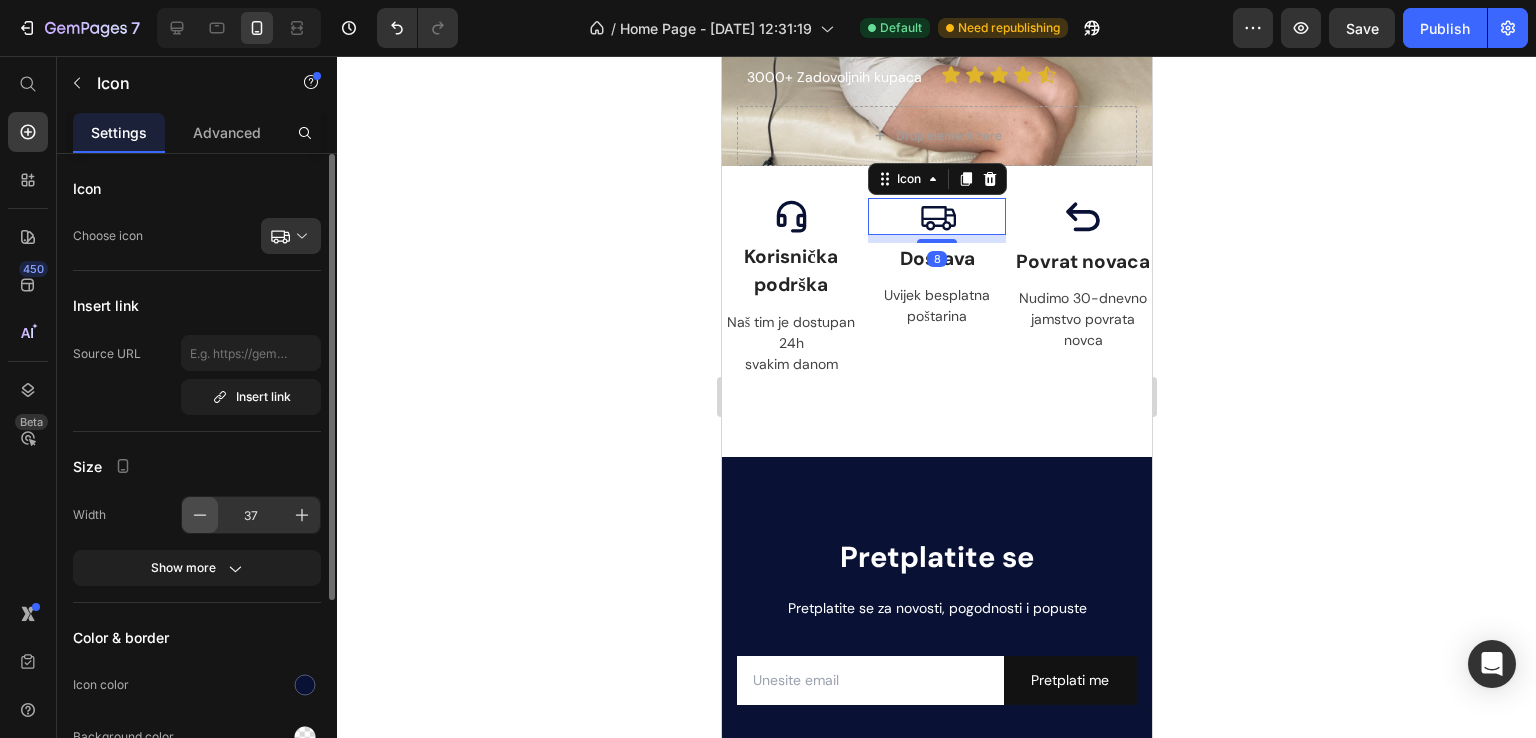 click 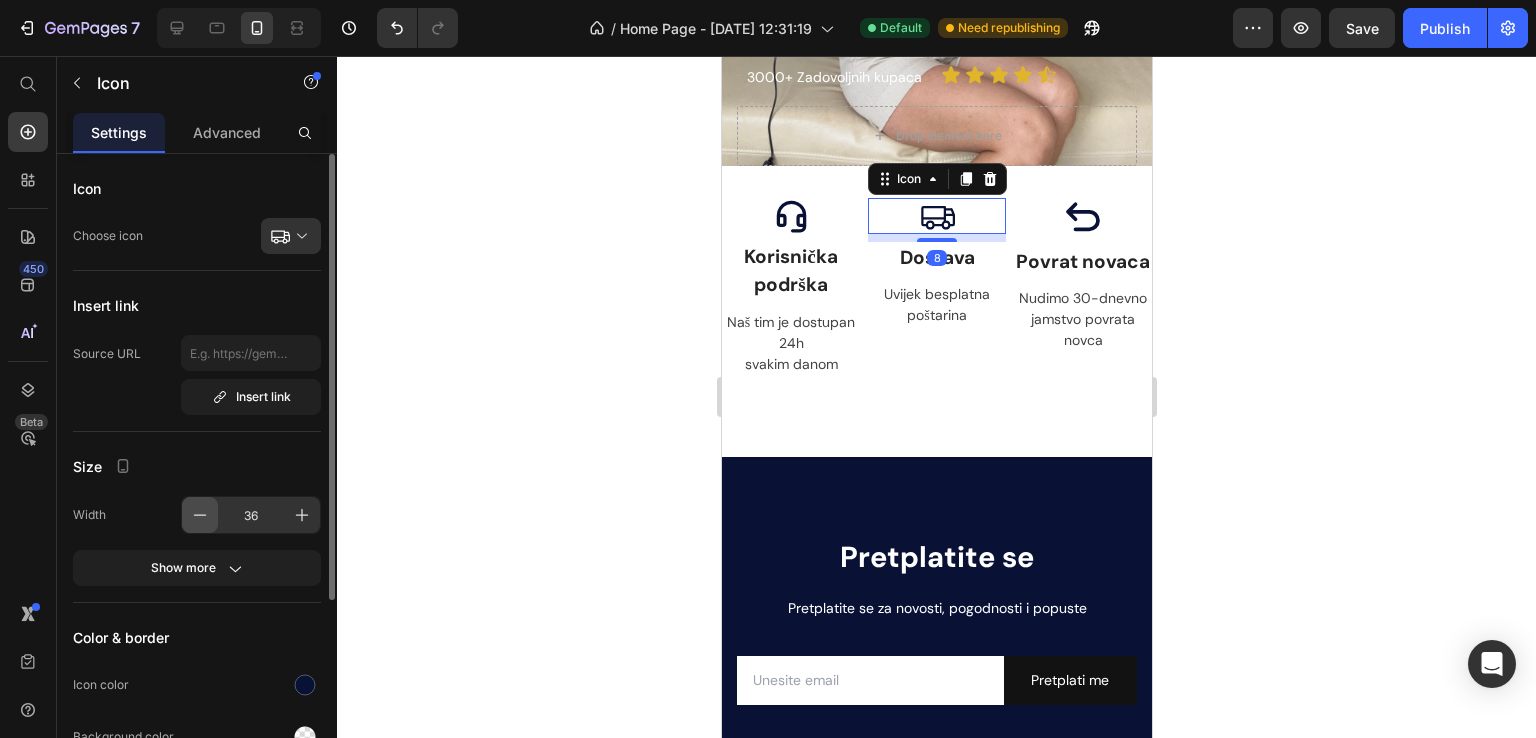 click 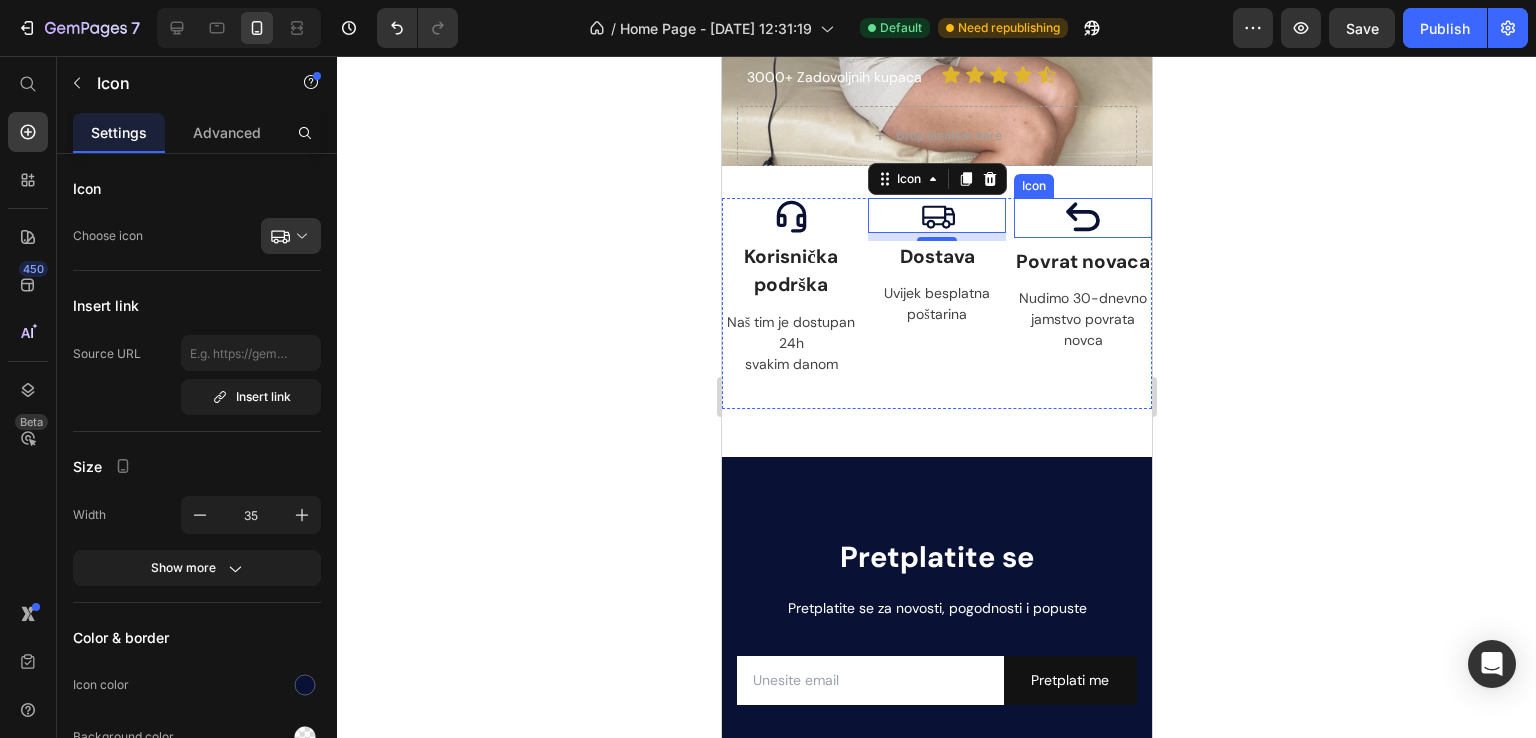 click 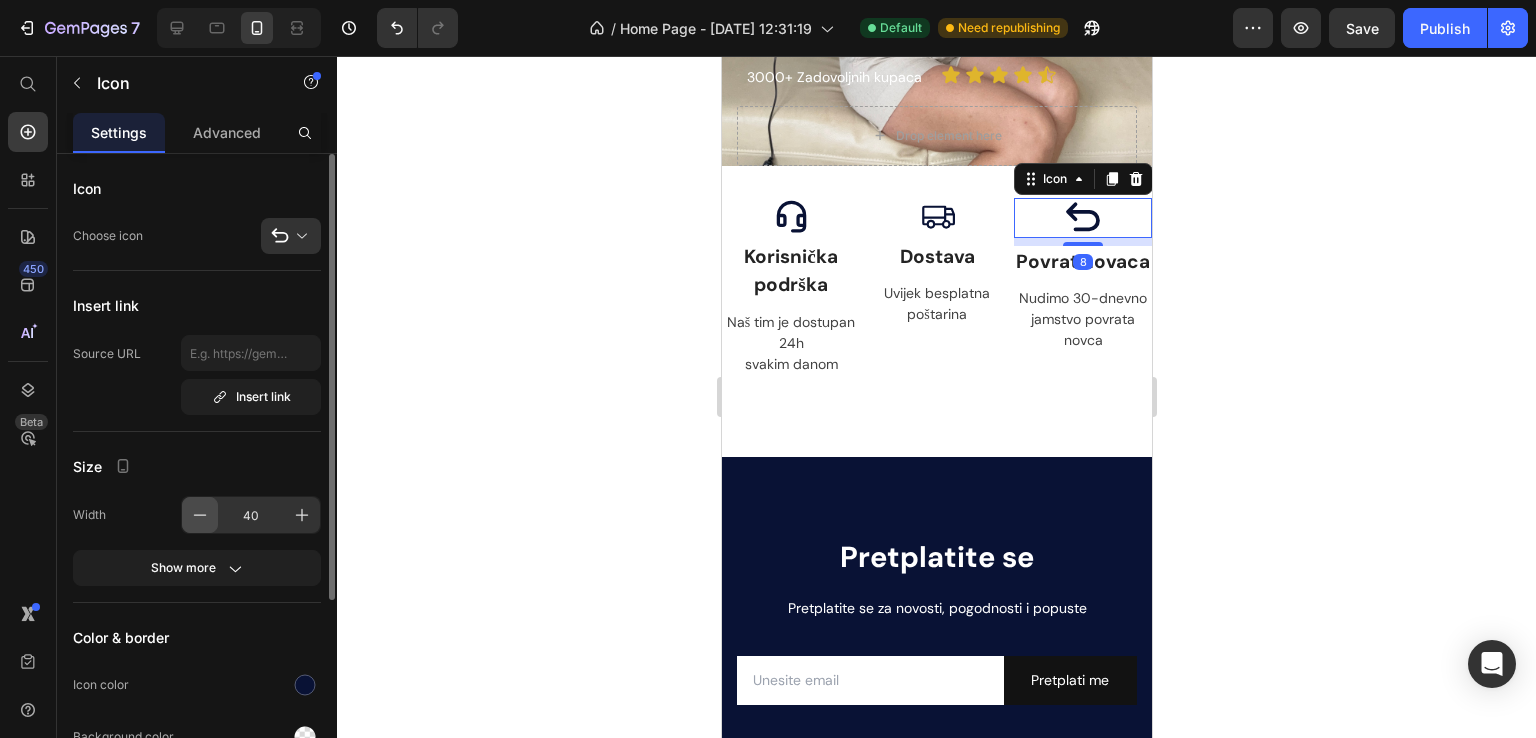 click 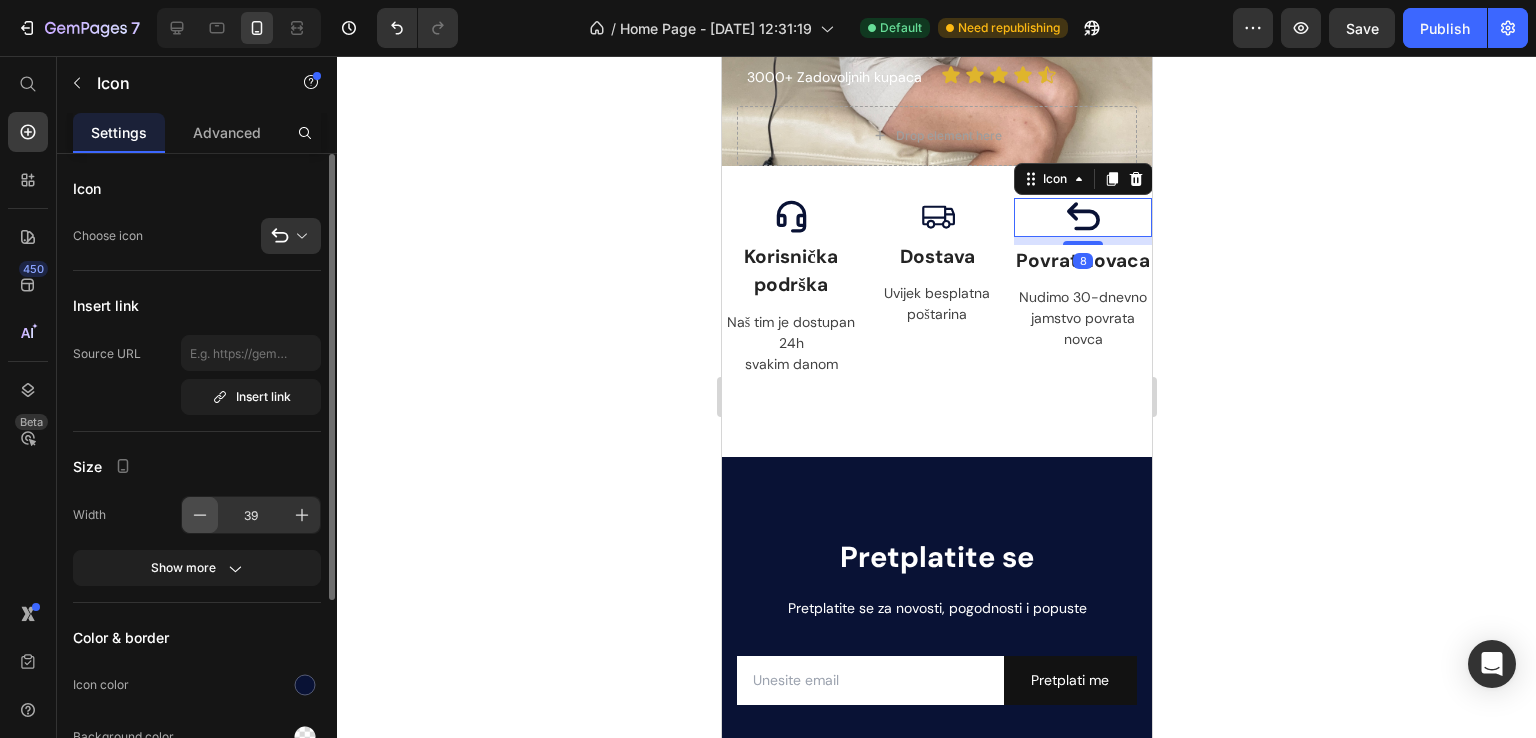 click 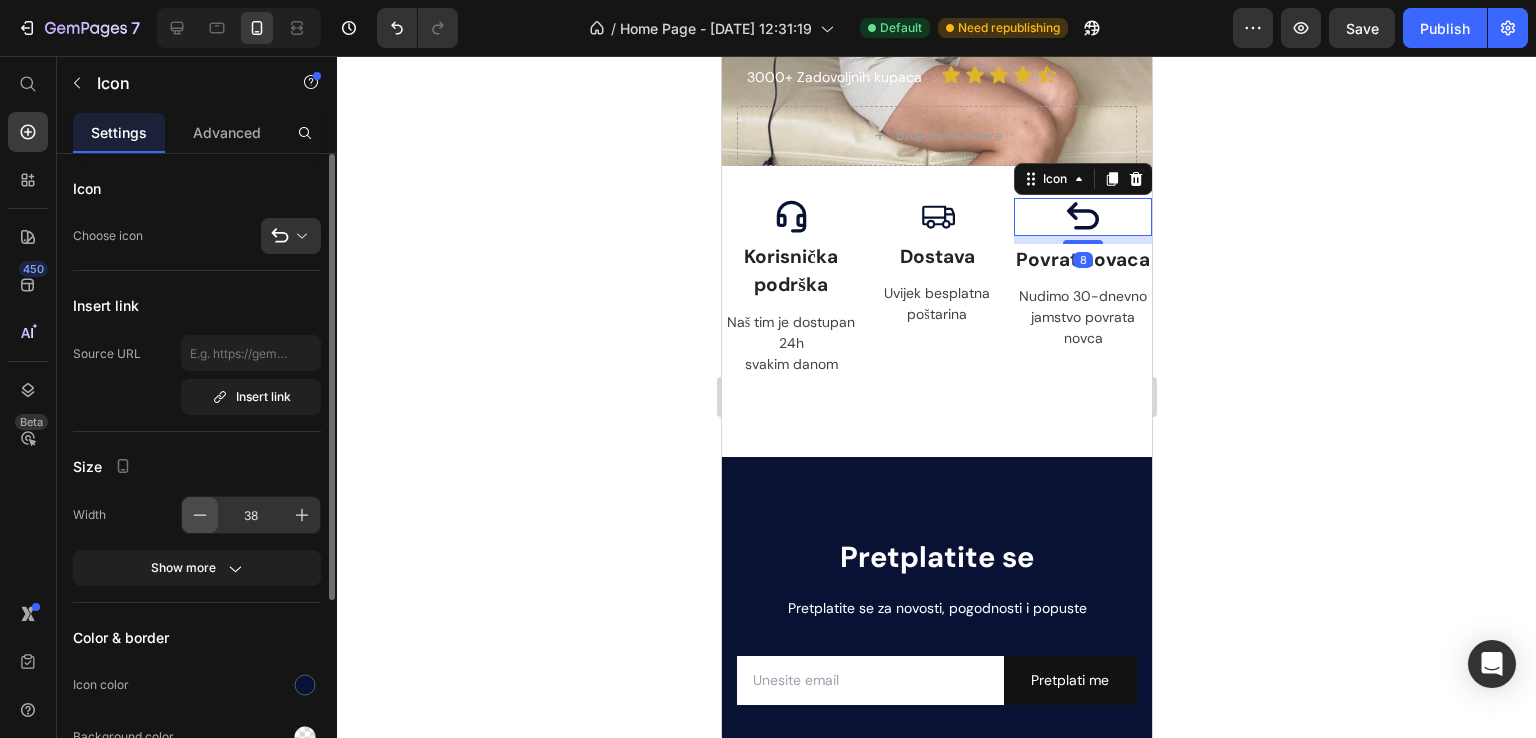 click 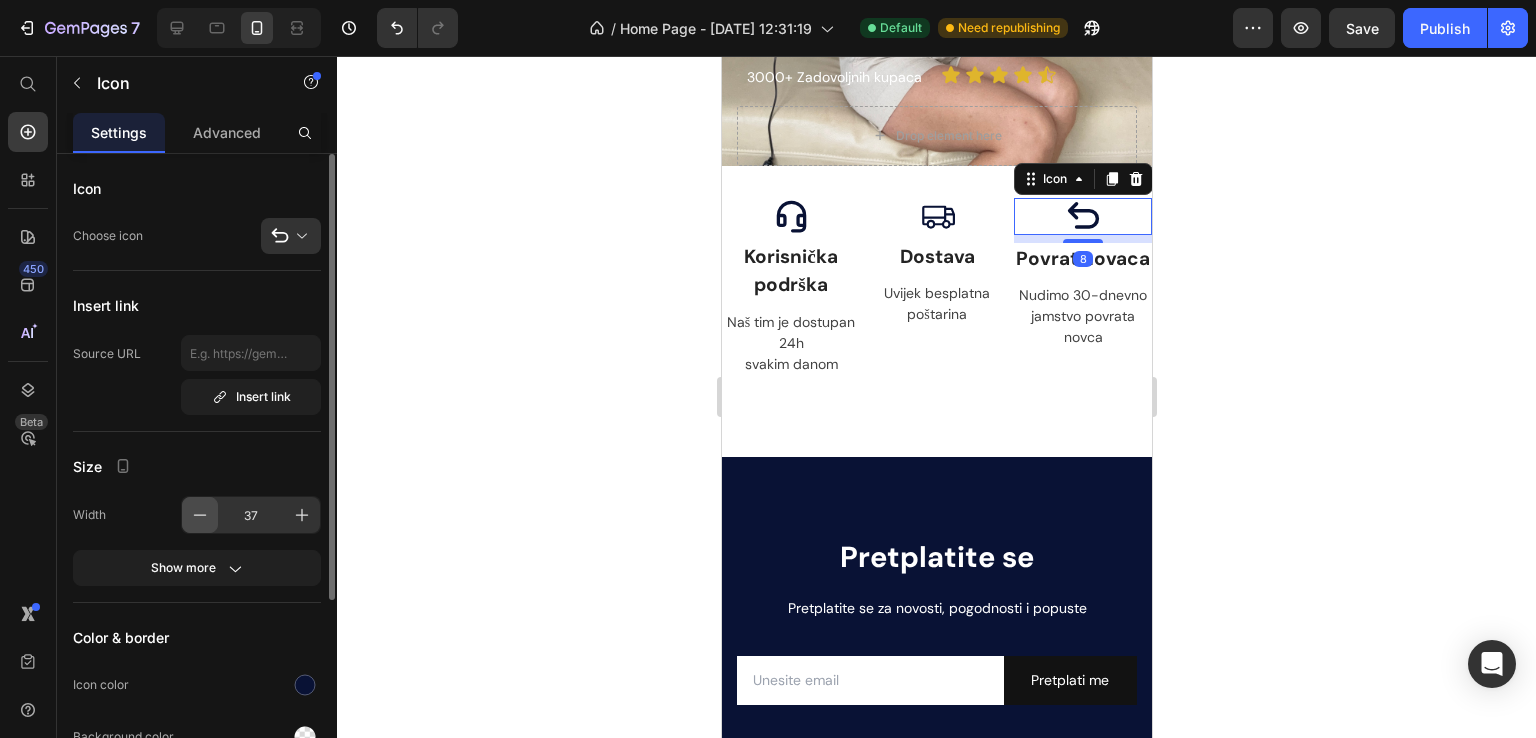 click 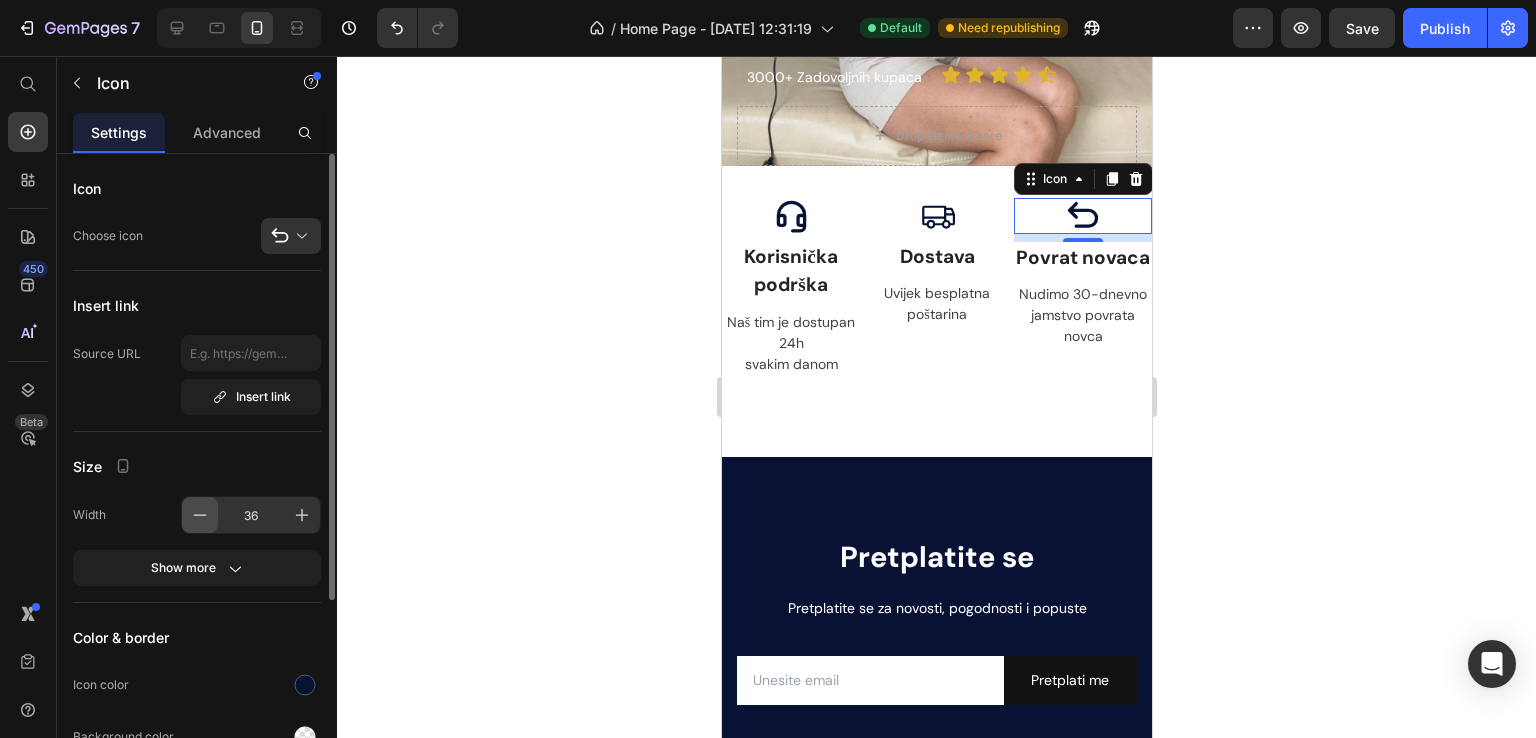 click 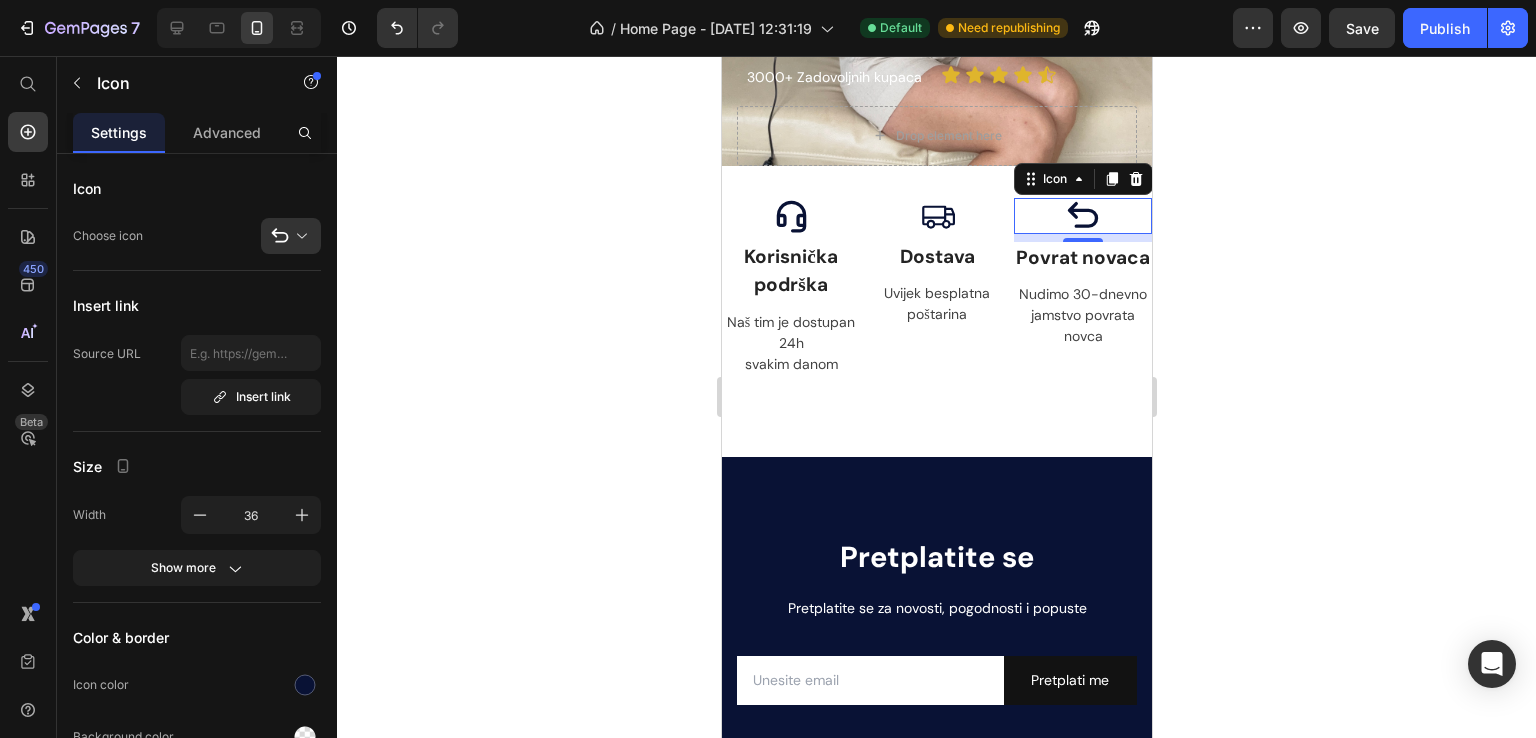 type on "35" 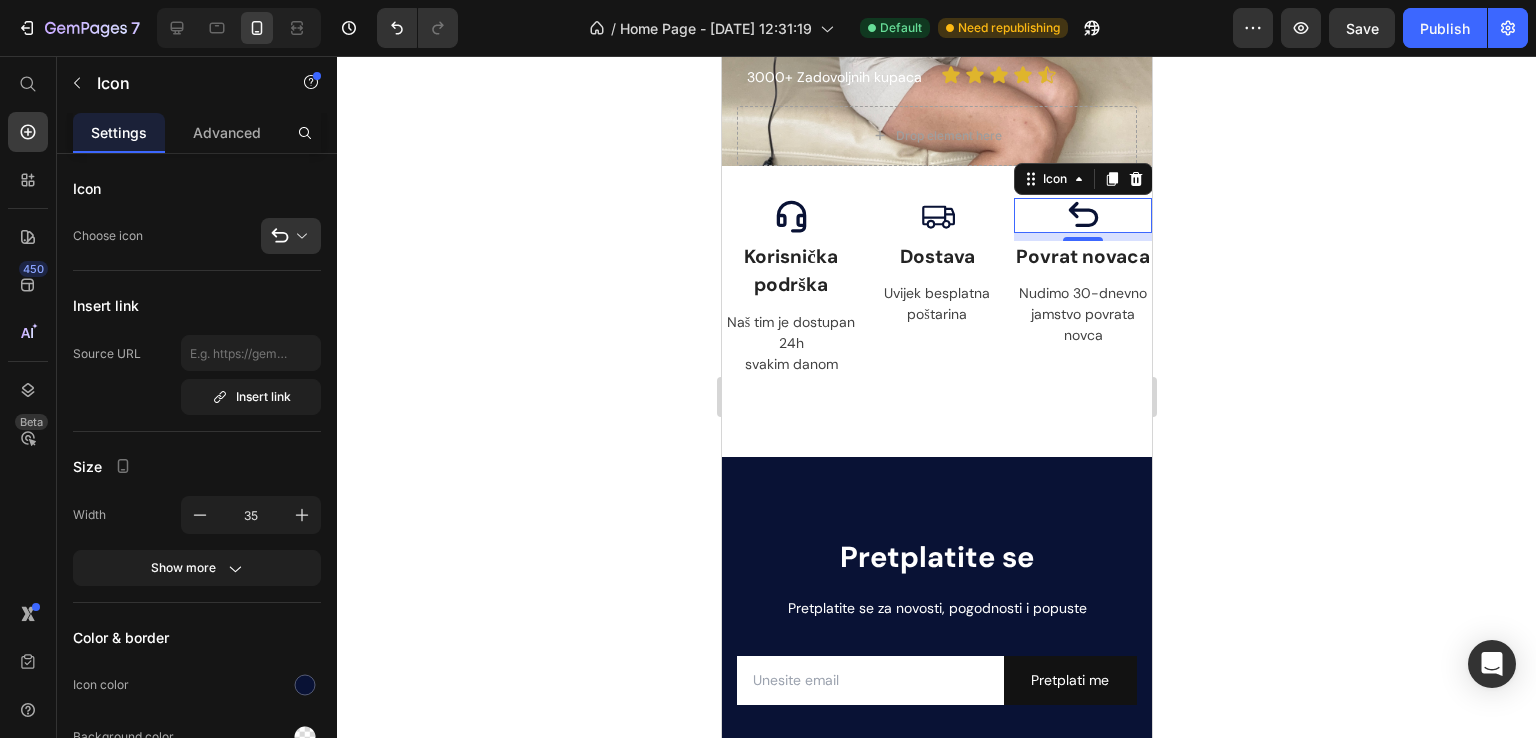 click on "Korisnička podrška" at bounding box center (790, 271) 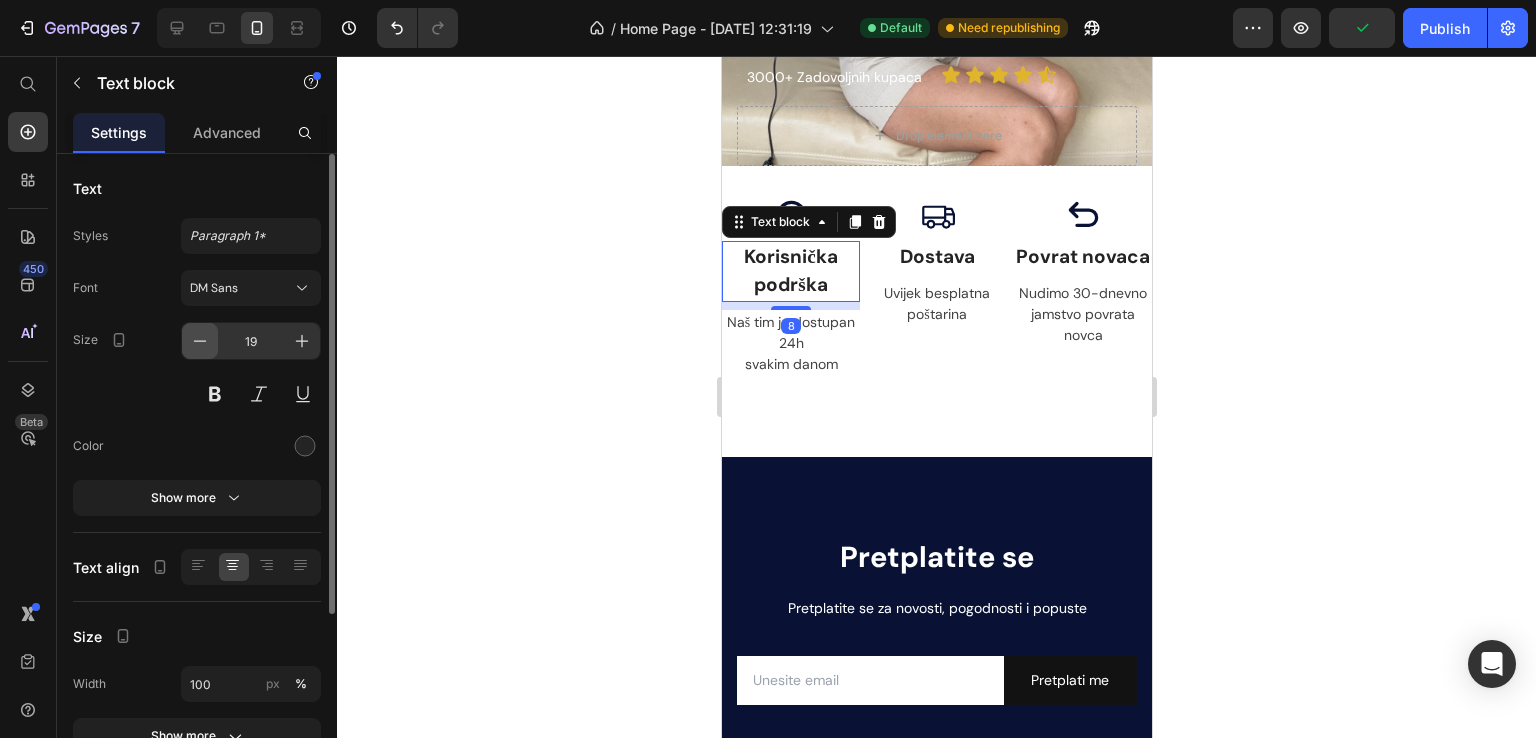 click 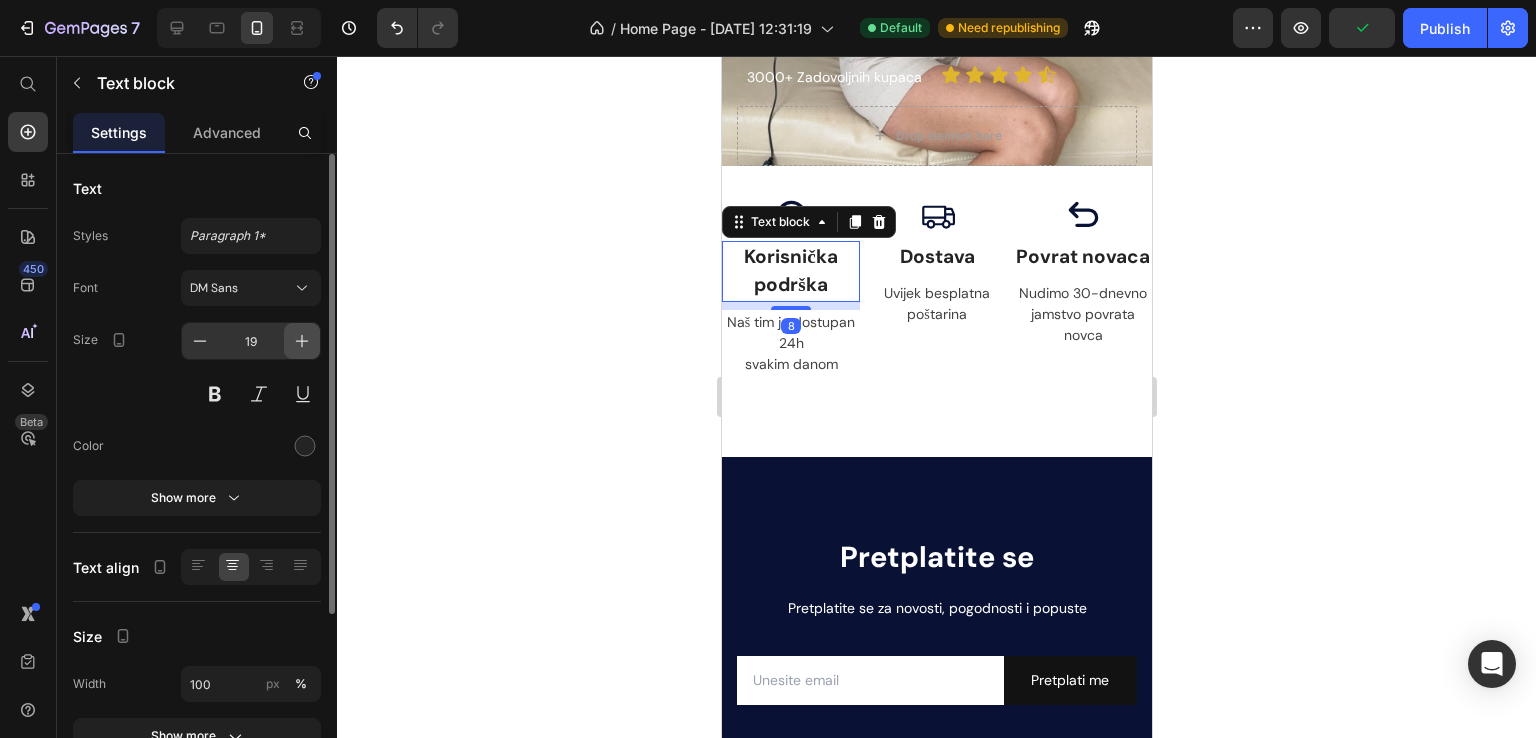 type on "17" 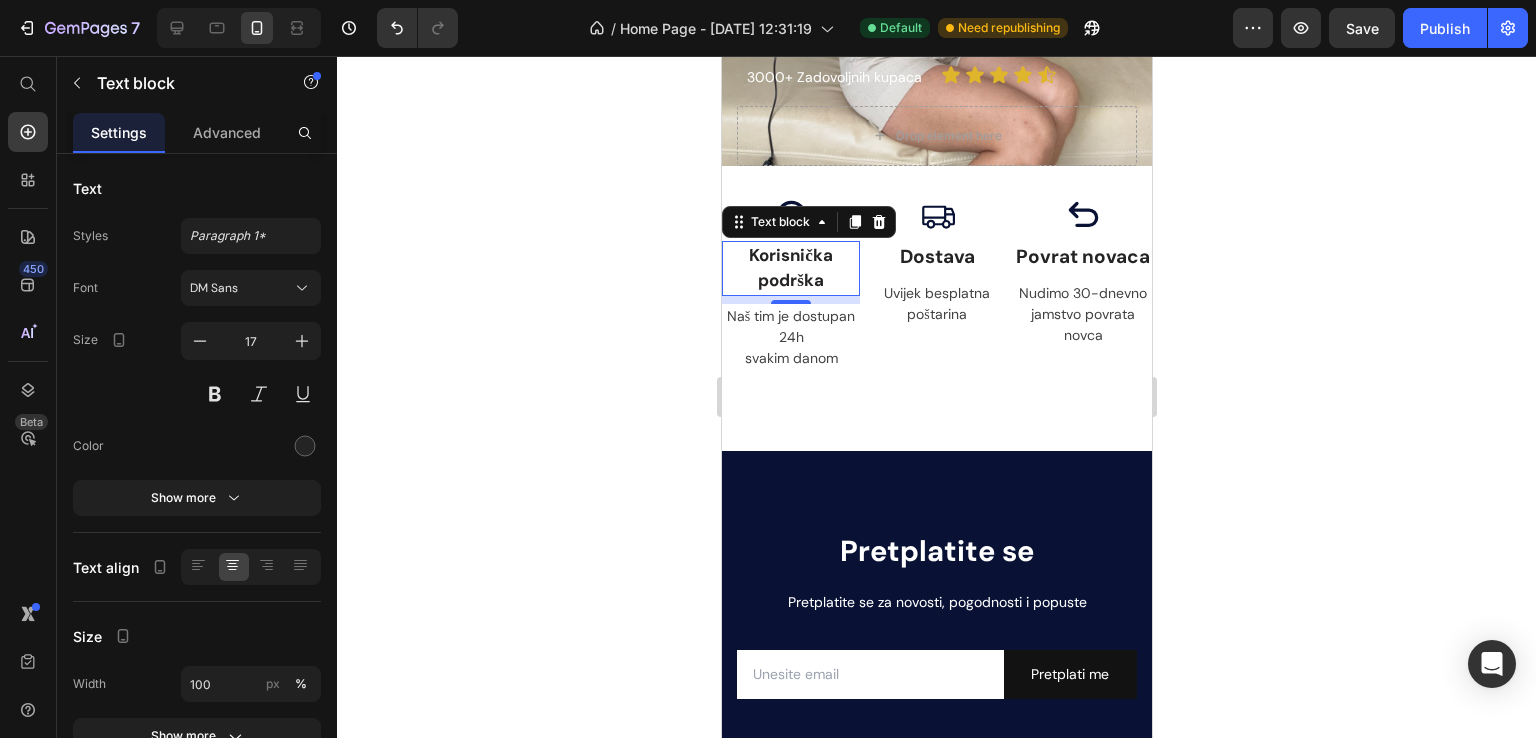 click on "Korisnička podrška" at bounding box center (790, 268) 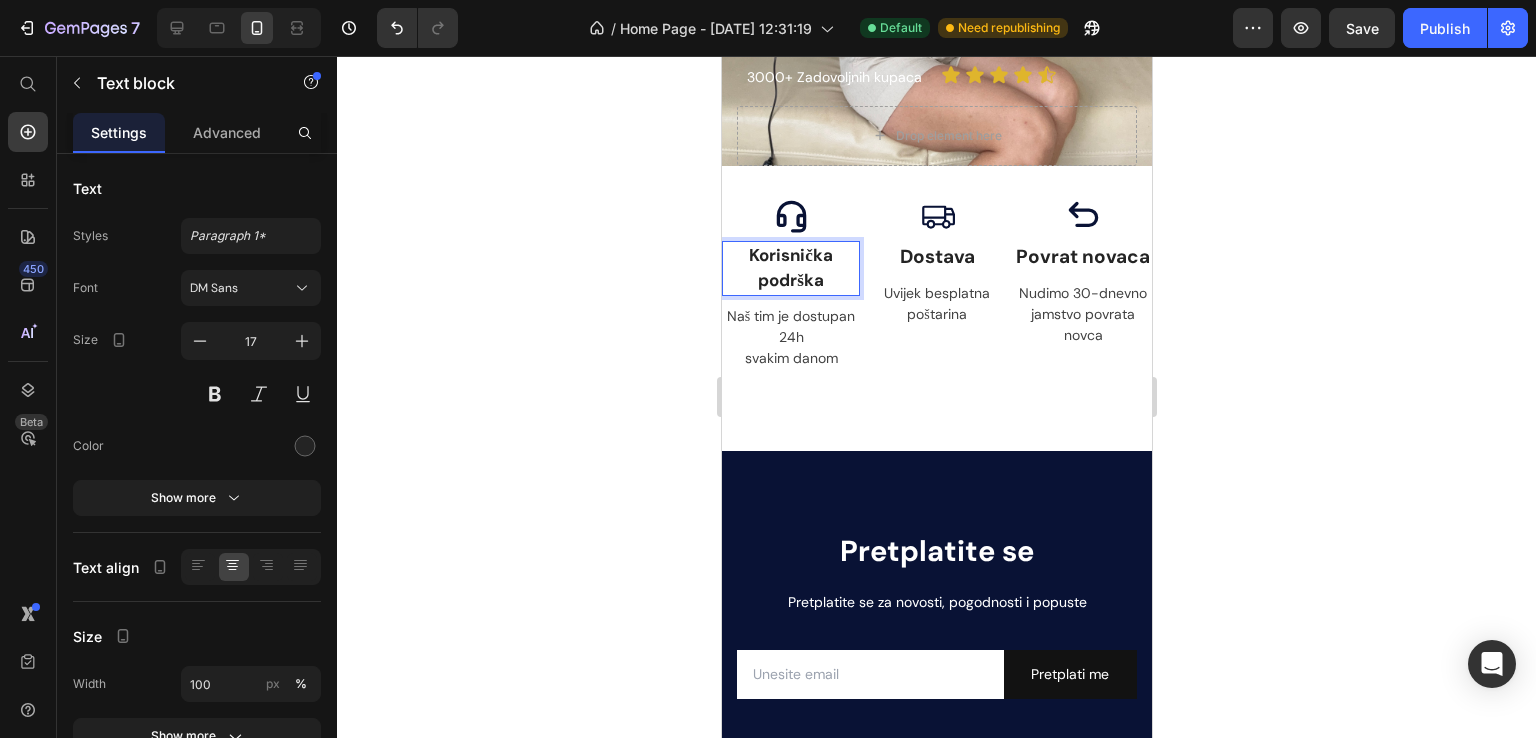 click on "Korisnička podrška" at bounding box center (790, 268) 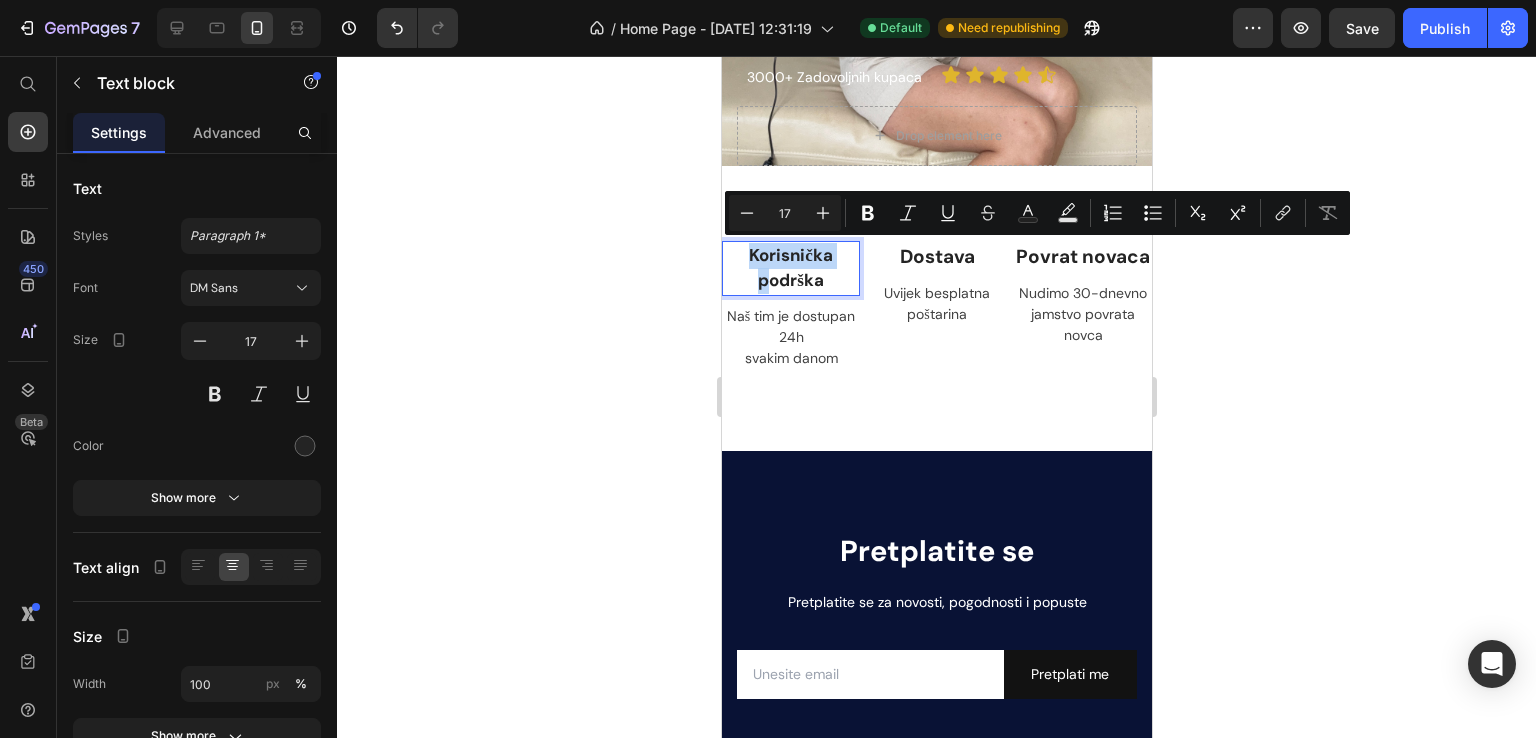 drag, startPoint x: 765, startPoint y: 281, endPoint x: 739, endPoint y: 257, distance: 35.383614 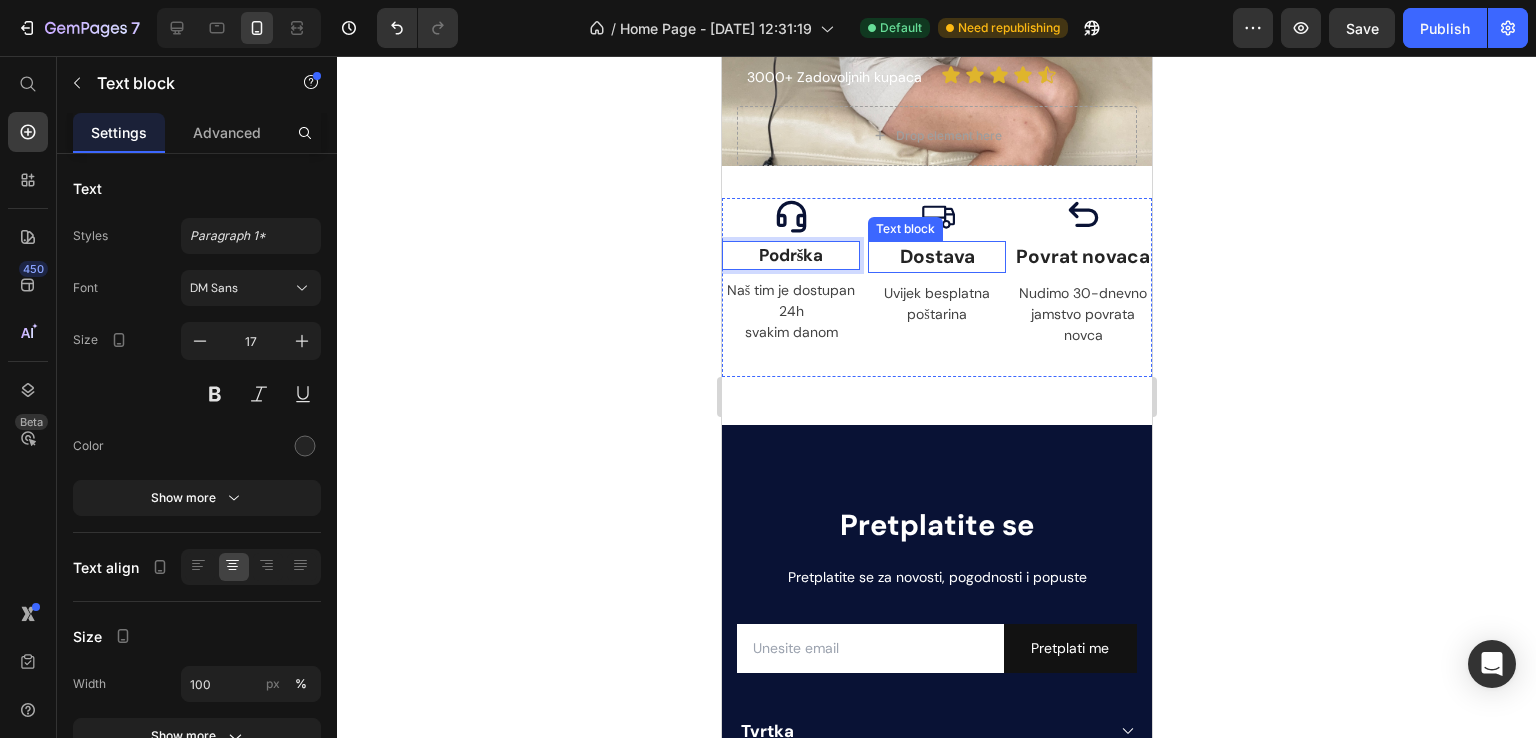 click on "Dostava" at bounding box center (936, 257) 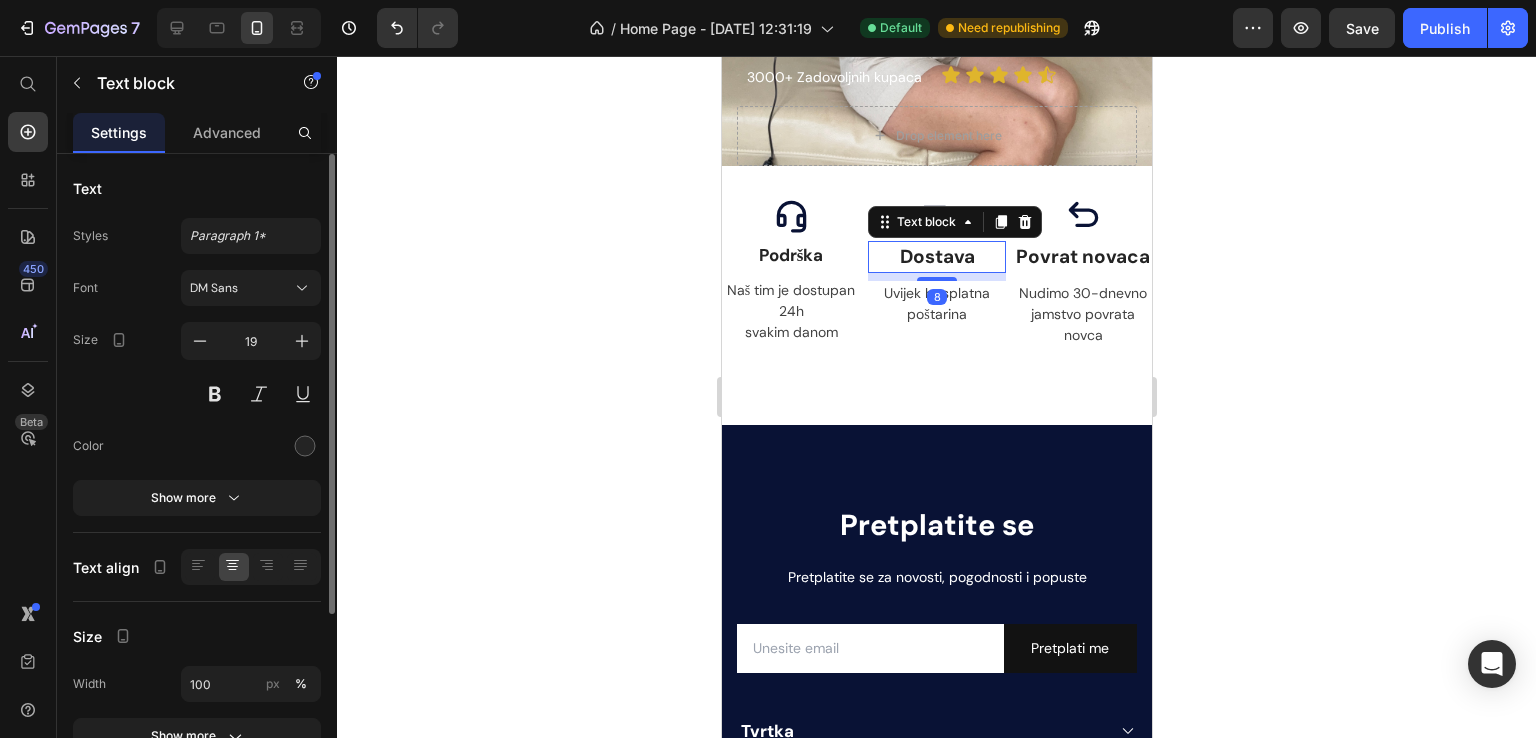 click on "Size 19" at bounding box center (197, 367) 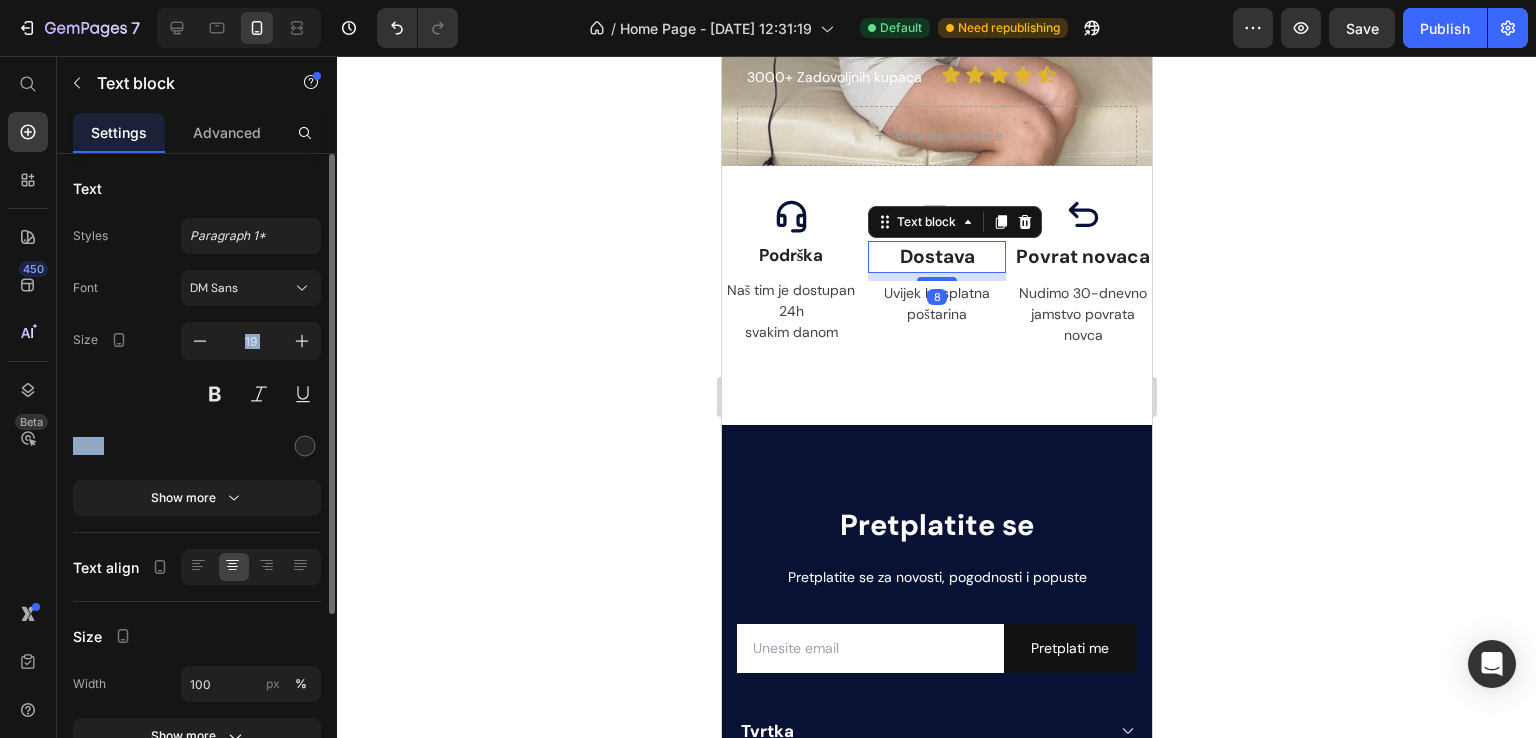 click on "Size 19" at bounding box center [197, 367] 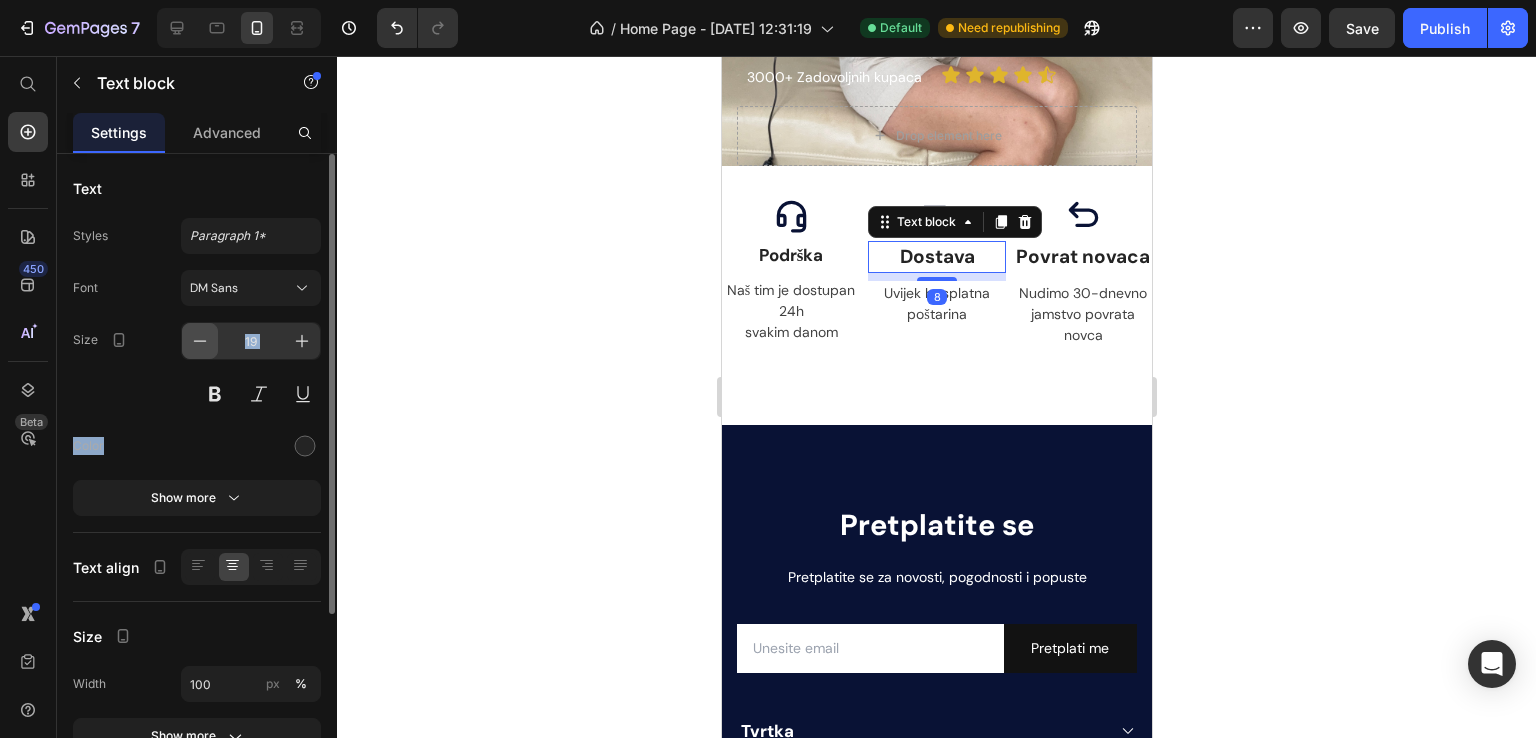 click 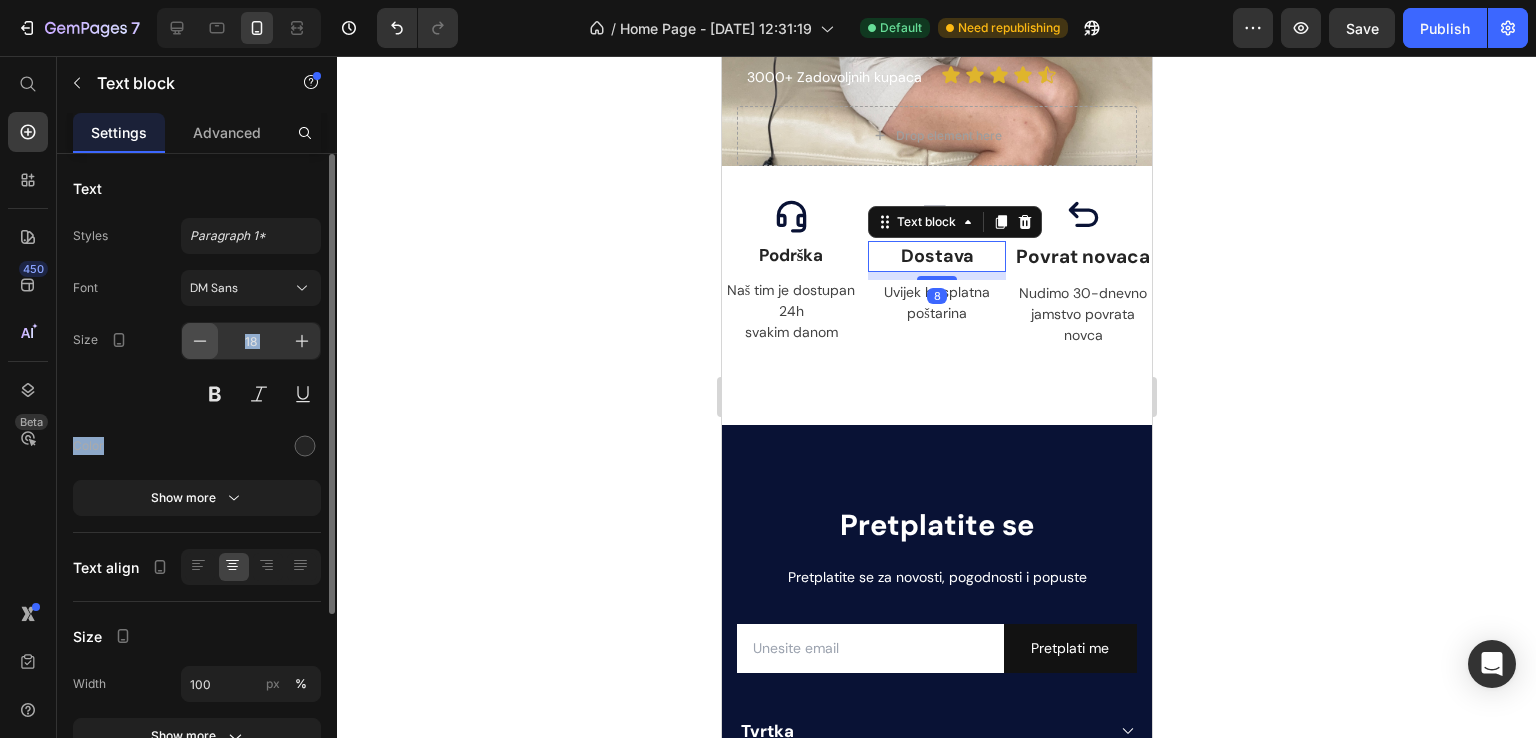 click 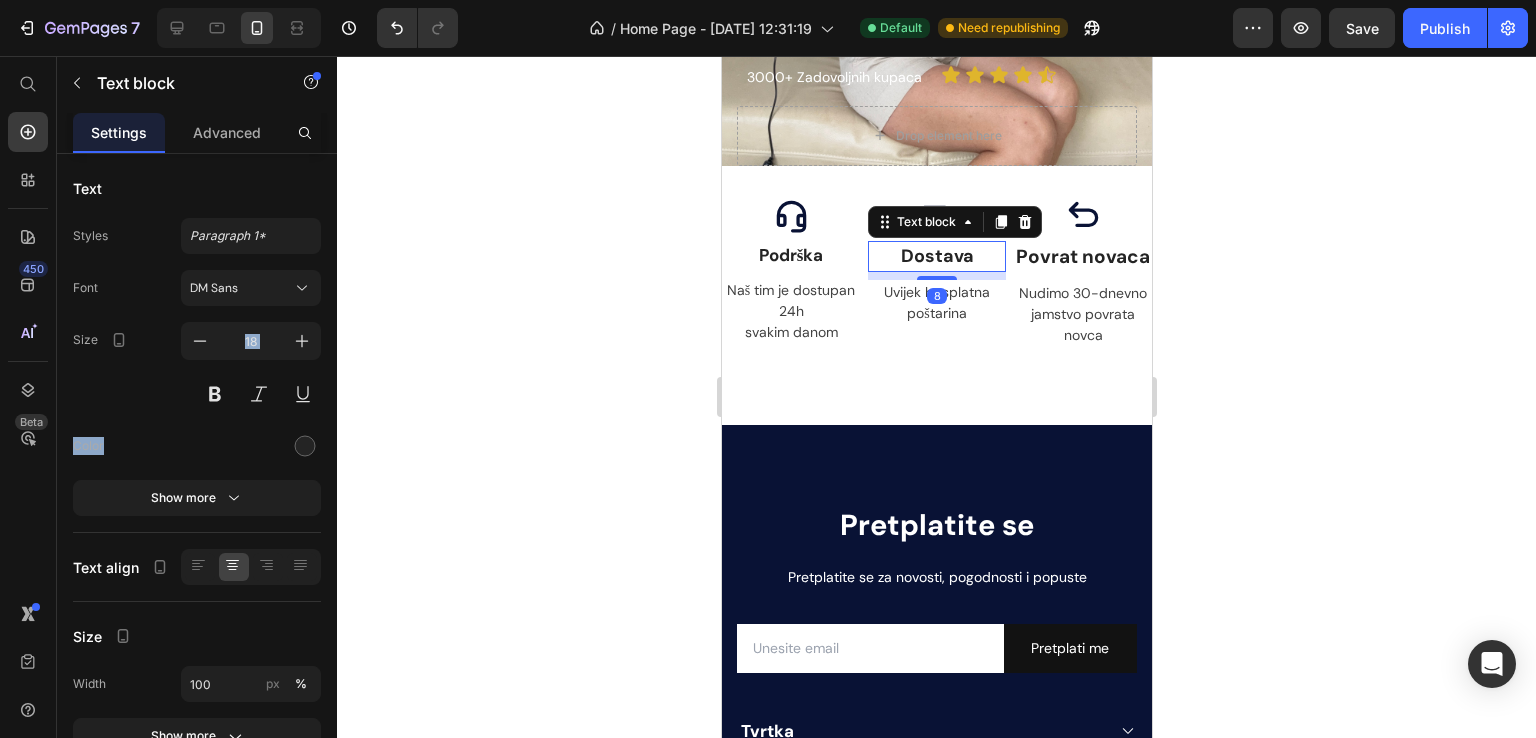 type on "17" 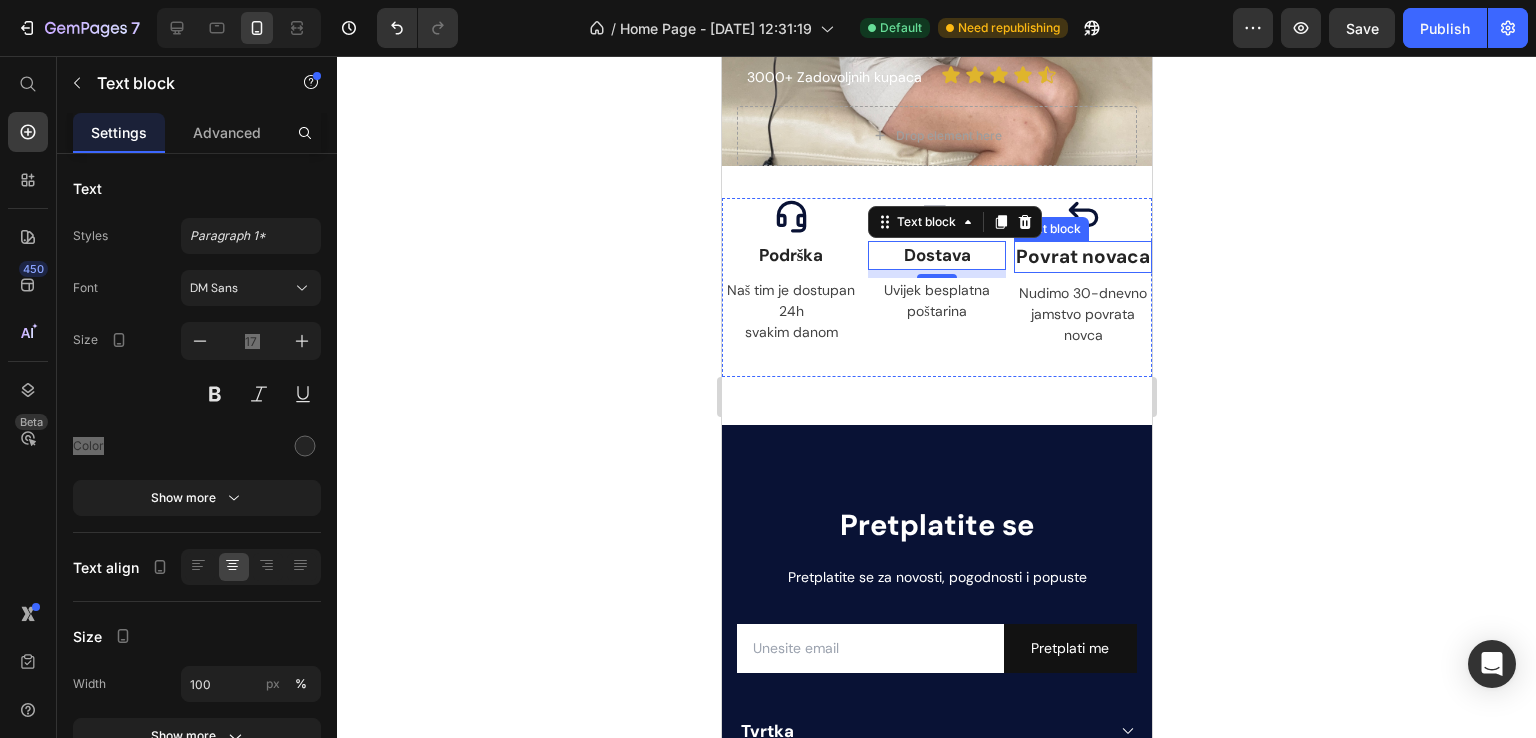 click on "Povrat novaca" at bounding box center [1082, 257] 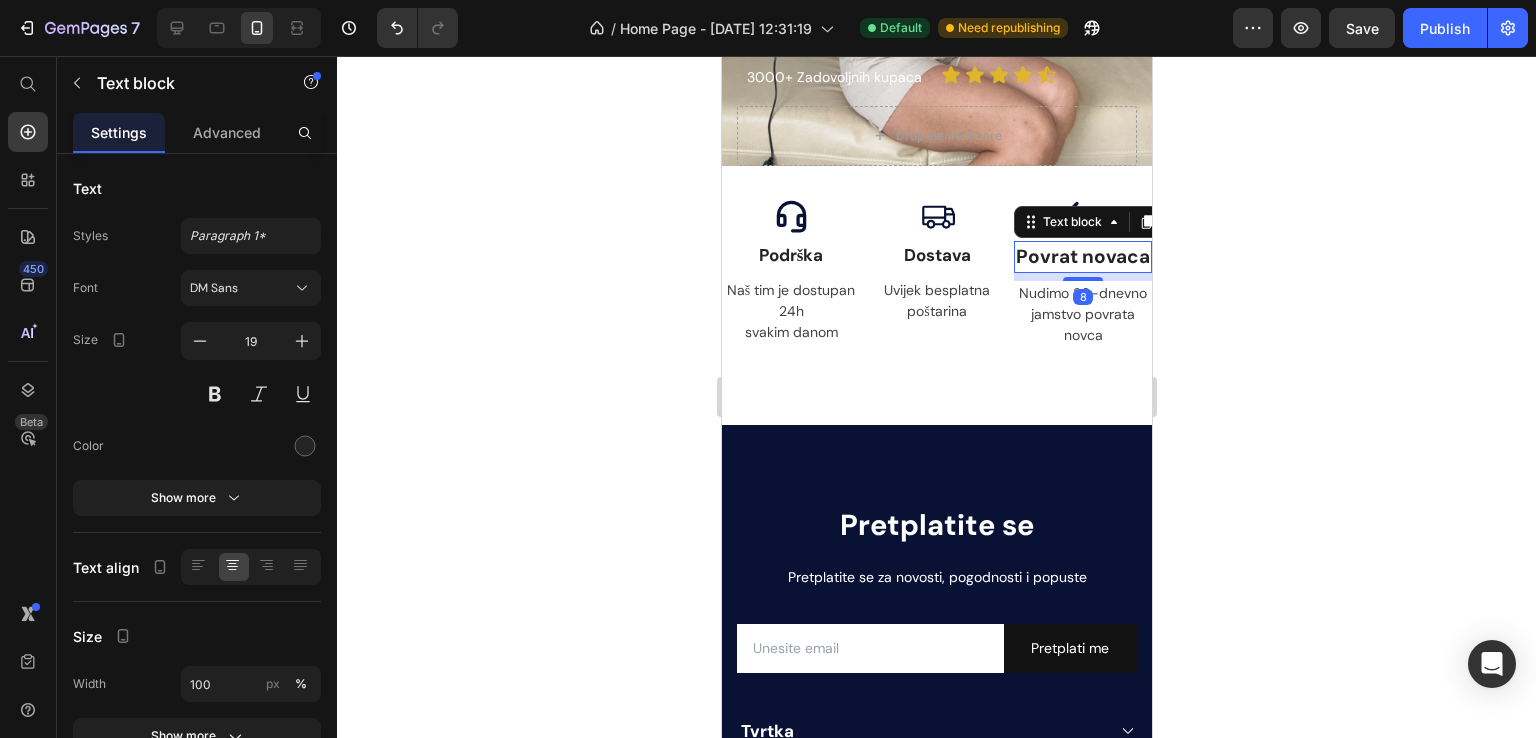click on "Povrat novaca" at bounding box center (1082, 257) 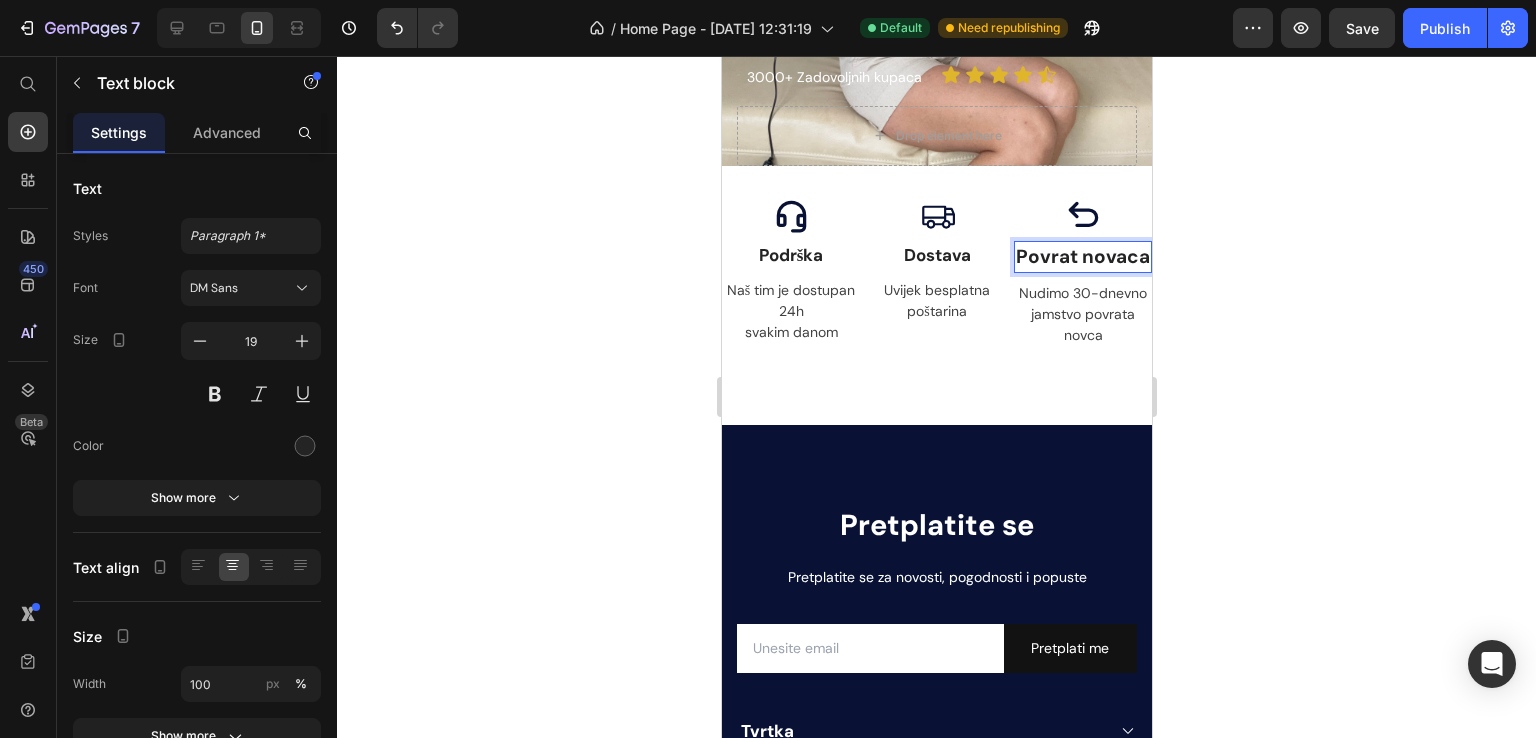 click on "Povrat novaca" at bounding box center [1082, 257] 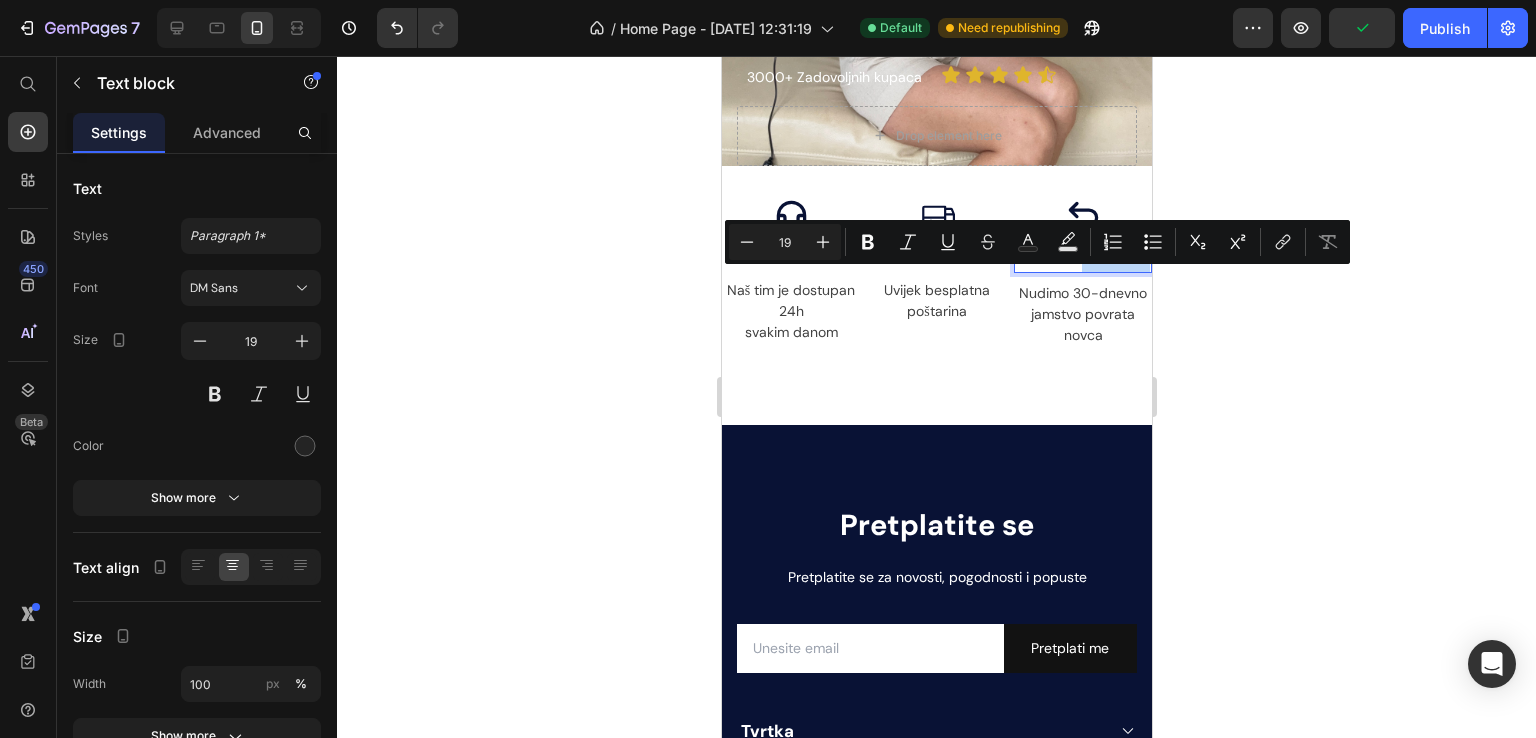 drag, startPoint x: 1105, startPoint y: 284, endPoint x: 1035, endPoint y: 293, distance: 70.5762 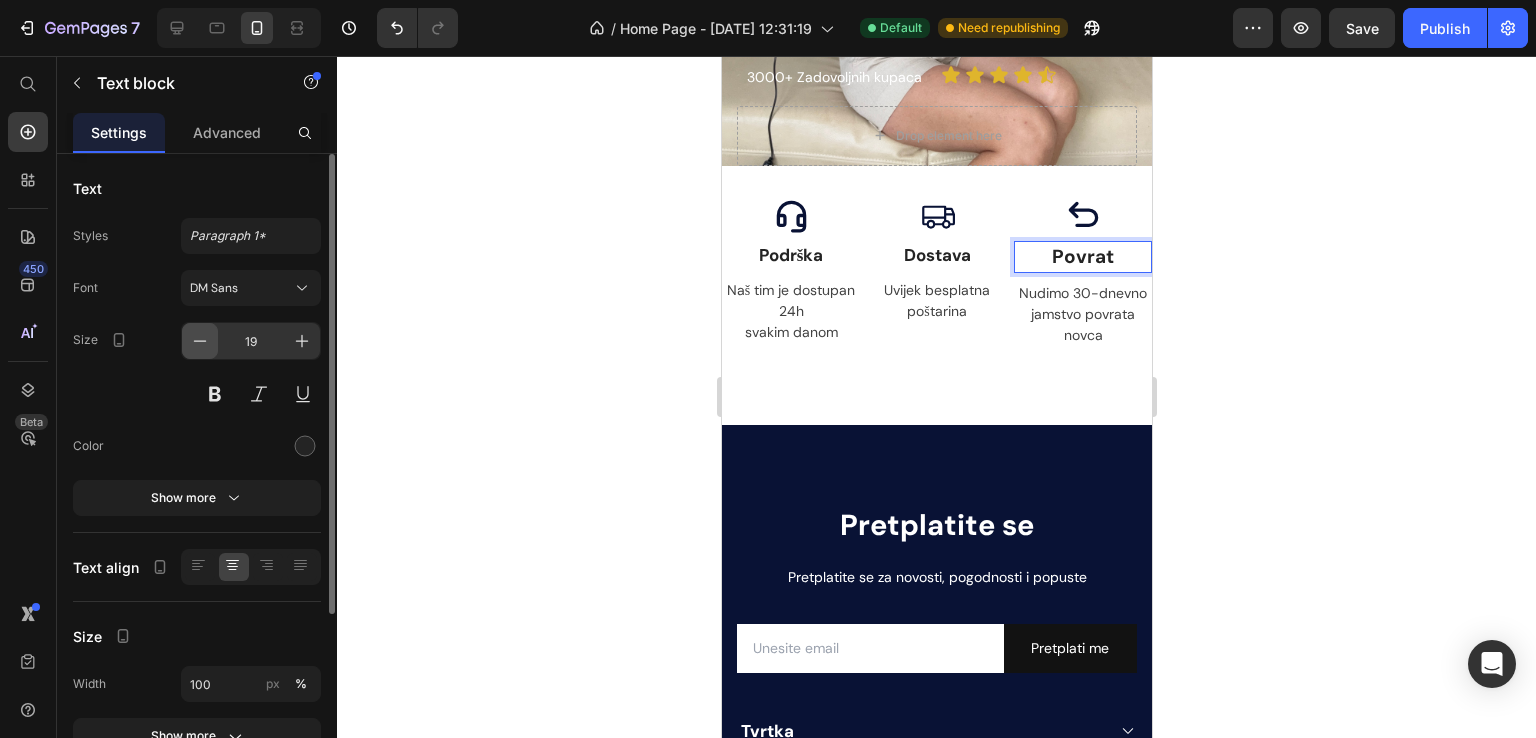 click 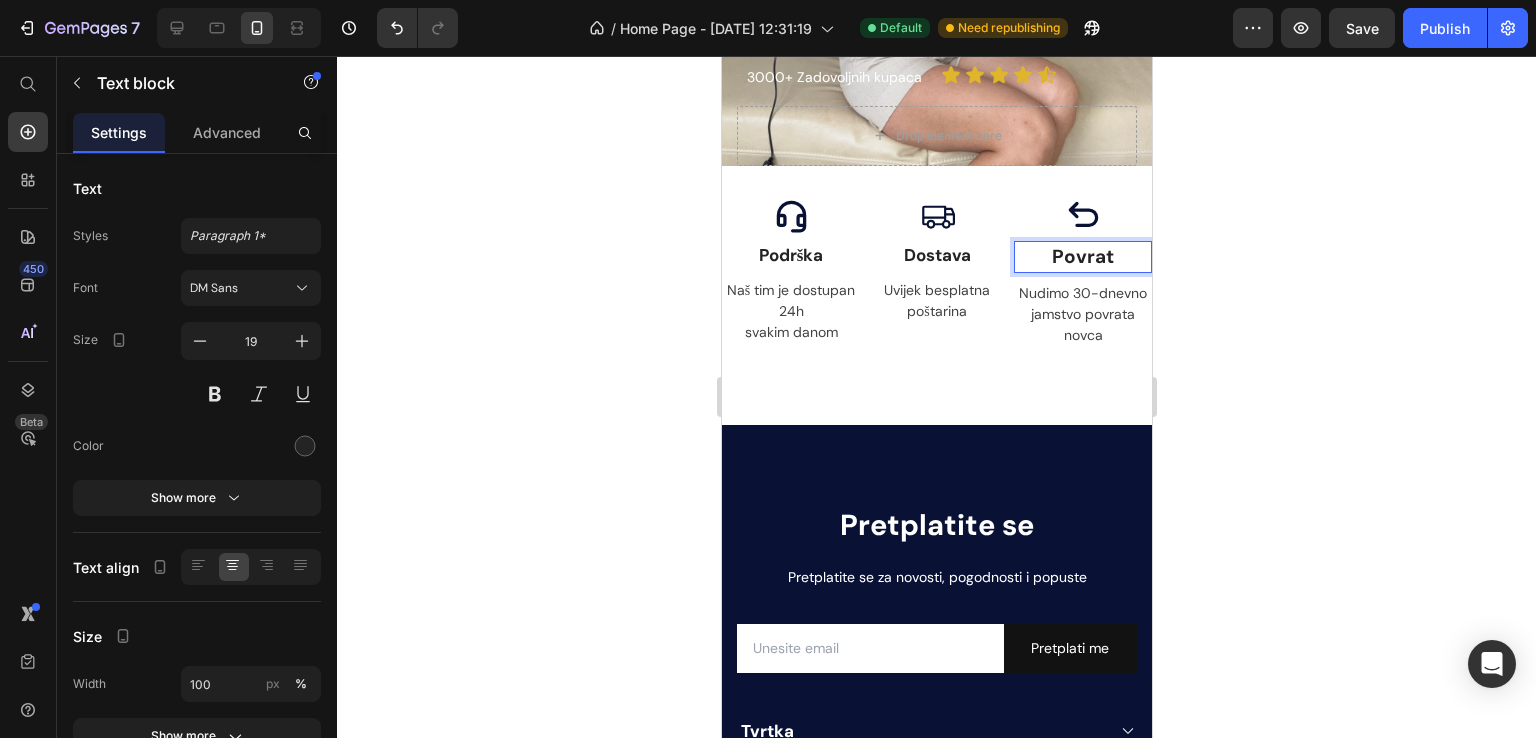 type on "17" 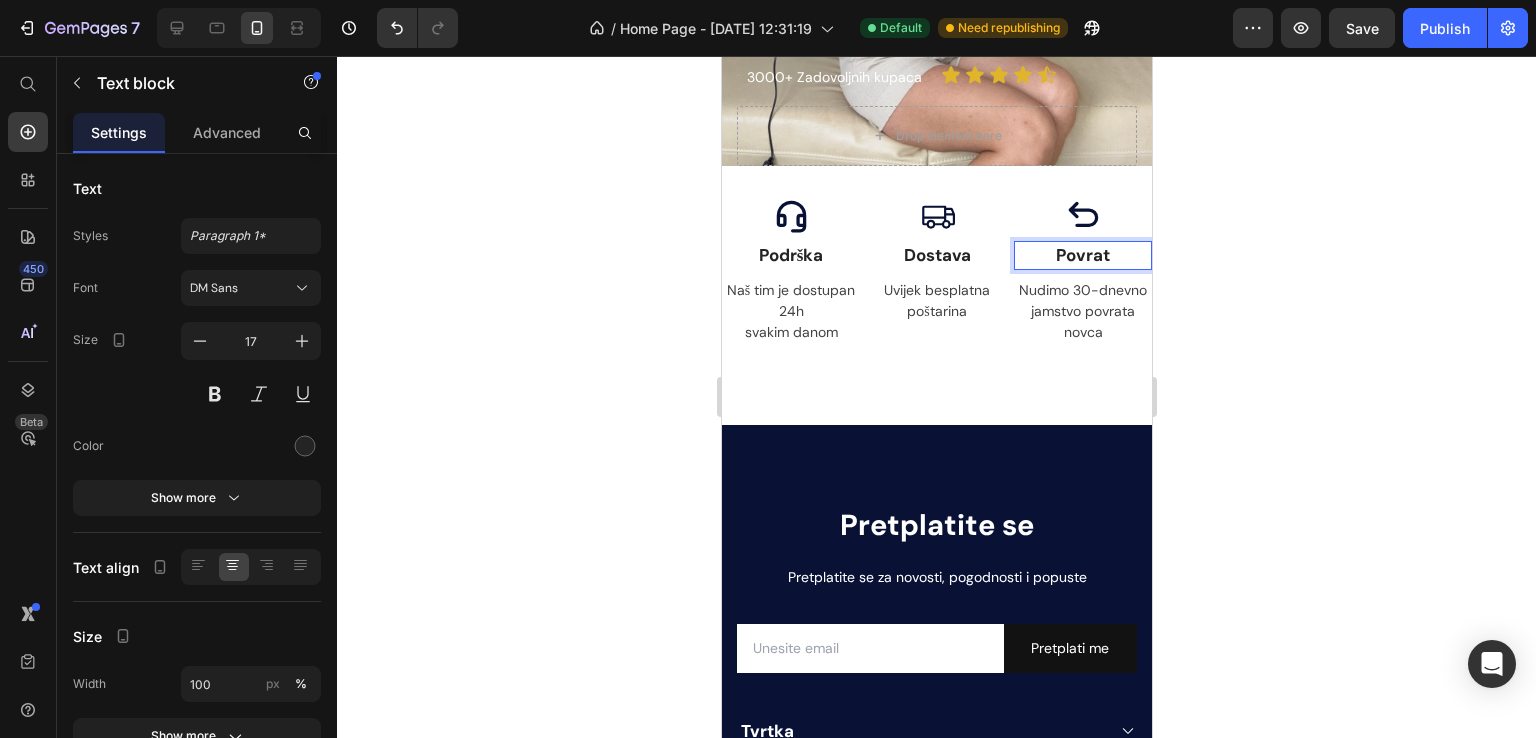click on "Povrat" at bounding box center [1082, 256] 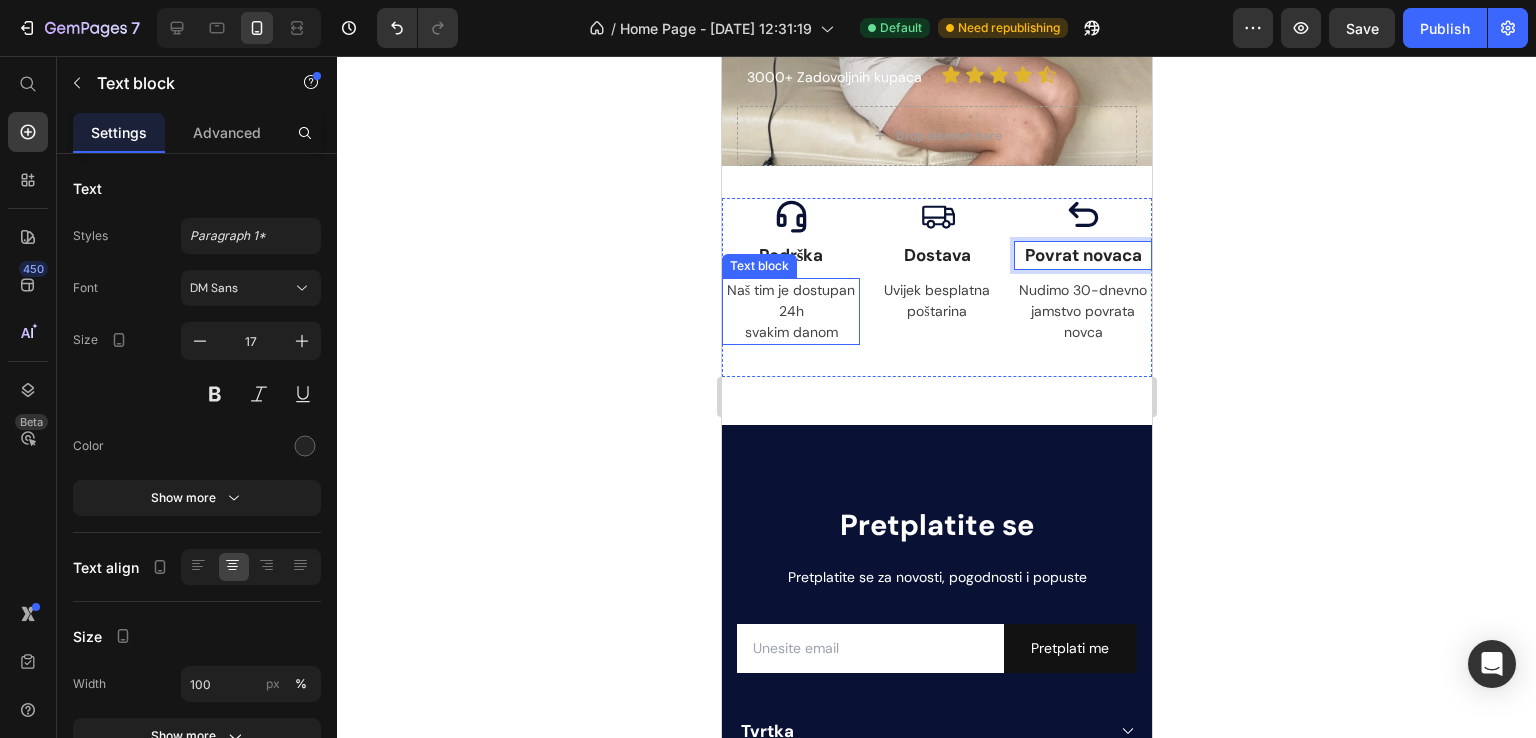 click on "svakim danom" at bounding box center (790, 332) 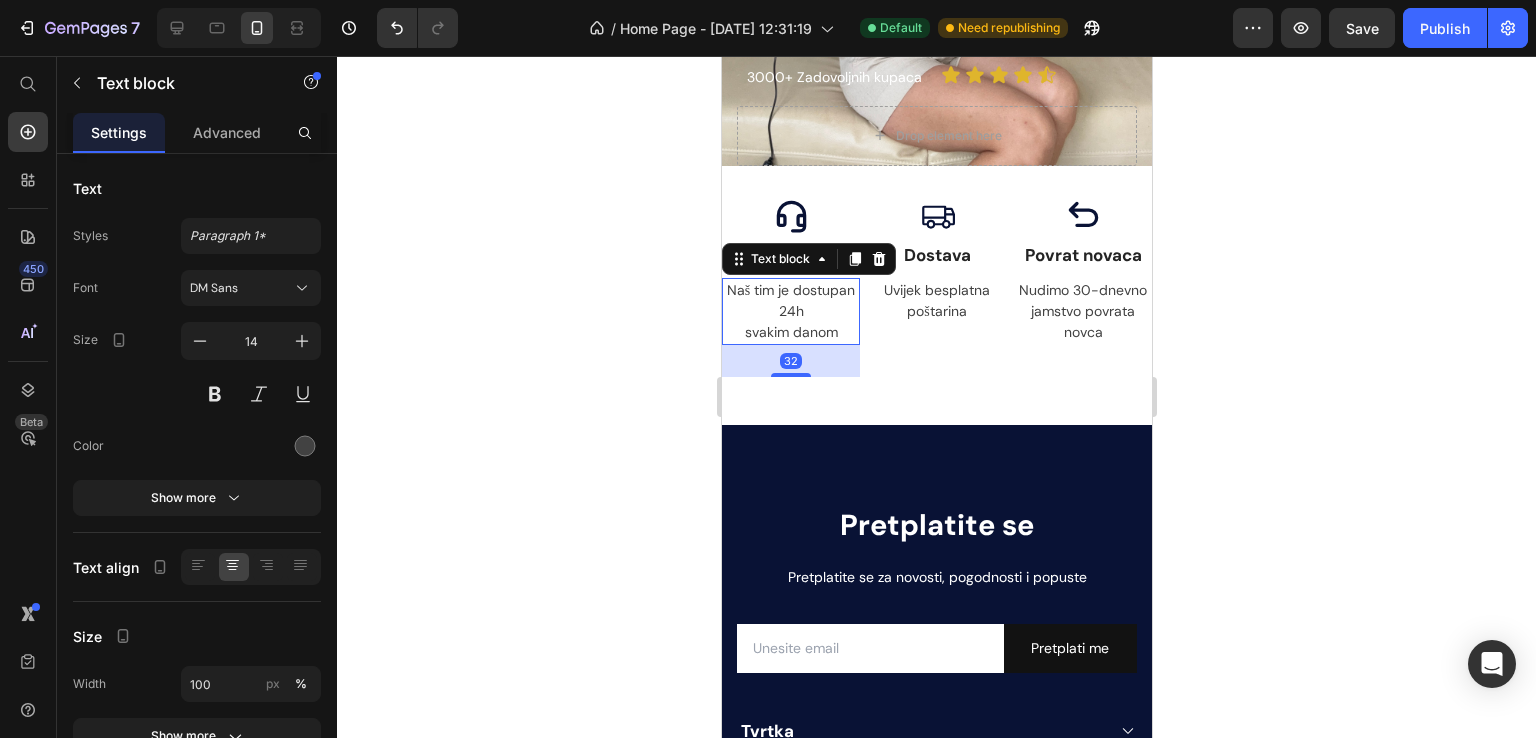 click on "svakim danom" at bounding box center (790, 332) 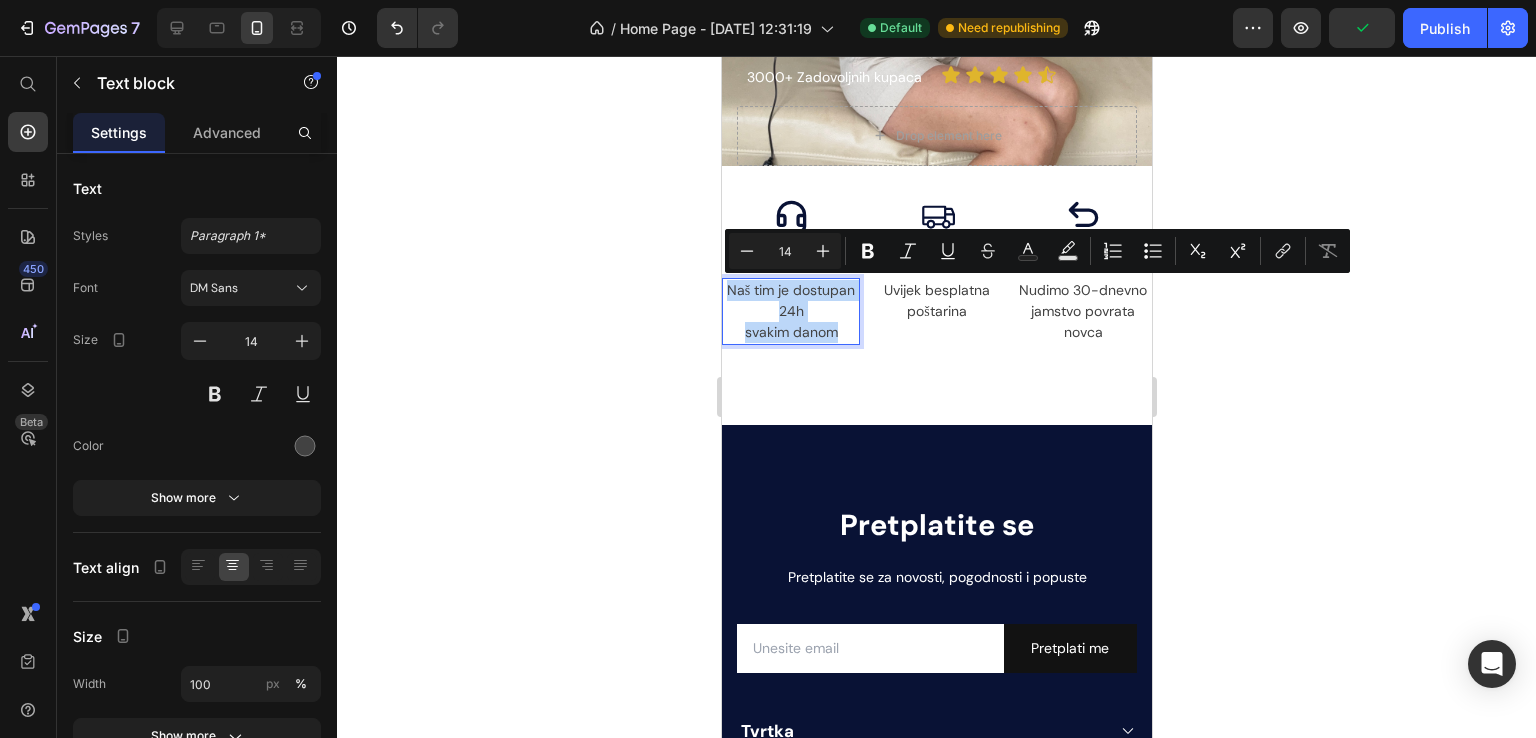 drag, startPoint x: 842, startPoint y: 328, endPoint x: 745, endPoint y: 289, distance: 104.54664 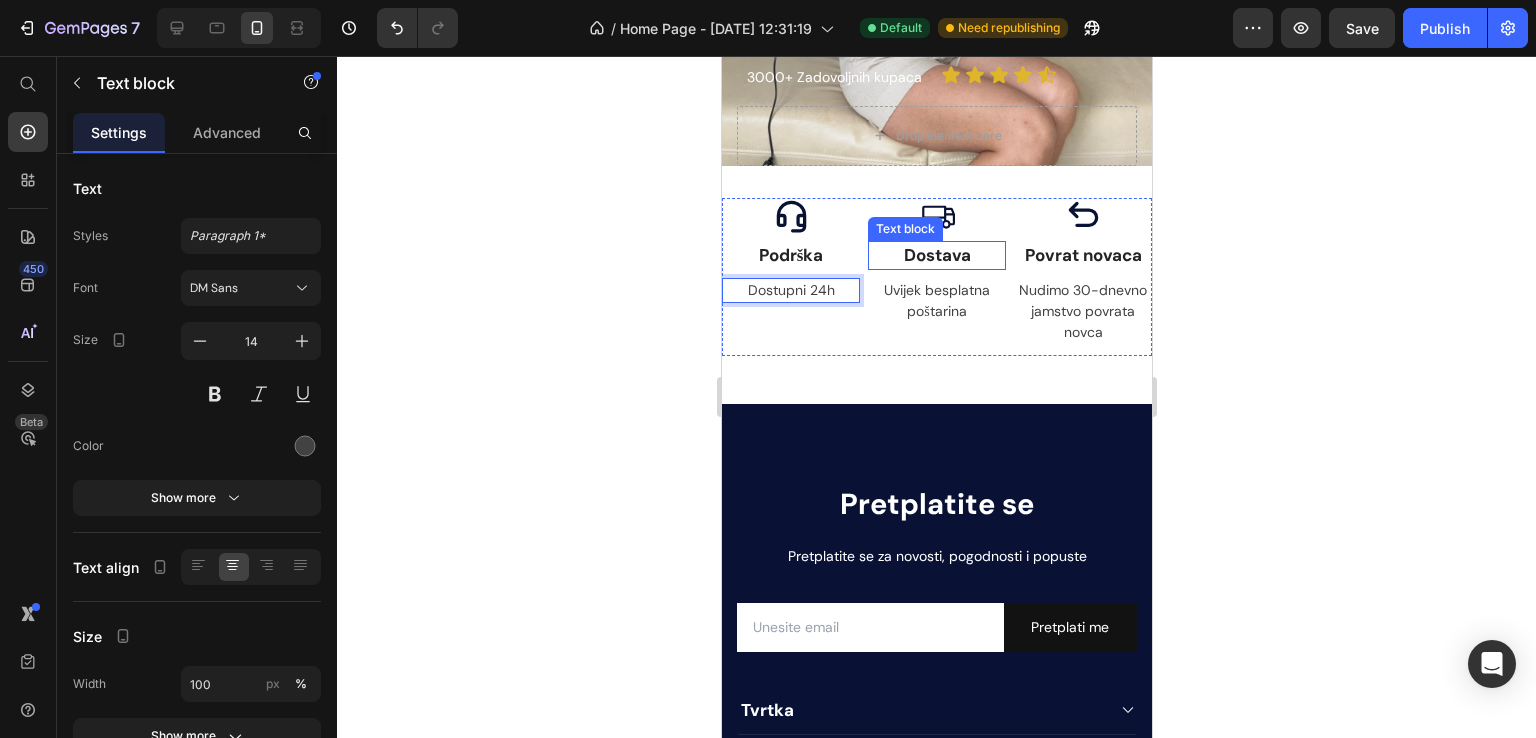 click on "Dostava" at bounding box center (936, 256) 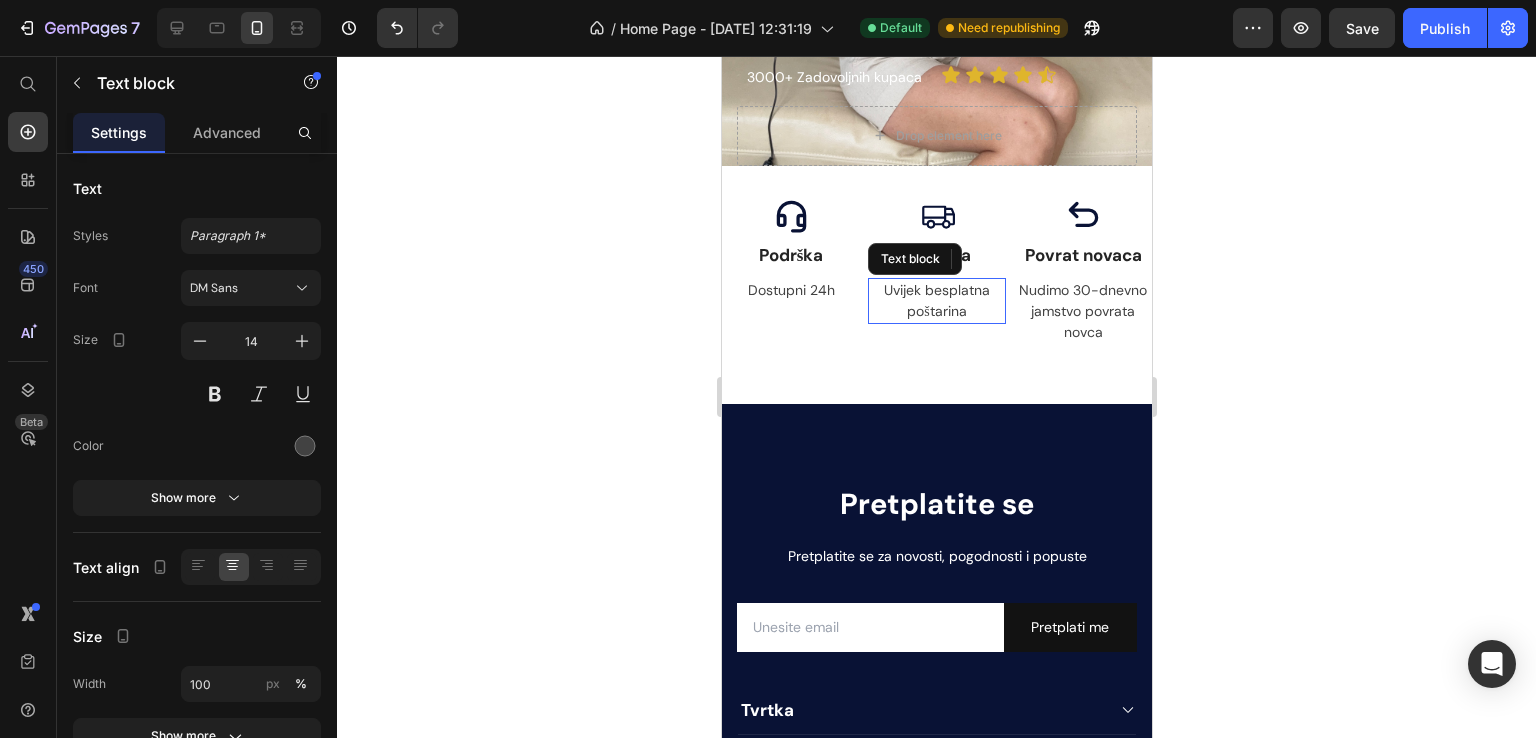 click on "poštarina" at bounding box center (936, 311) 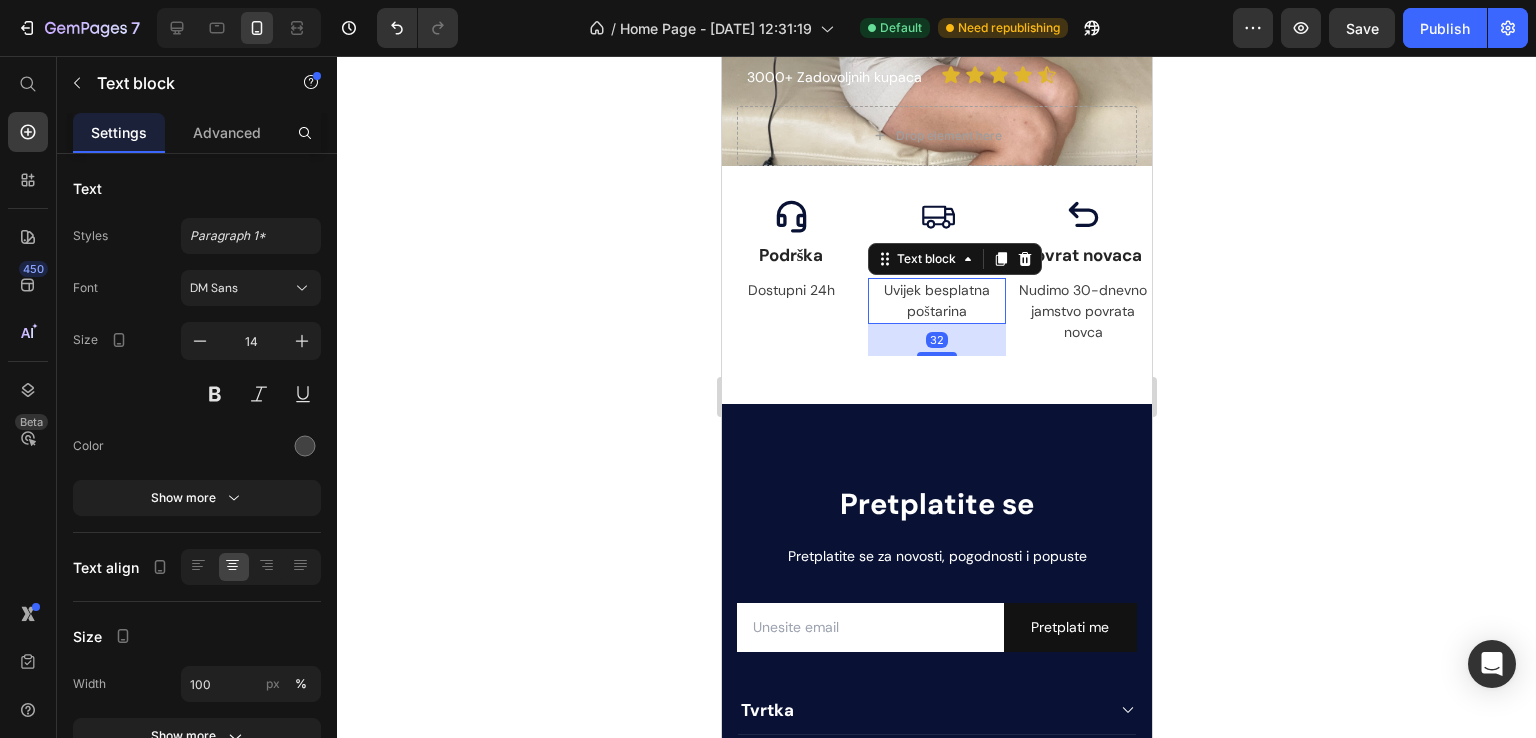 click on "Uvijek besplatna" at bounding box center [936, 290] 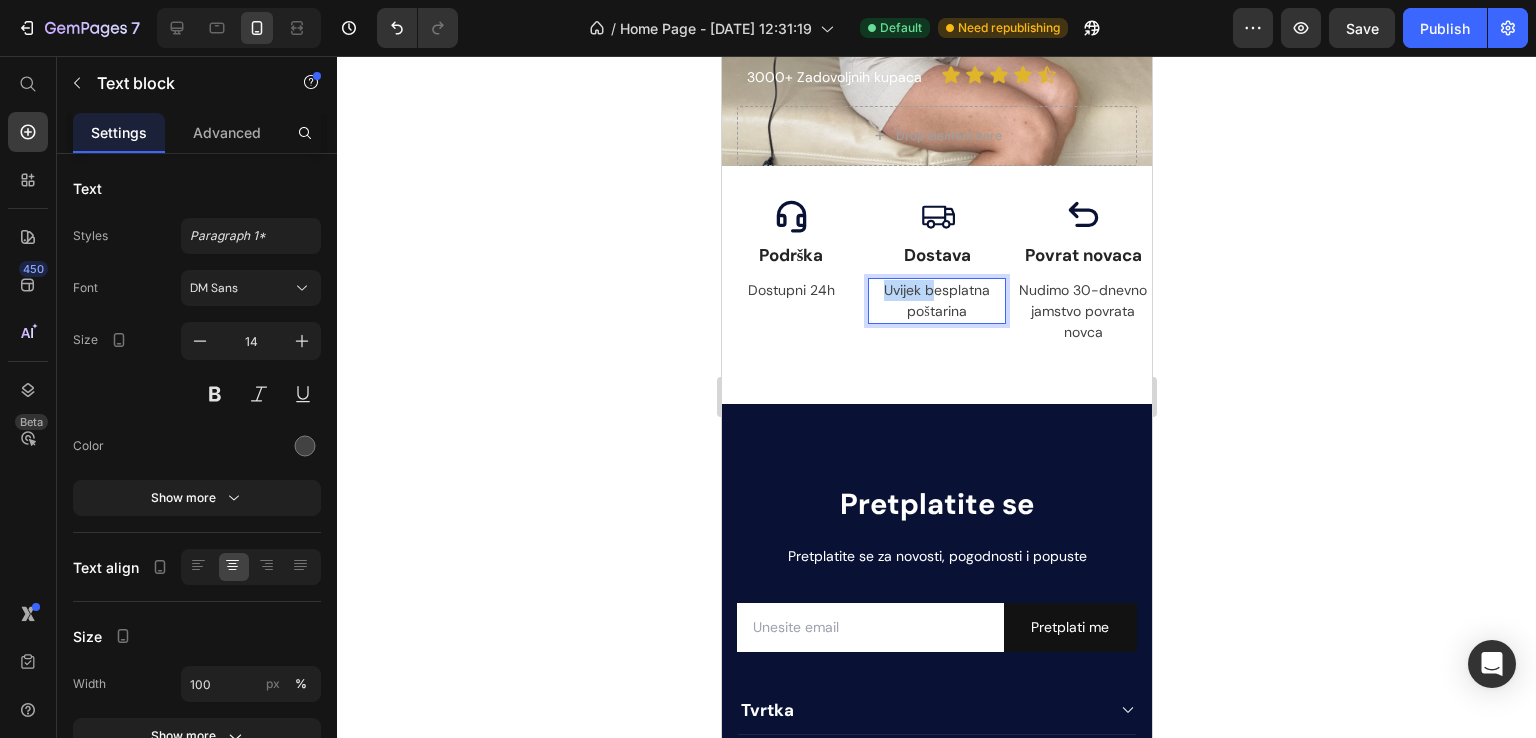 drag, startPoint x: 925, startPoint y: 292, endPoint x: 873, endPoint y: 293, distance: 52.009613 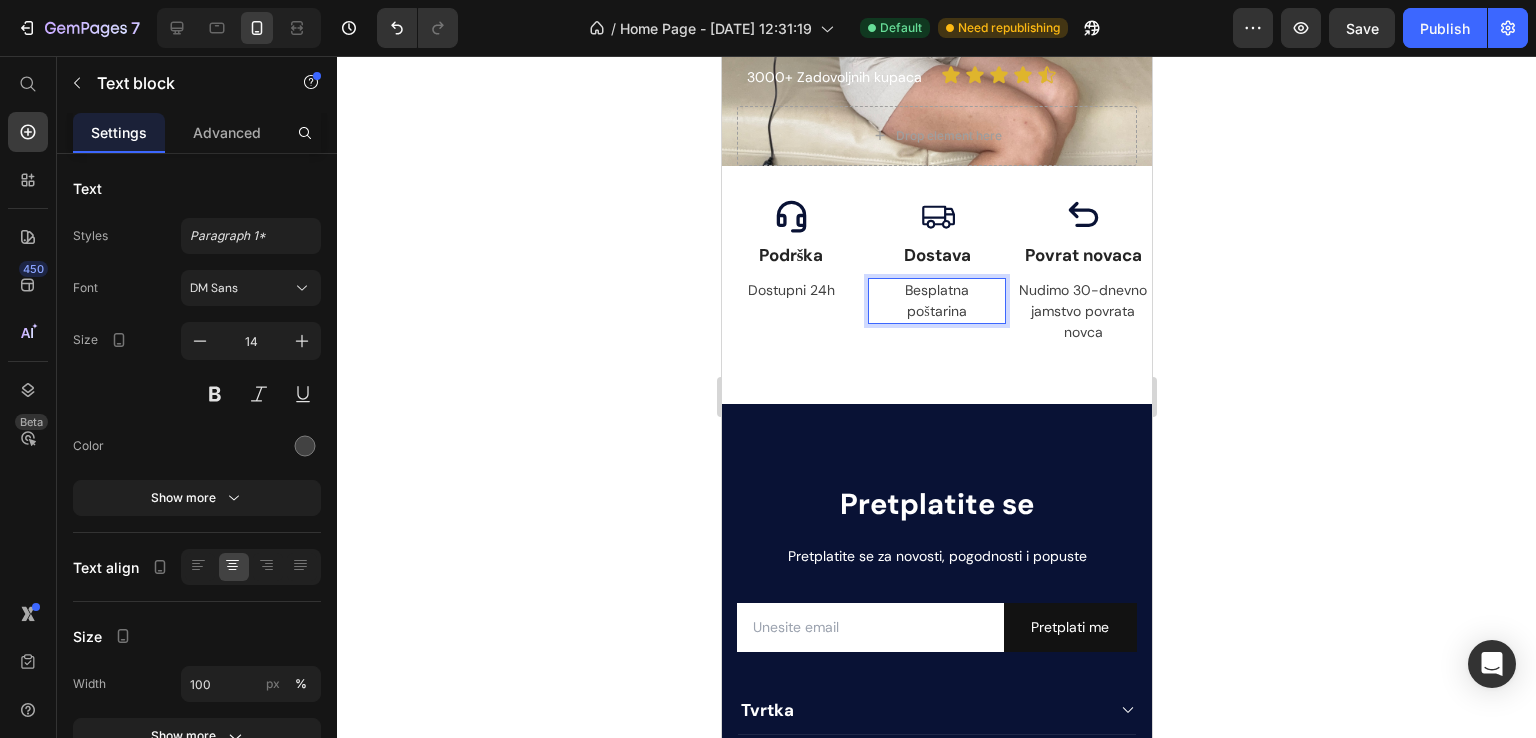 click on "poštarina" at bounding box center (936, 311) 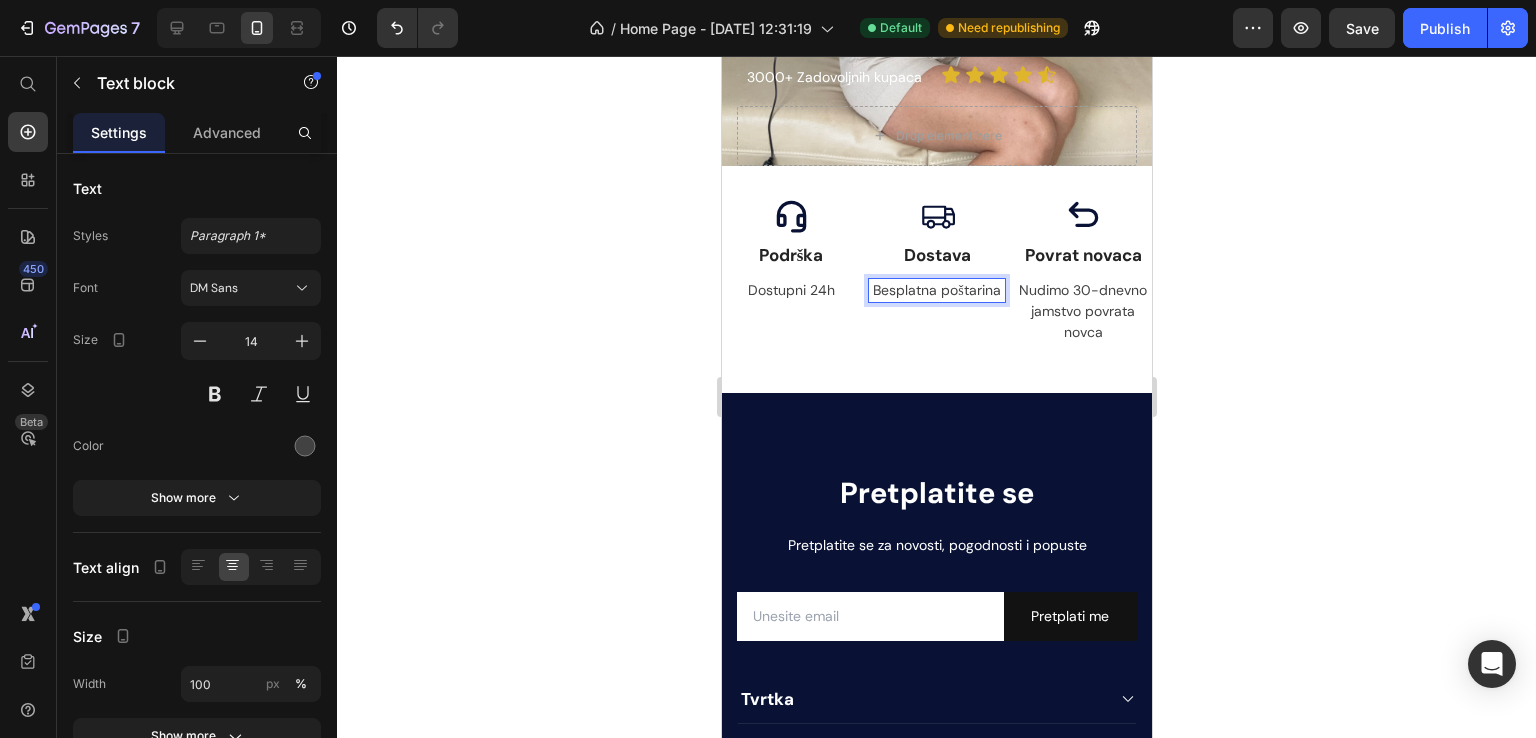 click 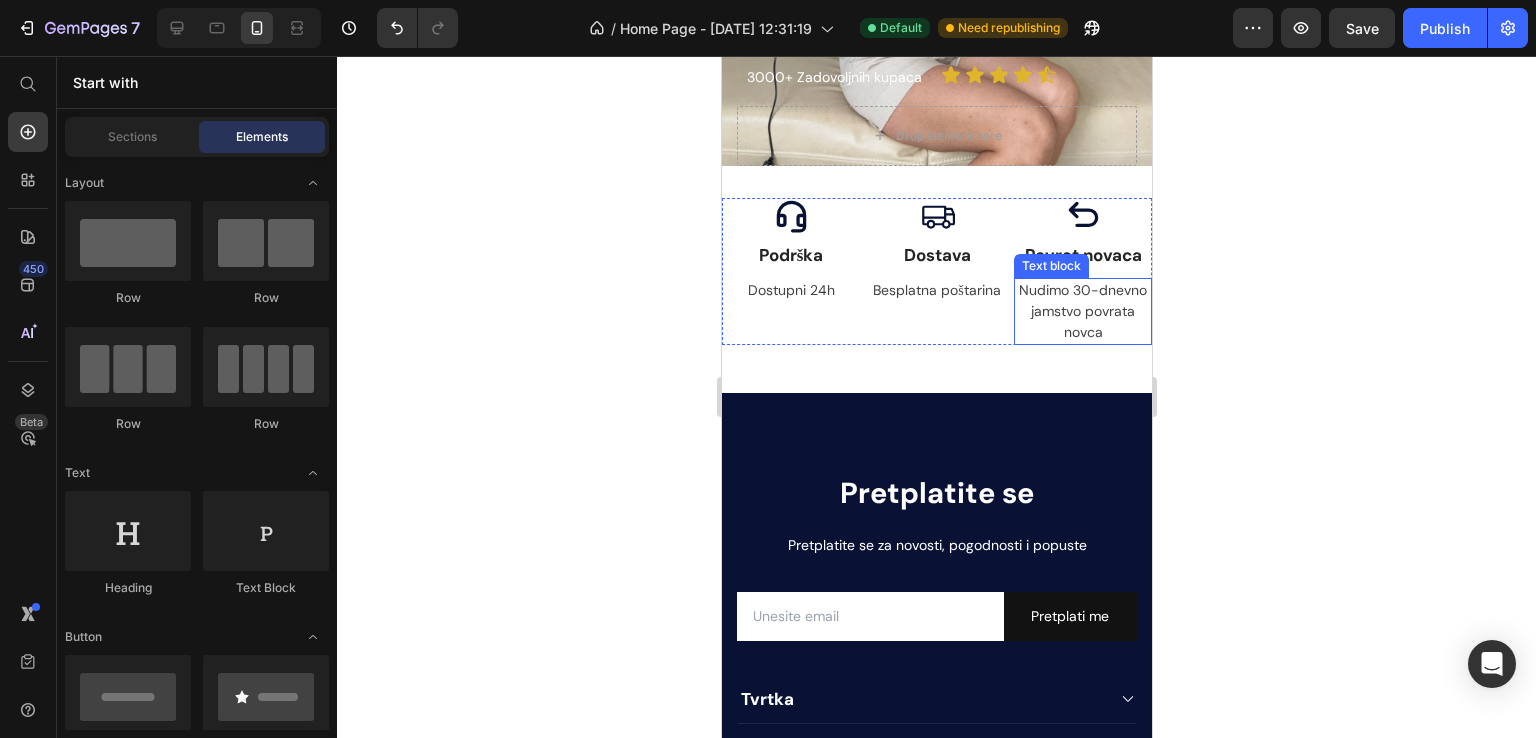 click on "Nudimo 30-dnevno jamstvo povrata novca" at bounding box center [1082, 311] 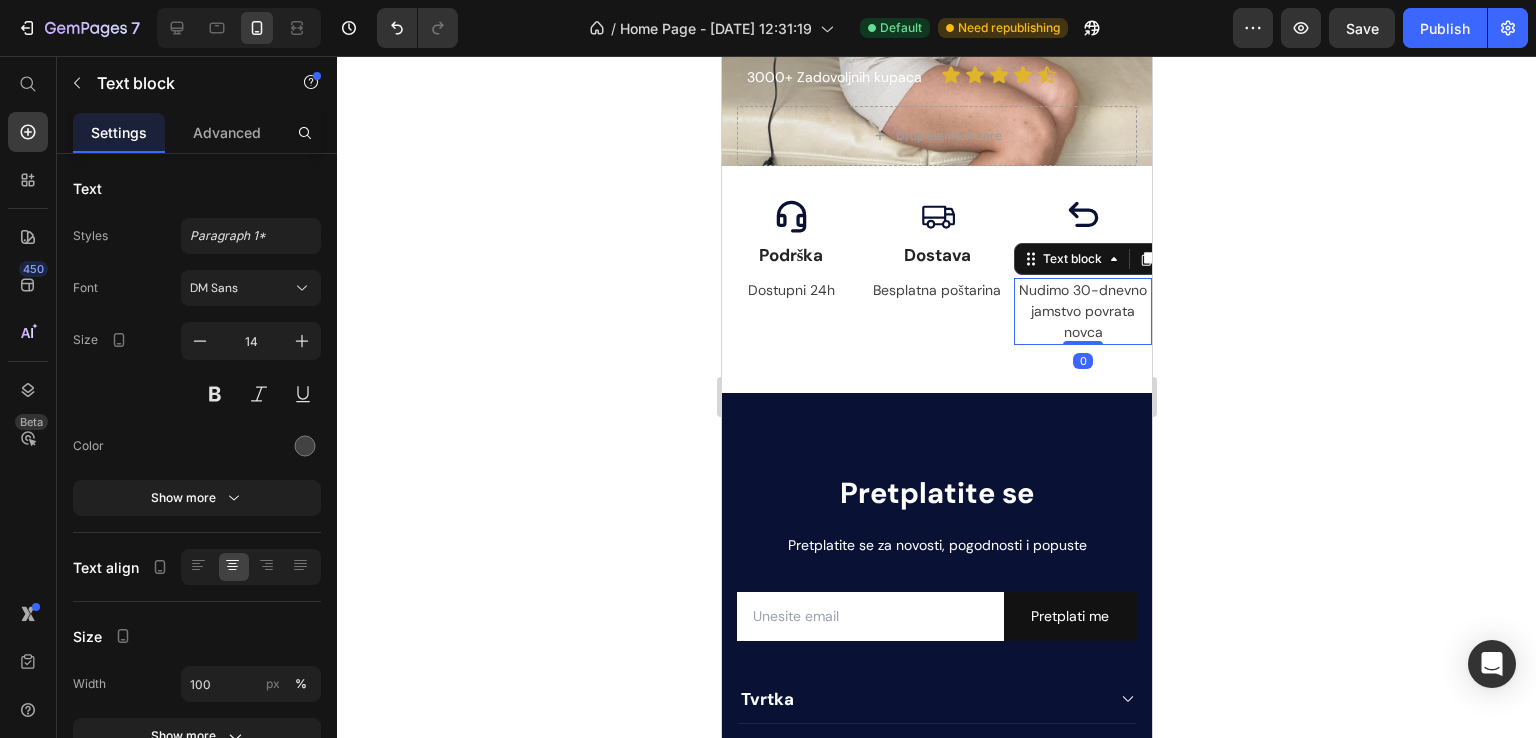 click on "Nudimo 30-dnevno jamstvo povrata novca" at bounding box center (1082, 311) 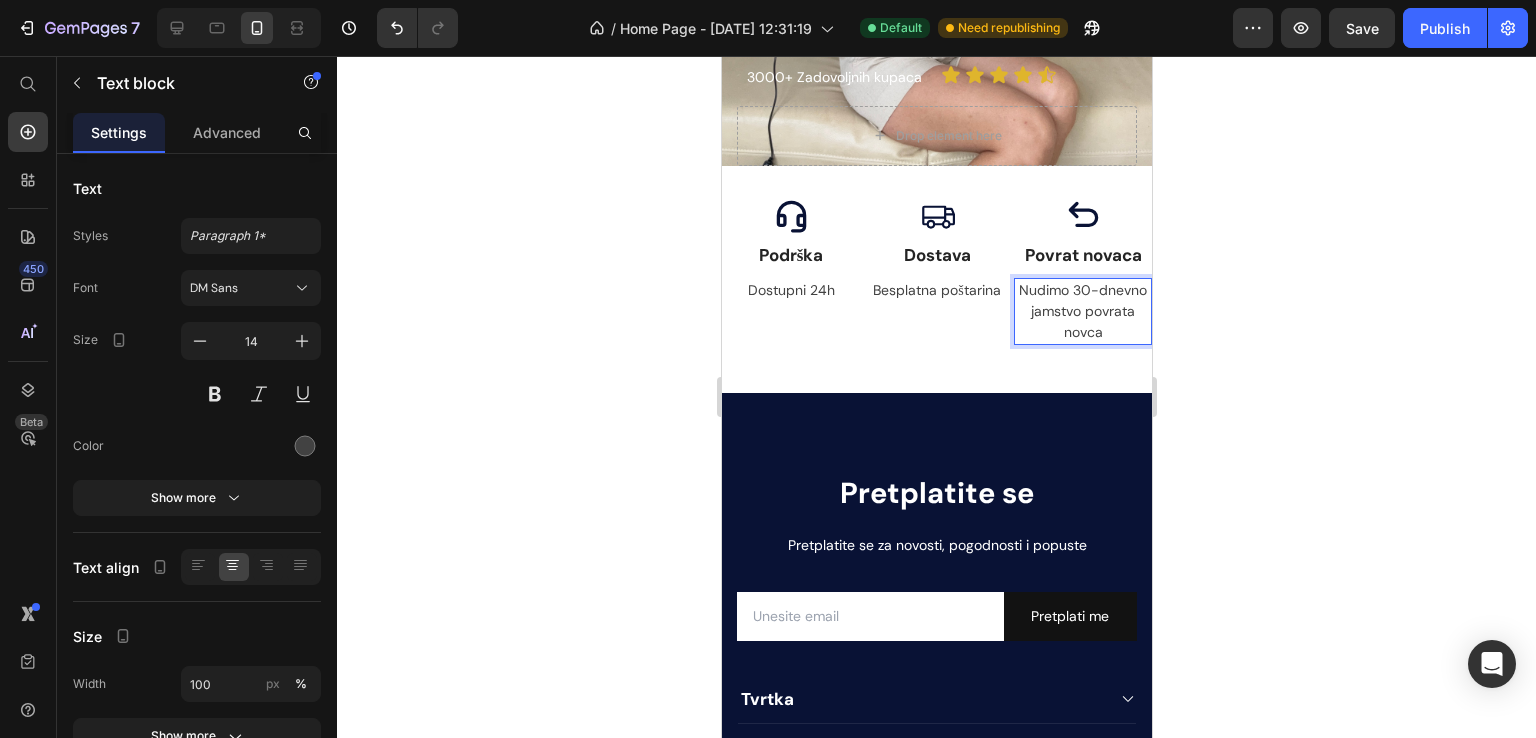 drag, startPoint x: 1062, startPoint y: 289, endPoint x: 1902, endPoint y: 342, distance: 841.67035 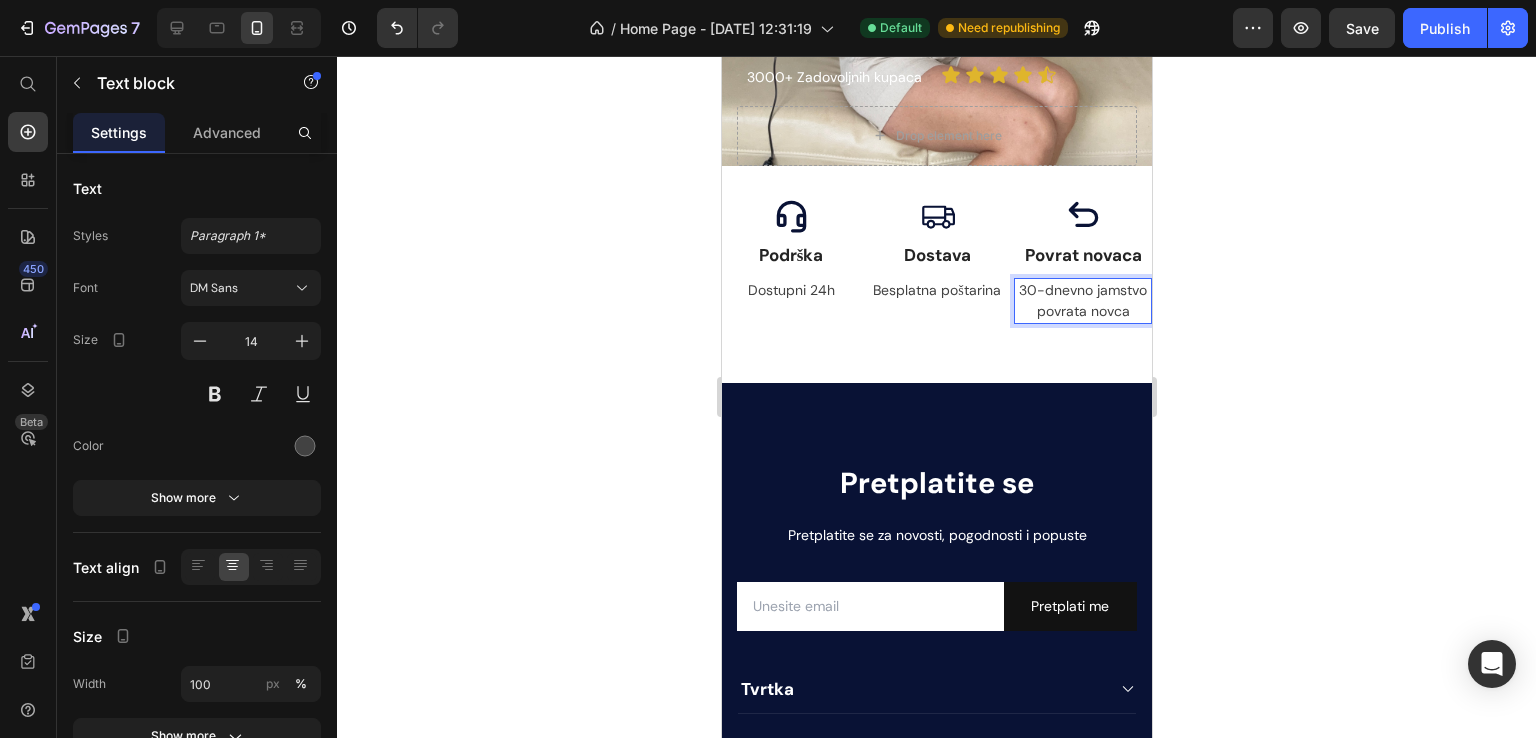 click 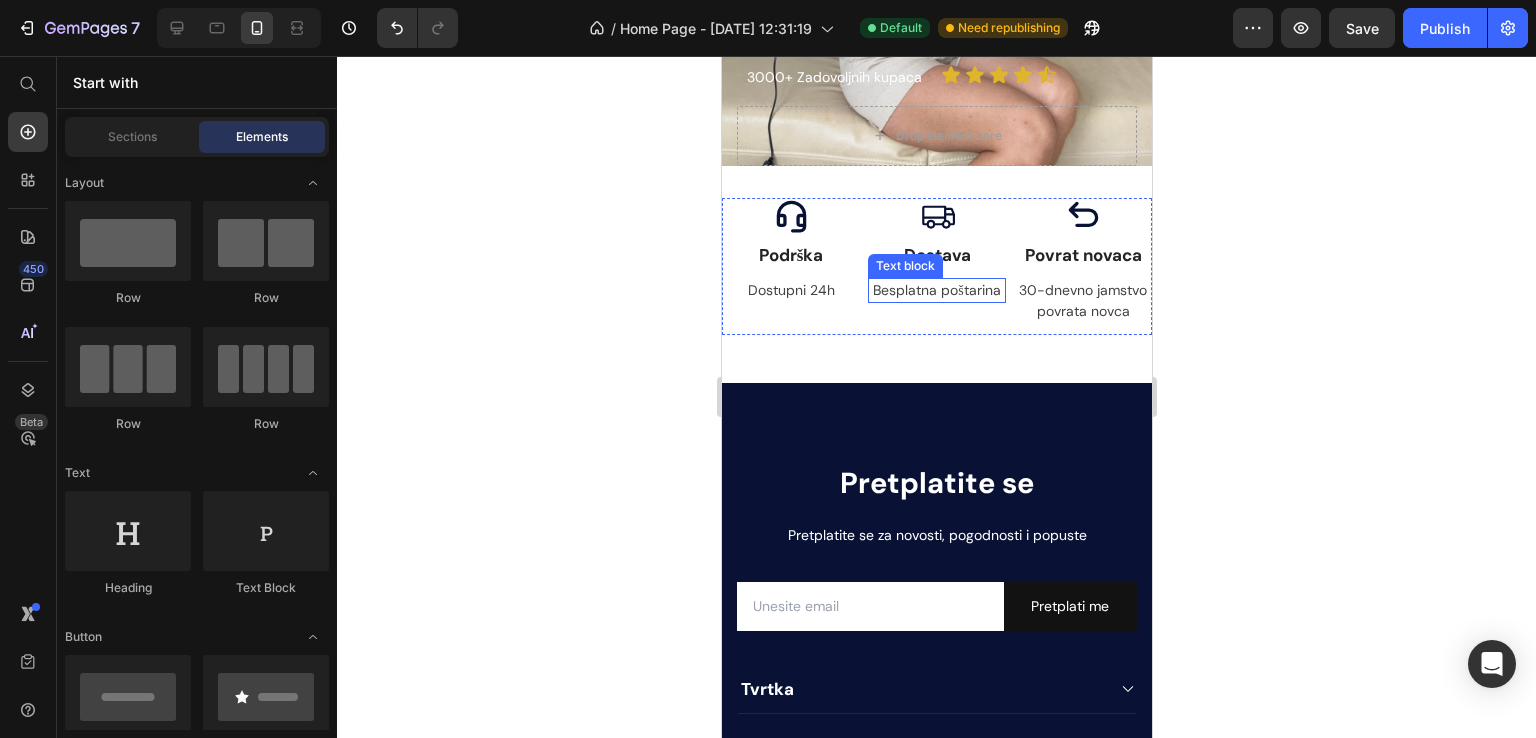click on "Besplatna poštarina" at bounding box center (936, 290) 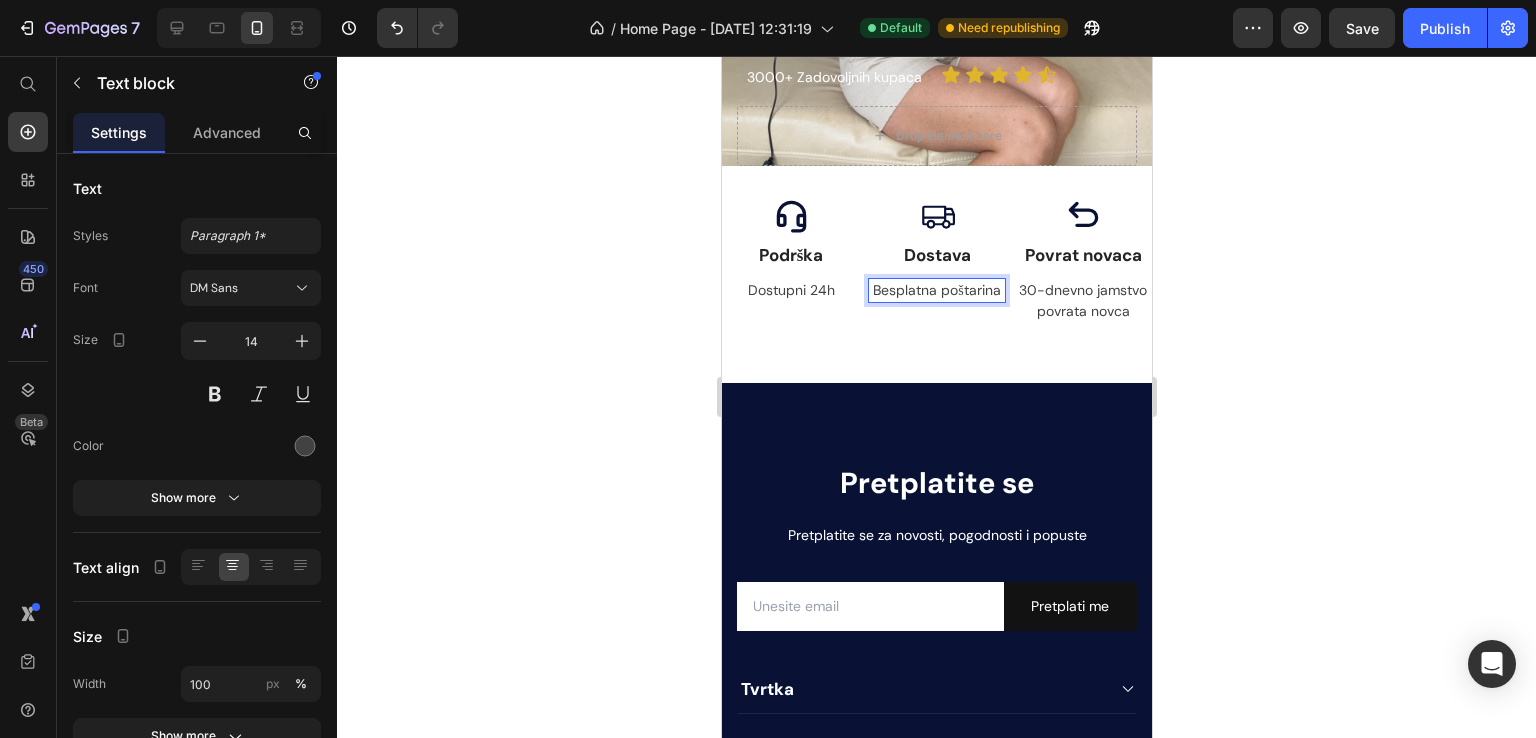 click on "Besplatna poštarina" at bounding box center [936, 290] 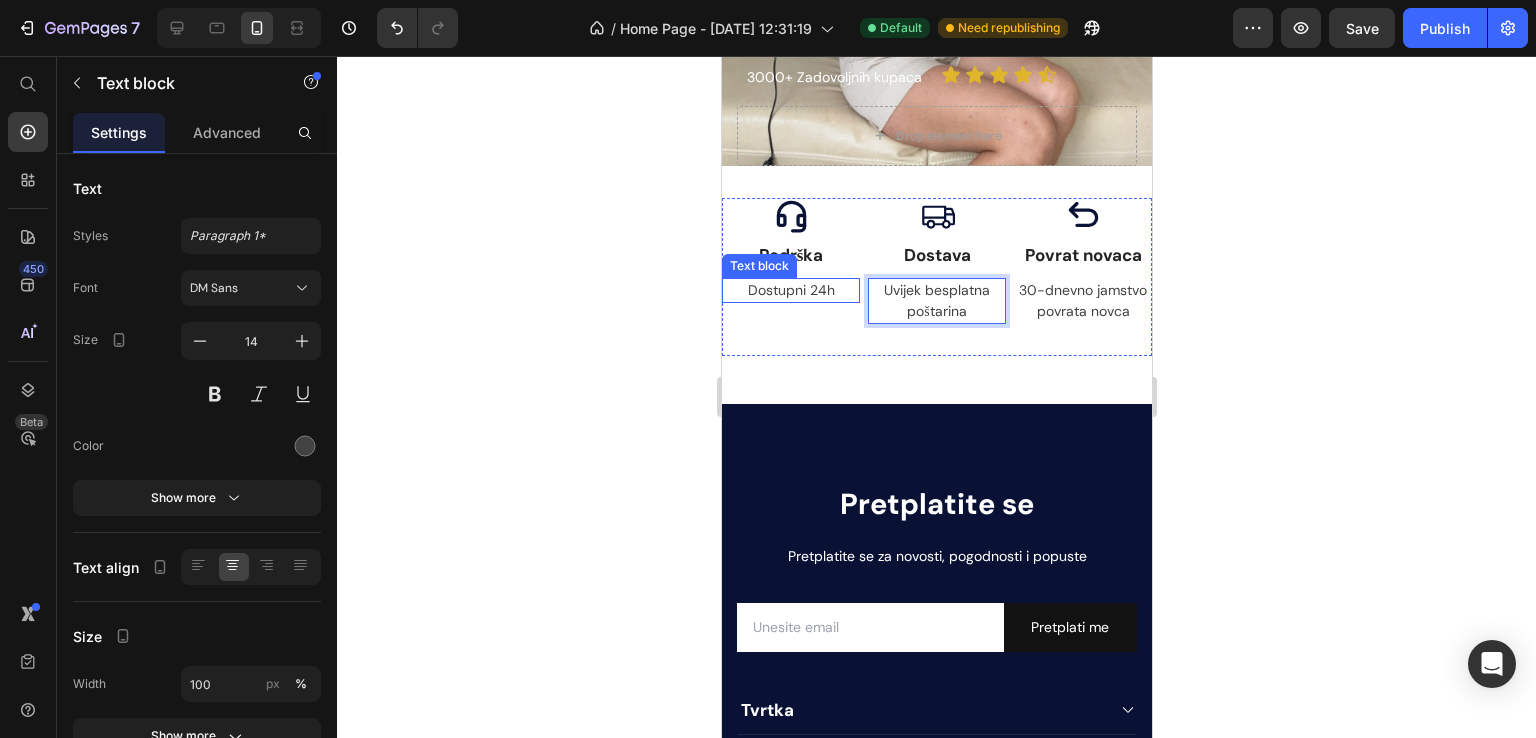 click on "Dostupni 24h" at bounding box center (790, 290) 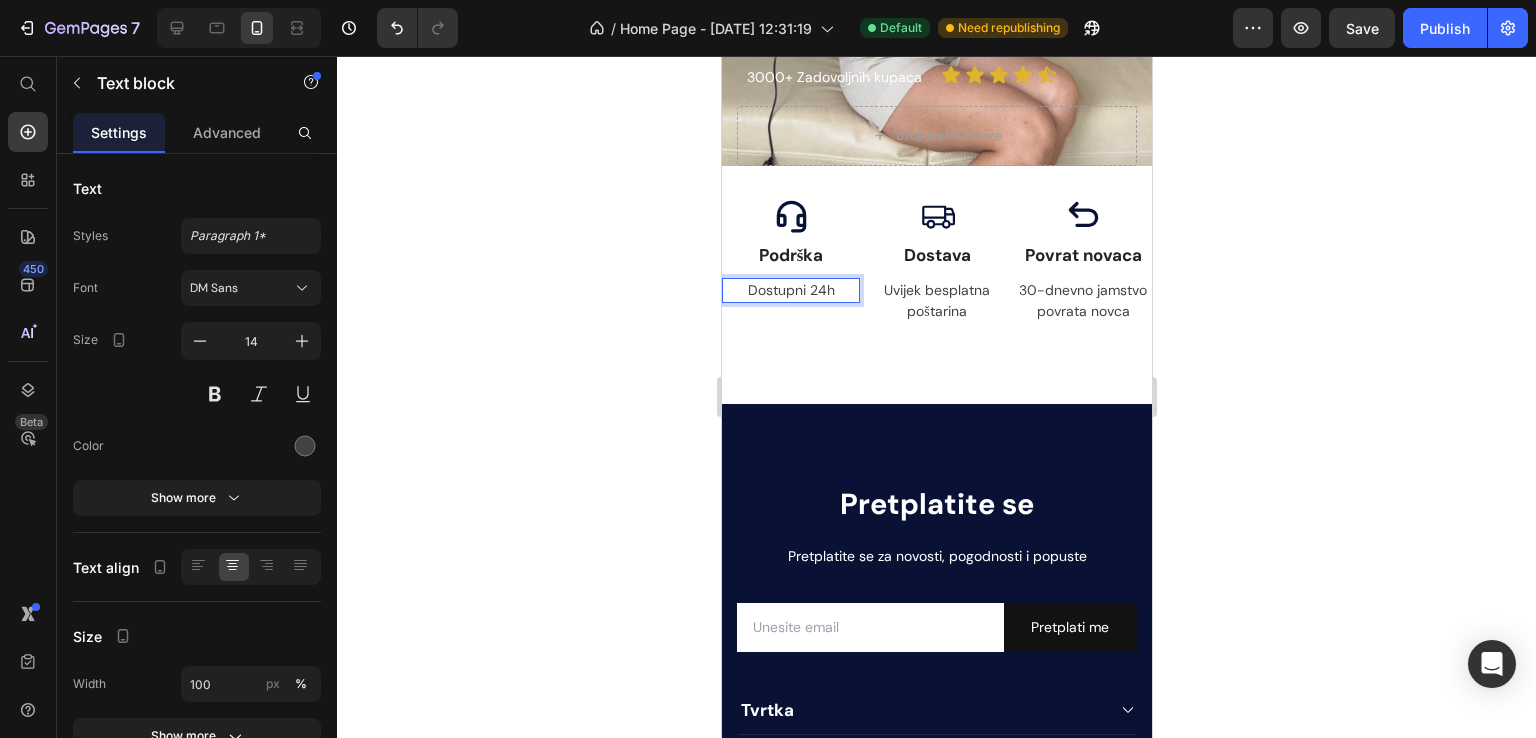 click on "Dostupni 24h" at bounding box center (790, 290) 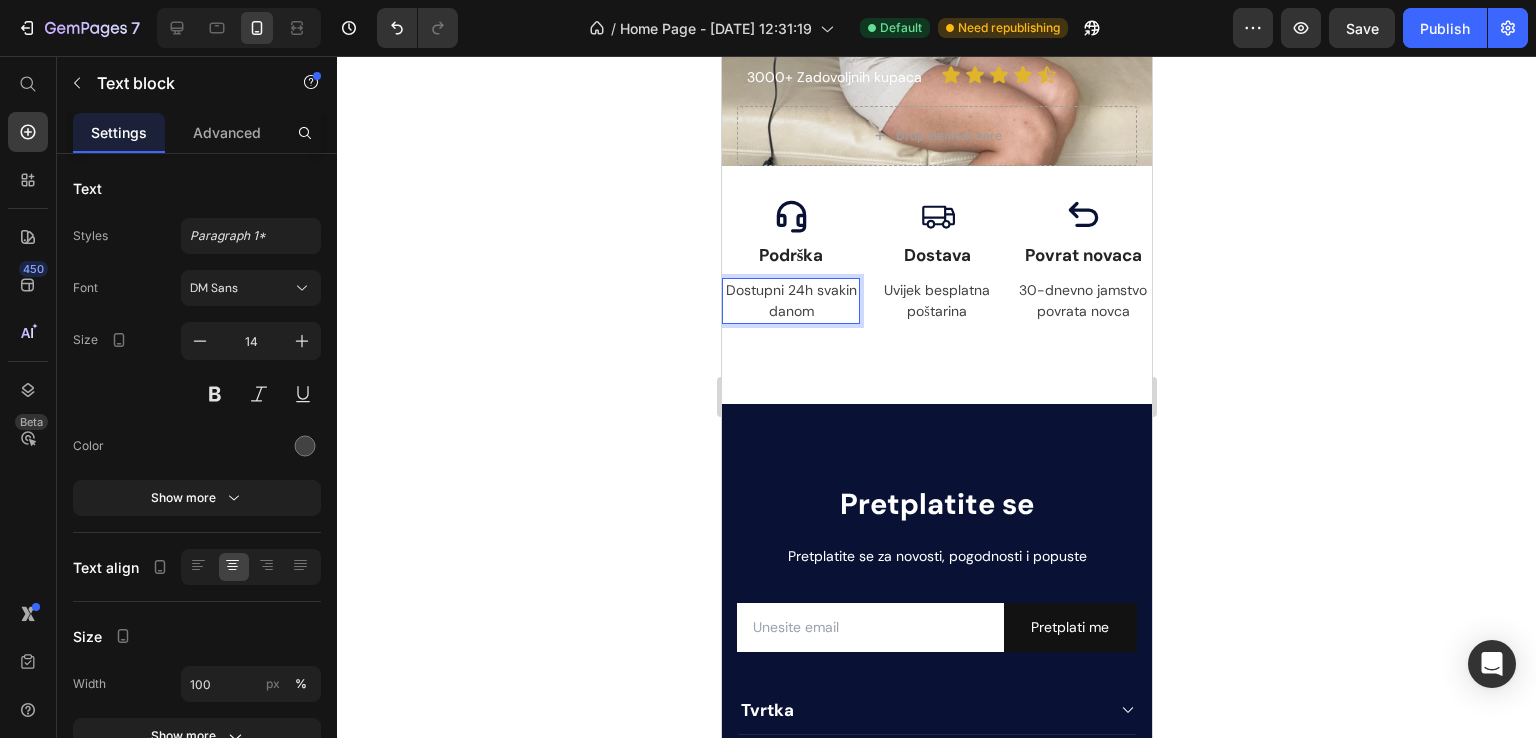click 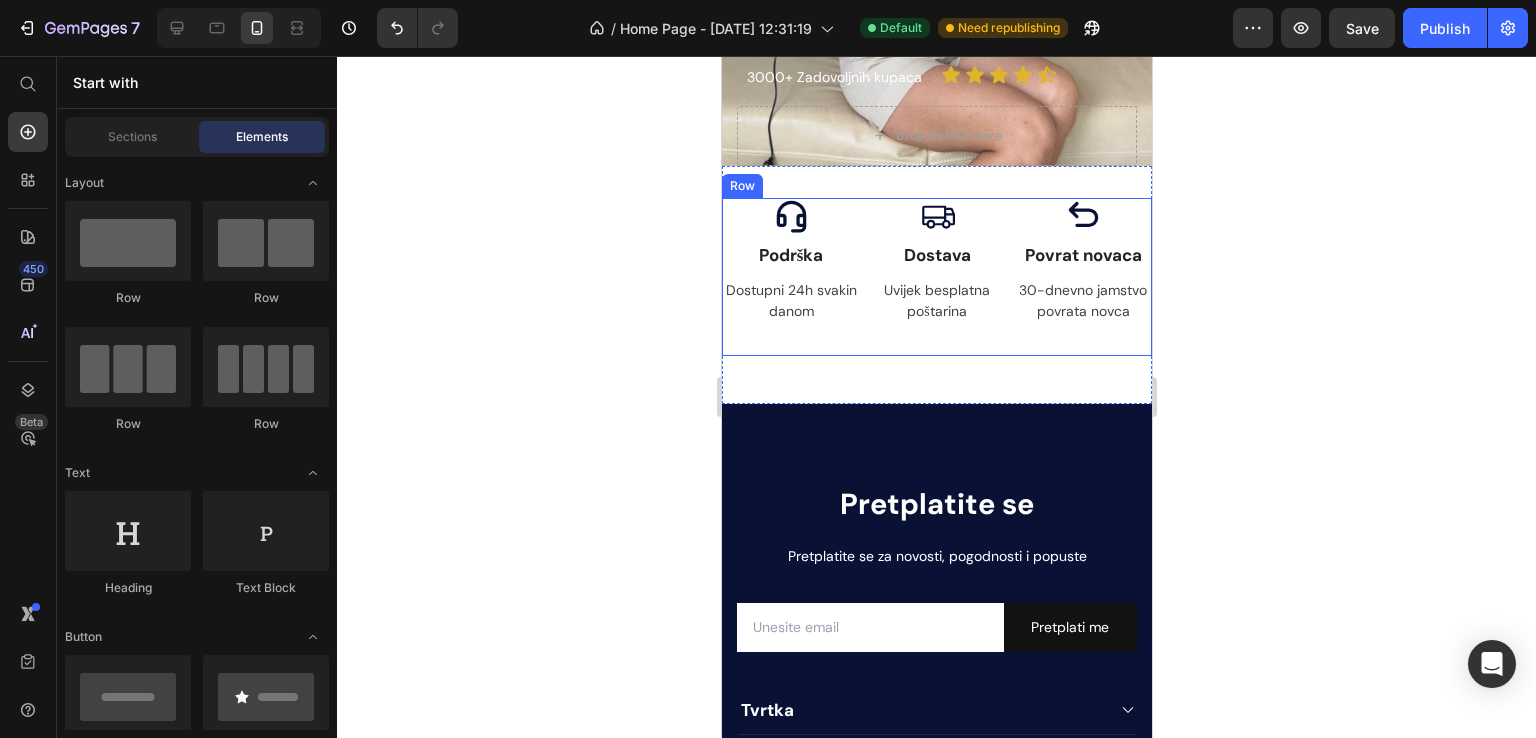 click on "Icon Podrška Text block Dostupni 24h svakin danom Text block" at bounding box center [790, 277] 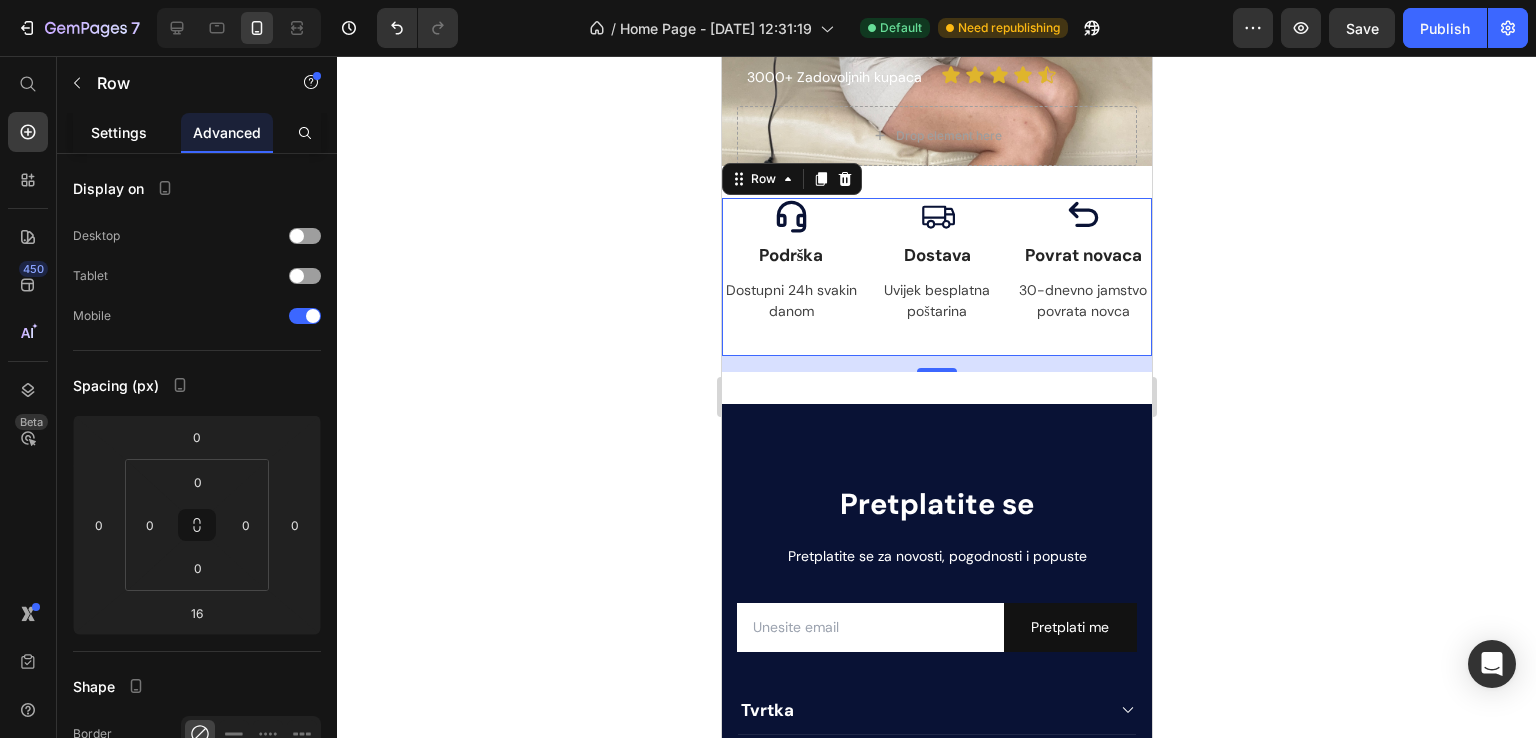 click on "Settings" at bounding box center (119, 132) 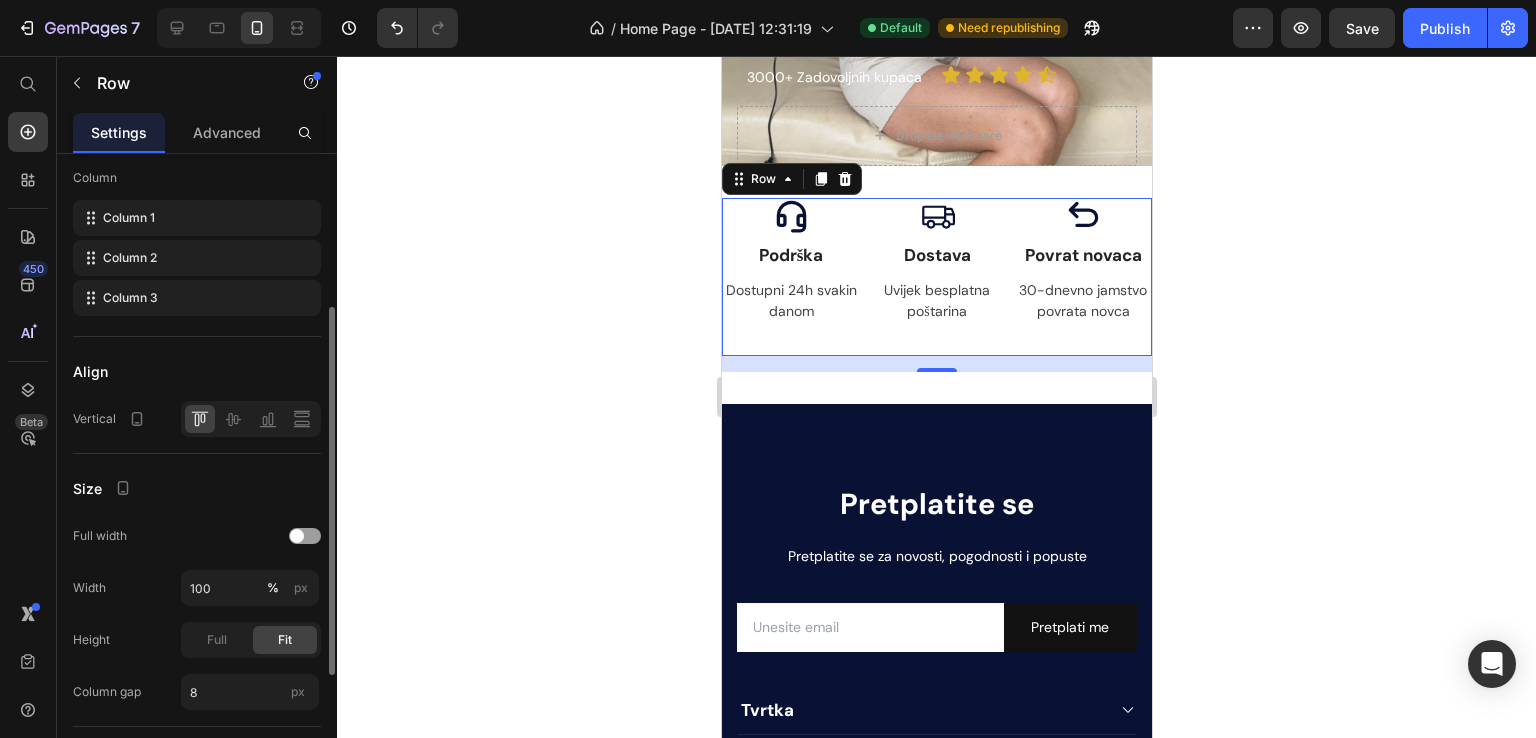 scroll, scrollTop: 474, scrollLeft: 0, axis: vertical 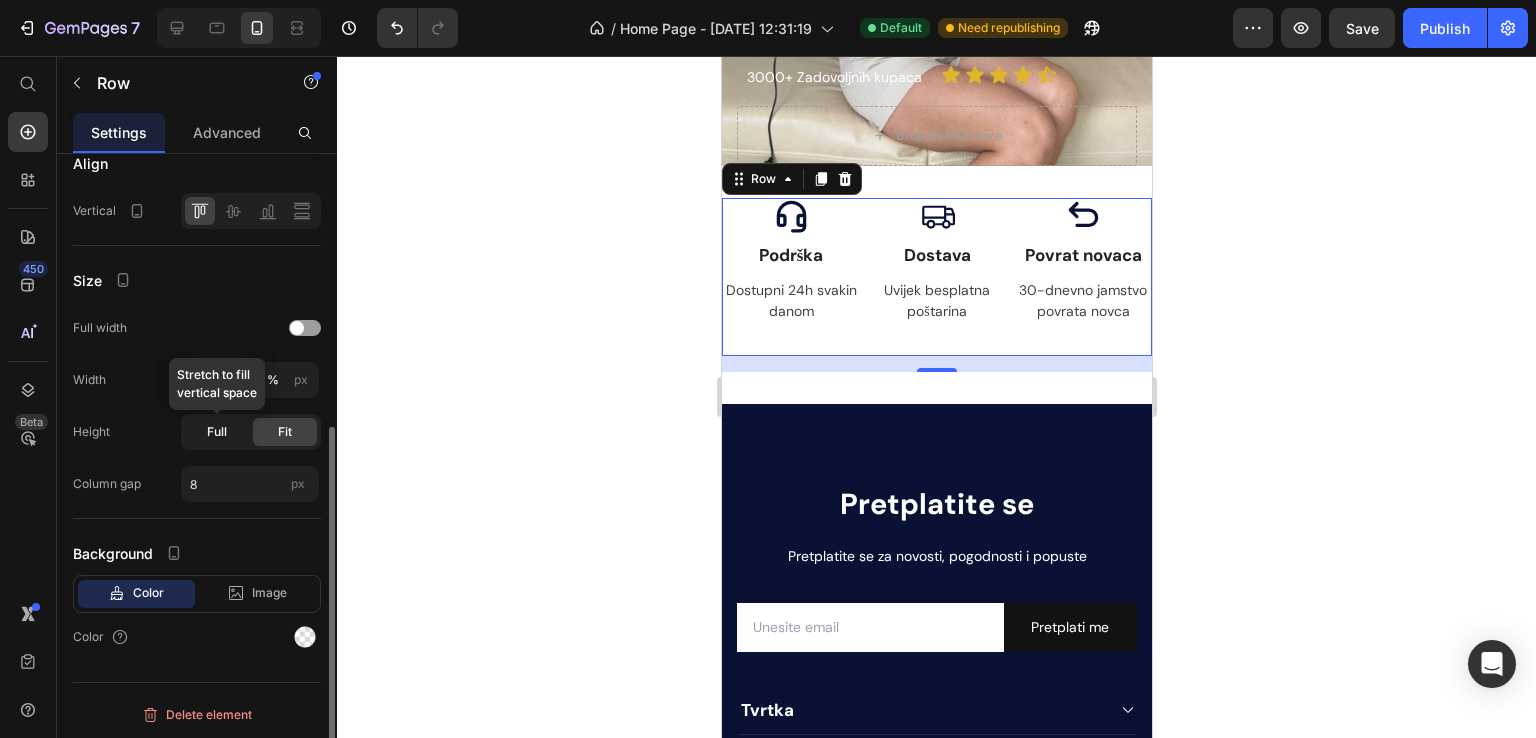 click on "Full" 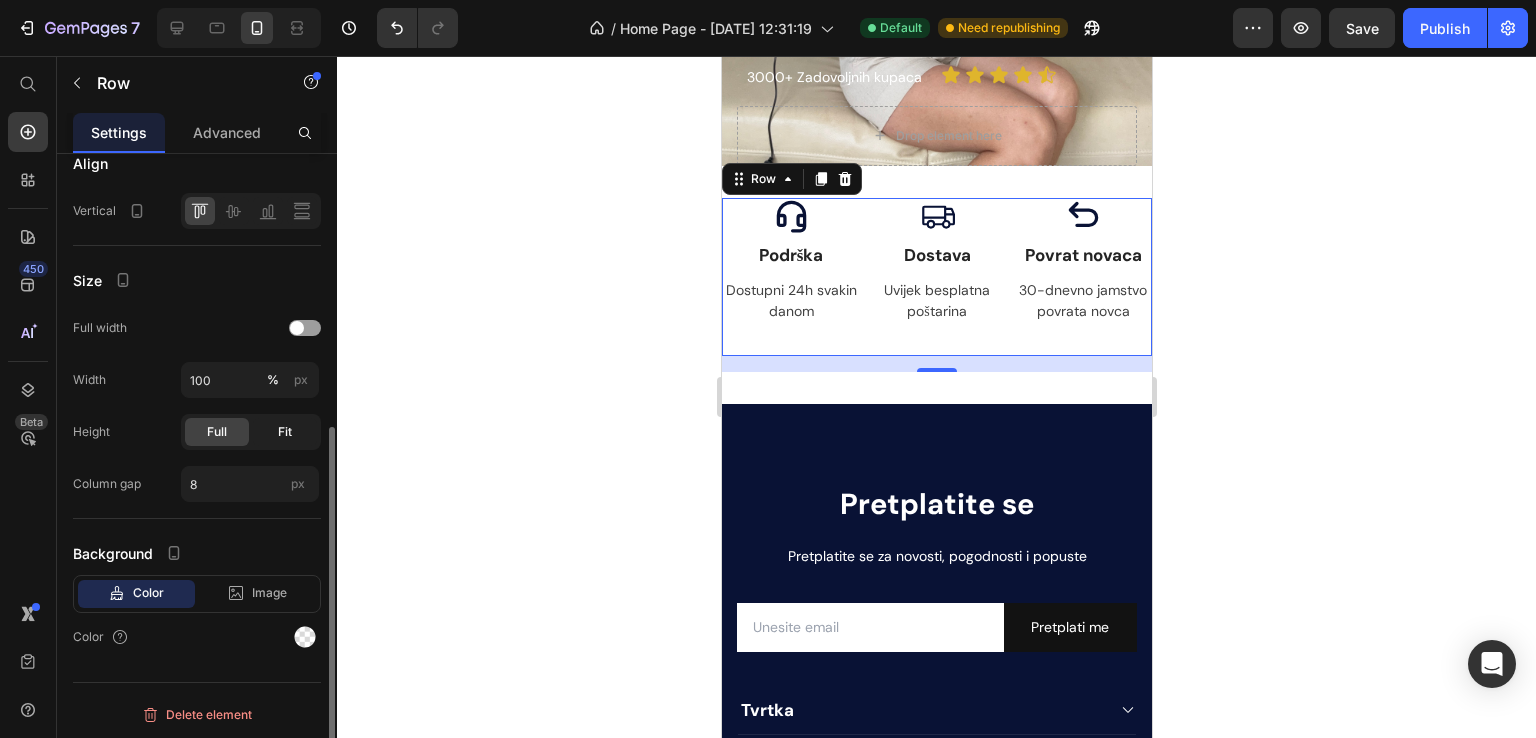 click on "Fit" 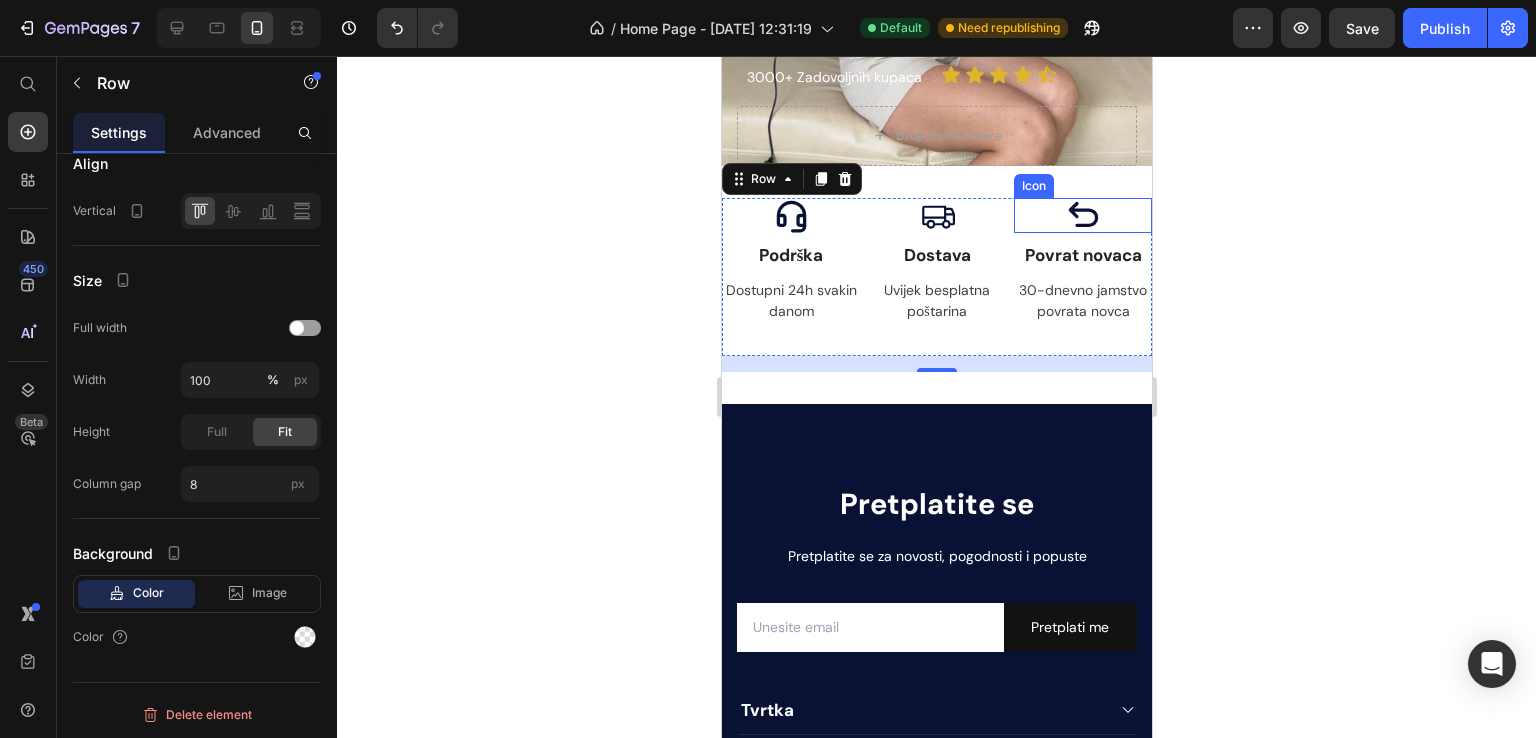 click 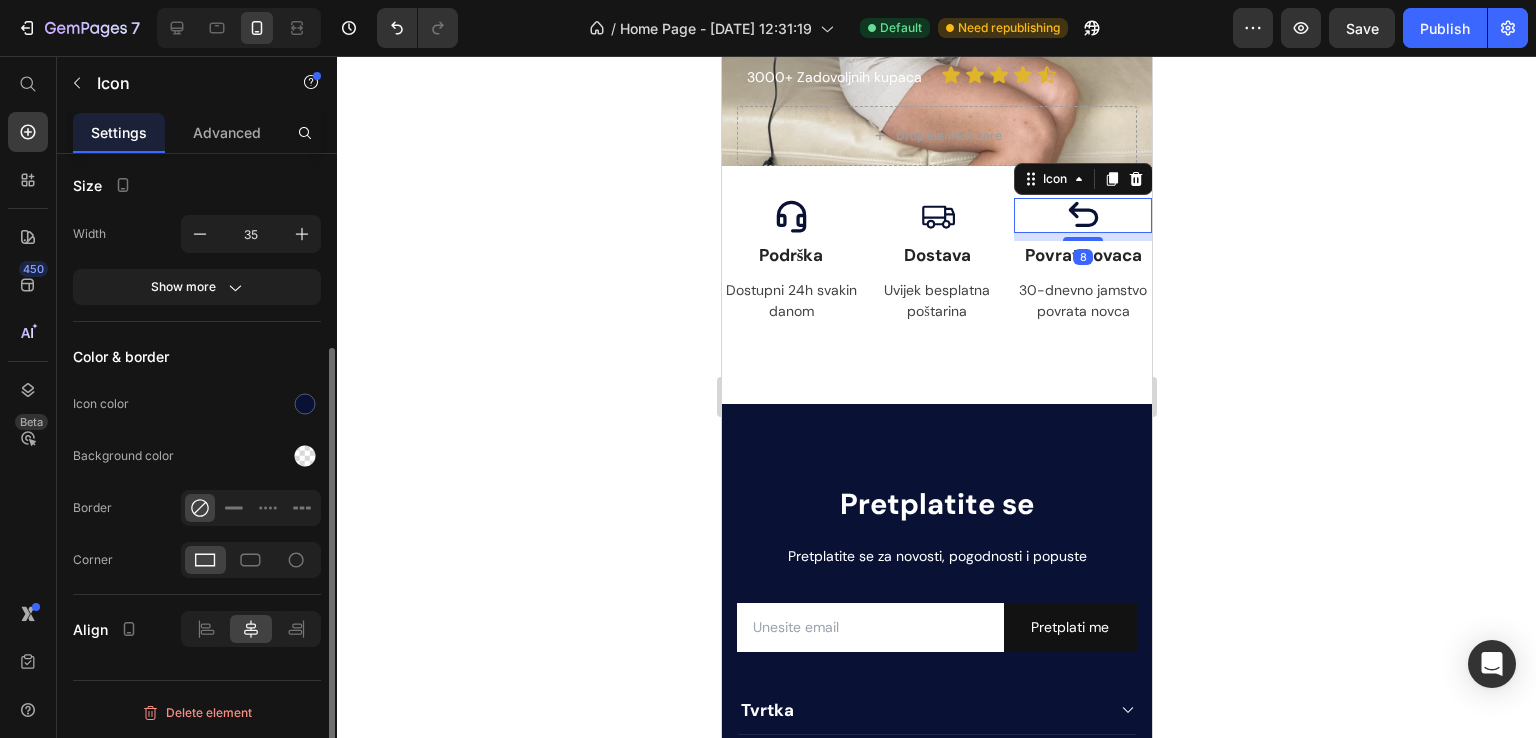 scroll, scrollTop: 0, scrollLeft: 0, axis: both 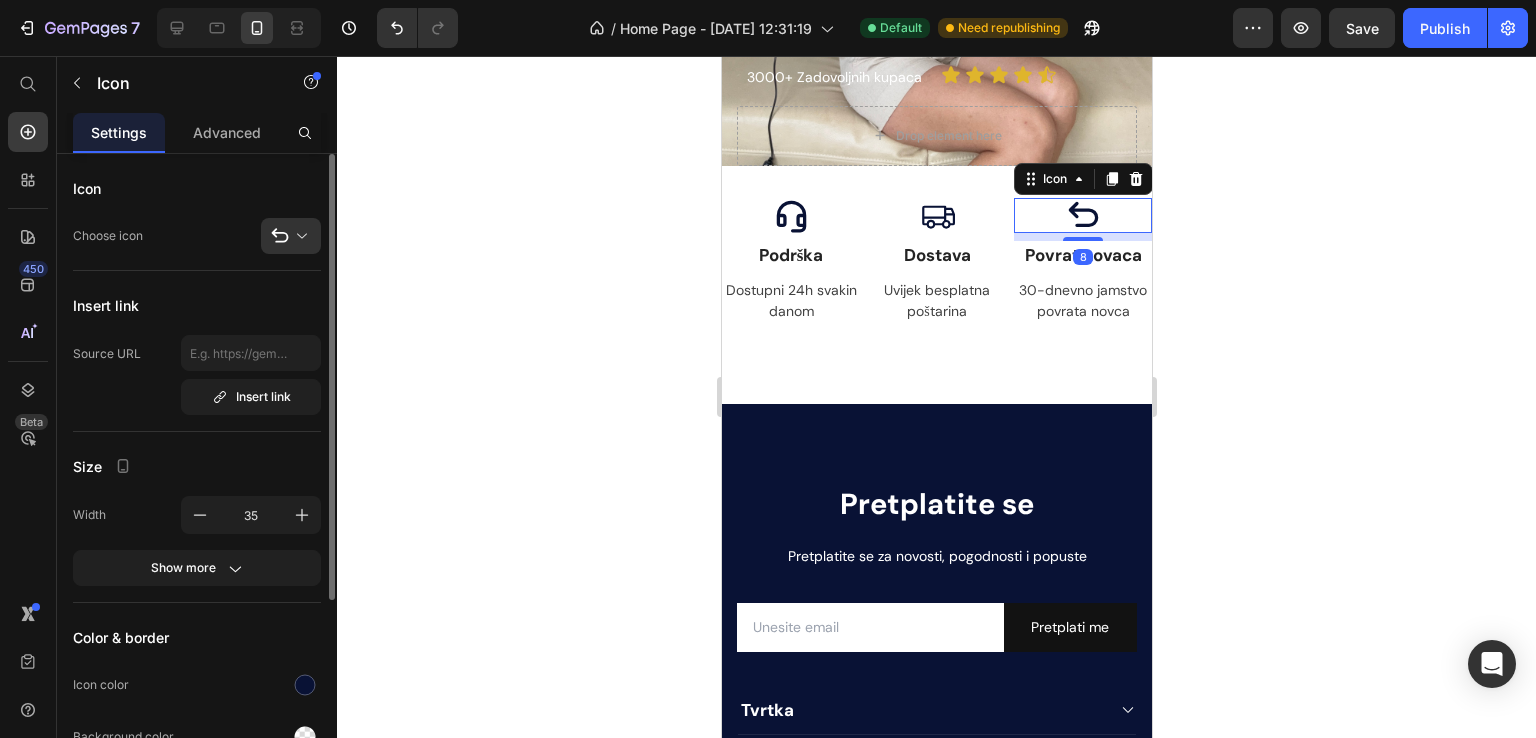 drag, startPoint x: 235, startPoint y: 129, endPoint x: 513, endPoint y: 362, distance: 362.72992 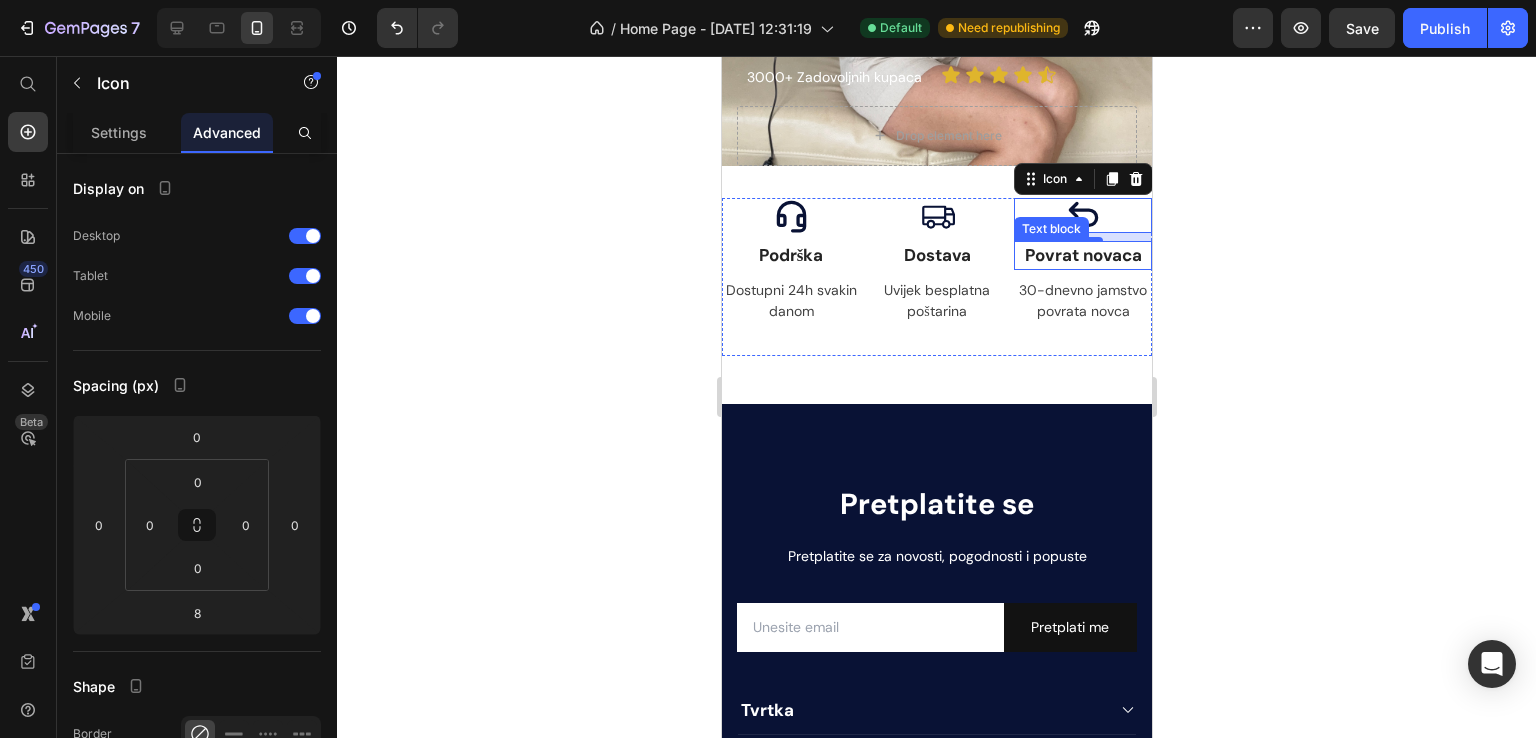 click on "Povrat novaca" at bounding box center [1082, 256] 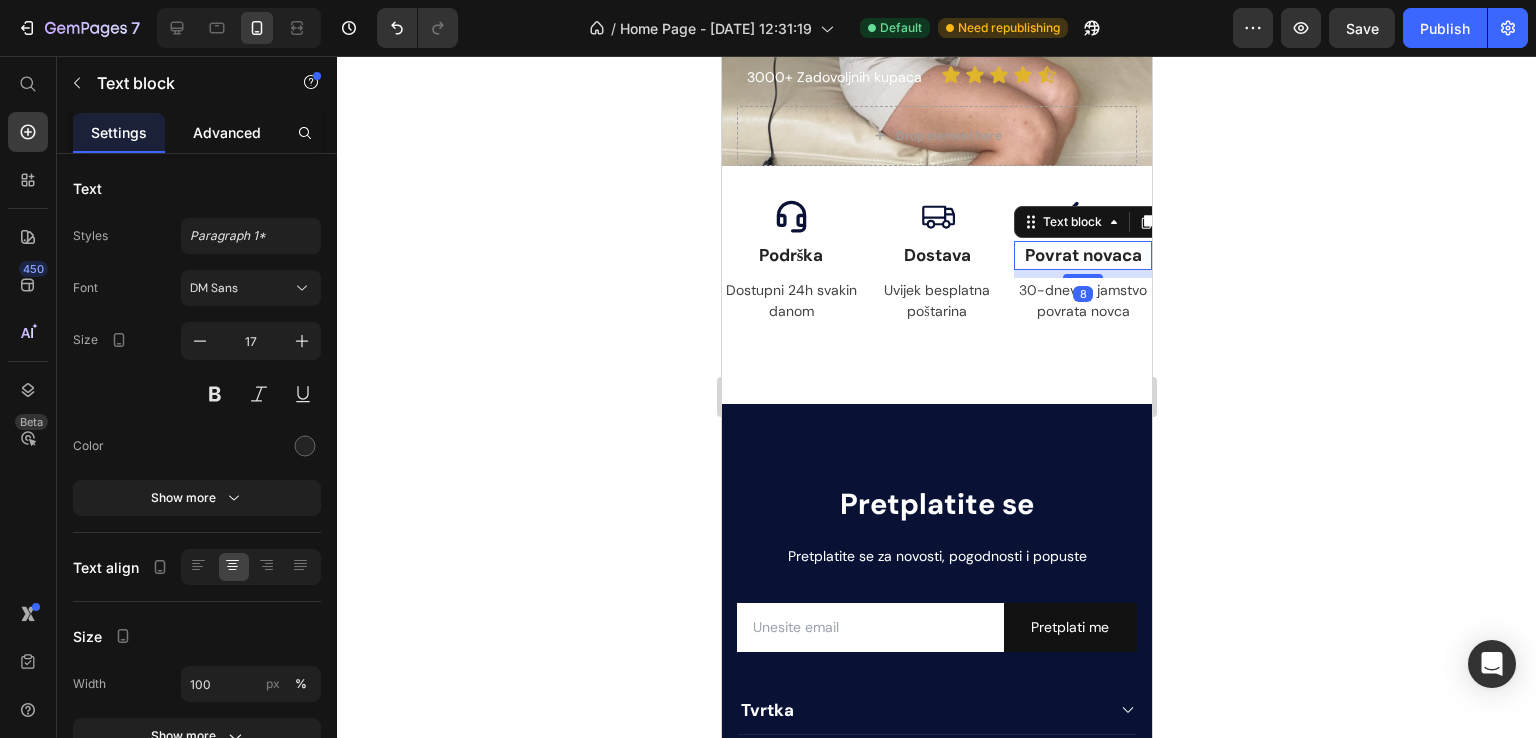click on "Advanced" at bounding box center [227, 132] 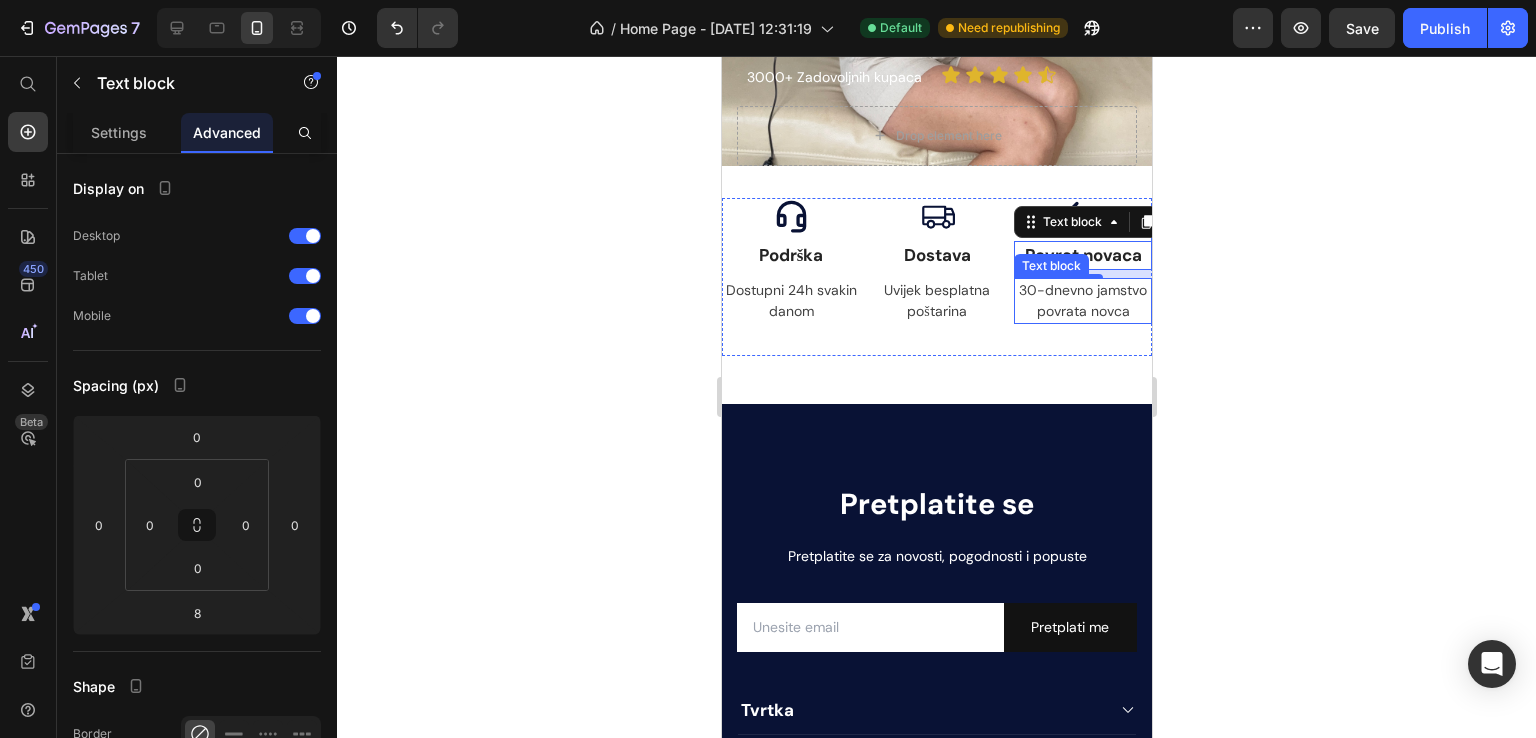 click on "30-dnevno jamstvo povrata novca" at bounding box center [1082, 301] 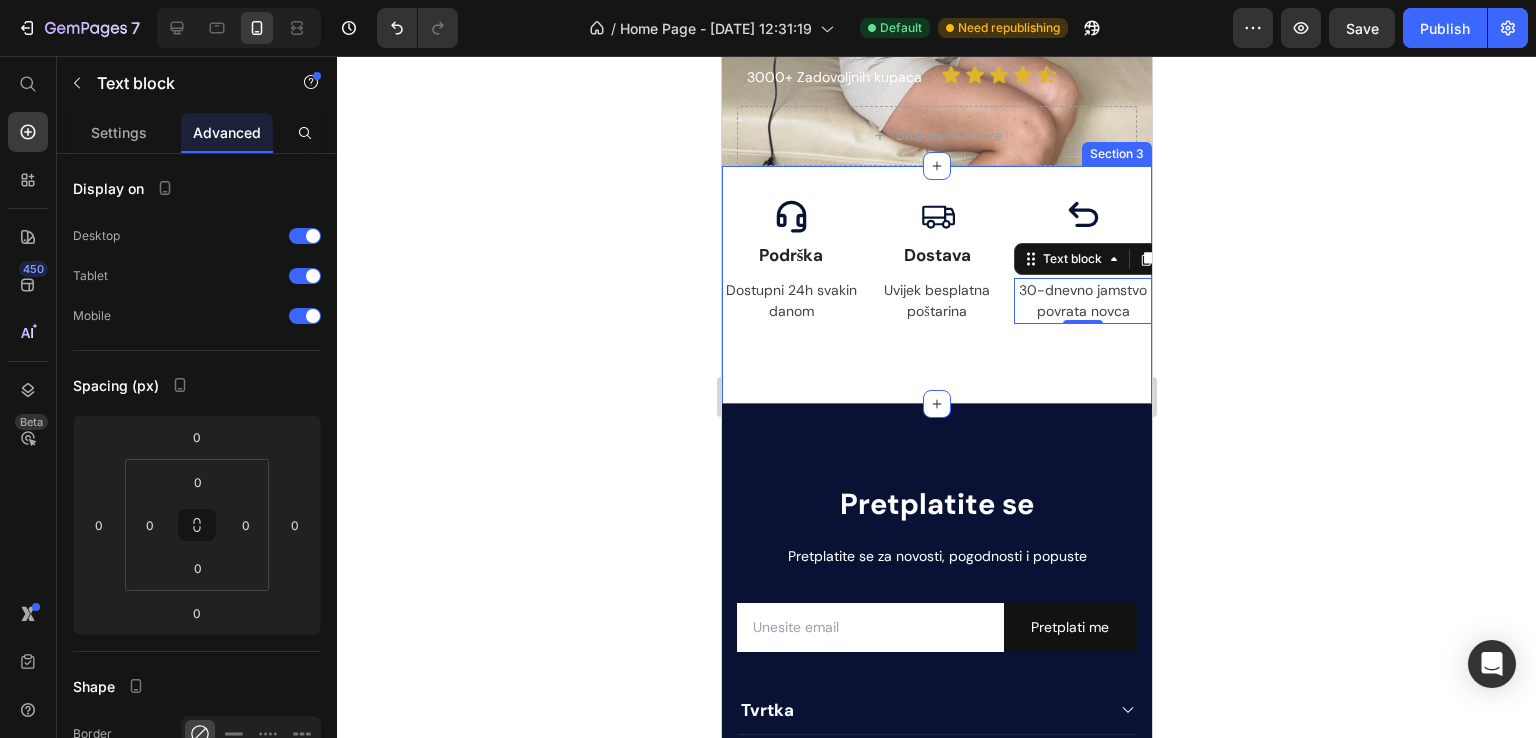 click on "Icon Podrška Text block Dostupni 24h svakin danom Text block
Icon Dostava Text block Uvijek besplatna poštarina Text block
Icon Povrat novaca Text block 30-dnevno jamstvo povrata novca Text block   0 Row Section 3" at bounding box center (936, 285) 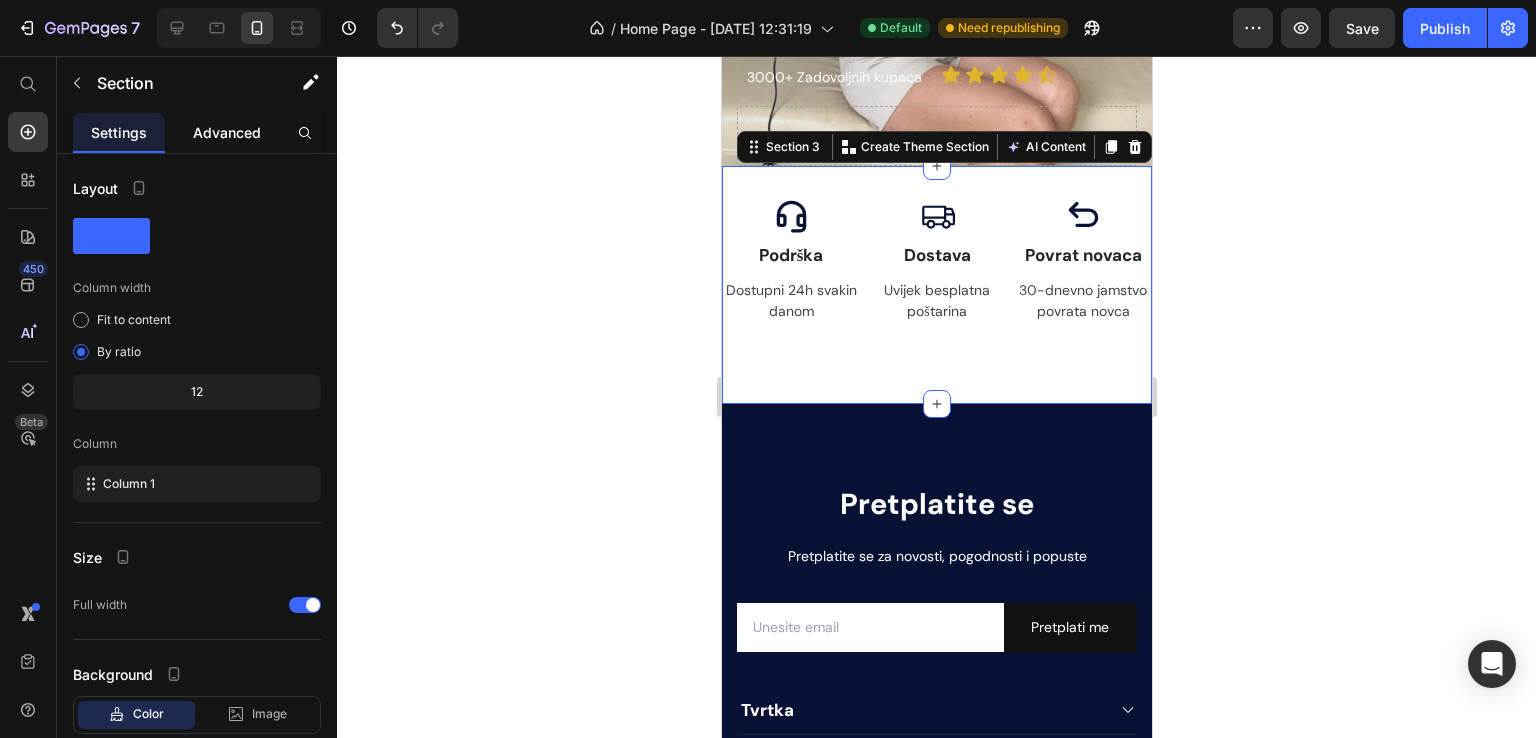 click on "Advanced" 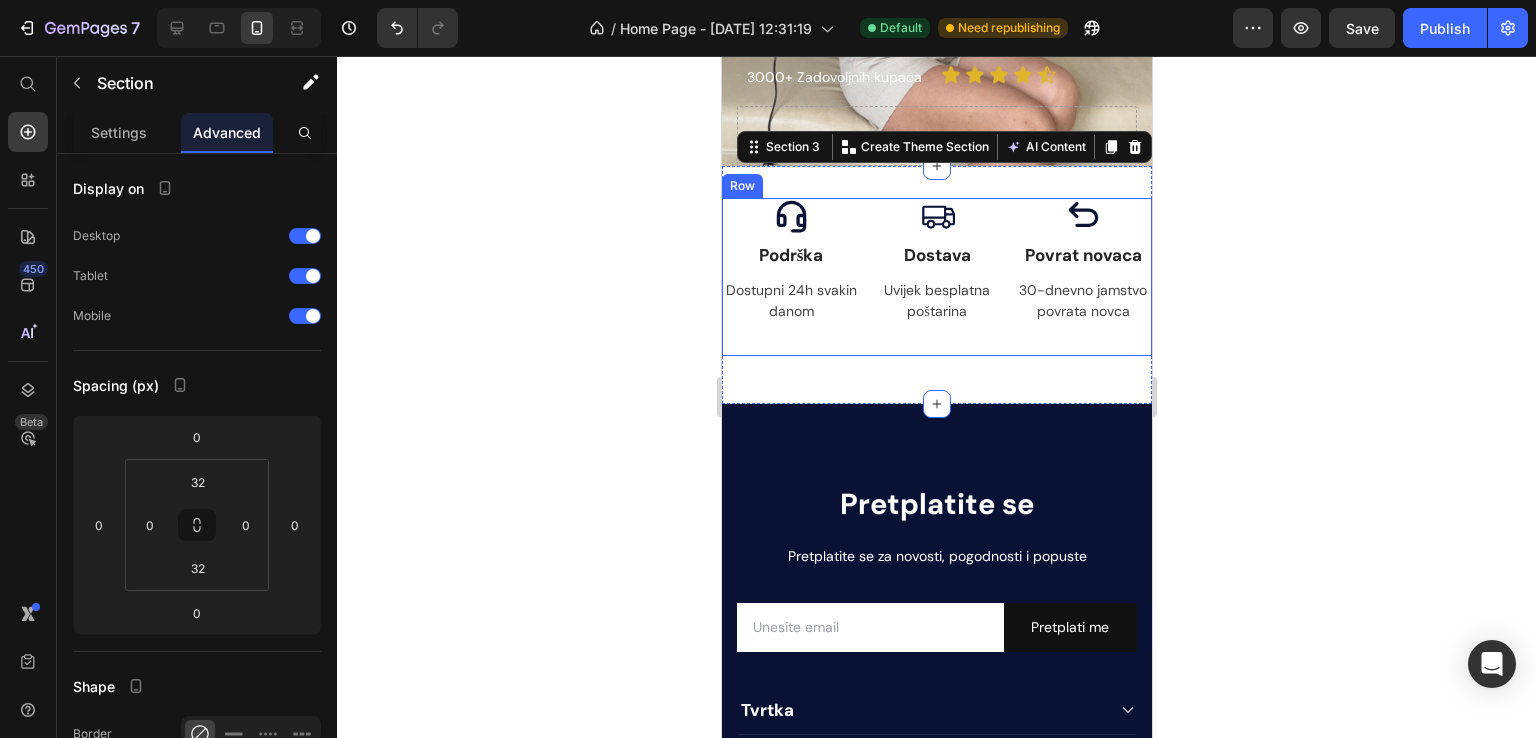 click on "Icon Podrška Text block Dostupni 24h svakin danom Text block" at bounding box center [790, 277] 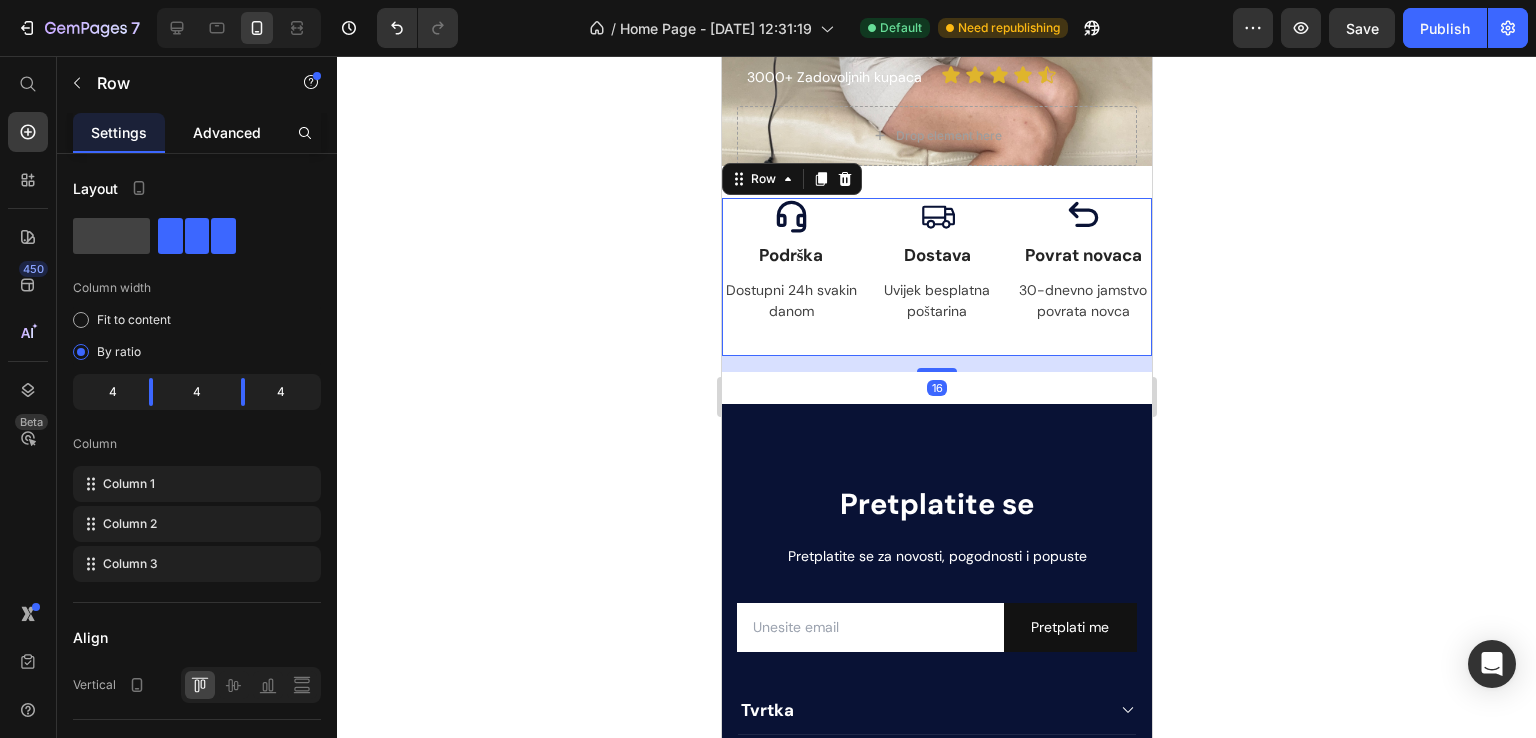click on "Advanced" at bounding box center (227, 132) 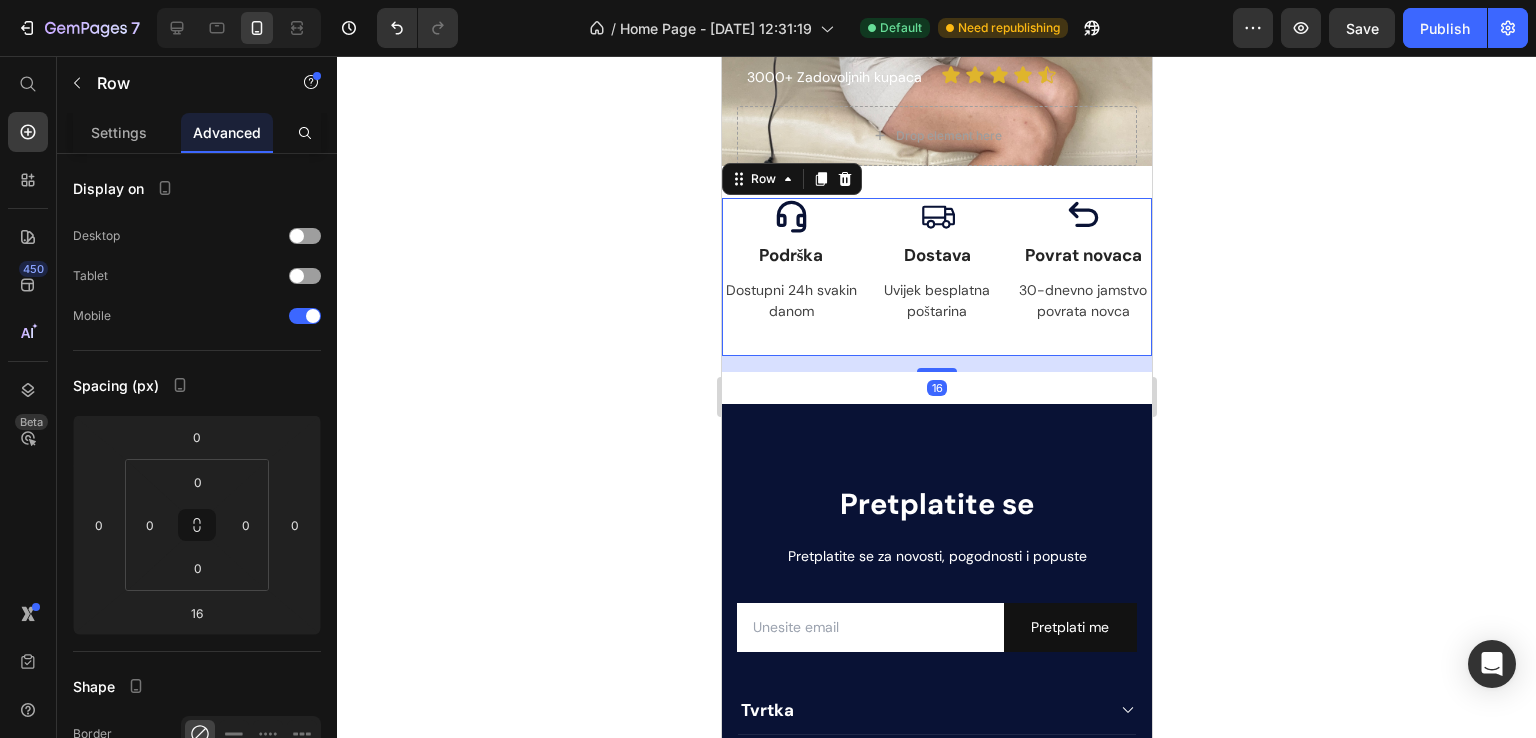 click 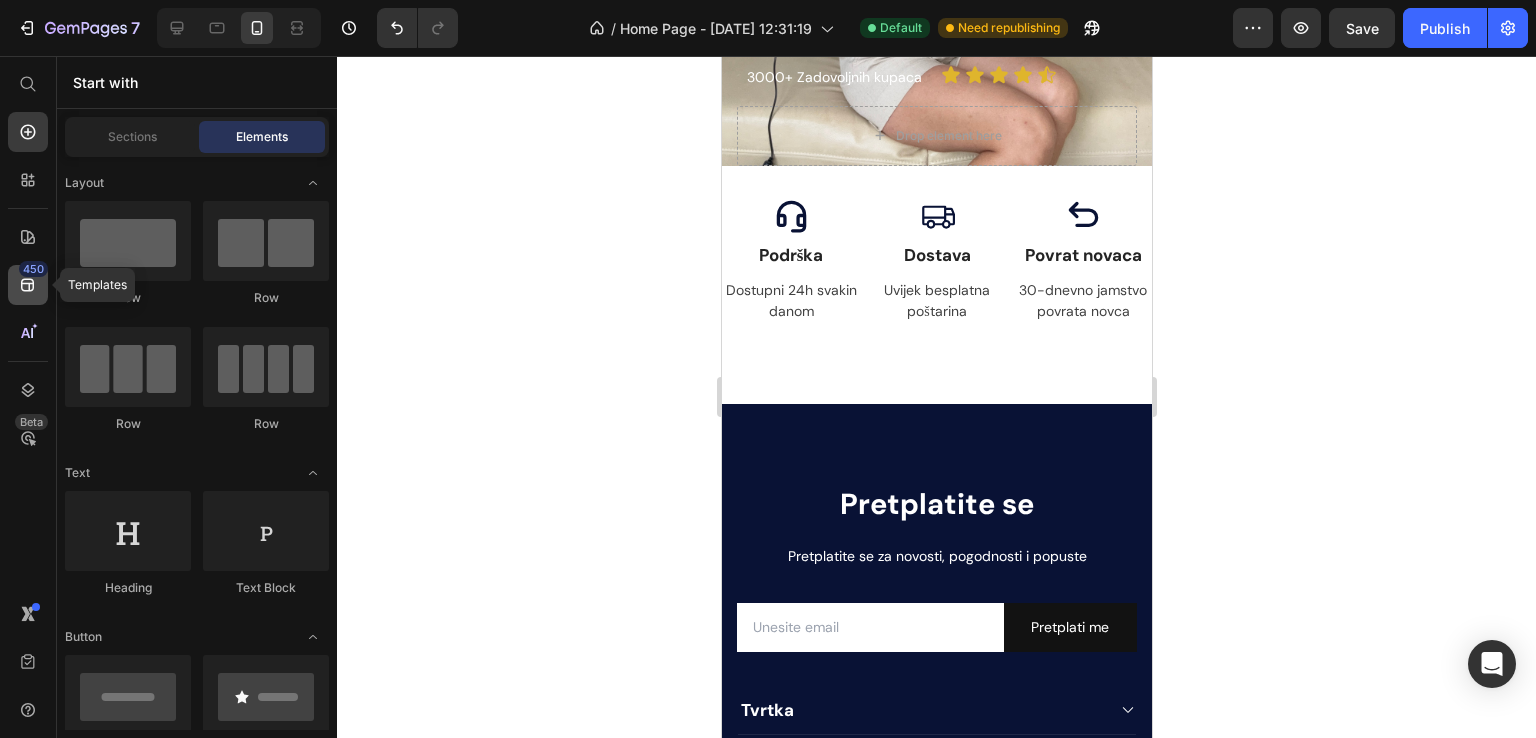 click on "450" at bounding box center [33, 269] 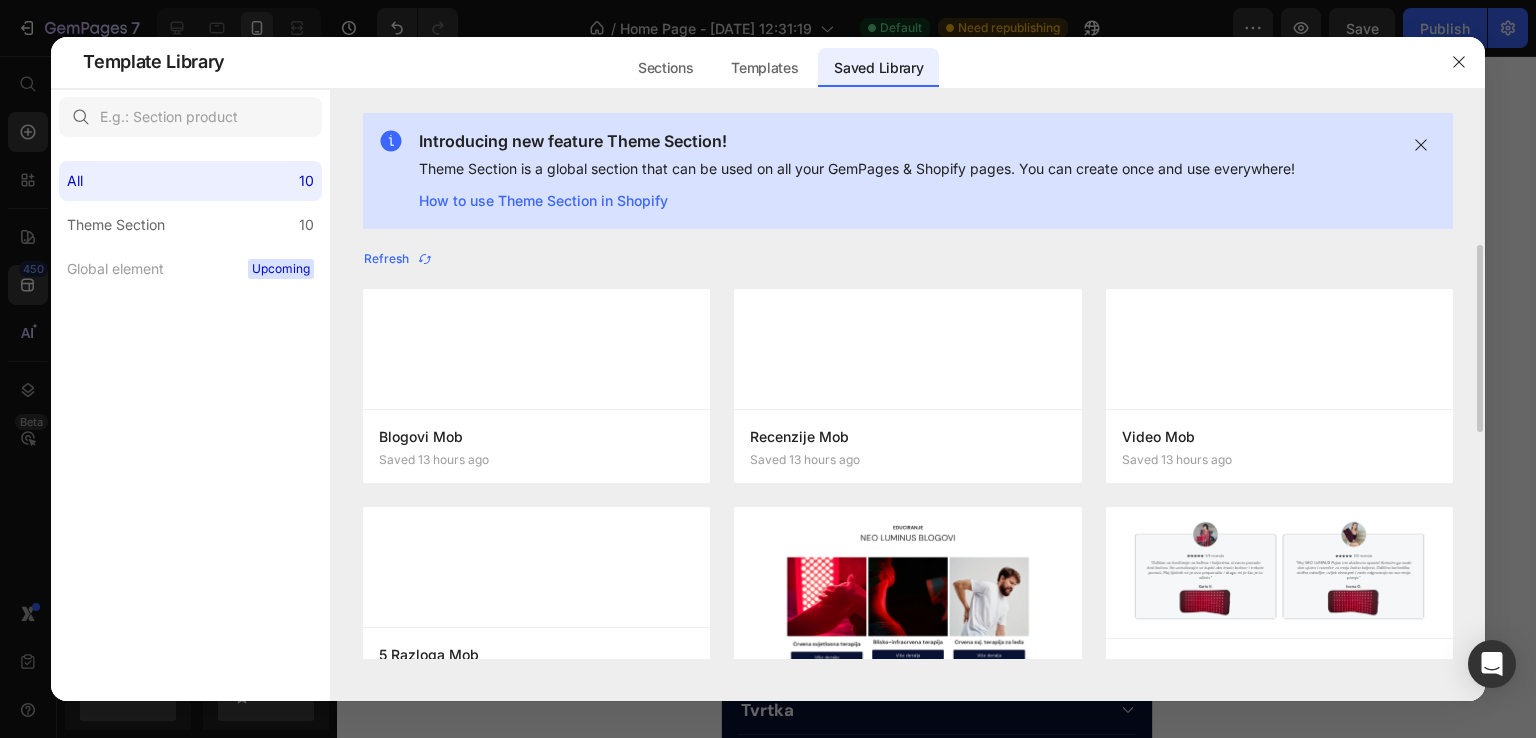 scroll, scrollTop: 266, scrollLeft: 0, axis: vertical 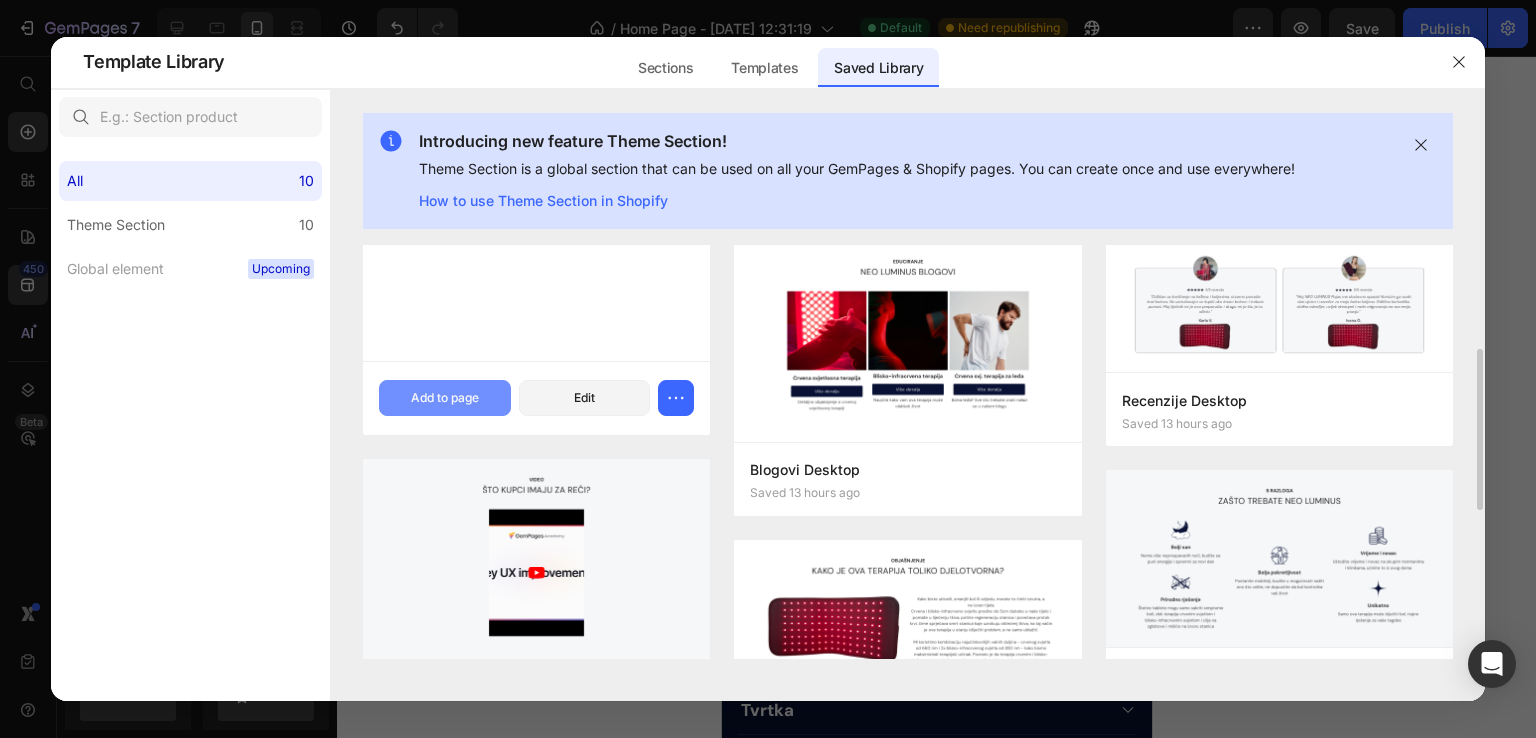 click on "Add to page" at bounding box center (445, 398) 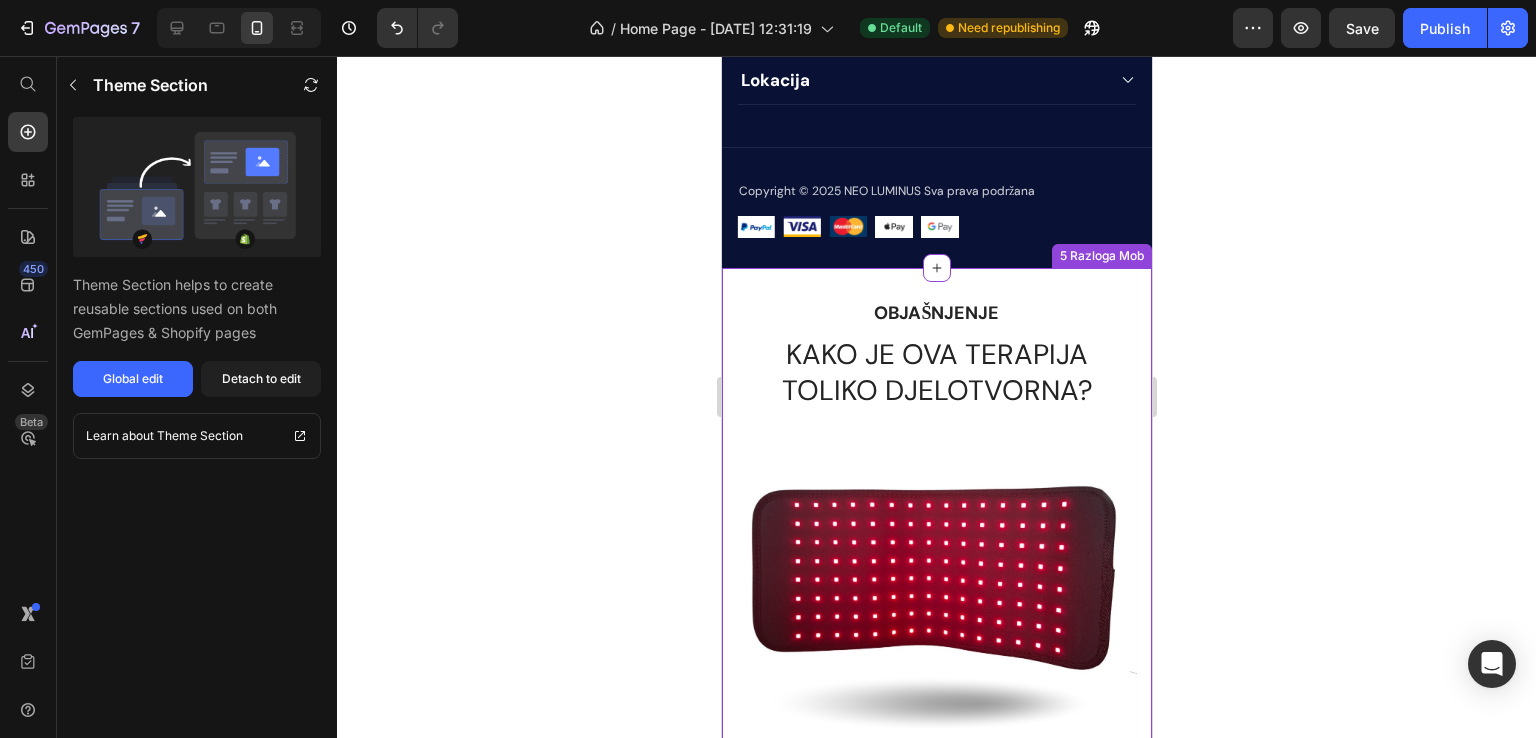 scroll, scrollTop: 1333, scrollLeft: 0, axis: vertical 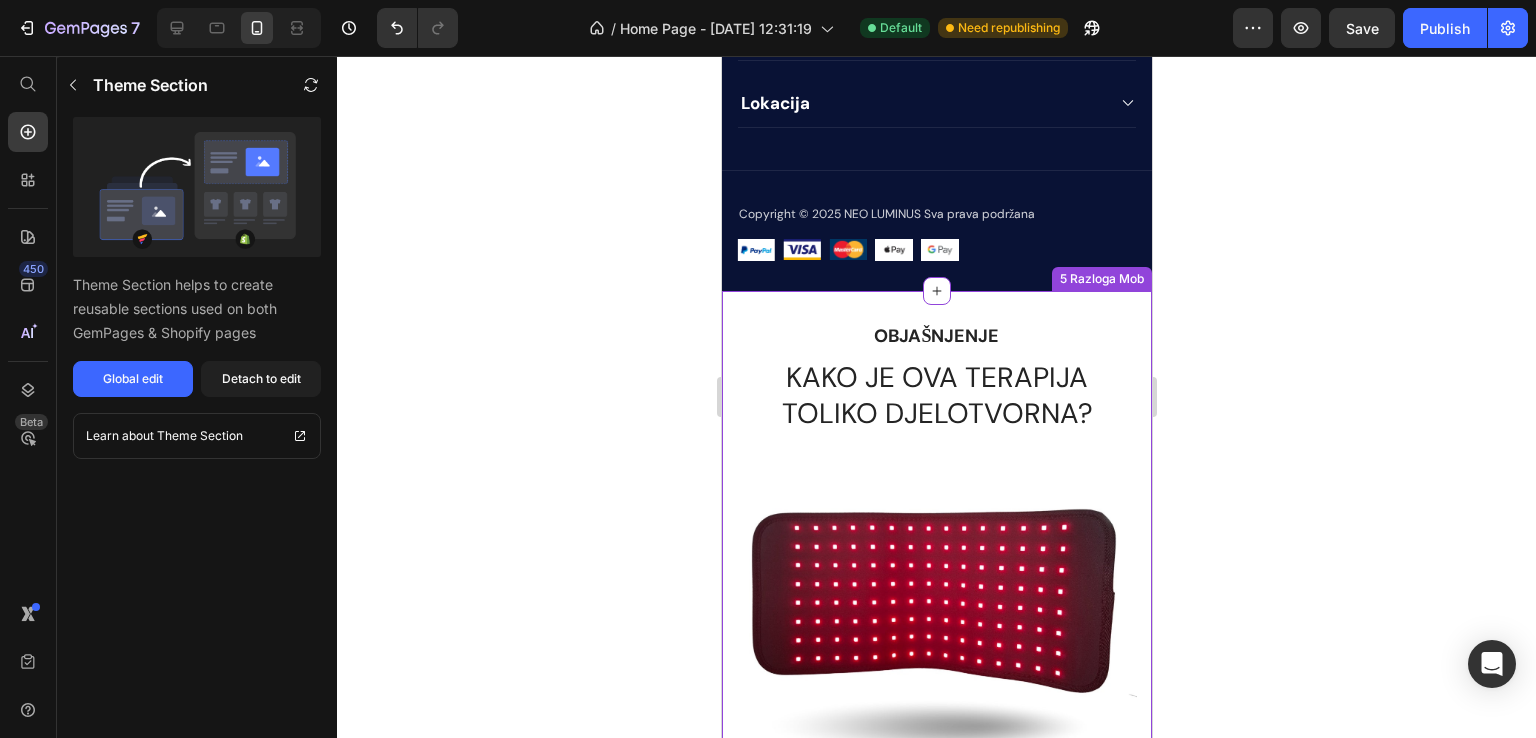 click on "OBJAŠNJENJE Text Block KAKO JE OVA TERAPIJA TOLIKO DJELOTVORNA? Heading Image   Kako biste uklonili, smanjili bol ili ozljedu,  morate to učiniti iznutra, a ne izvan tijela. Crvena i blisko-infracrvena svjetlost prodire do 5cm duboko u naše tijelo i pomaže u liječenju tkiva, potiče regeneraciju stanica i povećava protok krvi, čime sprječava smrt stanica koje uzrokuju oštećenj tkiva, na taj način je ova terapija u stanju izliječiti problem, a ne samo ublažiti.    Mi koristimo kombinaciju najučinkovitijih valnih duljina - crvenog svjetla od 660 nm i 2x blisko-infracrvenog svjetla od 850 nm - kako bismo maksimizirali terapijski učinak. Poznato je da terapija crvenim i blisko-infracrvenim svjetlom podržava staničnu aktivnost i potiče cjelokupno zdravlje. Text block Row Row 5 Razloga Mob" at bounding box center (936, 801) 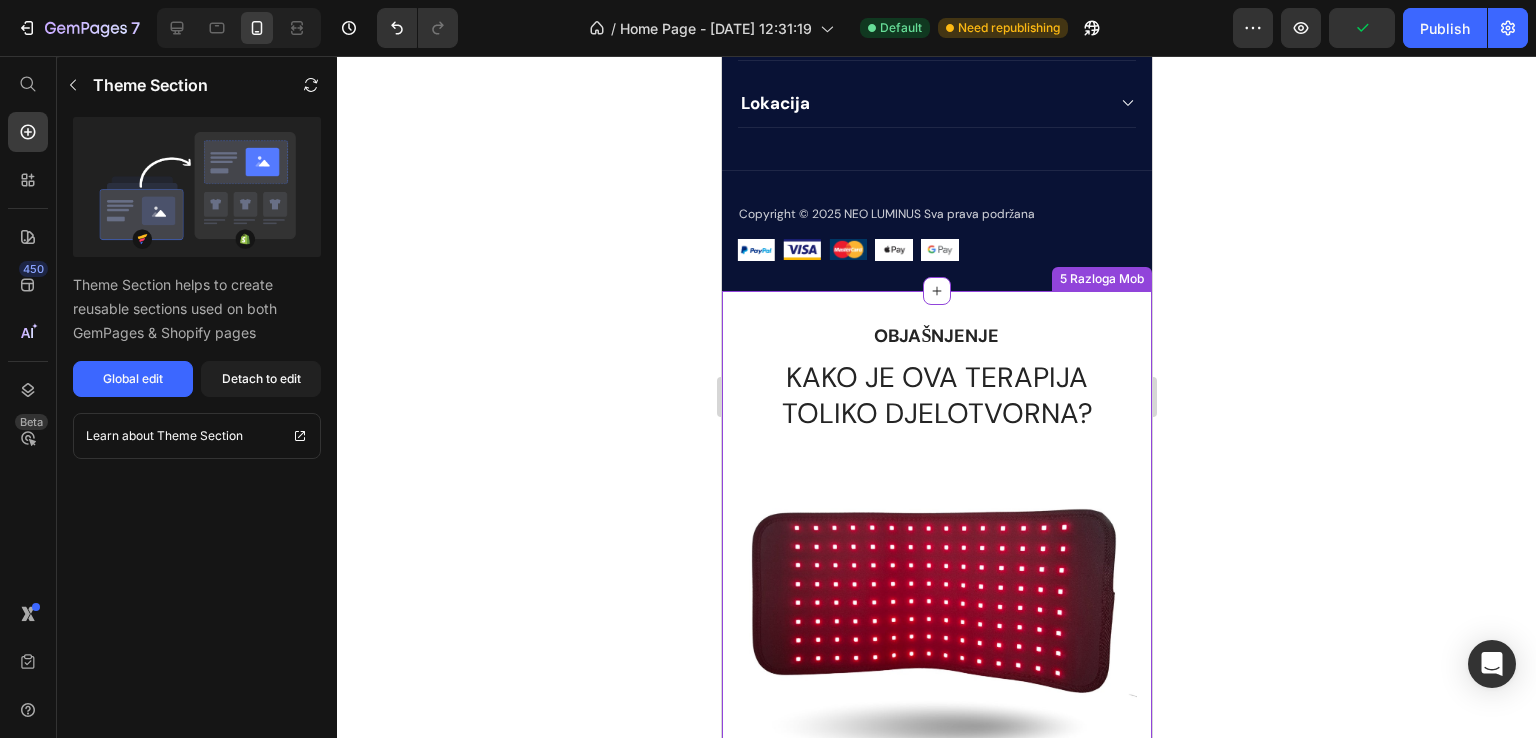 click 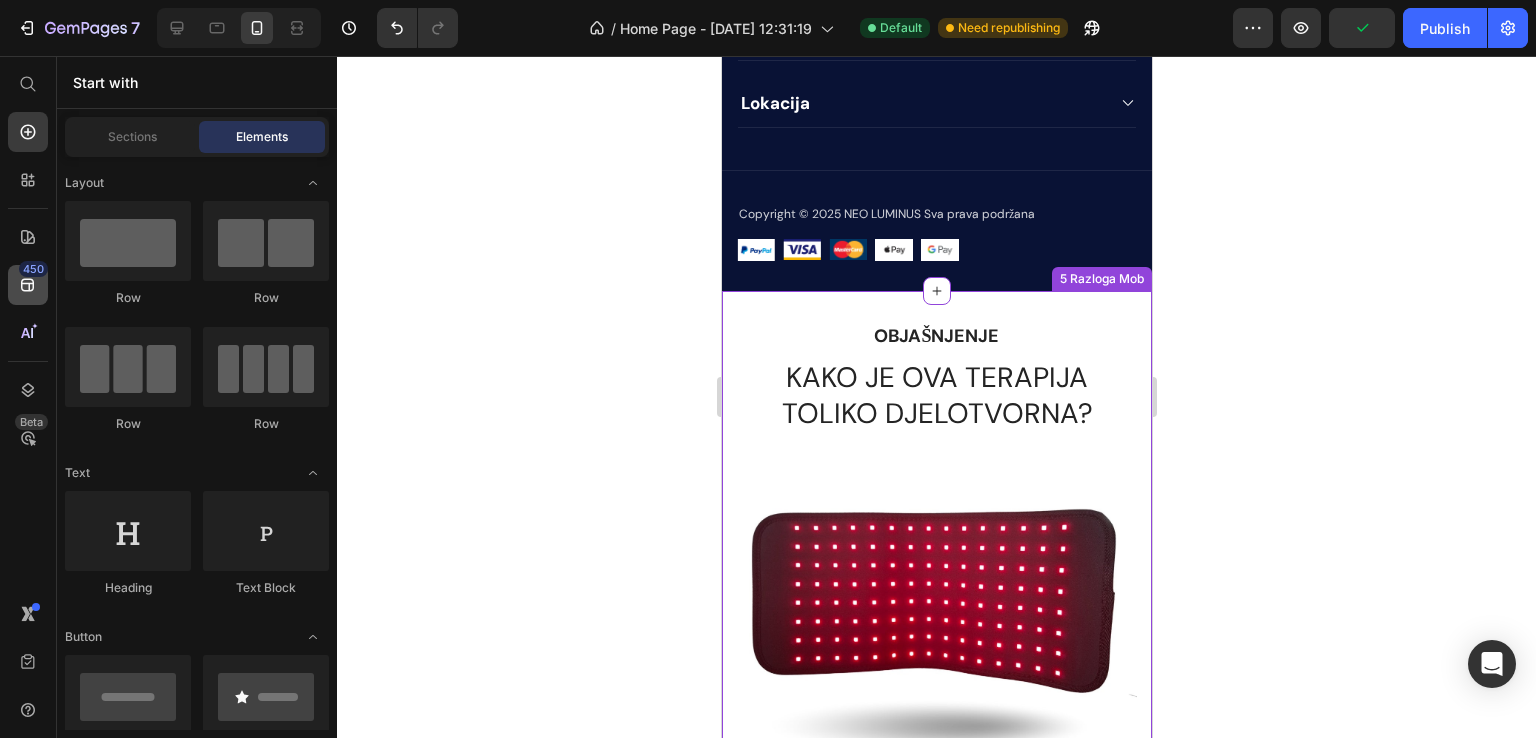 scroll, scrollTop: 1065, scrollLeft: 0, axis: vertical 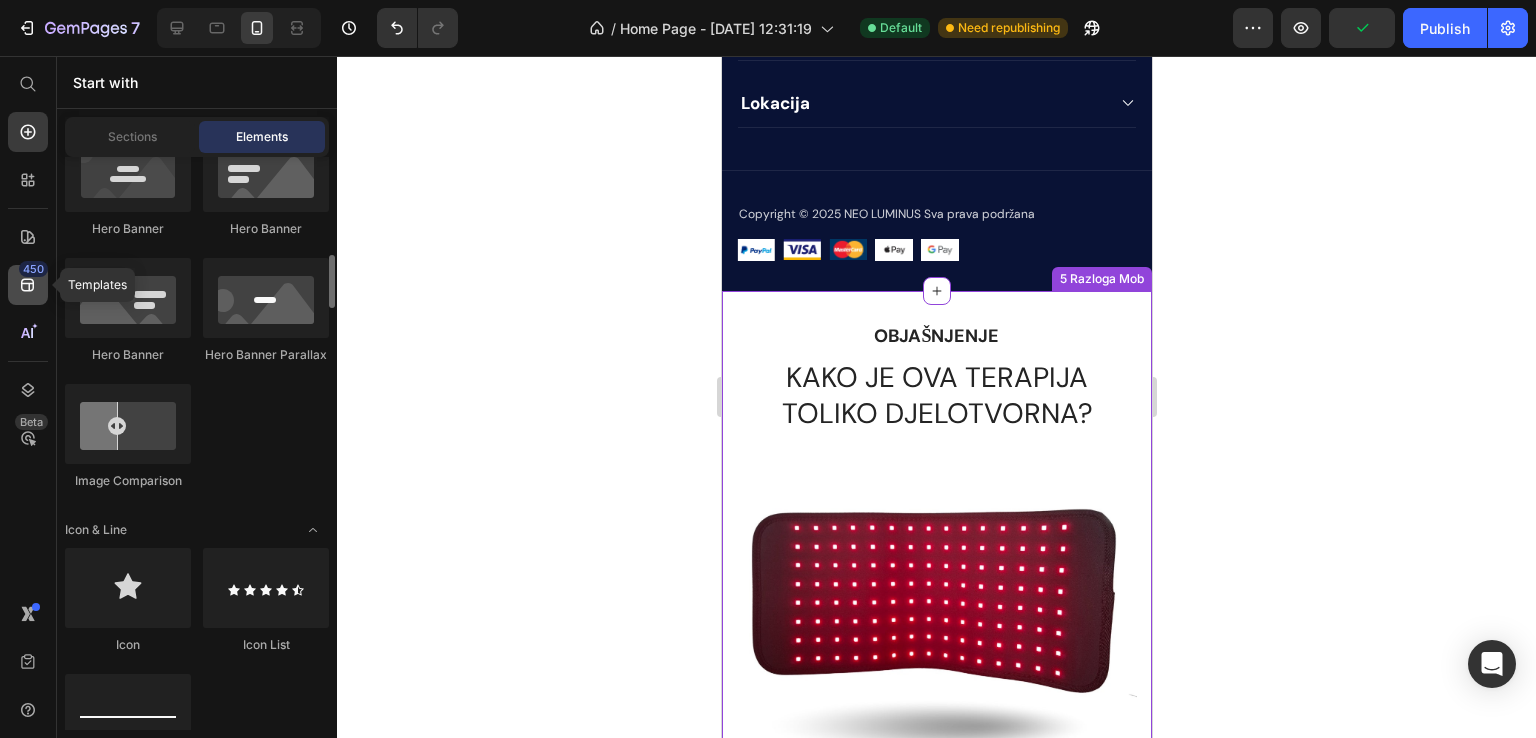 click 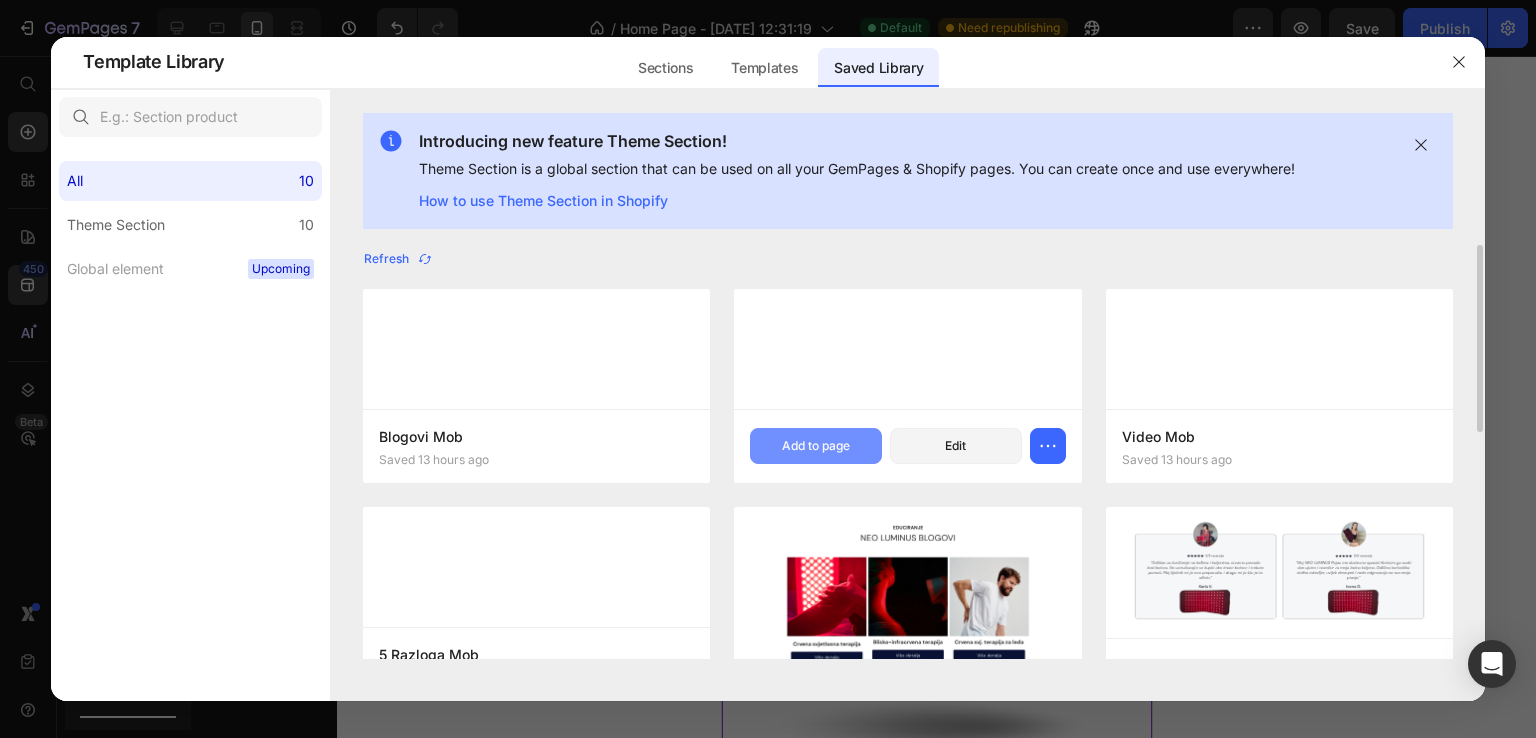 click on "Add to page" at bounding box center [816, 446] 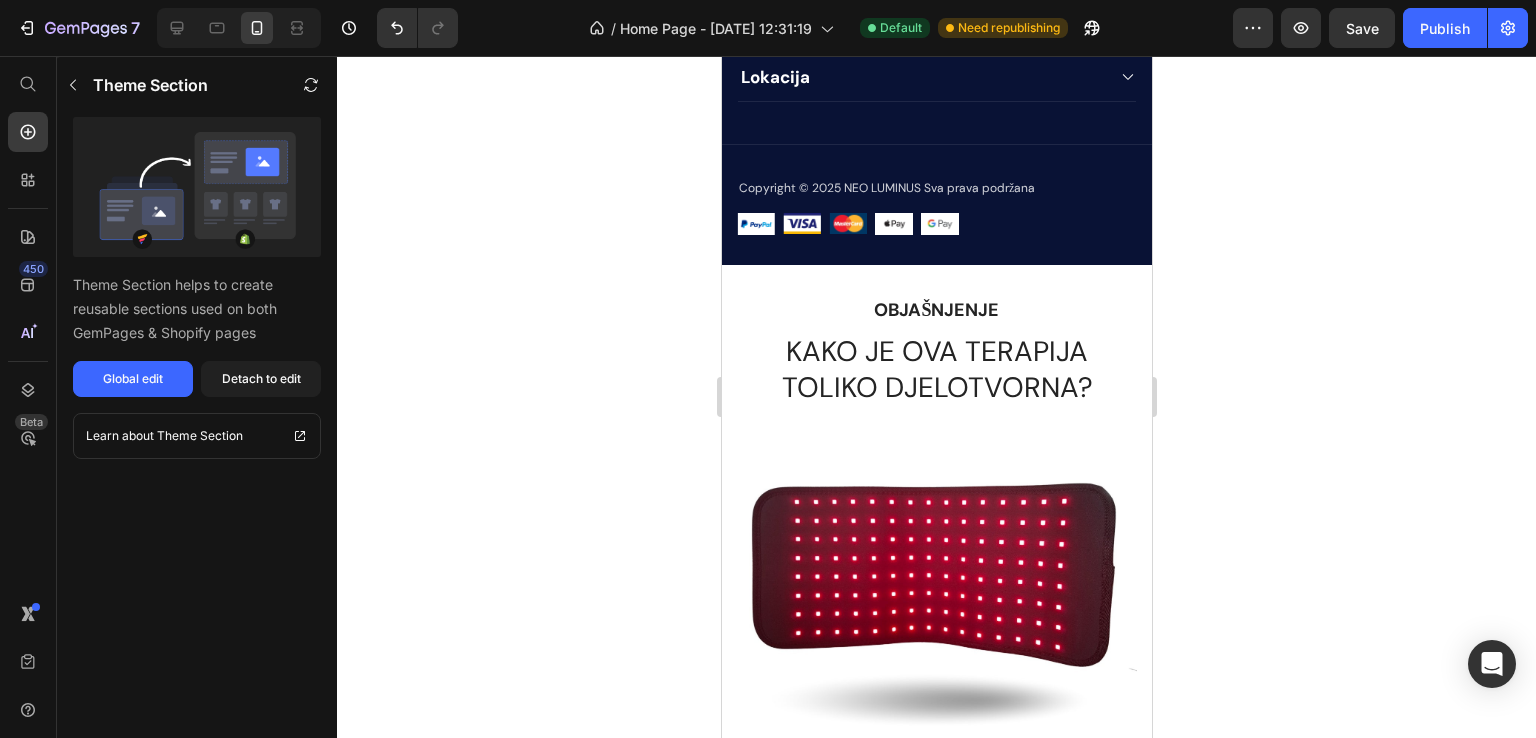 scroll, scrollTop: 2549, scrollLeft: 0, axis: vertical 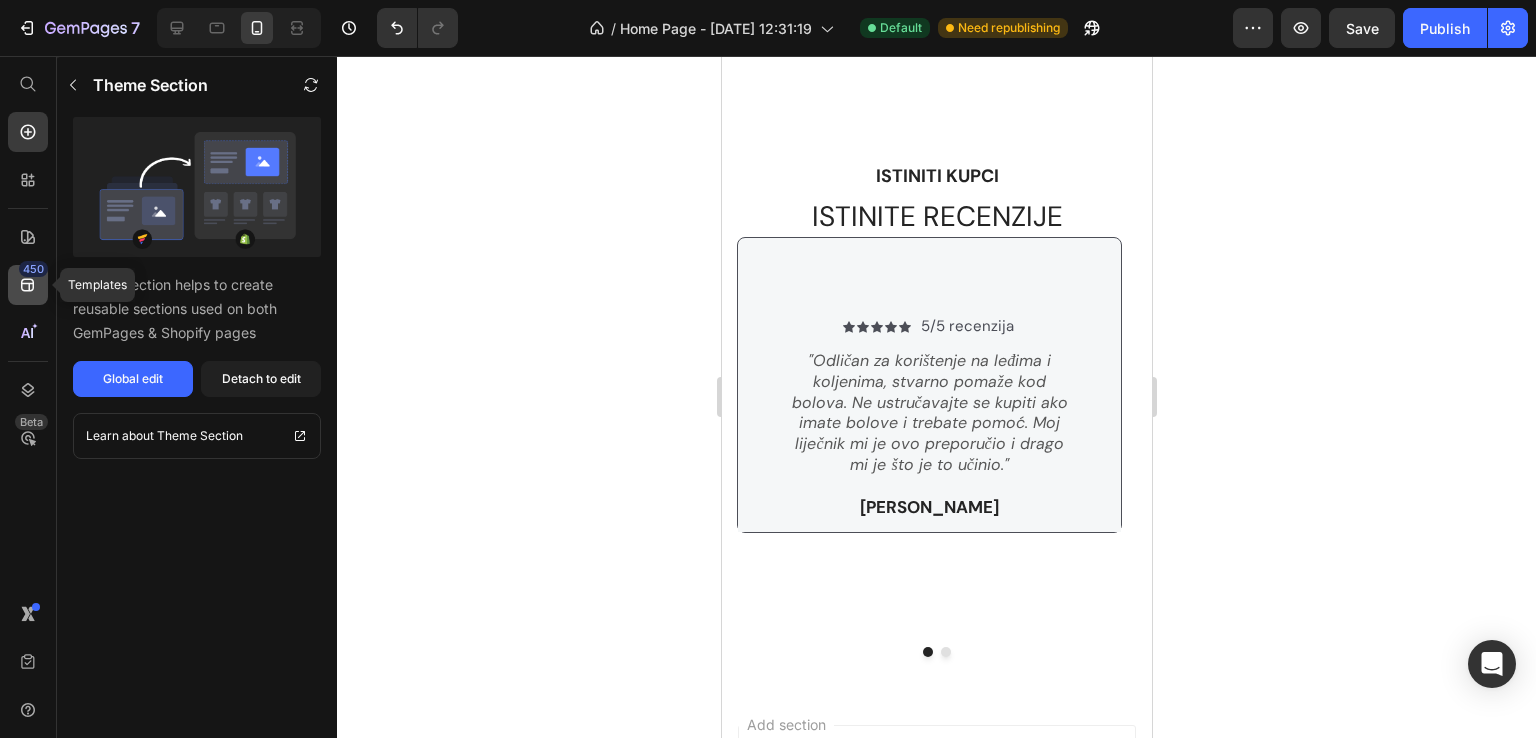 click 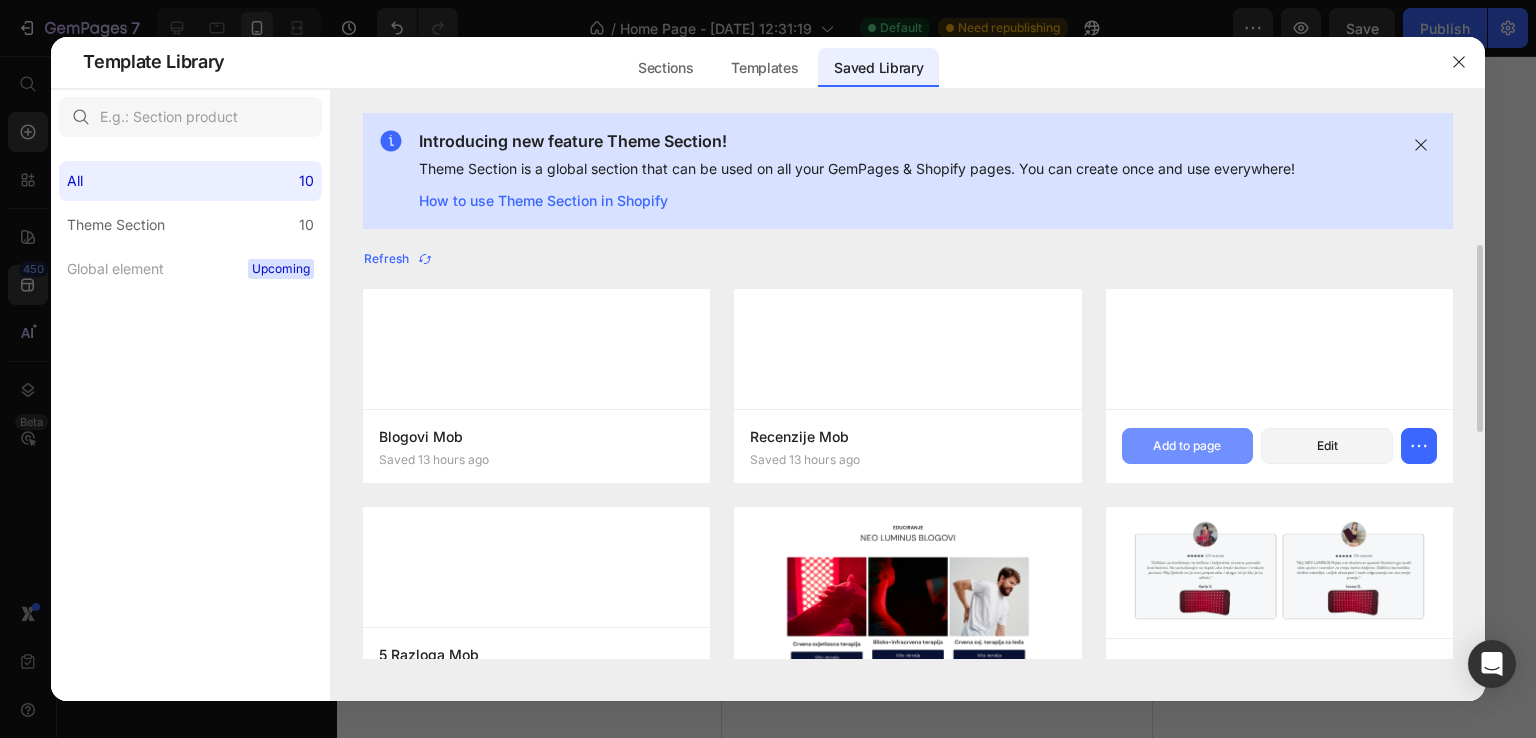 click on "Add to page" at bounding box center (1188, 446) 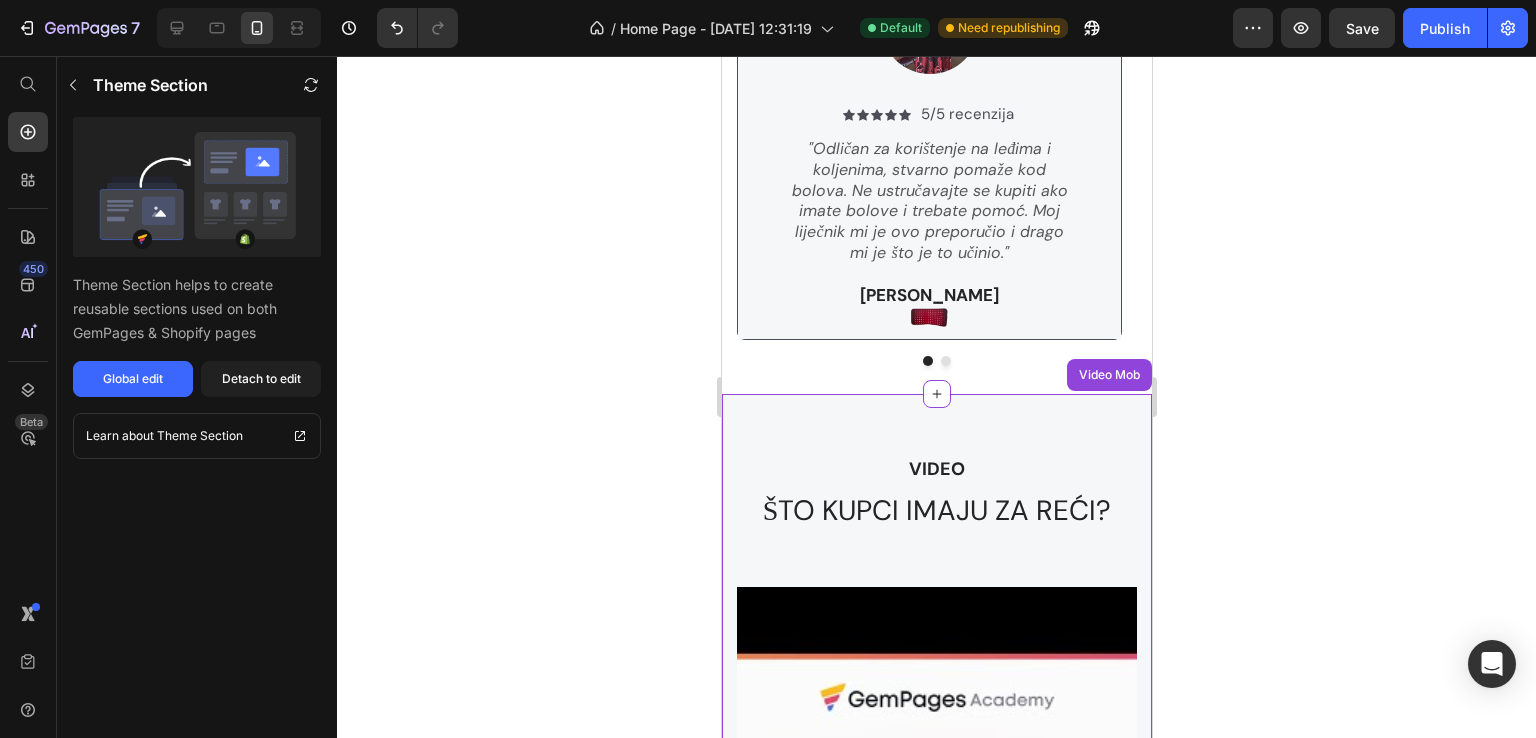 scroll, scrollTop: 3161, scrollLeft: 0, axis: vertical 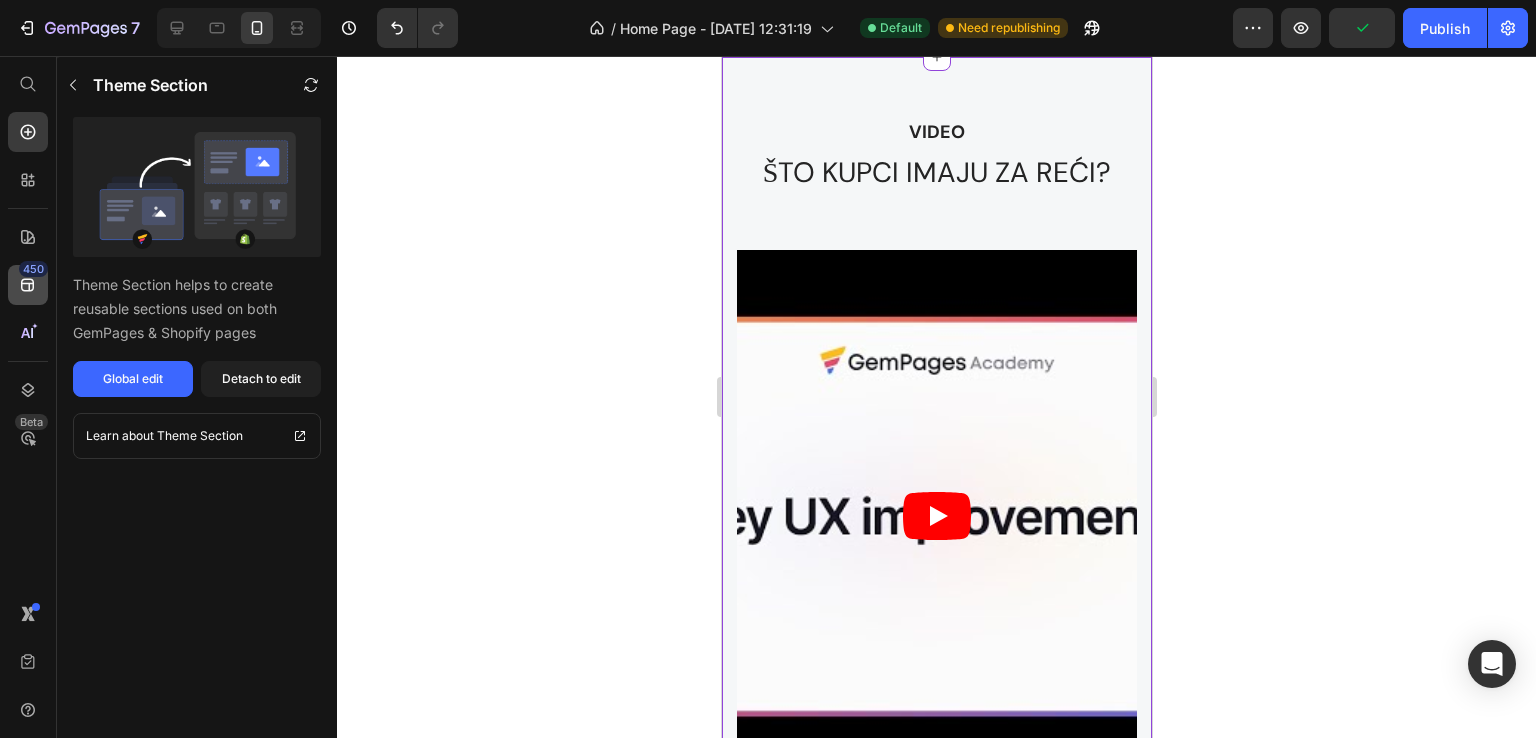 click on "450" at bounding box center [33, 269] 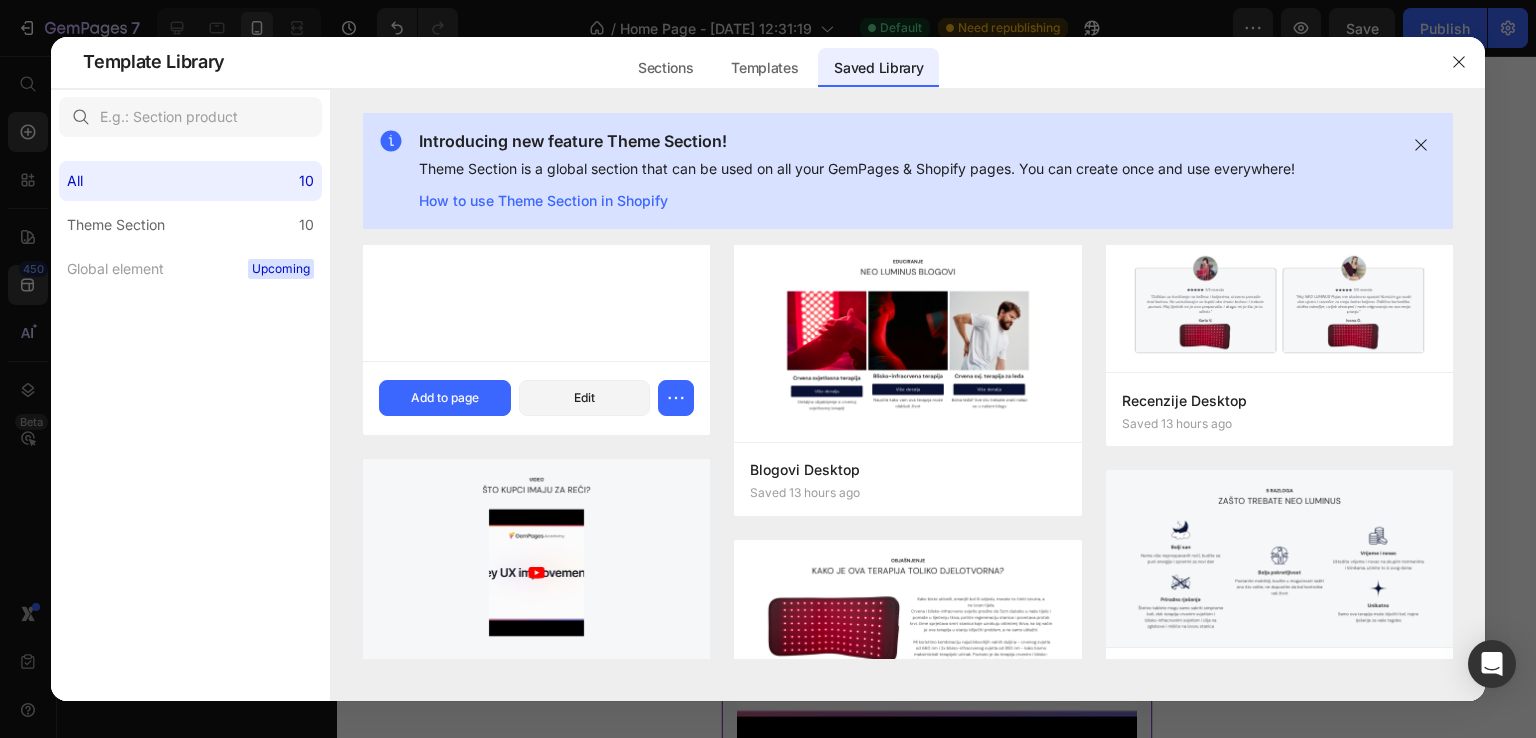 scroll, scrollTop: 0, scrollLeft: 0, axis: both 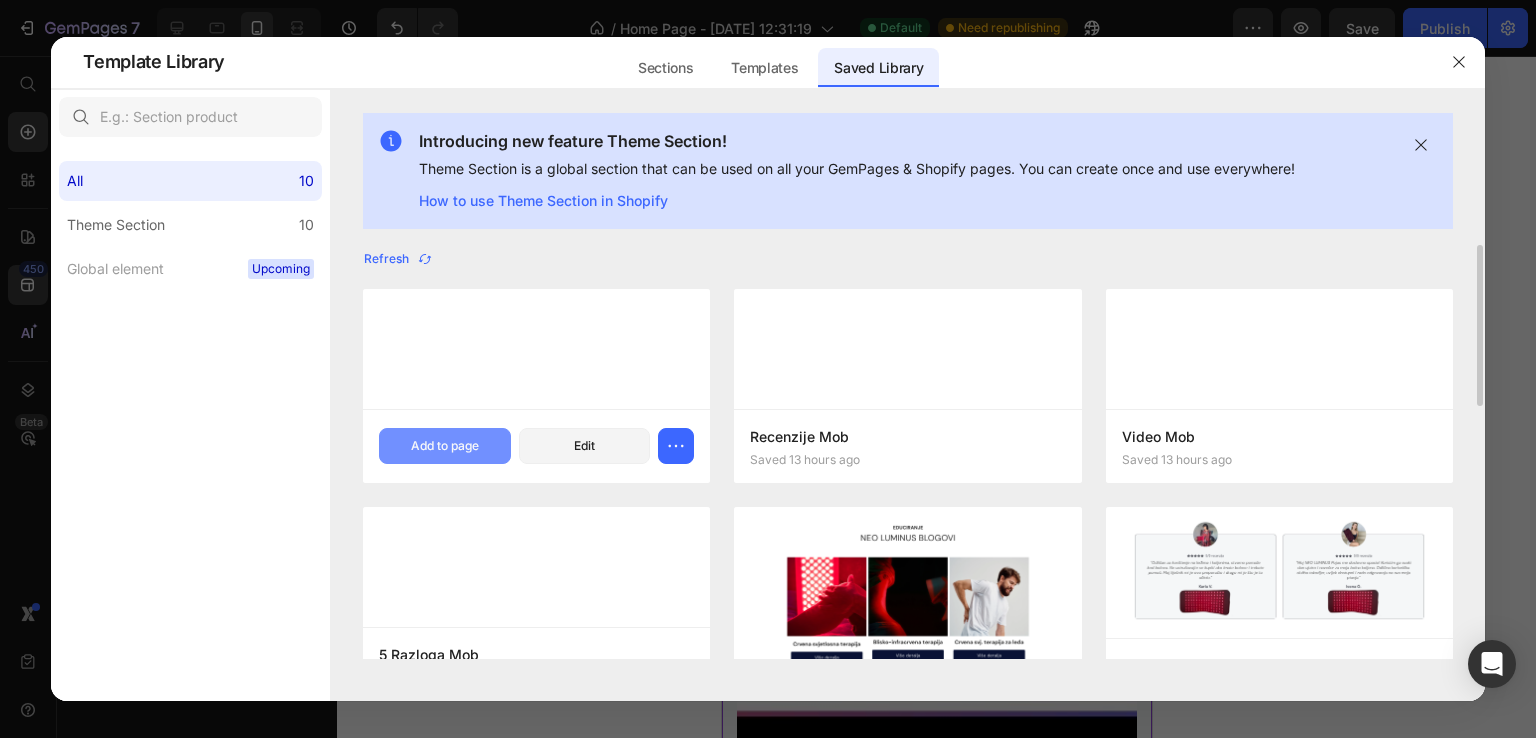 click on "Add to page" at bounding box center (445, 446) 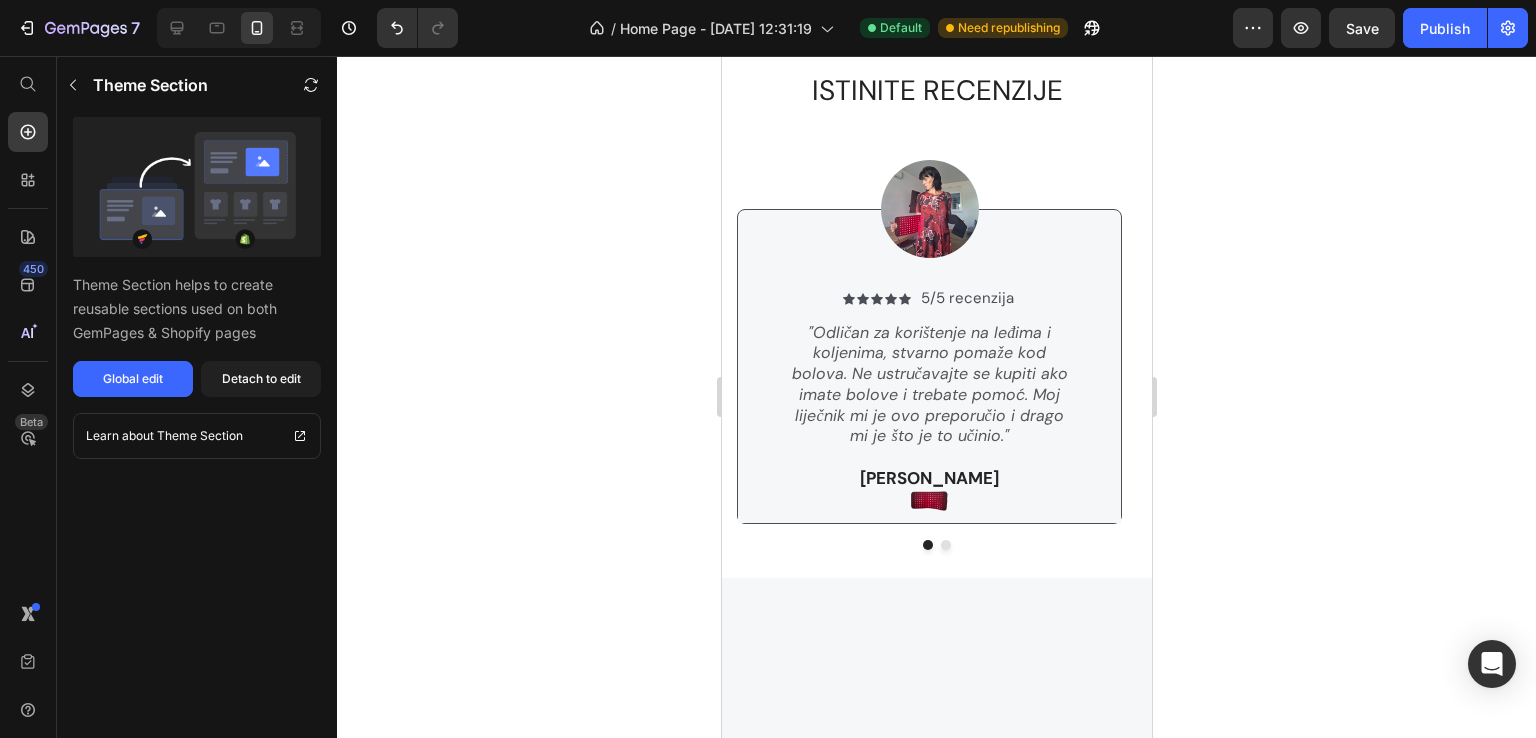 scroll, scrollTop: 1256, scrollLeft: 0, axis: vertical 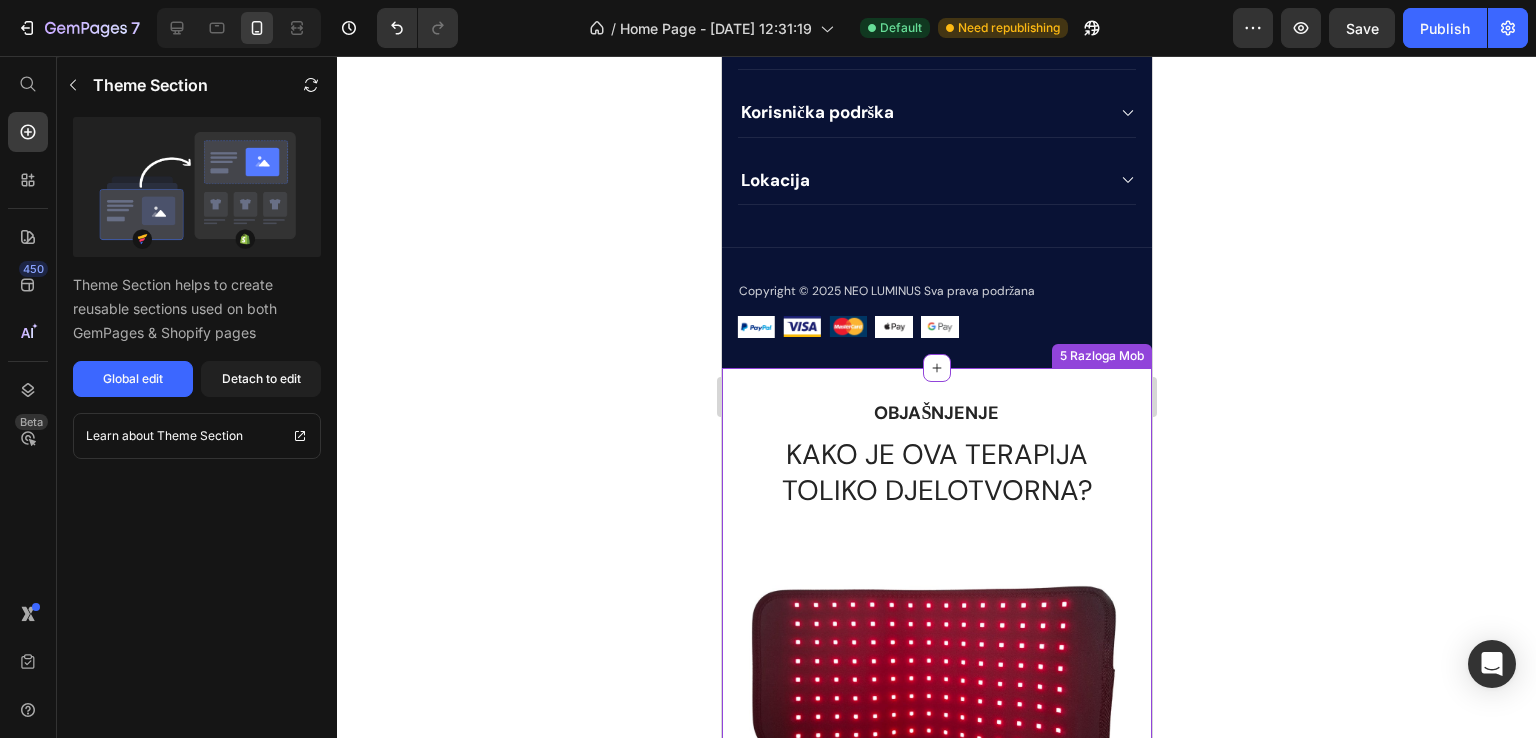 click on "OBJAŠNJENJE" at bounding box center [936, 413] 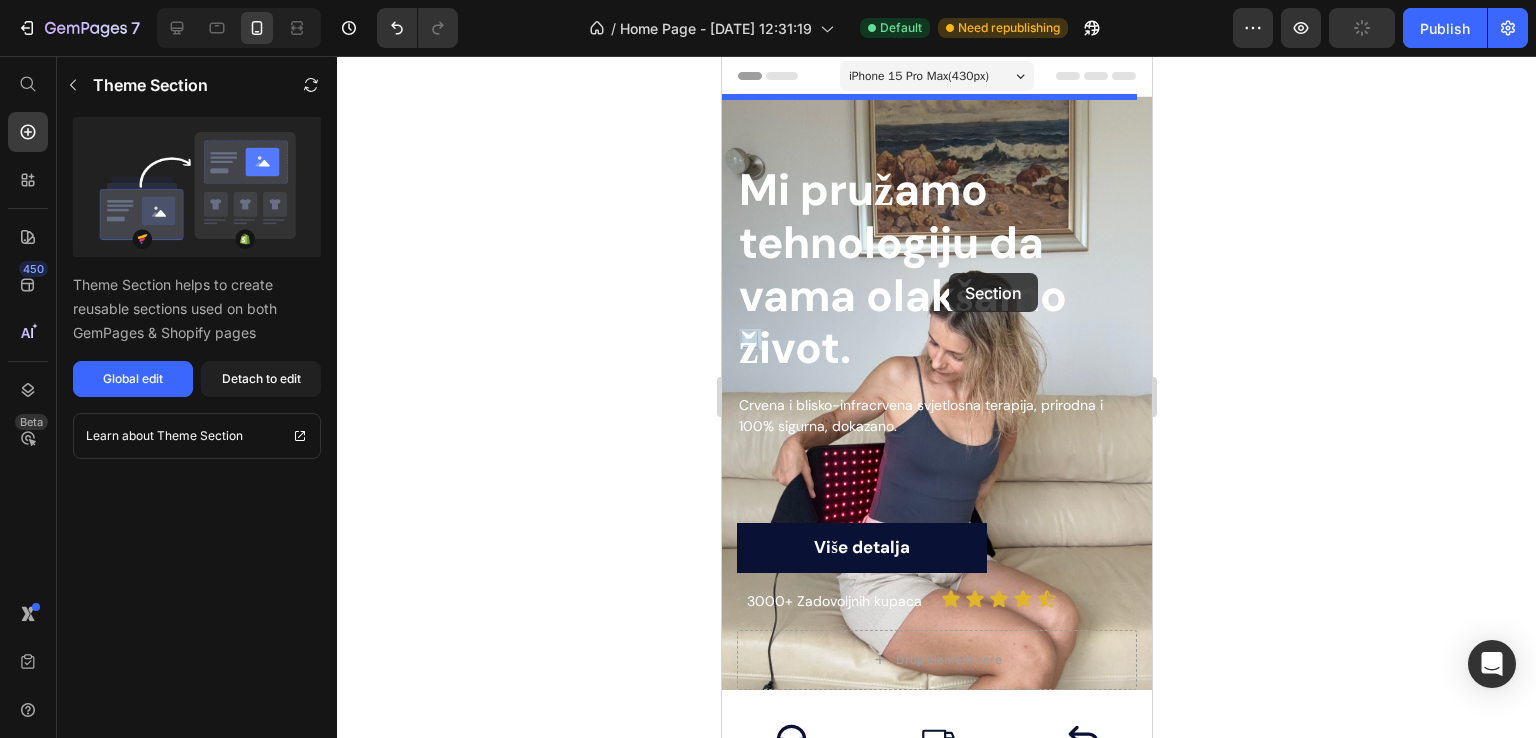 scroll, scrollTop: 266, scrollLeft: 0, axis: vertical 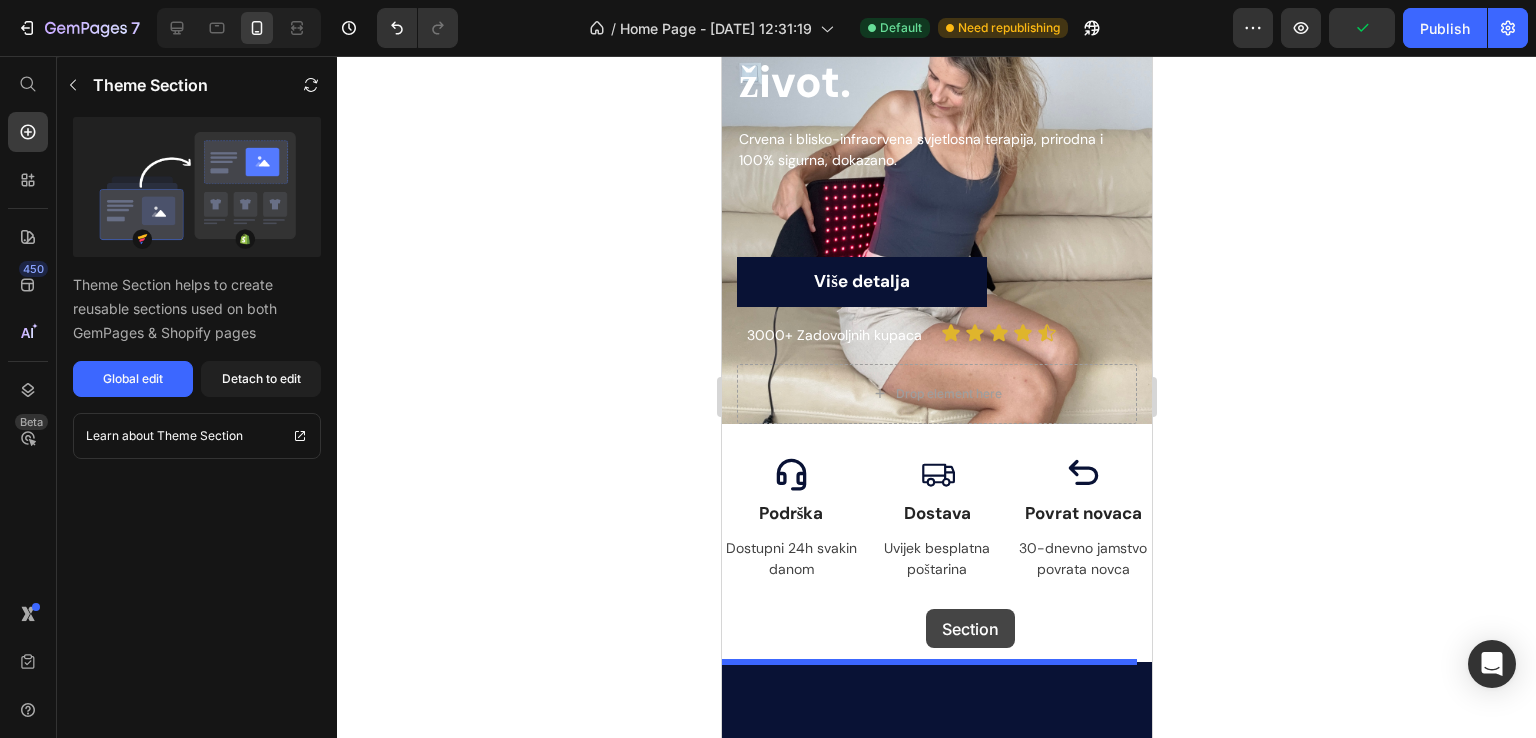 drag, startPoint x: 980, startPoint y: 350, endPoint x: 925, endPoint y: 609, distance: 264.7754 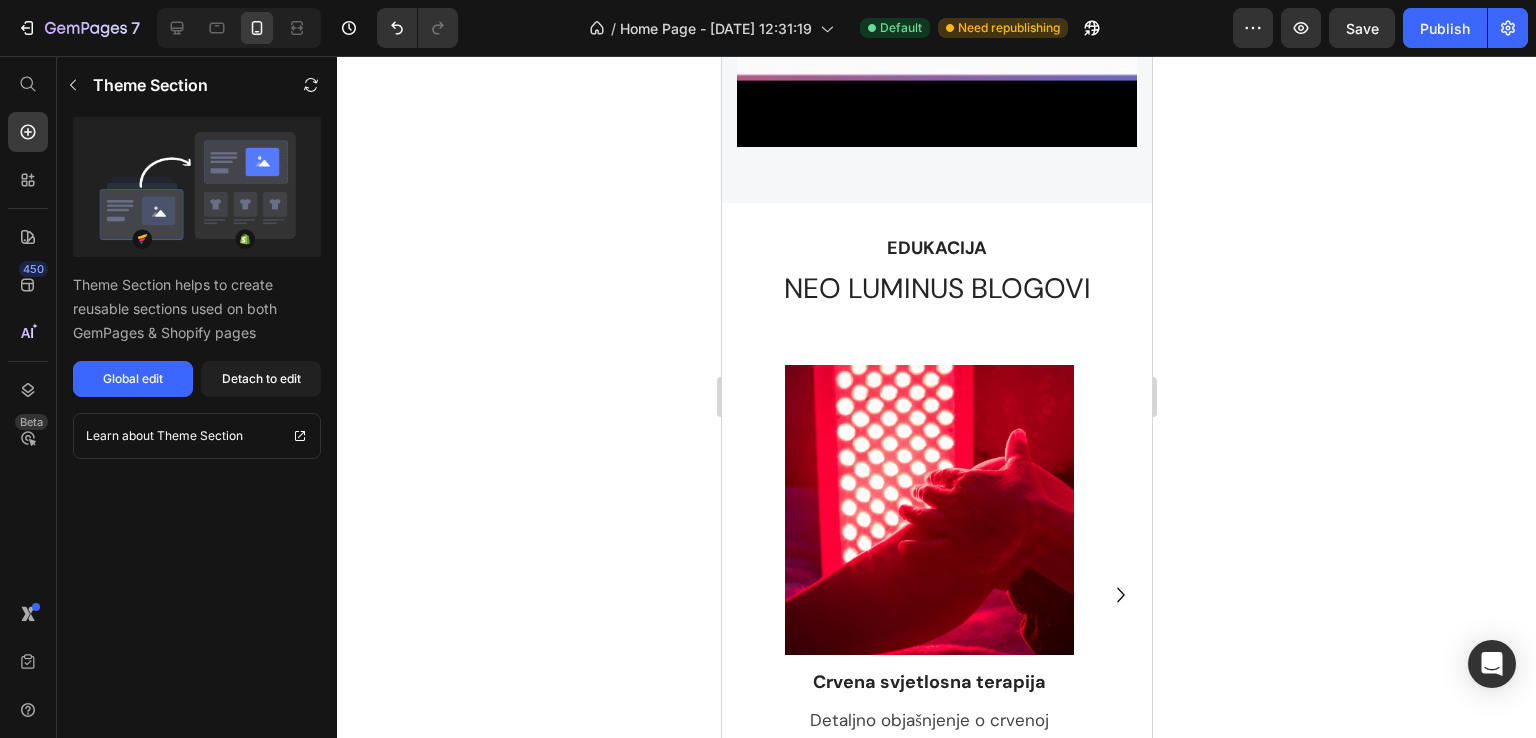 scroll, scrollTop: 3742, scrollLeft: 0, axis: vertical 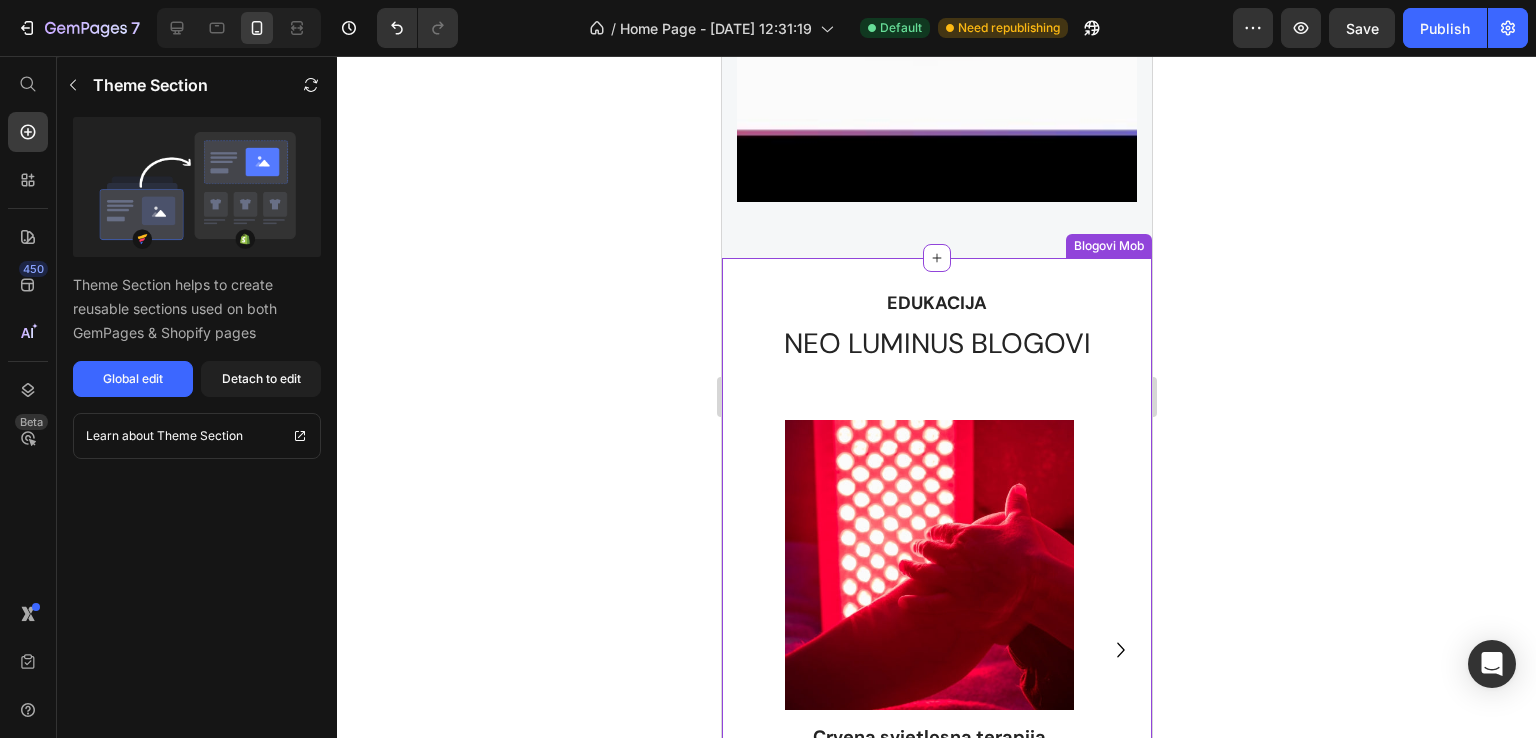 click on "EDUKACIJA Text Block NEO LUMINUS BLOGOVI Heading
Image Crvena svjetlosna terapija Text block Detaljno objašnjenje o crvenoj svjetlosnoj terapiji Text block Više detalja Button Image Blisko-infracrvena terapija Text block Naučite kako vam ova terapija može olakšati život Text block Više detalja Button Image Crvena svj. terapija za leđa Text block Bolna leđa? Sve što trebate znati nalazi se u našem blogu Text block Više detalja Button
Carousel Row Blogovi Mob" at bounding box center (936, 614) 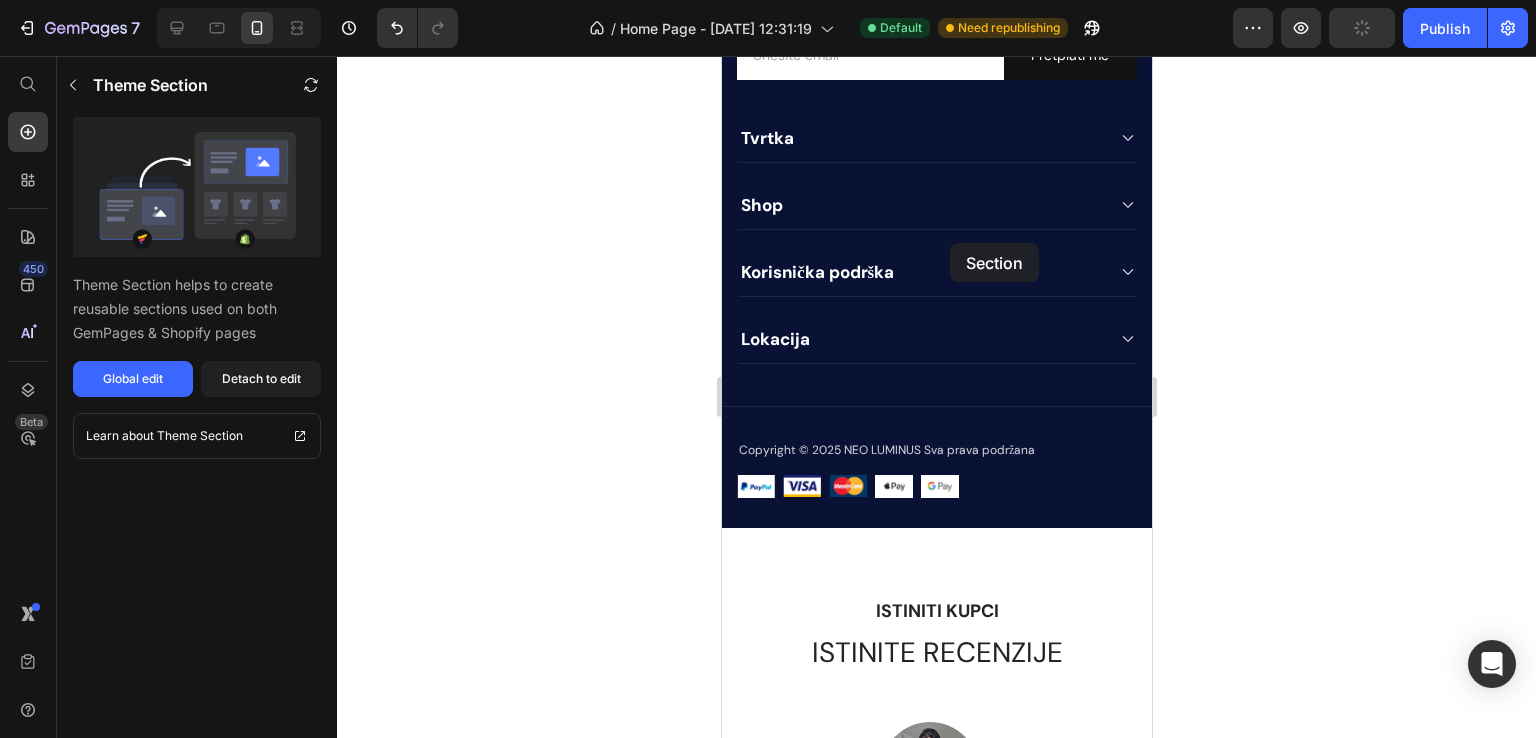scroll, scrollTop: 1584, scrollLeft: 0, axis: vertical 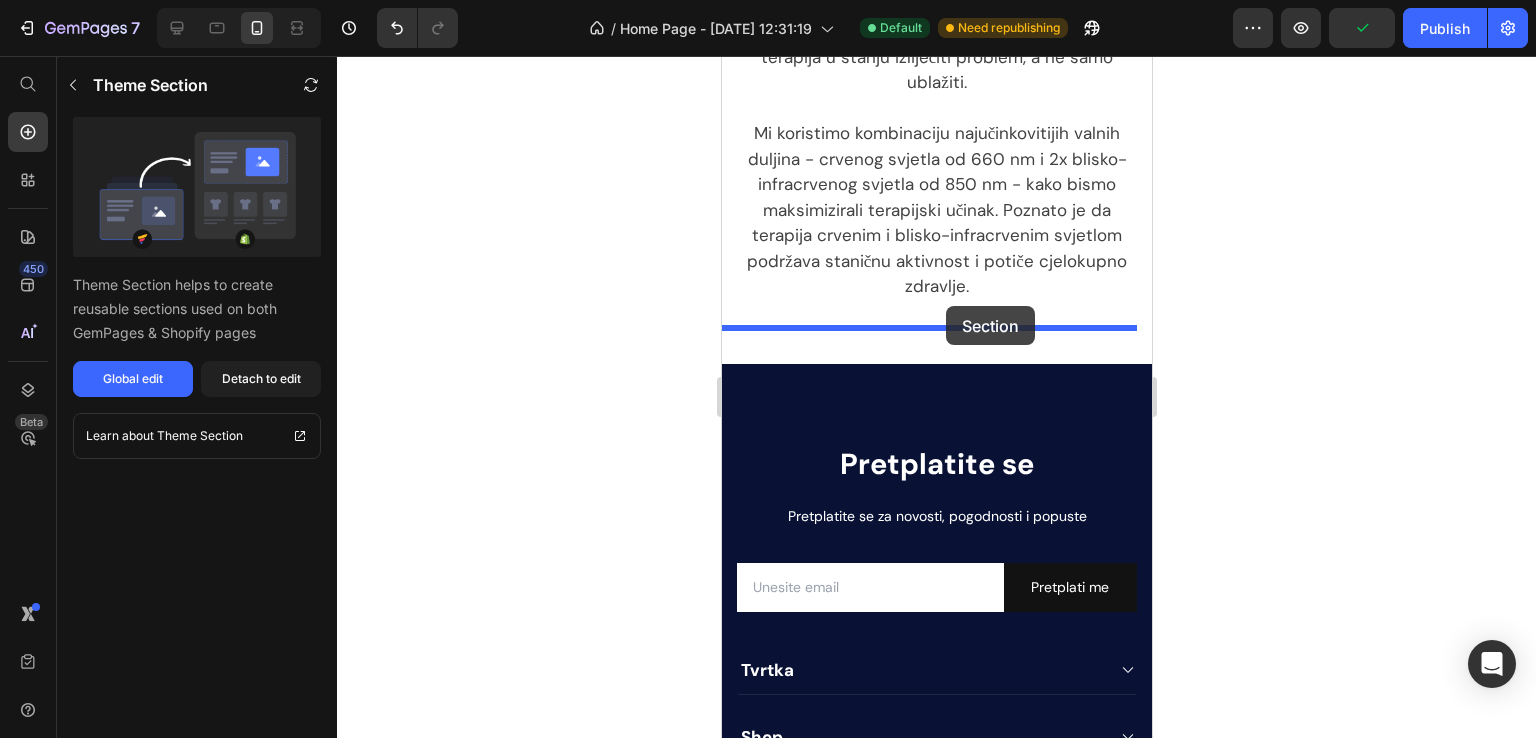 drag, startPoint x: 999, startPoint y: 216, endPoint x: 945, endPoint y: 306, distance: 104.95713 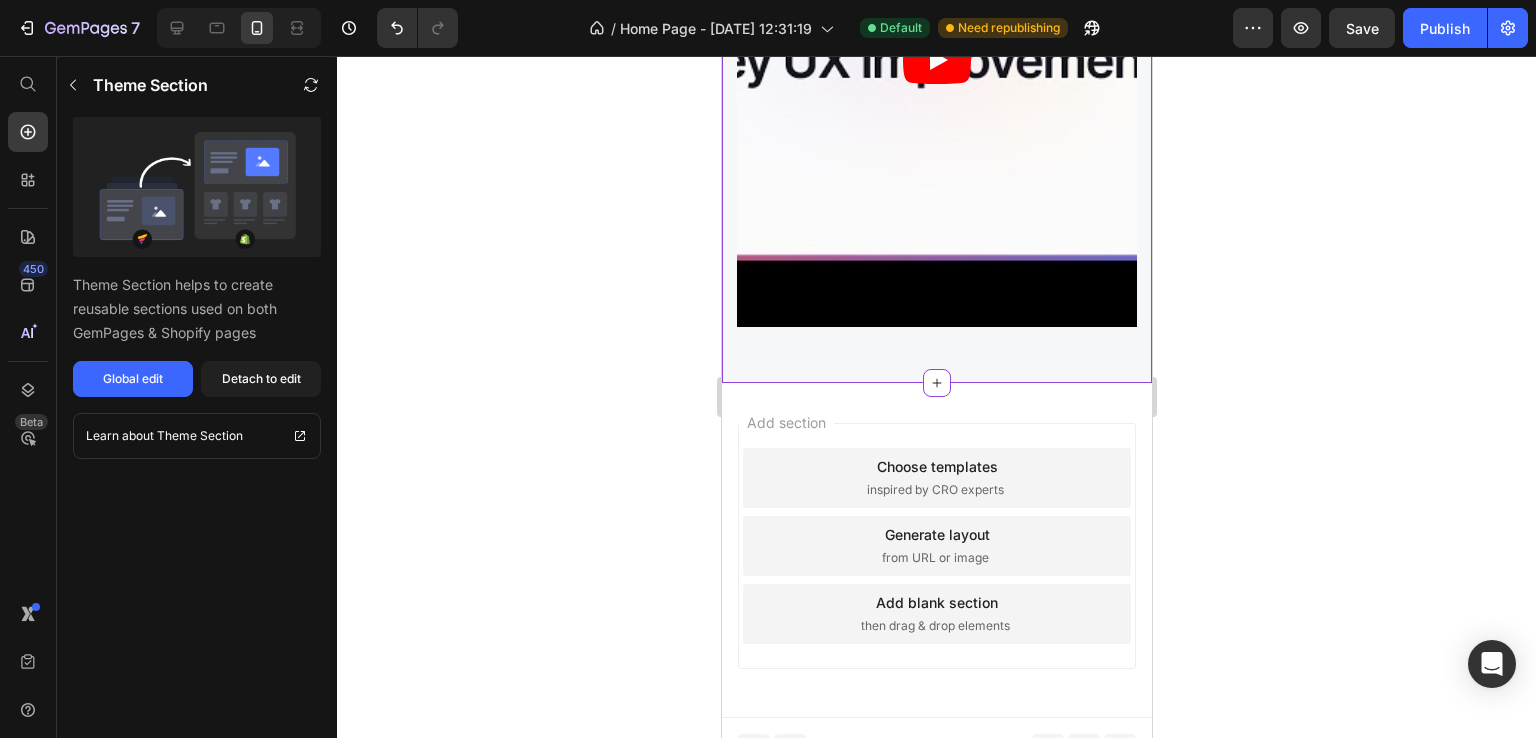 scroll, scrollTop: 3768, scrollLeft: 0, axis: vertical 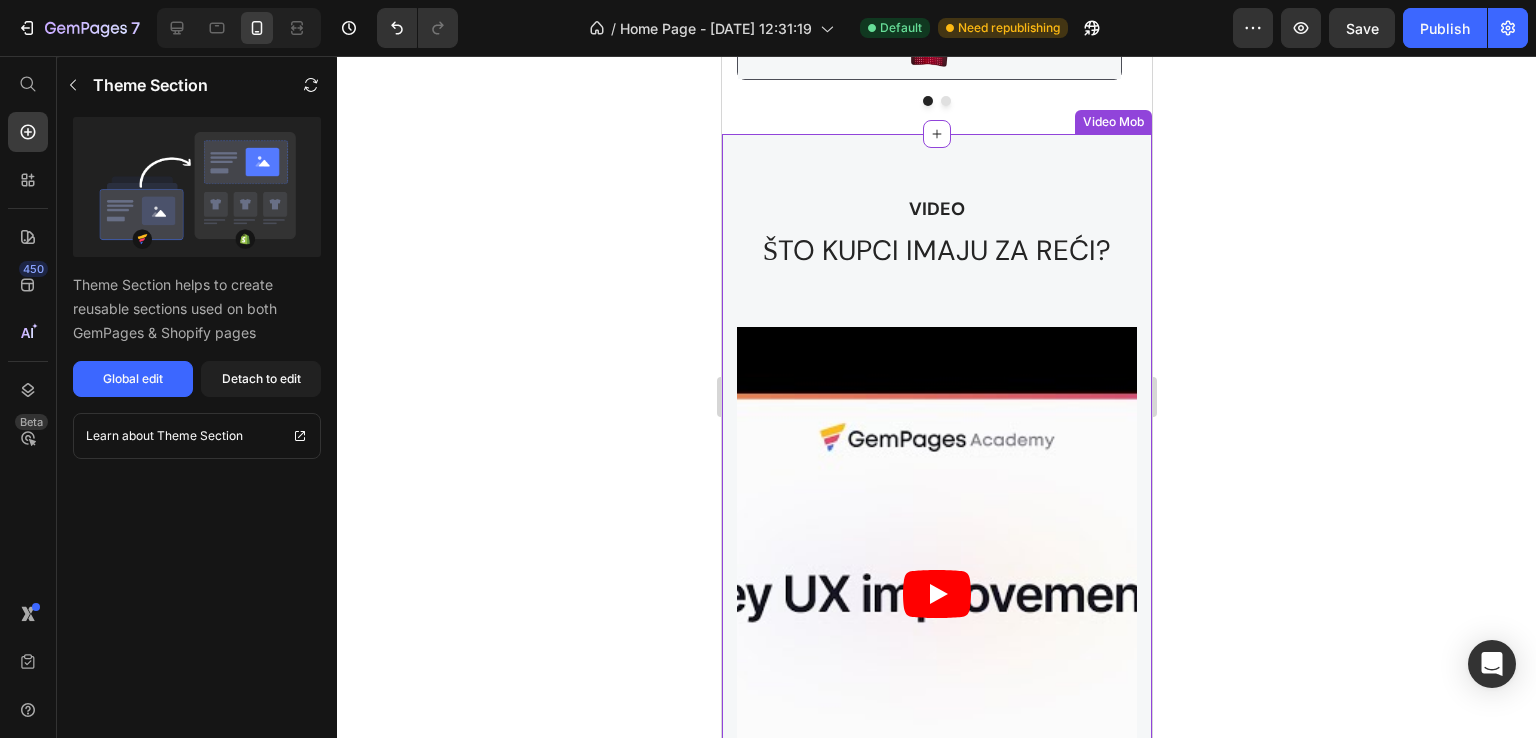 click on "VIDEO Text Block ŠTO KUPCI IMAJU ZA REĆI? Heading Video Video Mob" at bounding box center [936, 525] 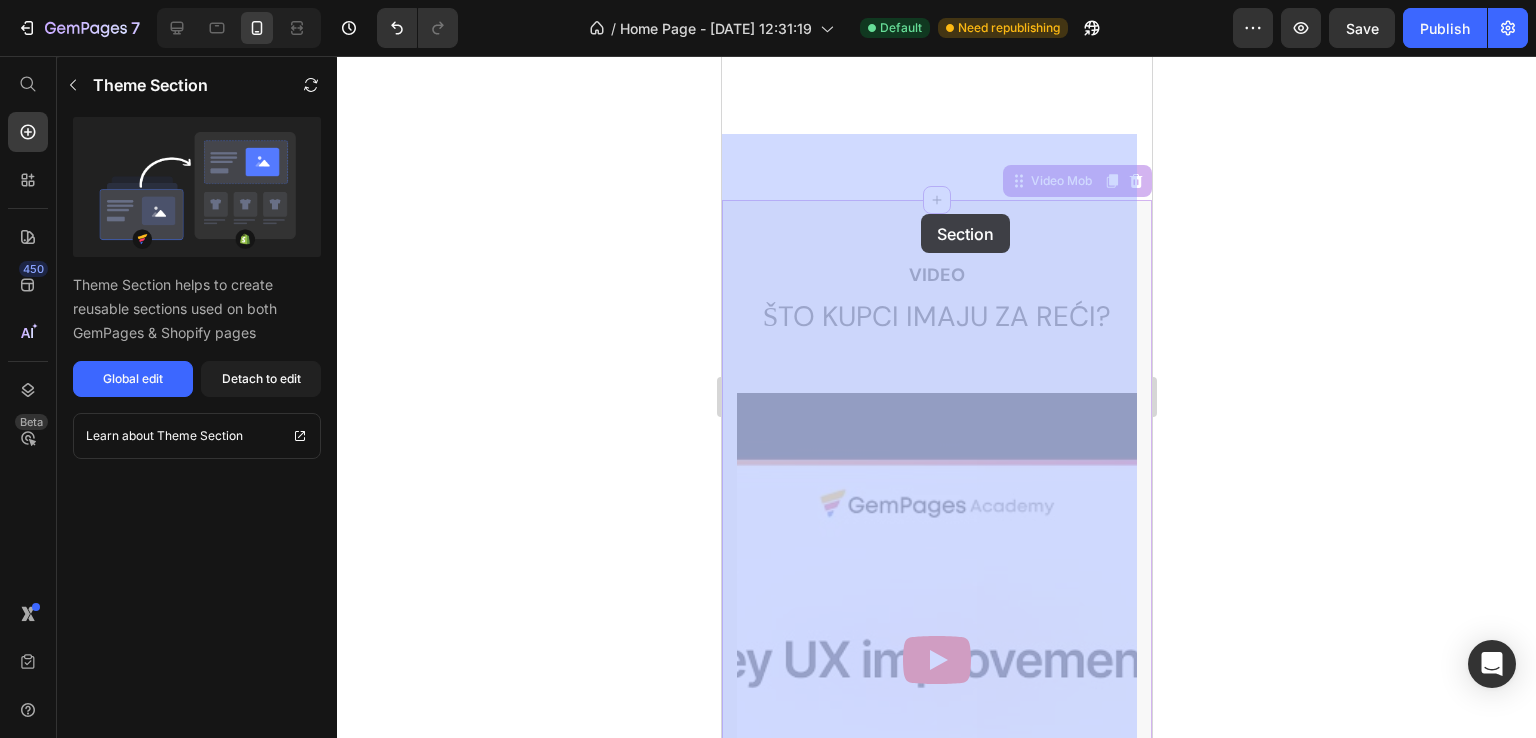 scroll, scrollTop: 1492, scrollLeft: 0, axis: vertical 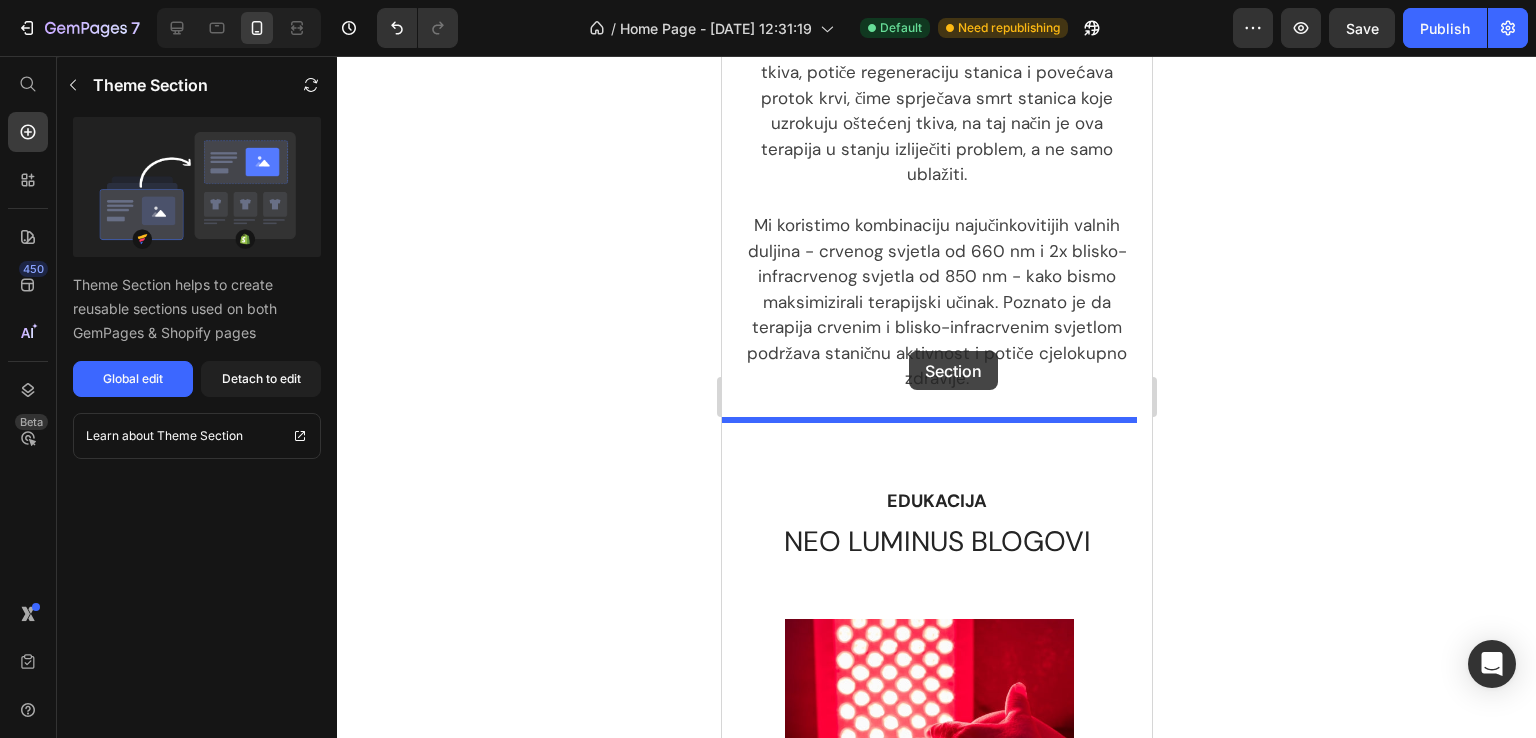 drag, startPoint x: 1005, startPoint y: 115, endPoint x: 904, endPoint y: 345, distance: 251.19913 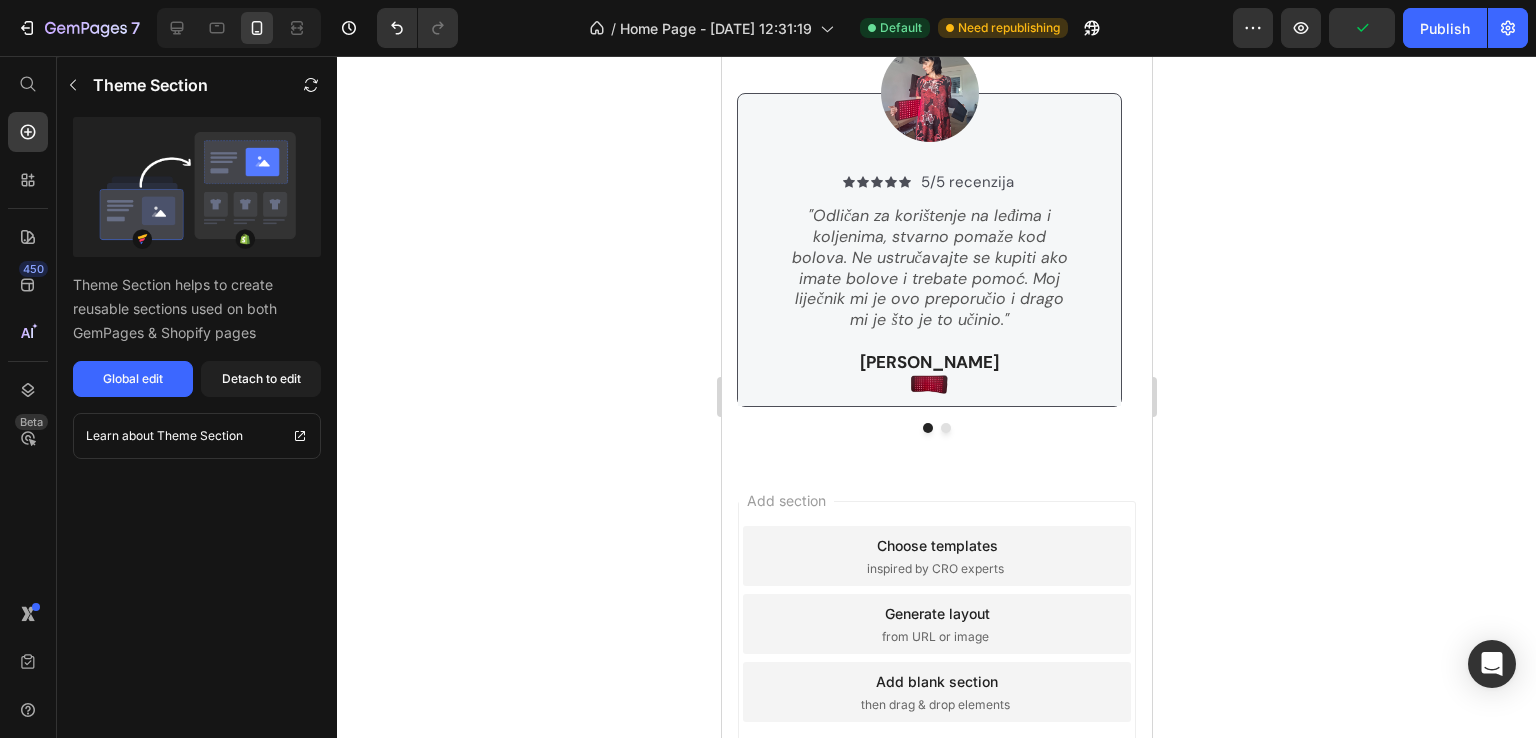 scroll, scrollTop: 3796, scrollLeft: 0, axis: vertical 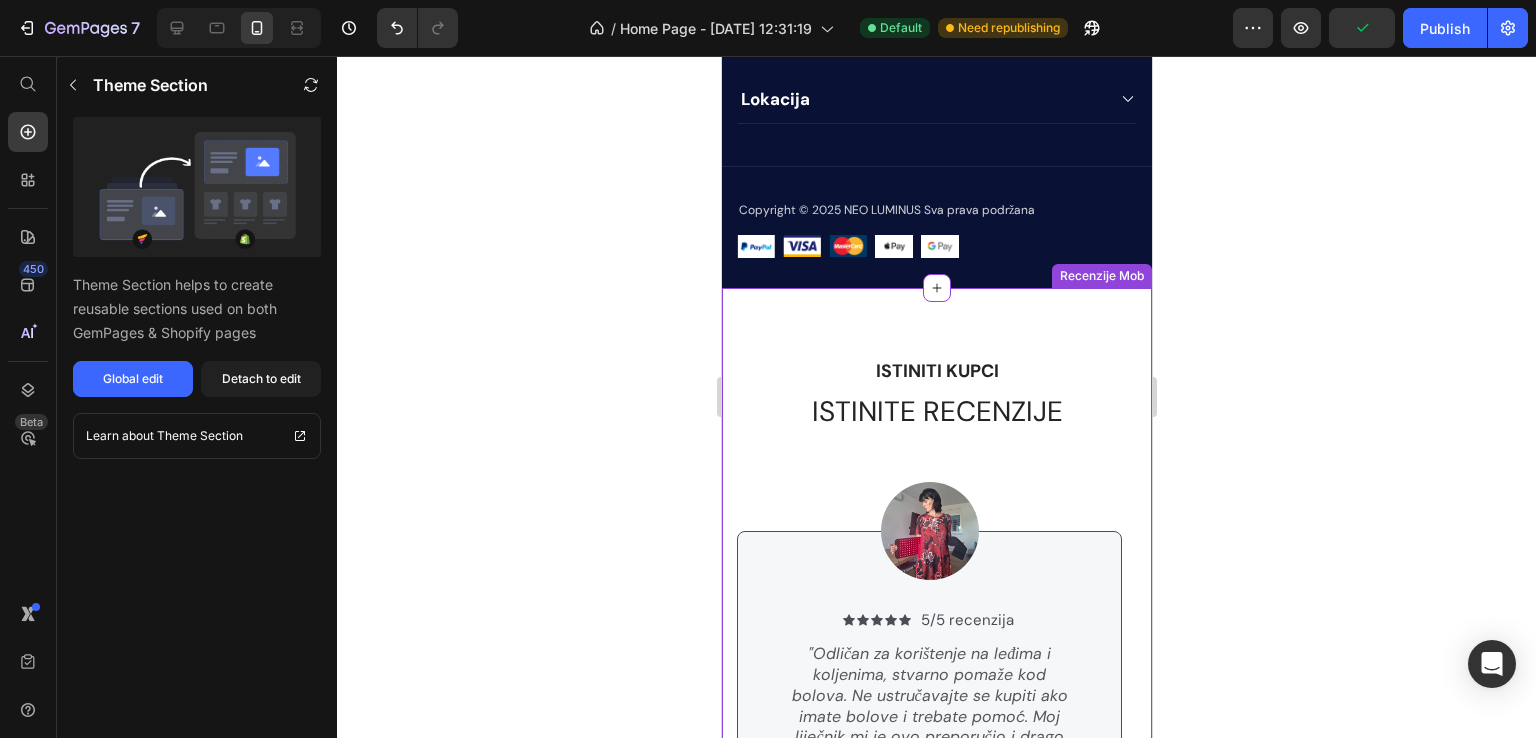 click on "ISTINITI KUPCI Text Block ISTINITE RECENZIJE Heading Image Icon Icon Icon Icon Icon Icon List 5/5 recenzija Text Block Row " Odličan za korištenje na leđima i koljenima, stvarno pomaže kod bolova. Ne ustručavajte se kupiti ako imate bolove i trebate pomoć. Moj liječnik mi je ovo preporučio i drago mi je što je to učinio." Text Block [PERSON_NAME]. Text Block Image Row Row Image Icon Icon Icon Icon Icon Icon List 5/5 recenzija Text Block Row "Moj NEO LUMINUS Pojas me doslovno spasio! Koristim ga svaki dan ujutro i navečer za moja bolna koljena. Odlična korisnička služba takođjer, uvijek dostupni i rado odgovaraju a sva moja ptanja." Text Block [PERSON_NAME]. Text Block Image Row Row Carousel Recenzije Mob" at bounding box center (936, 594) 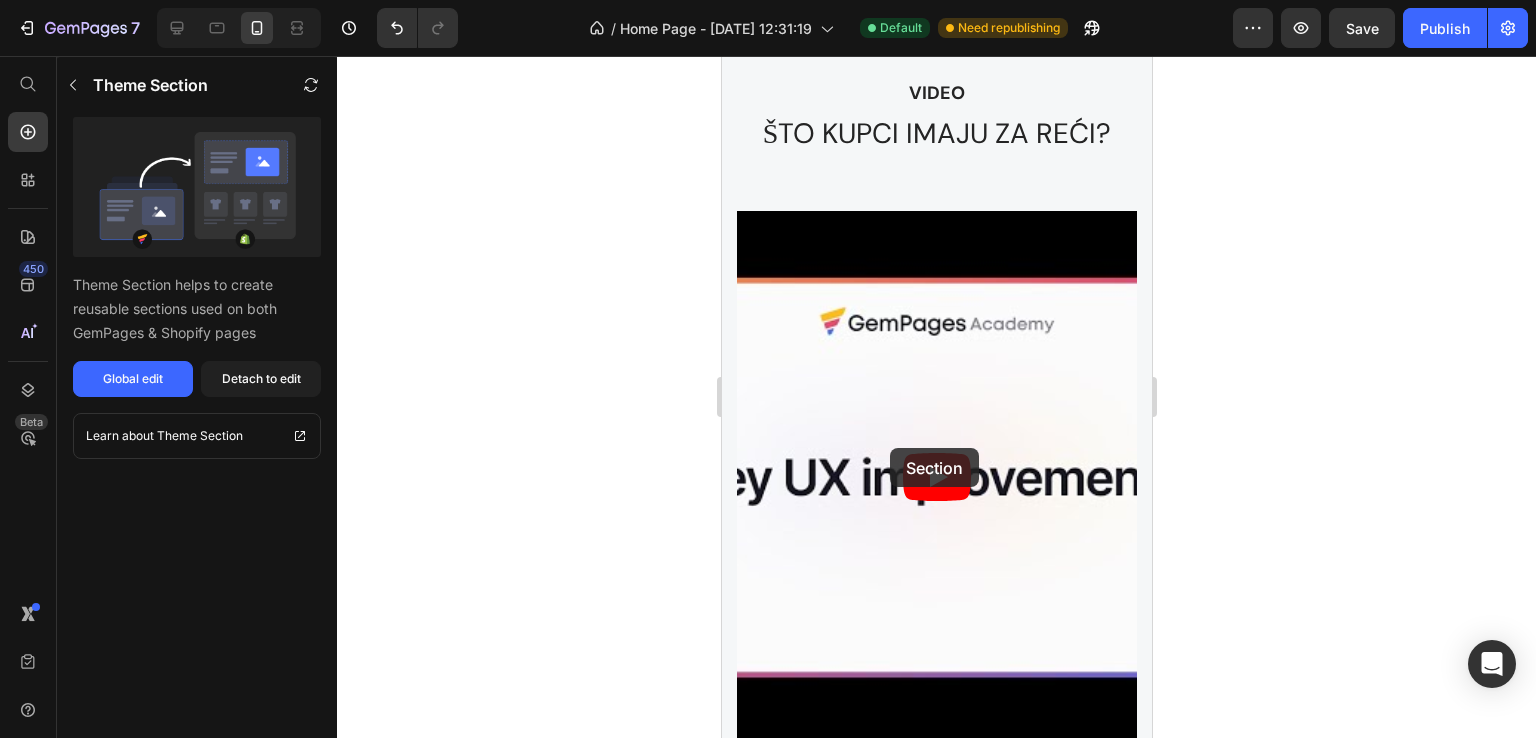 scroll, scrollTop: 2196, scrollLeft: 0, axis: vertical 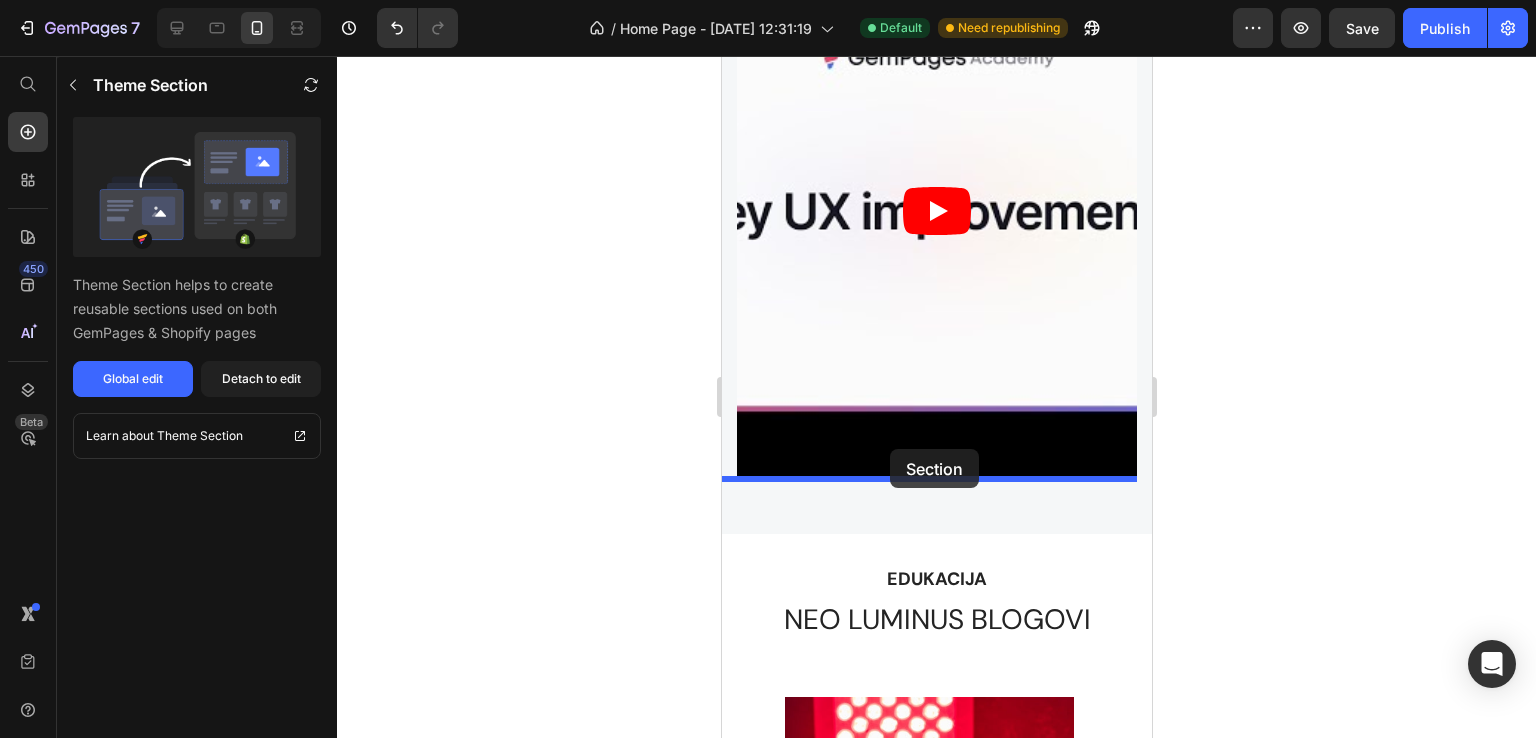 drag, startPoint x: 975, startPoint y: 271, endPoint x: 889, endPoint y: 449, distance: 197.68661 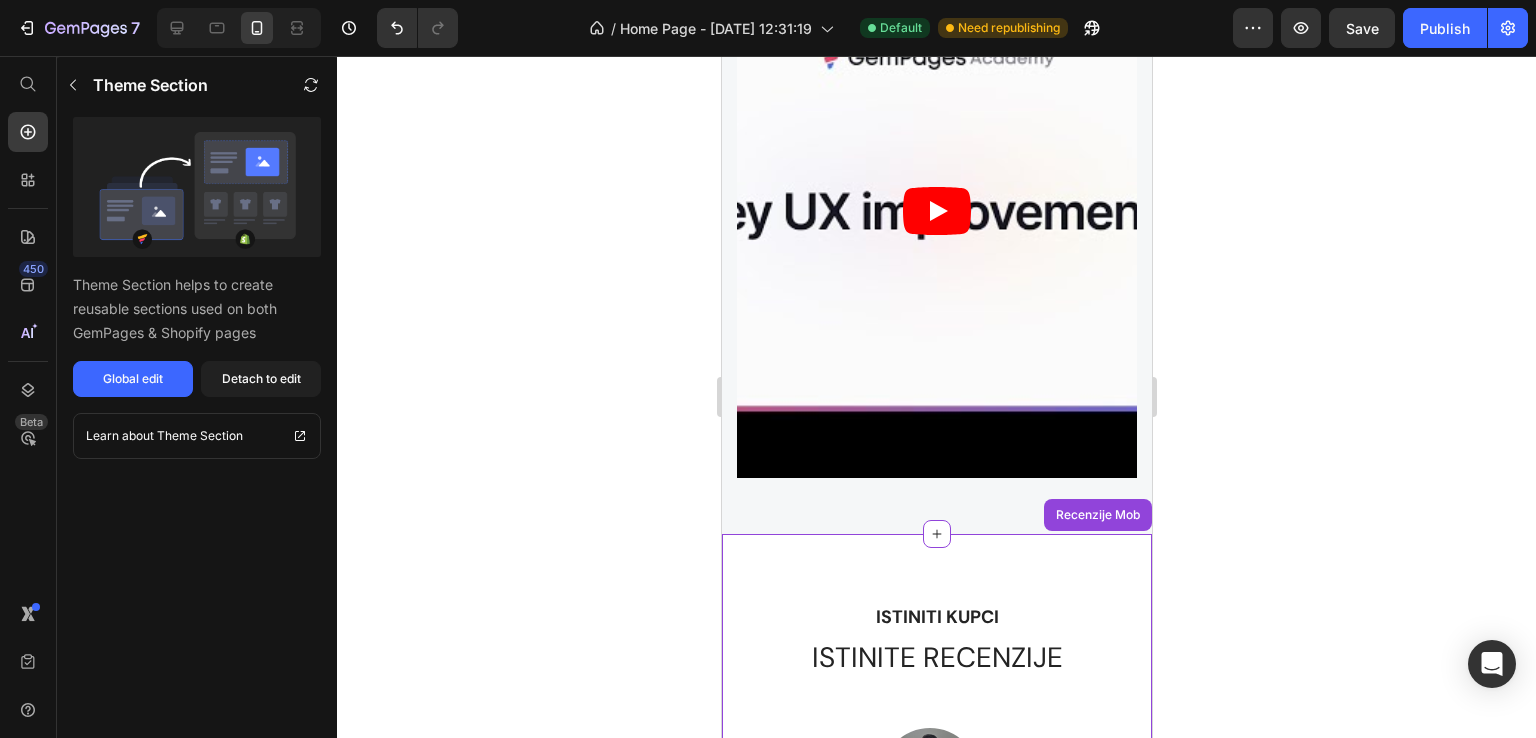 click 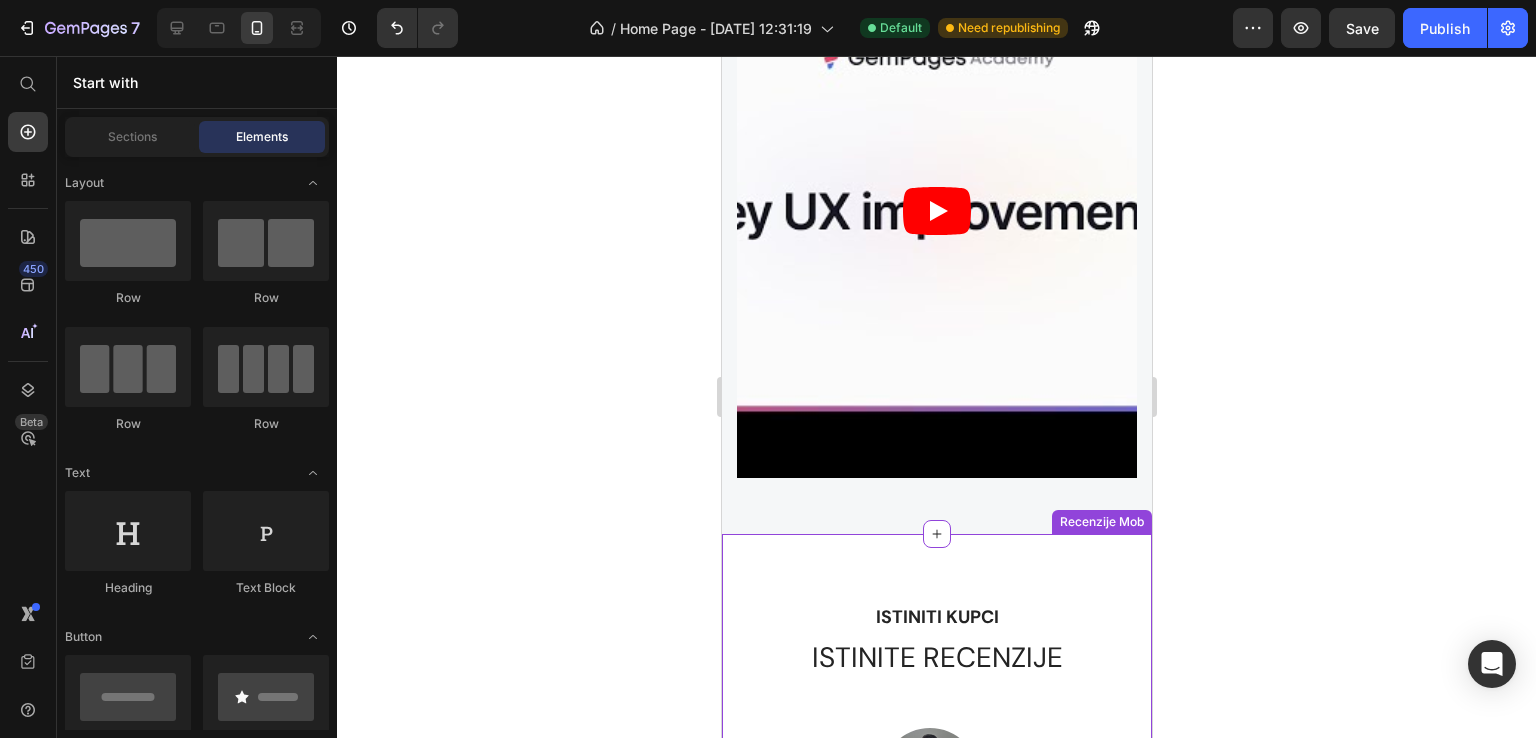 scroll, scrollTop: 1065, scrollLeft: 0, axis: vertical 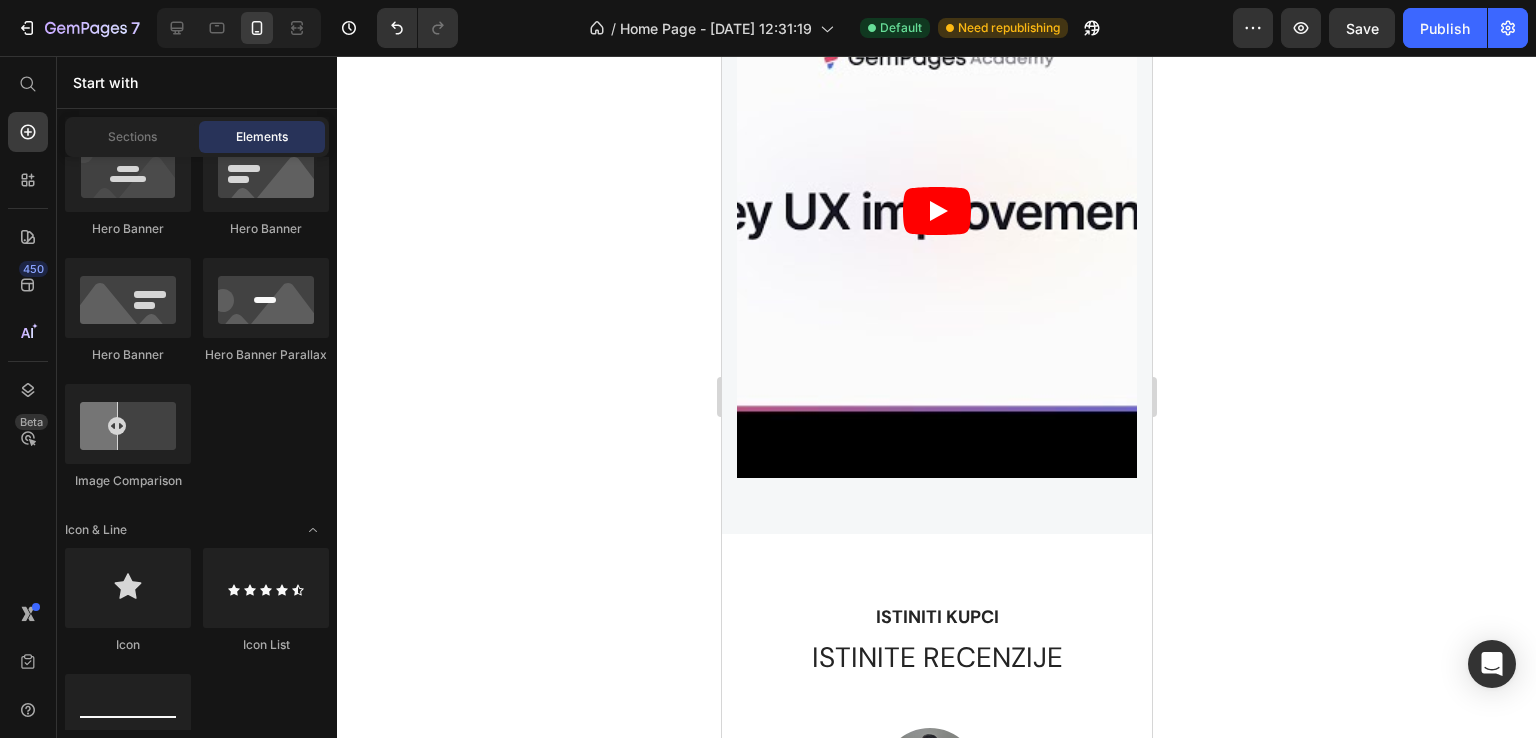 click 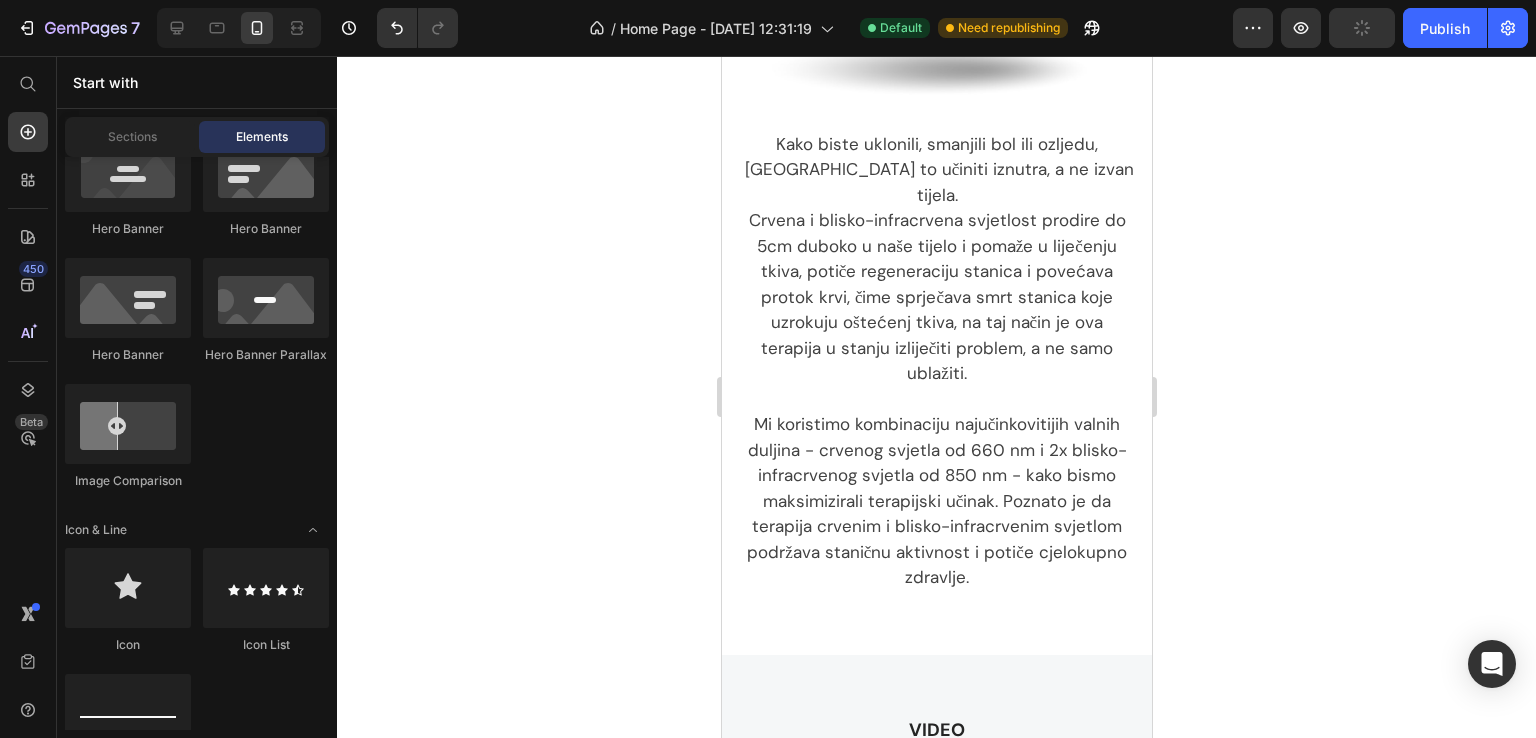 scroll, scrollTop: 1405, scrollLeft: 0, axis: vertical 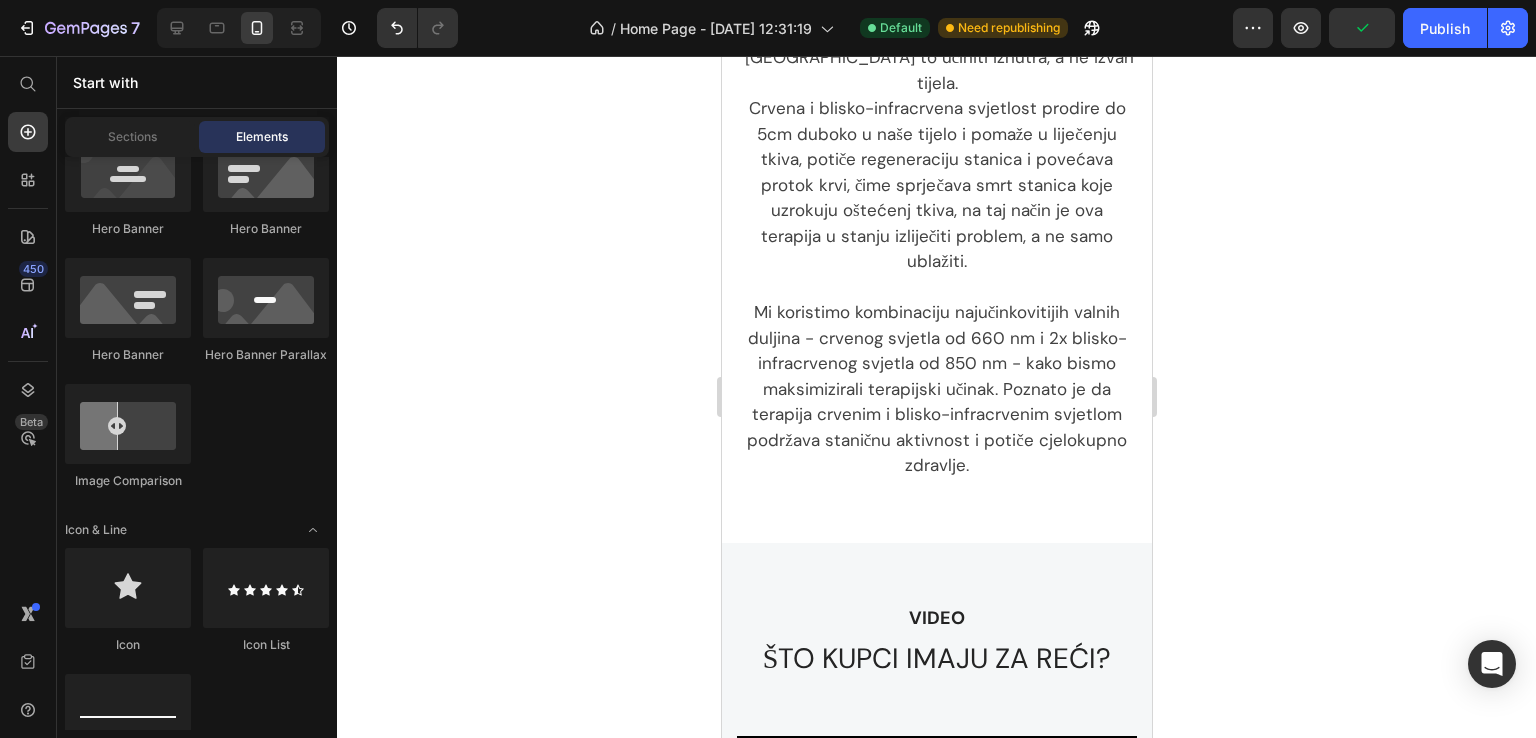drag, startPoint x: 1138, startPoint y: 397, endPoint x: 1875, endPoint y: 369, distance: 737.5317 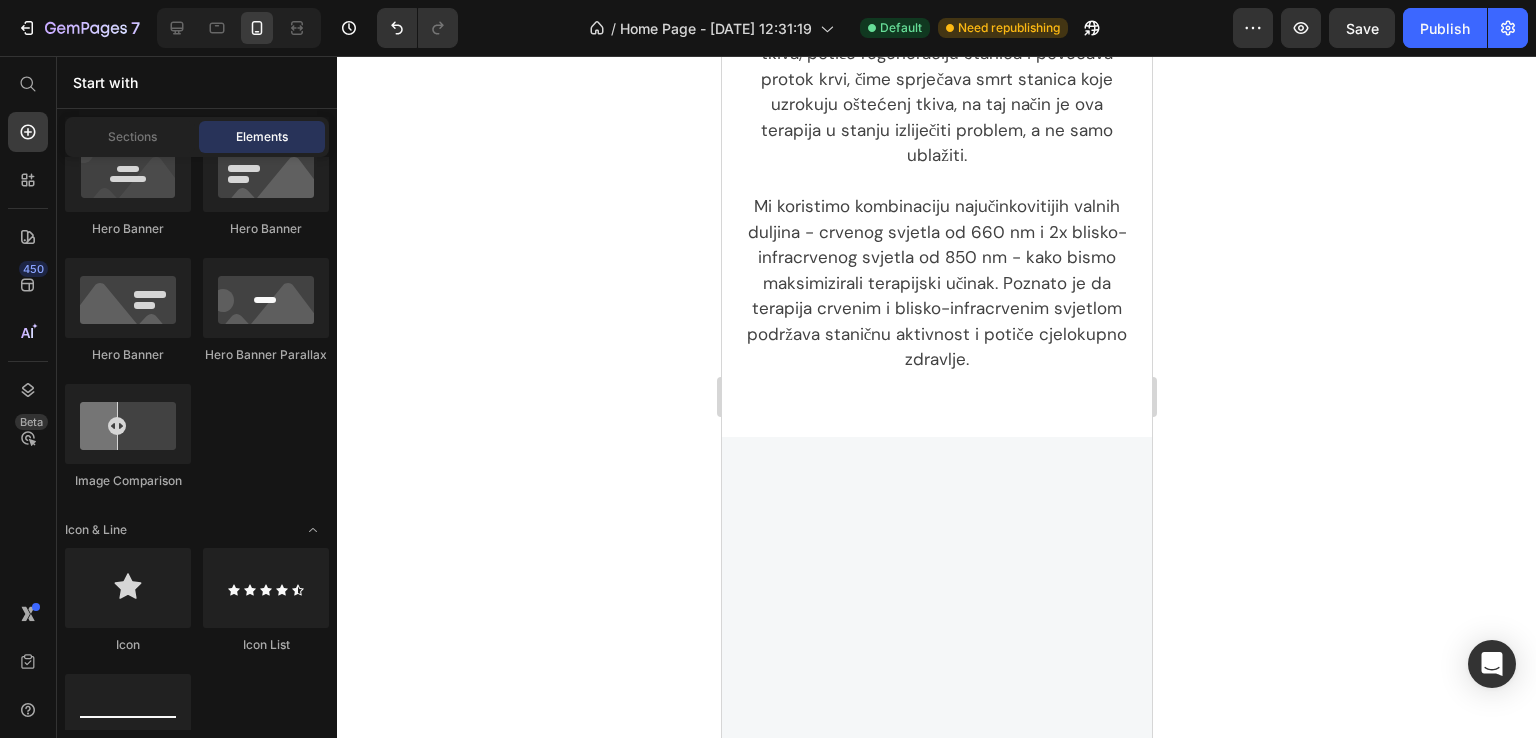 scroll, scrollTop: 0, scrollLeft: 0, axis: both 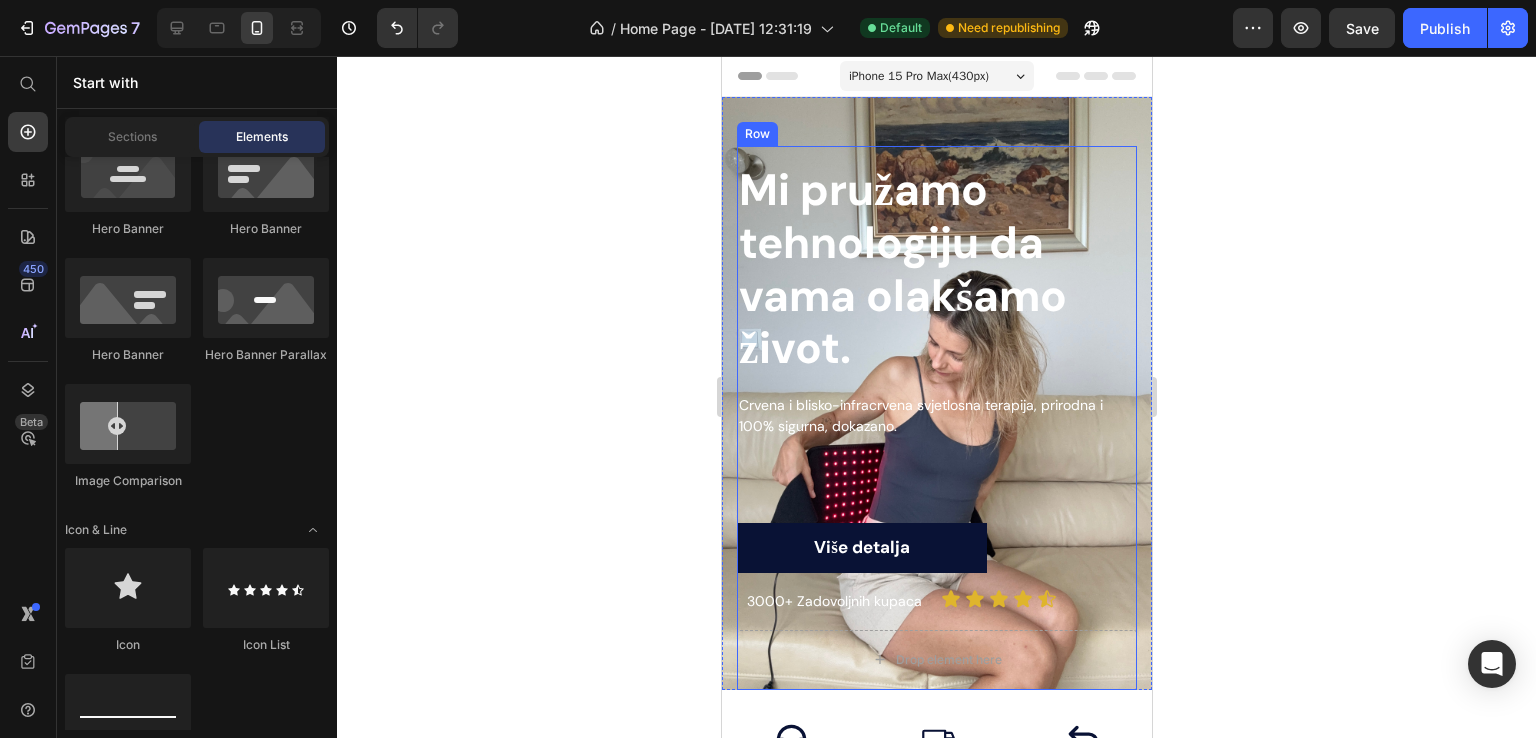 click on "Više detalja" at bounding box center [861, 548] 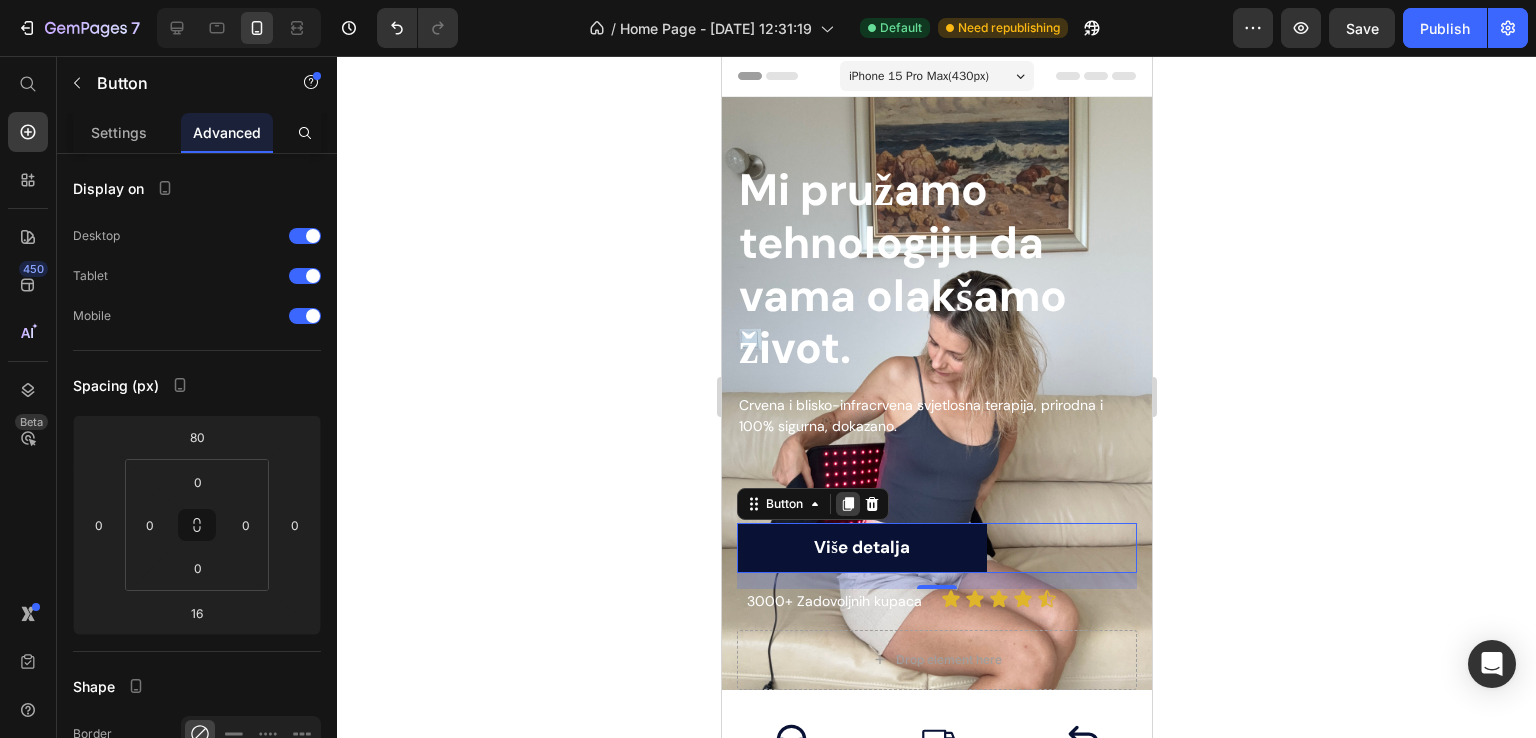 click 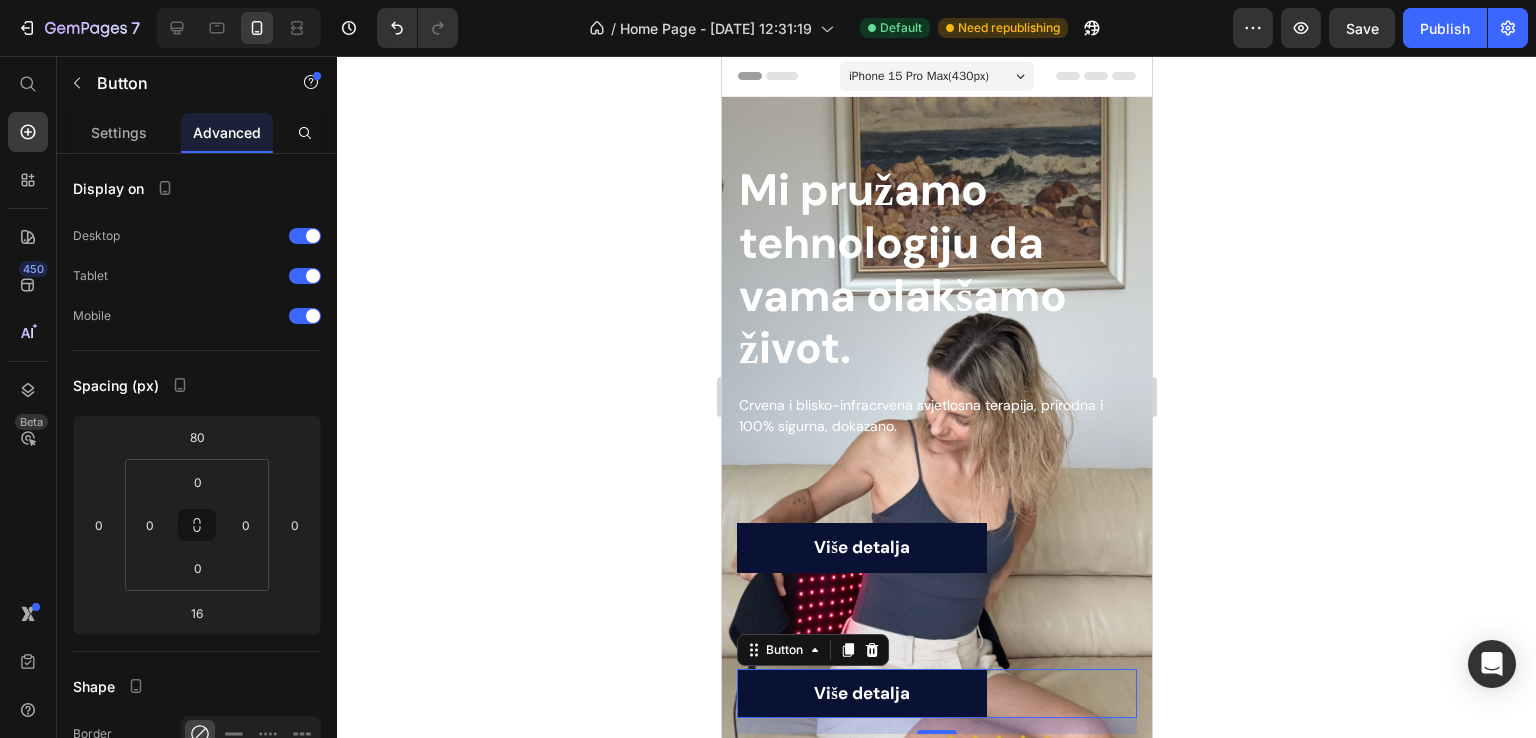 scroll, scrollTop: 266, scrollLeft: 0, axis: vertical 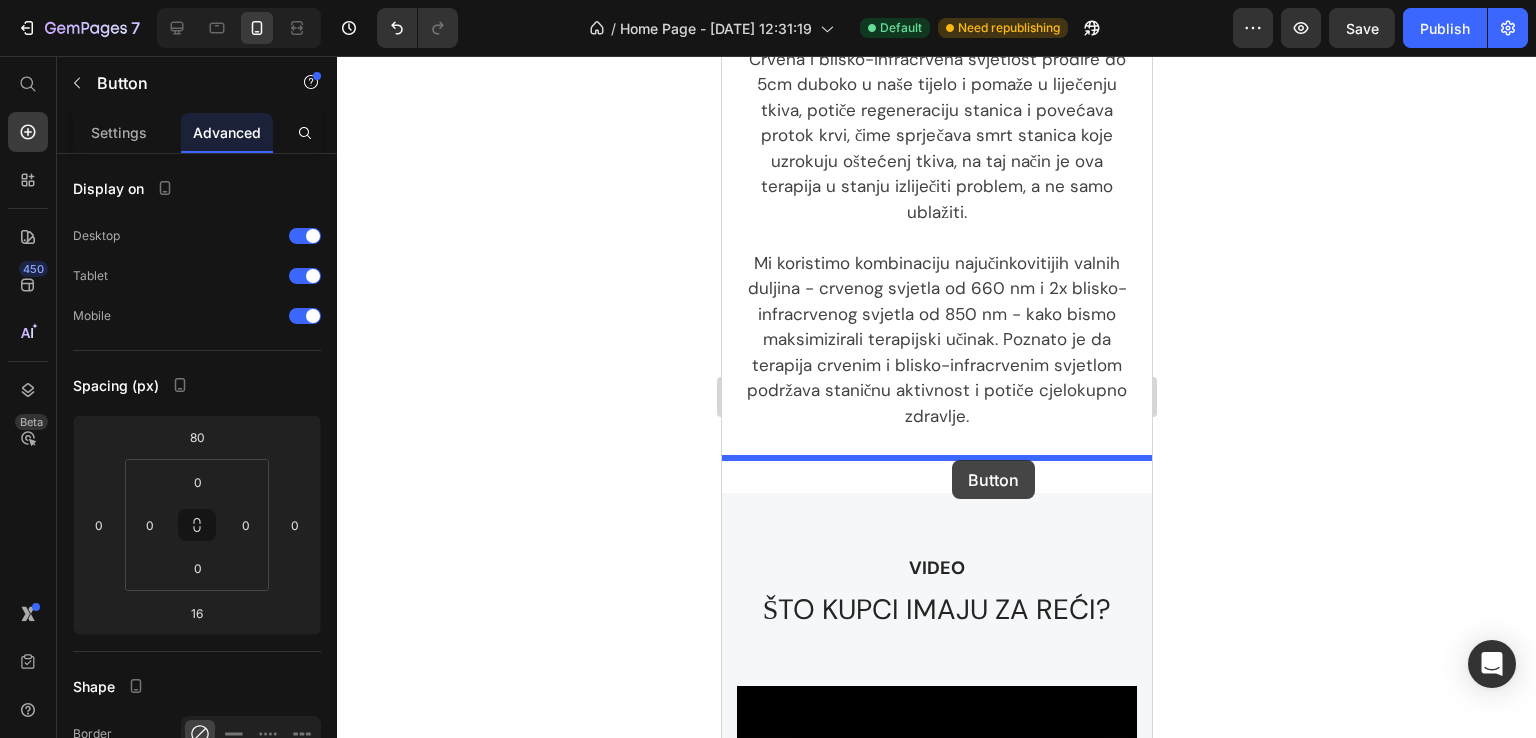 drag, startPoint x: 749, startPoint y: 384, endPoint x: 951, endPoint y: 460, distance: 215.824 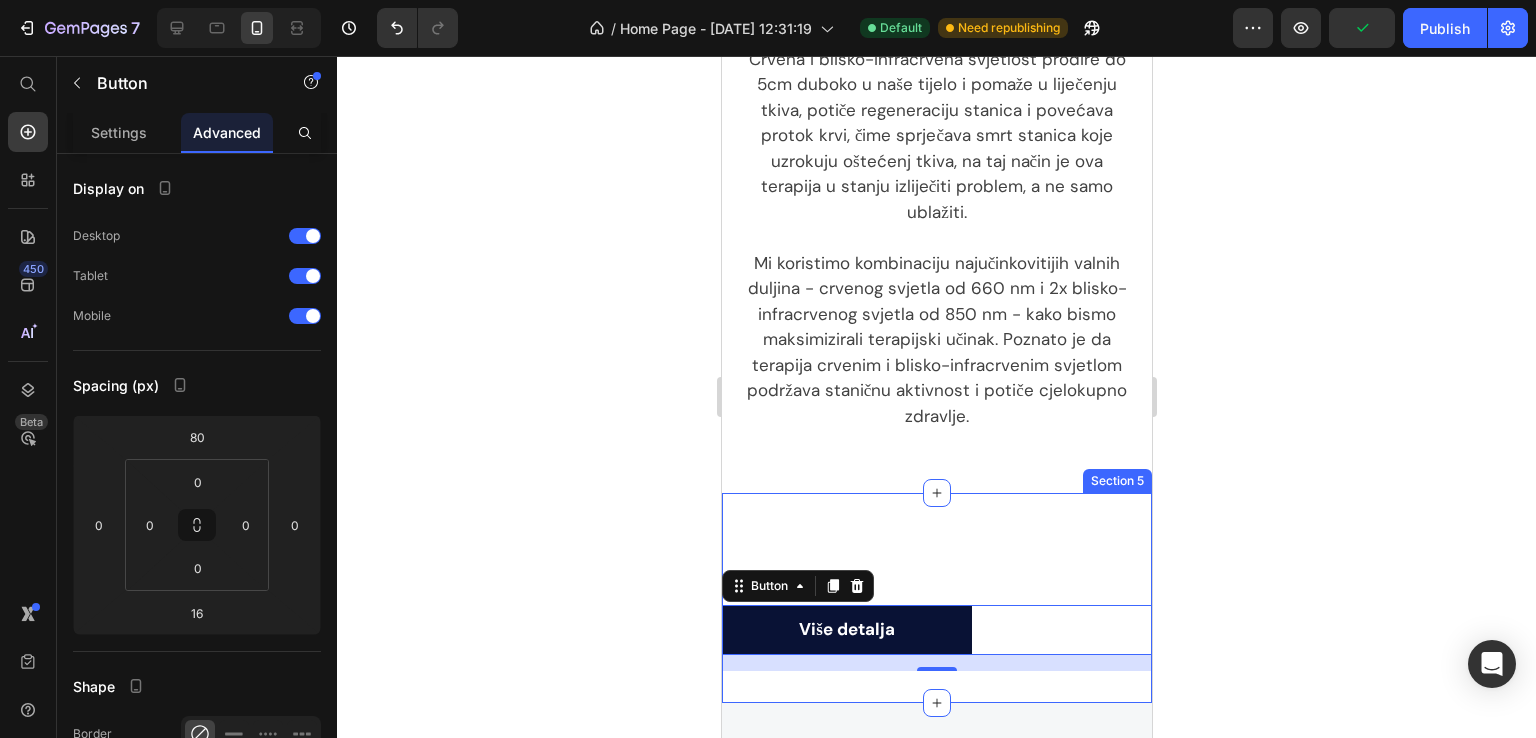 click on "Više detalja Button   16" at bounding box center (936, 598) 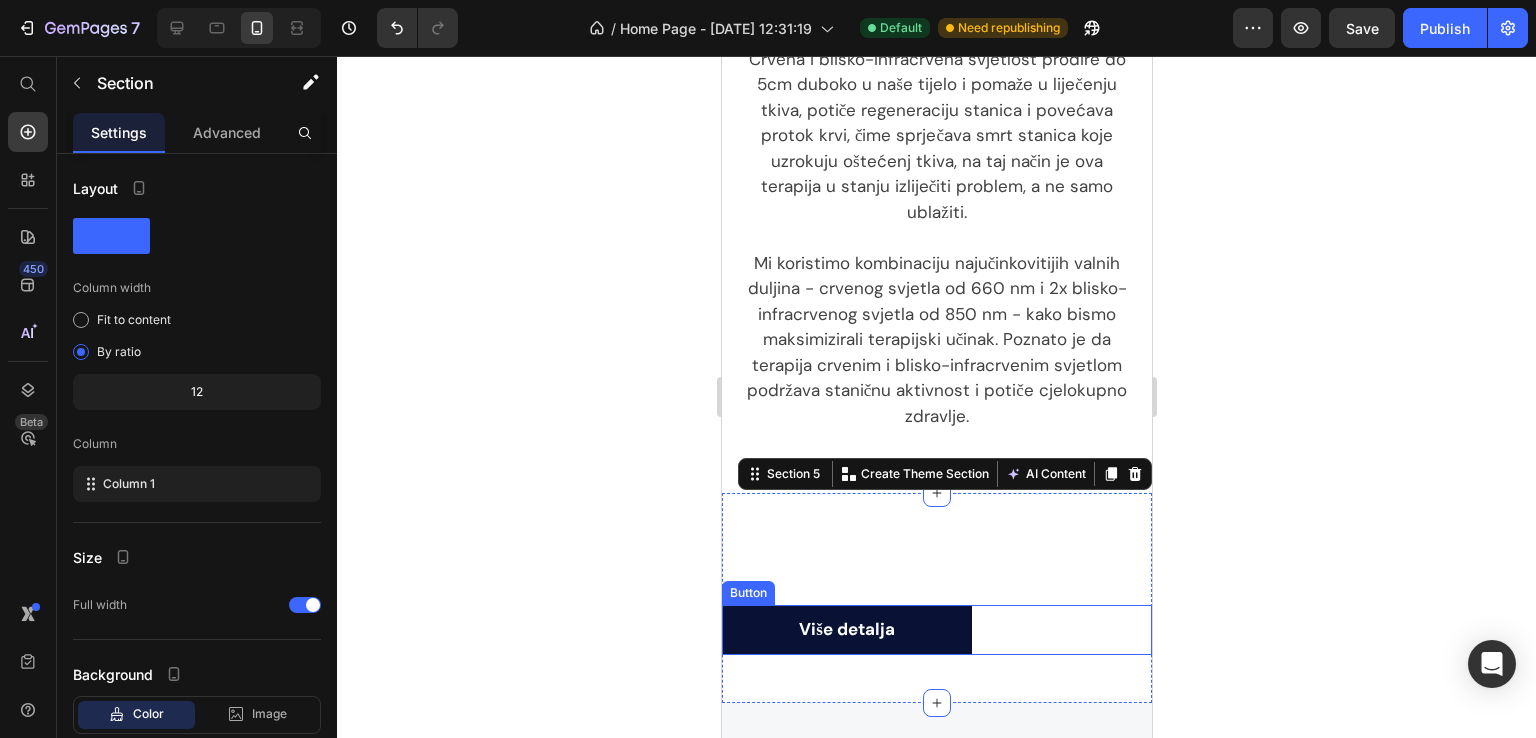 click on "Više detalja" at bounding box center [846, 630] 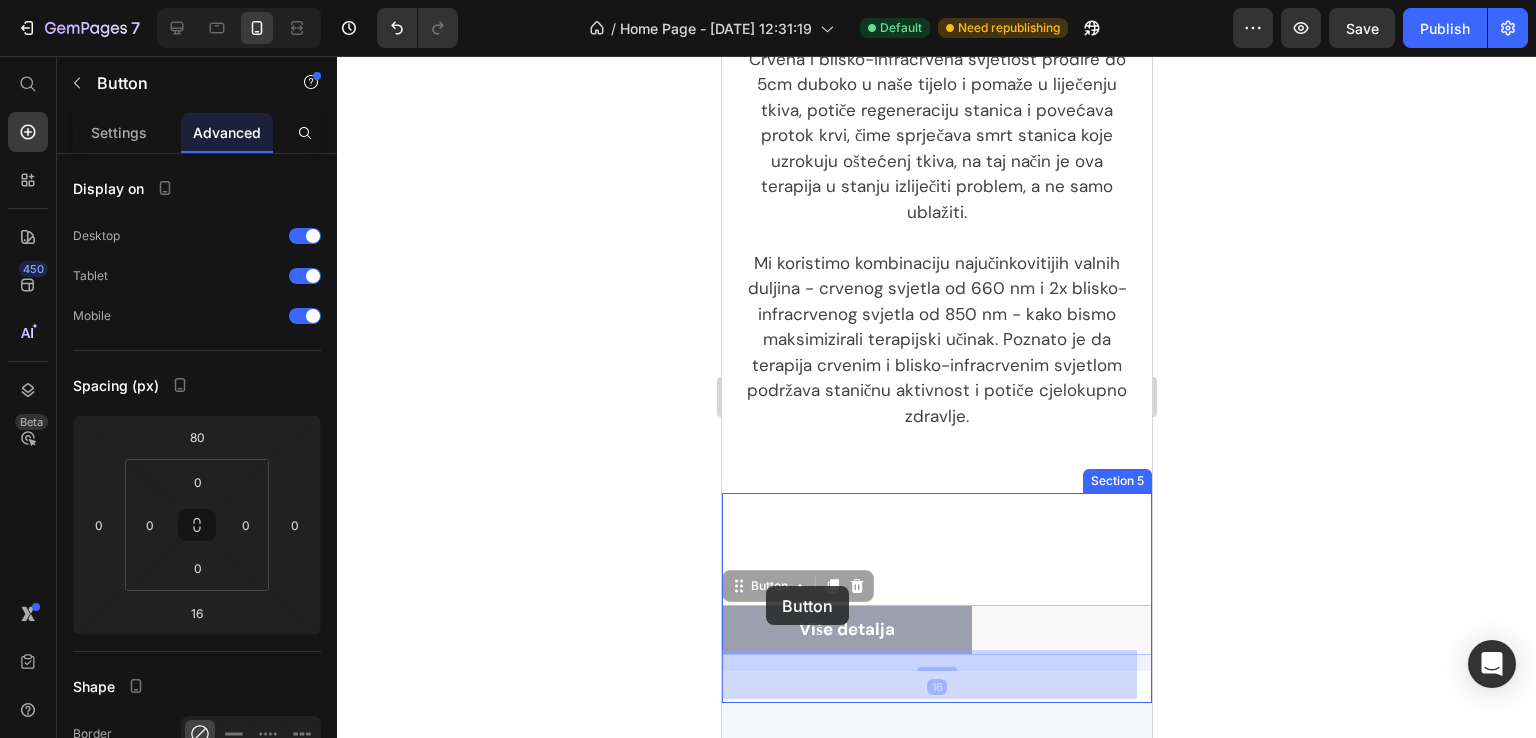 drag, startPoint x: 730, startPoint y: 557, endPoint x: 765, endPoint y: 586, distance: 45.453274 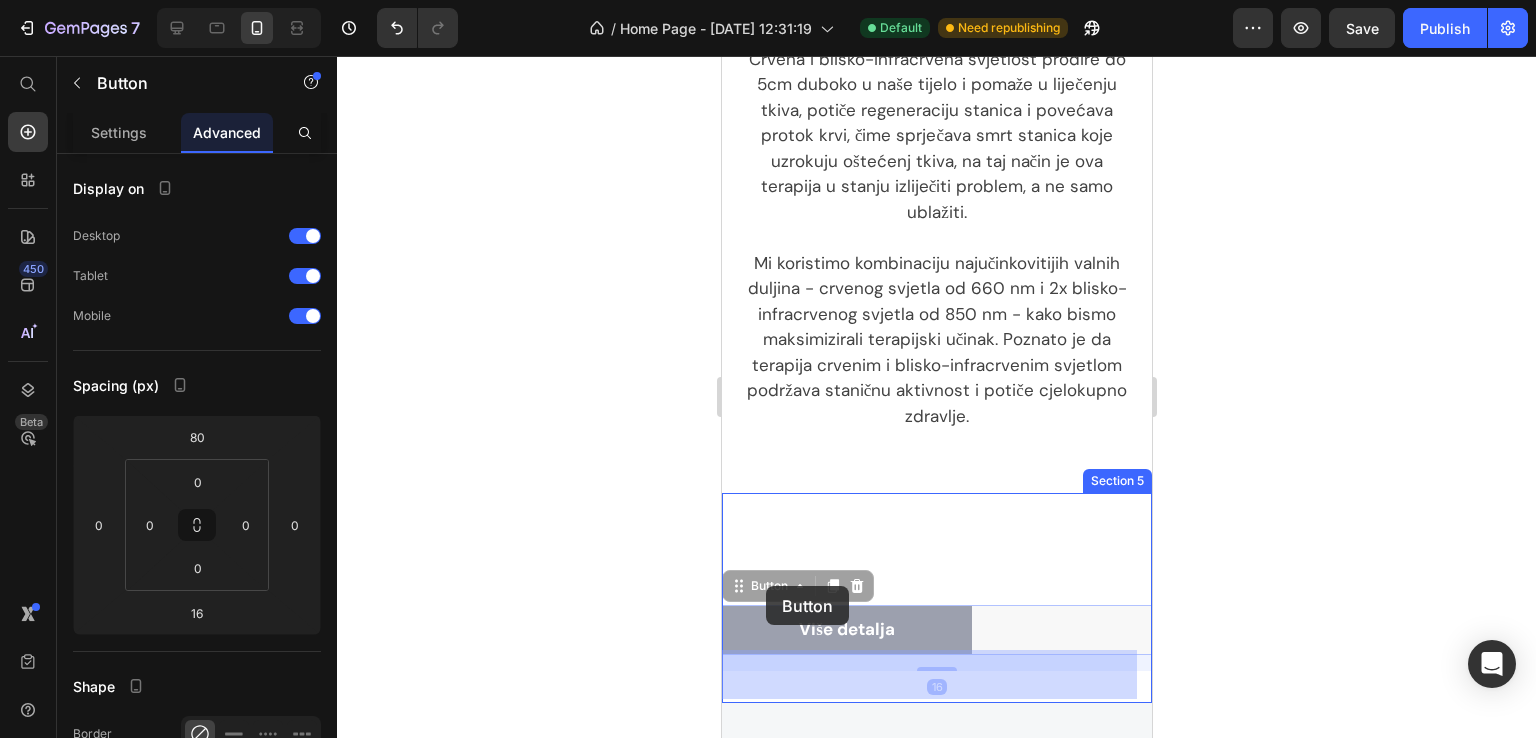 click on "iPhone [DATE] Max  ( 430 px) iPhone 13 Mini iPhone [DATE] iPhone [DATE] Max iPhone [DATE] Max Pixel 7 Galaxy S8+ Galaxy S20 Ultra iPad Mini iPad Air iPad Pro Header Mi pružamo tehnologiju da vama olakšamo život. Heading Crvena i blisko-infracrvena svjetlosna terapija, prirodna i 100% sigurna, dokazano. Text block Više detalja Button 3000+ Zadovoljnih kupaca Text block Icon Icon Icon Icon Icon Icon List Row
Row Section 1 OBJAŠNJENJE Text Block KAKO JE OVA TERAPIJA TOLIKO DJELOTVORNA? Heading Image   Kako biste uklonili, smanjili bol ili ozljedu,  morate to učiniti iznutra, a ne izvan tijela. Crvena i blisko-infracrvena svjetlost prodire do 5cm duboko u naše tijelo i pomaže u liječenju tkiva, potiče regeneraciju stanica i povećava protok krvi, čime sprječava smrt stanica koje uzrokuju oštećenj tkiva, na taj način je ova terapija u stanju izliječiti problem, a ne samo ublažiti.   Text block Row Row 5 Razloga Mob Više detalja Button   16 Više detalja Button   16 Section 5" at bounding box center (936, 1167) 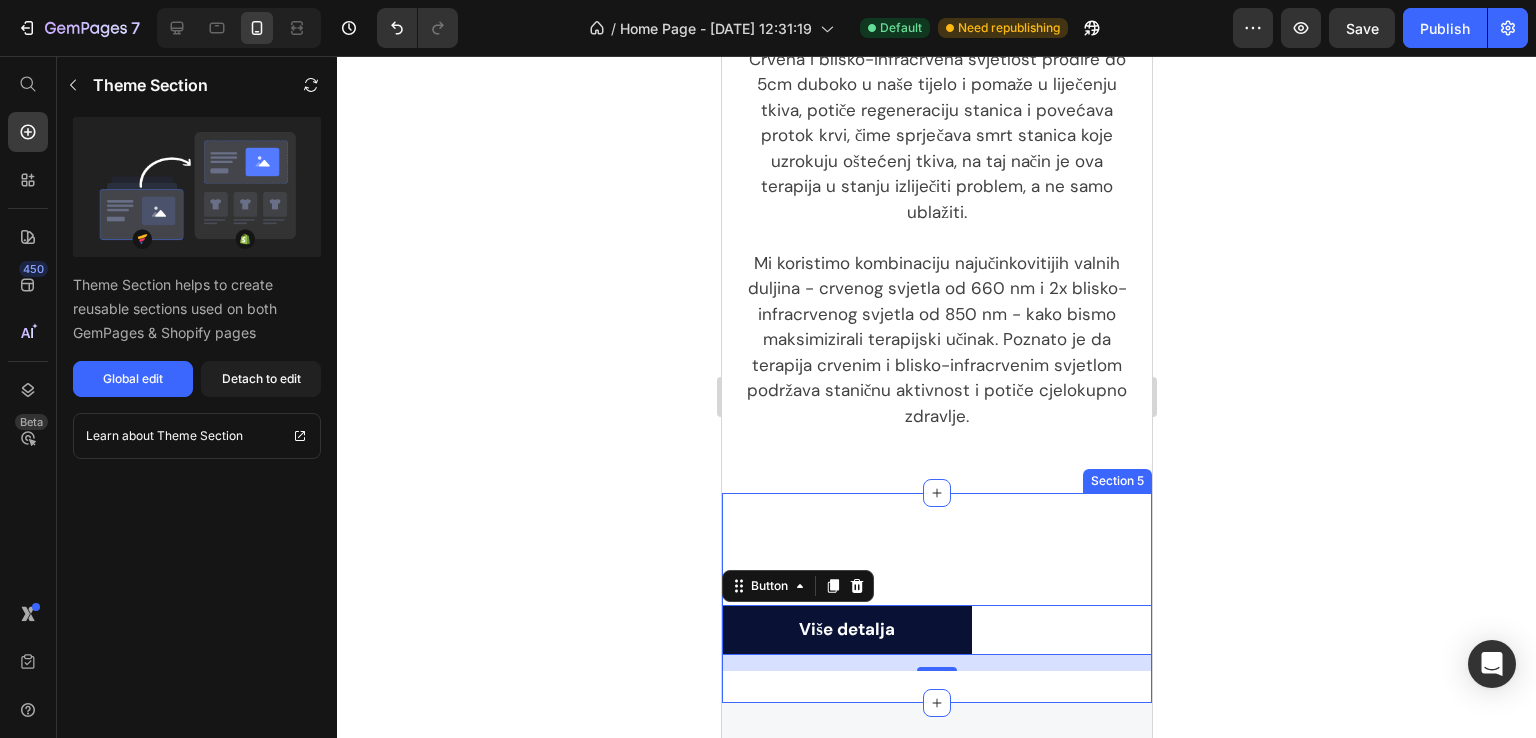 click on "Mi koristimo kombinaciju najučinkovitijih valnih duljina - crvenog svjetla od 660 nm i 2x blisko-infracrvenog svjetla od 850 nm - kako bismo maksimizirali terapijski učinak. Poznato je da terapija crvenim i blisko-infracrvenim svjetlom podržava staničnu aktivnost i potiče cjelokupno zdravlje." at bounding box center (936, 340) 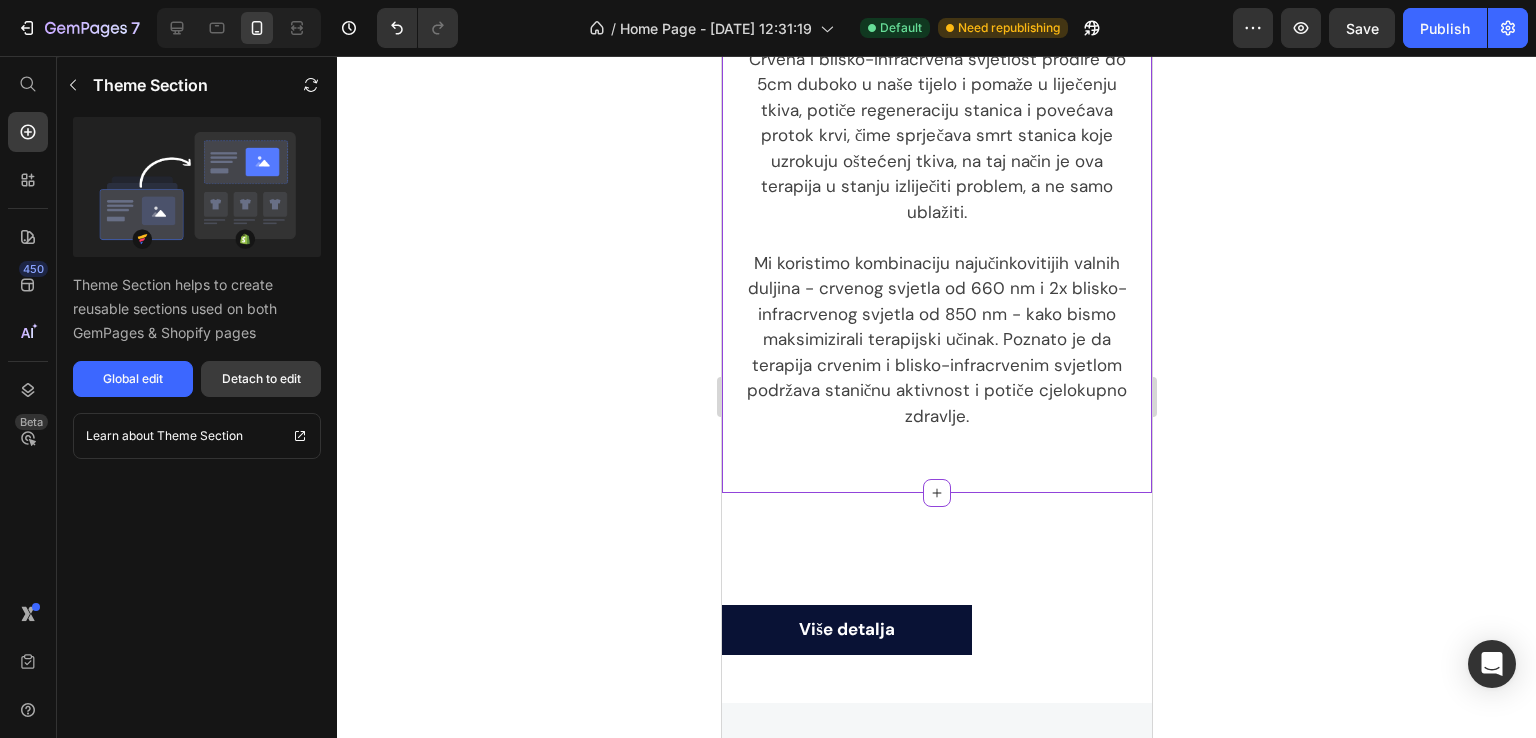 drag, startPoint x: 265, startPoint y: 371, endPoint x: 213, endPoint y: 535, distance: 172.04651 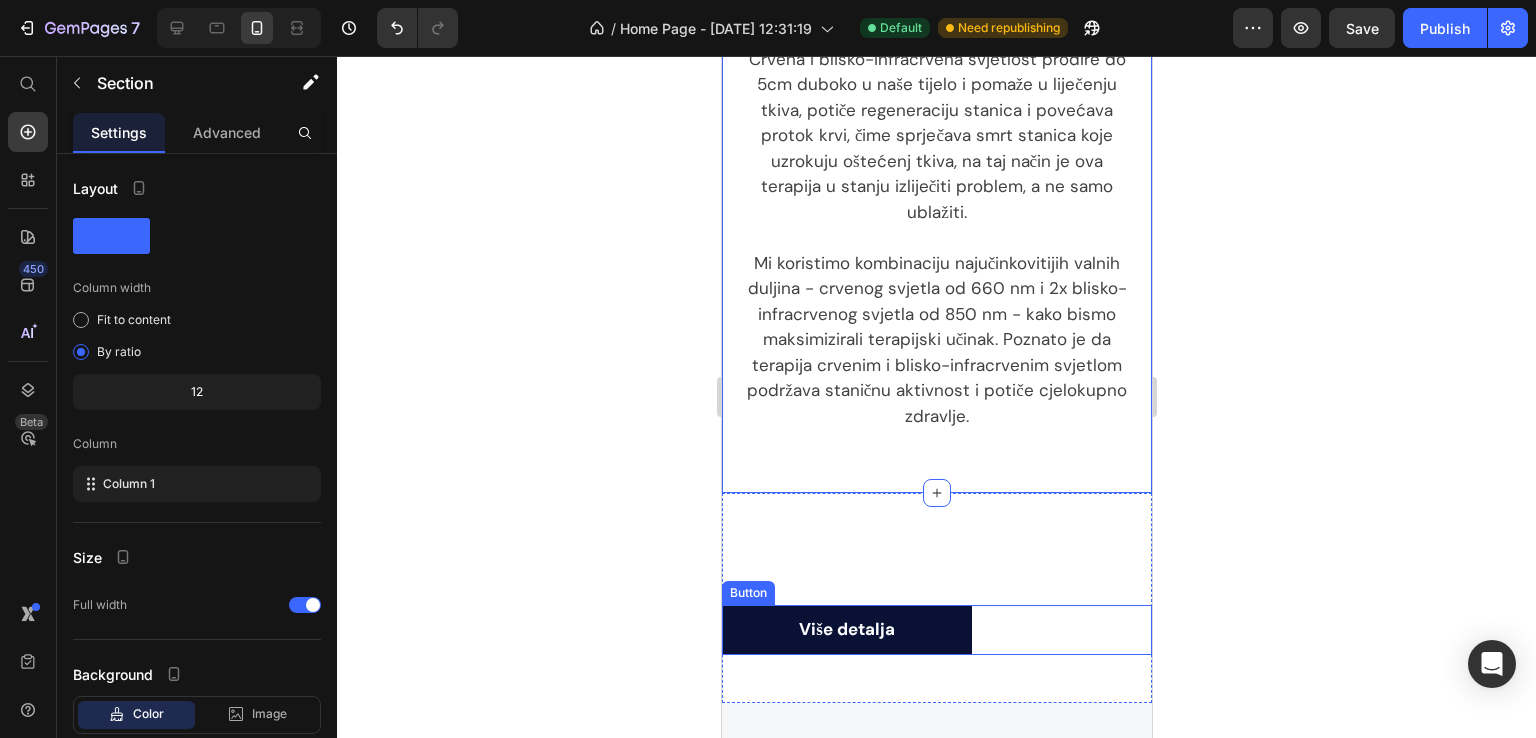 click on "Više detalja" at bounding box center (846, 630) 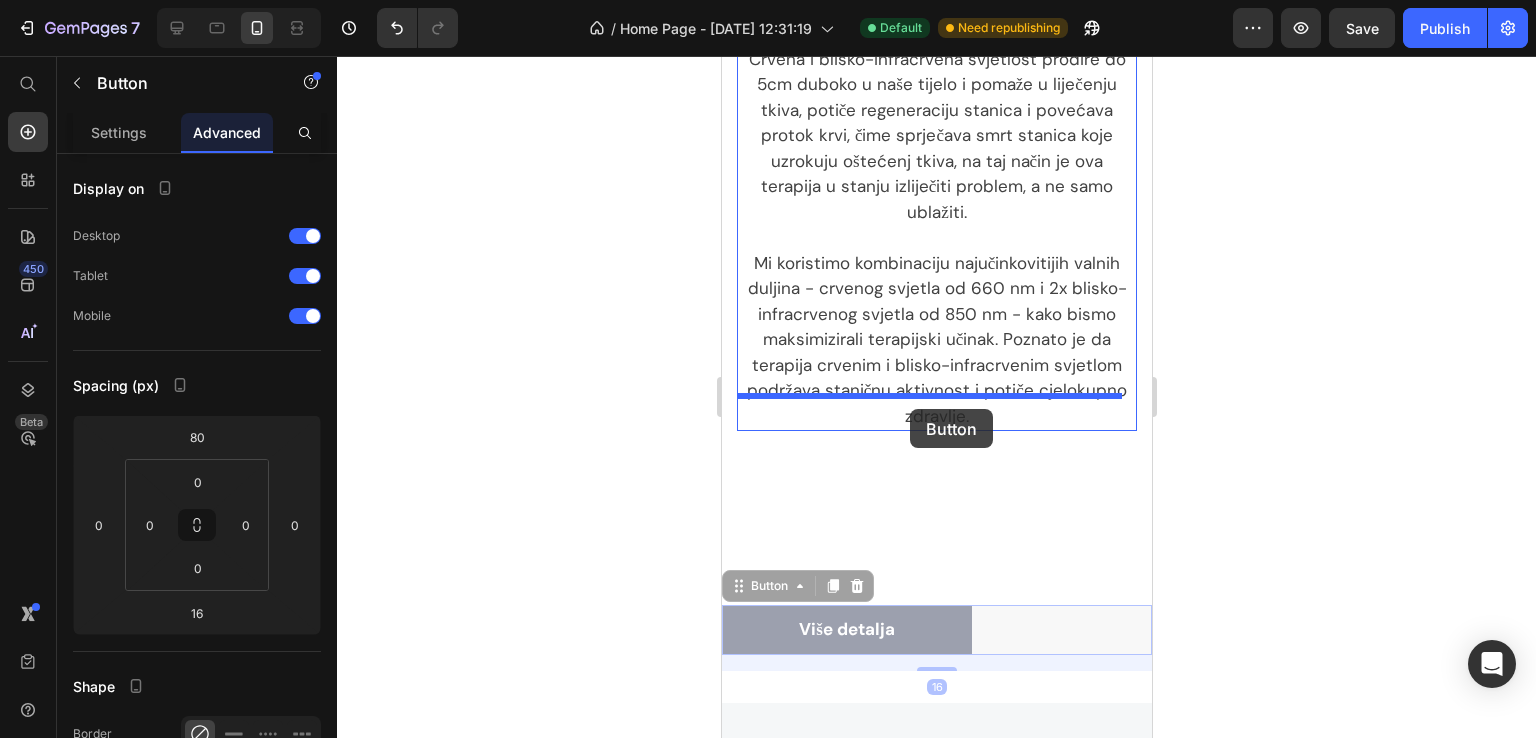 drag, startPoint x: 729, startPoint y: 556, endPoint x: 909, endPoint y: 409, distance: 232.39836 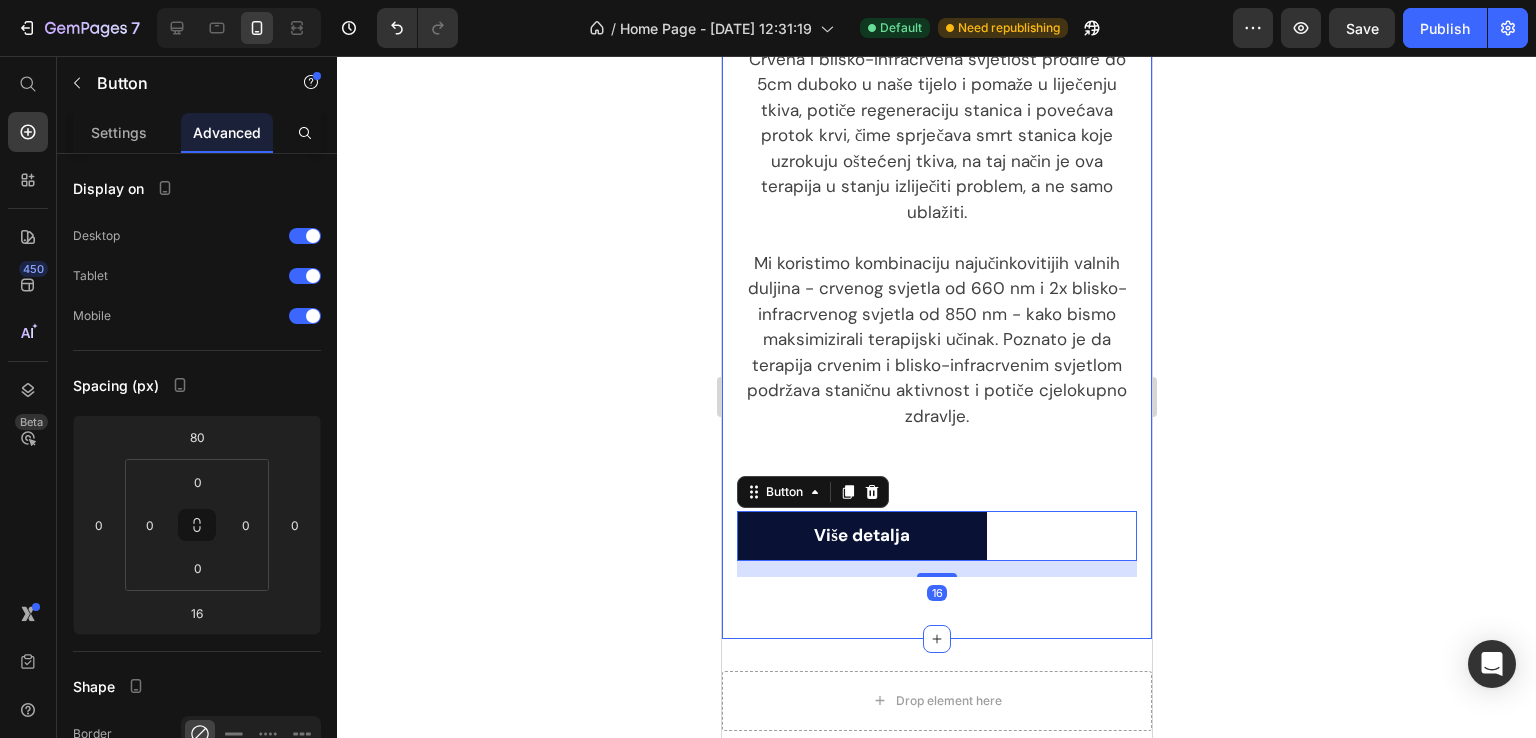 click on "OBJAŠNJENJE Text Block KAKO JE OVA TERAPIJA TOLIKO DJELOTVORNA? Heading Image   Kako biste uklonili, smanjili bol ili ozljedu,  morate to učiniti iznutra, a ne izvan tijela. Crvena i blisko-infracrvena svjetlost prodire do 5cm duboko u naše tijelo i pomaže u liječenju tkiva, potiče regeneraciju stanica i povećava protok krvi, čime sprječava smrt stanica koje uzrokuju oštećenj tkiva, na taj način je ova terapija u stanju izliječiti problem, a ne samo ublažiti.    Mi koristimo kombinaciju najučinkovitijih valnih duljina - crvenog svjetla od 660 nm i 2x blisko-infracrvenog svjetla od 850 nm - kako bismo maksimizirali terapijski učinak. Poznato je da terapija crvenim i blisko-infracrvenim svjetlom podržava staničnu aktivnost i potiče cjelokupno zdravlje. Text block Row Više detalja Button   16 Row Section 4" at bounding box center (936, 56) 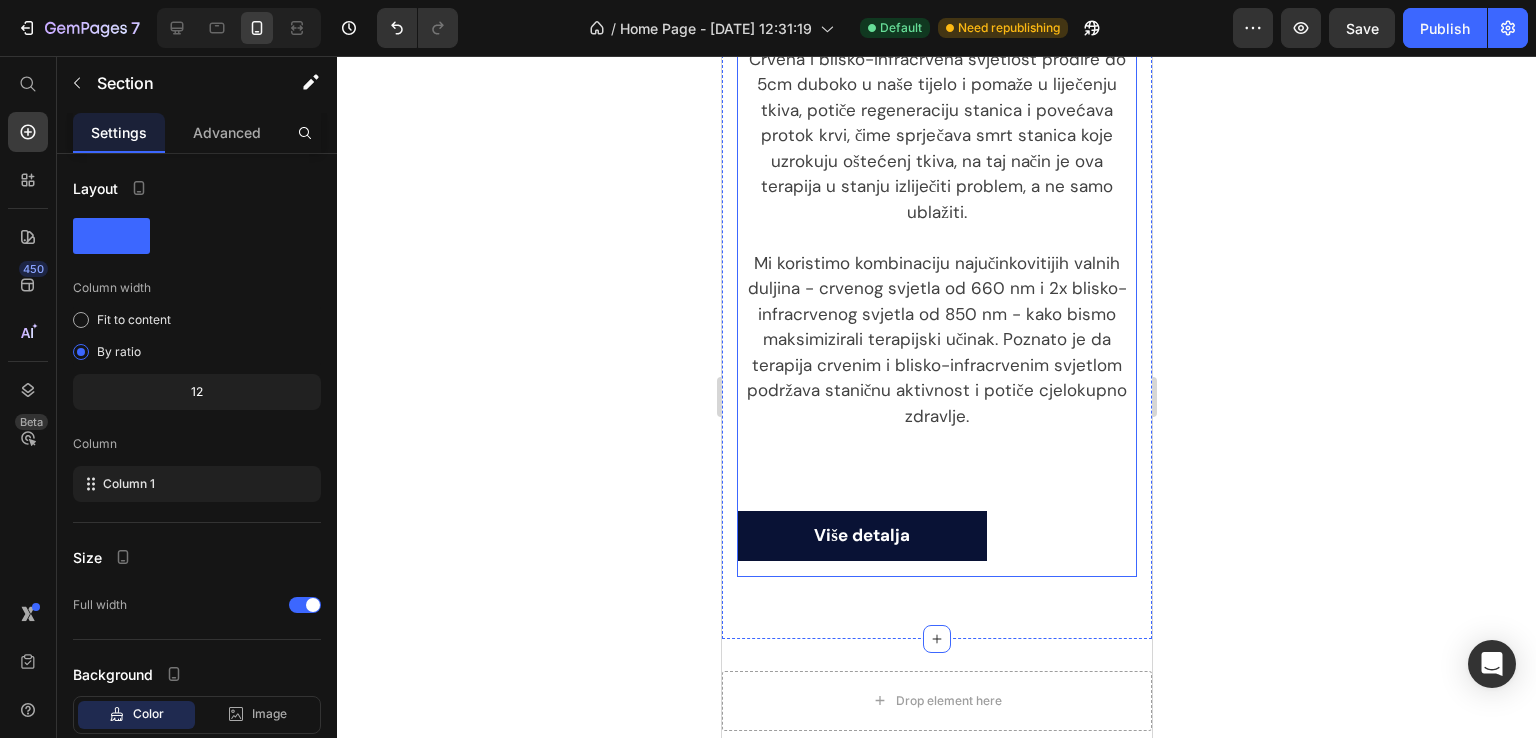 click on "Image   Kako biste uklonili, smanjili bol ili ozljedu,  [GEOGRAPHIC_DATA] to učiniti iznutra, a ne izvan tijela. Crvena i blisko-infracrvena svjetlost prodire do 5cm duboko u naše tijelo i pomaže u liječenju tkiva, potiče regeneraciju stanica i povećava protok krvi, čime sprječava smrt stanica koje uzrokuju oštećenj tkiva, na taj način je ova terapija u stanju izliječiti problem, a ne samo ublažiti.    Mi koristimo kombinaciju najučinkovitijih valnih duljina - crvenog svjetla od 660 nm i 2x blisko-infracrvenog svjetla od 850 nm - kako bismo maksimizirali terapijski učinak. Poznato je da terapija crvenim i blisko-infracrvenim svjetlom podržava staničnu aktivnost i potiče cjelokupno zdravlje. Text block Row Više detalja Button" at bounding box center (936, 125) 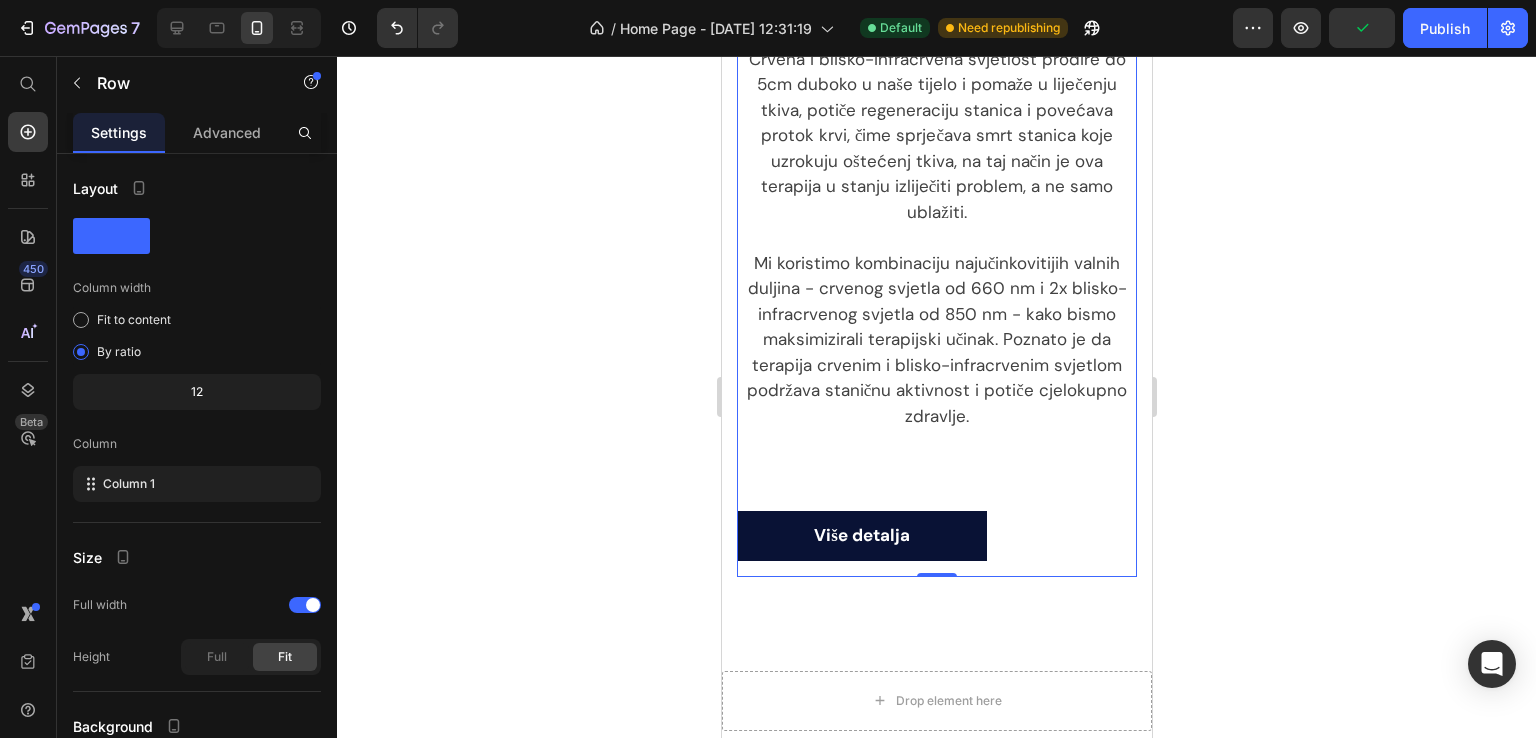 click on "Image   Kako biste uklonili, smanjili bol ili ozljedu,  [GEOGRAPHIC_DATA] to učiniti iznutra, a ne izvan tijela. Crvena i blisko-infracrvena svjetlost prodire do 5cm duboko u naše tijelo i pomaže u liječenju tkiva, potiče regeneraciju stanica i povećava protok krvi, čime sprječava smrt stanica koje uzrokuju oštećenj tkiva, na taj način je ova terapija u stanju izliječiti problem, a ne samo ublažiti.    Mi koristimo kombinaciju najučinkovitijih valnih duljina - crvenog svjetla od 660 nm i 2x blisko-infracrvenog svjetla od 850 nm - kako bismo maksimizirali terapijski učinak. Poznato je da terapija crvenim i blisko-infracrvenim svjetlom podržava staničnu aktivnost i potiče cjelokupno zdravlje. Text block Row Više detalja Button" at bounding box center (936, 125) 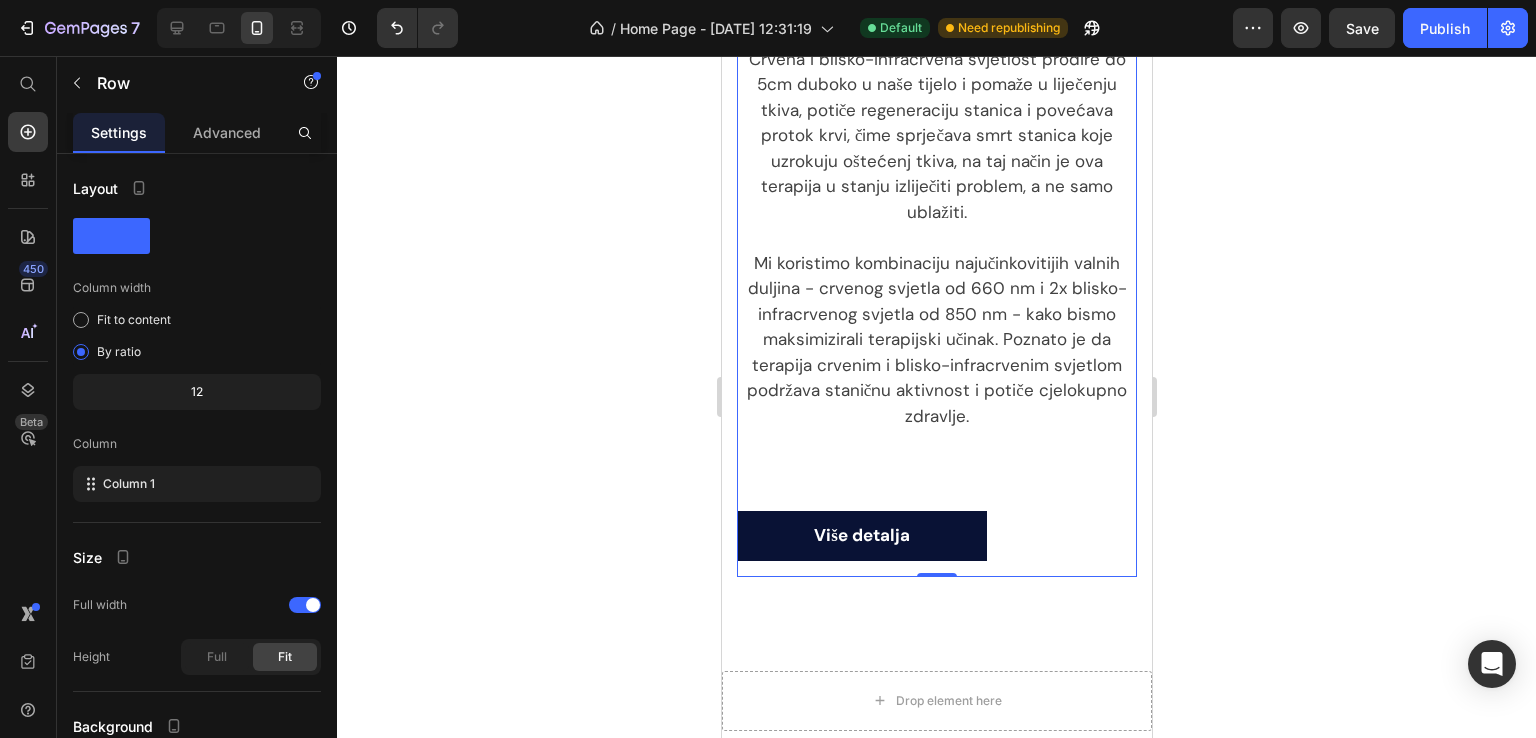click on "Mi koristimo kombinaciju najučinkovitijih valnih duljina - crvenog svjetla od 660 nm i 2x blisko-infracrvenog svjetla od 850 nm - kako bismo maksimizirali terapijski učinak. Poznato je da terapija crvenim i blisko-infracrvenim svjetlom podržava staničnu aktivnost i potiče cjelokupno zdravlje." at bounding box center [936, 340] 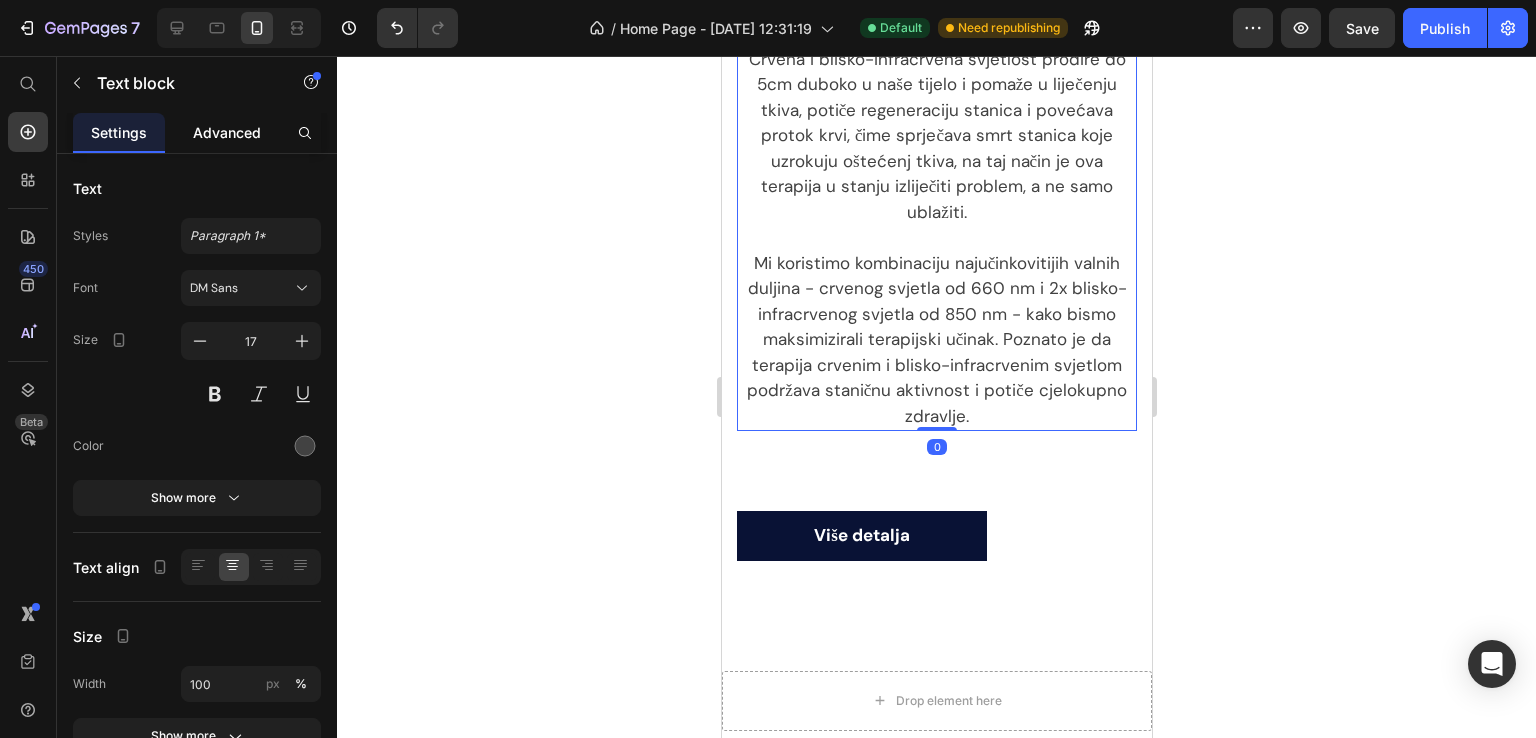 click on "Advanced" at bounding box center (227, 132) 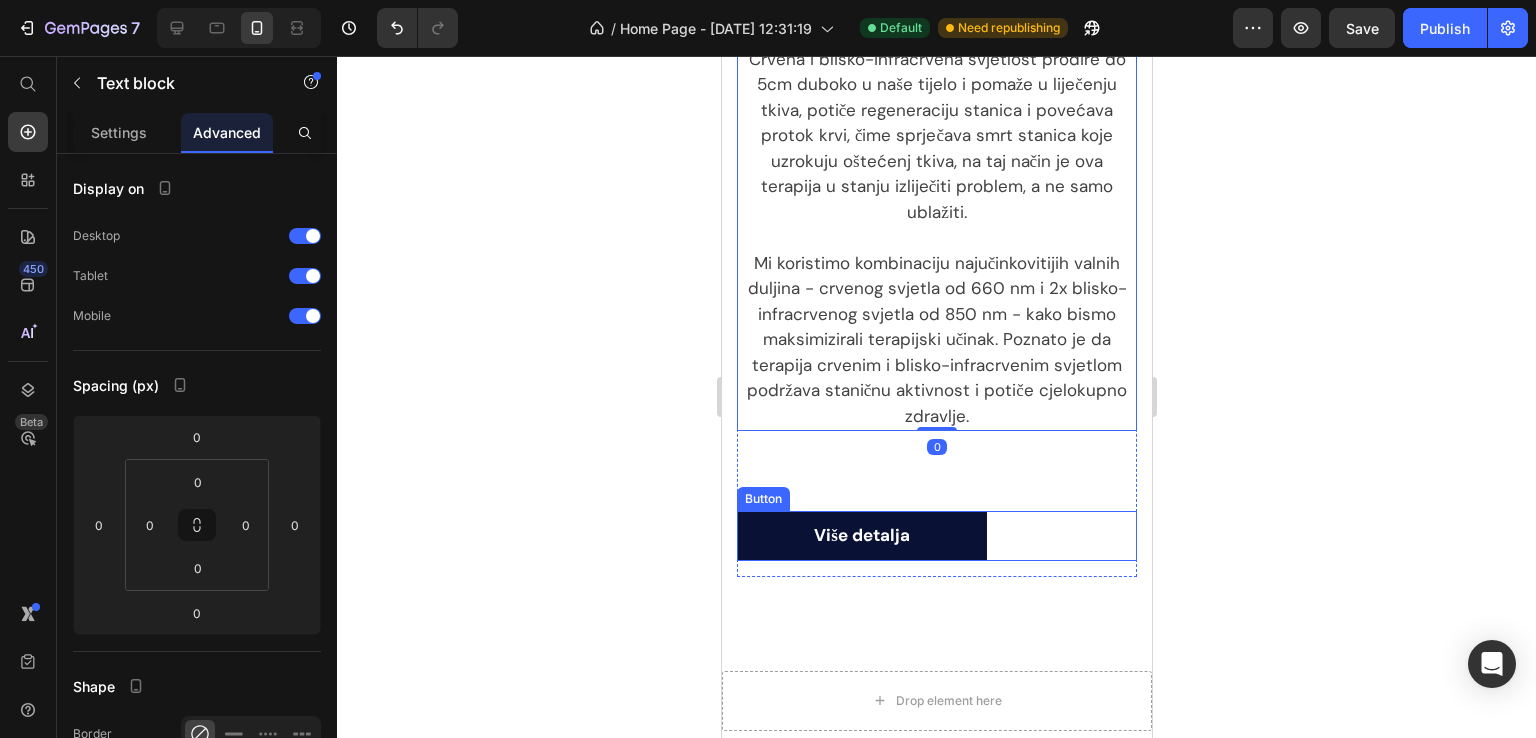 click on "Više detalja" at bounding box center [861, 536] 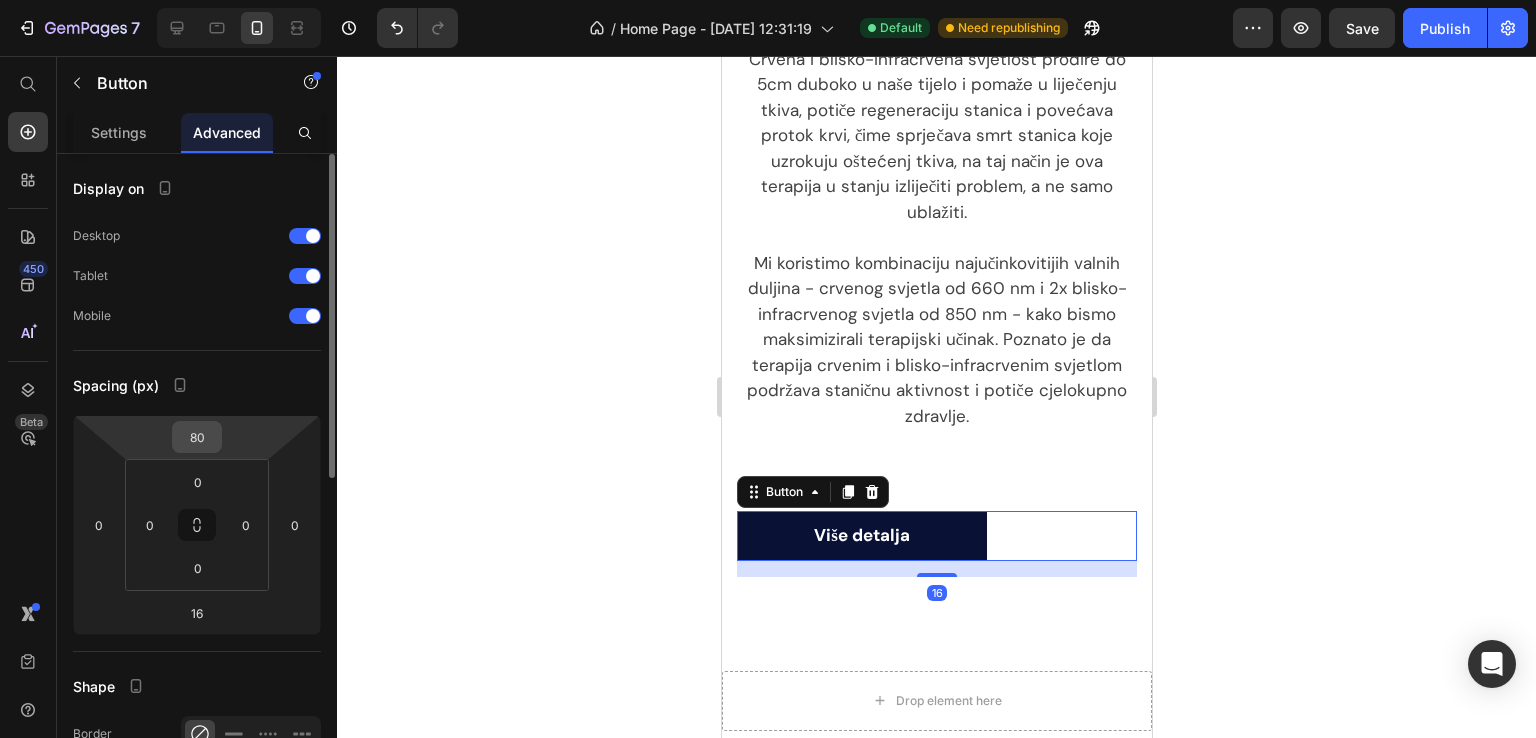 click on "80" at bounding box center [197, 437] 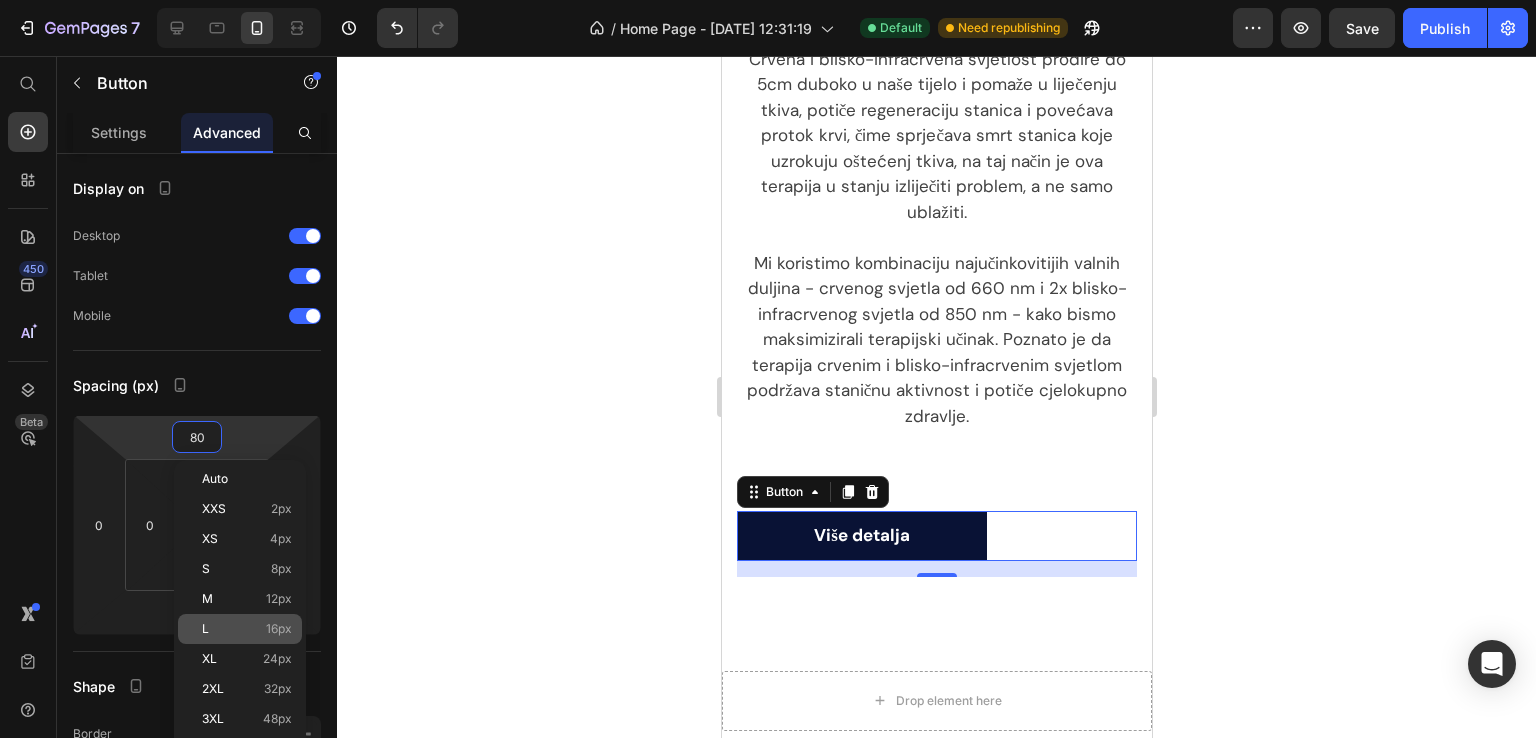 click on "16px" at bounding box center (279, 629) 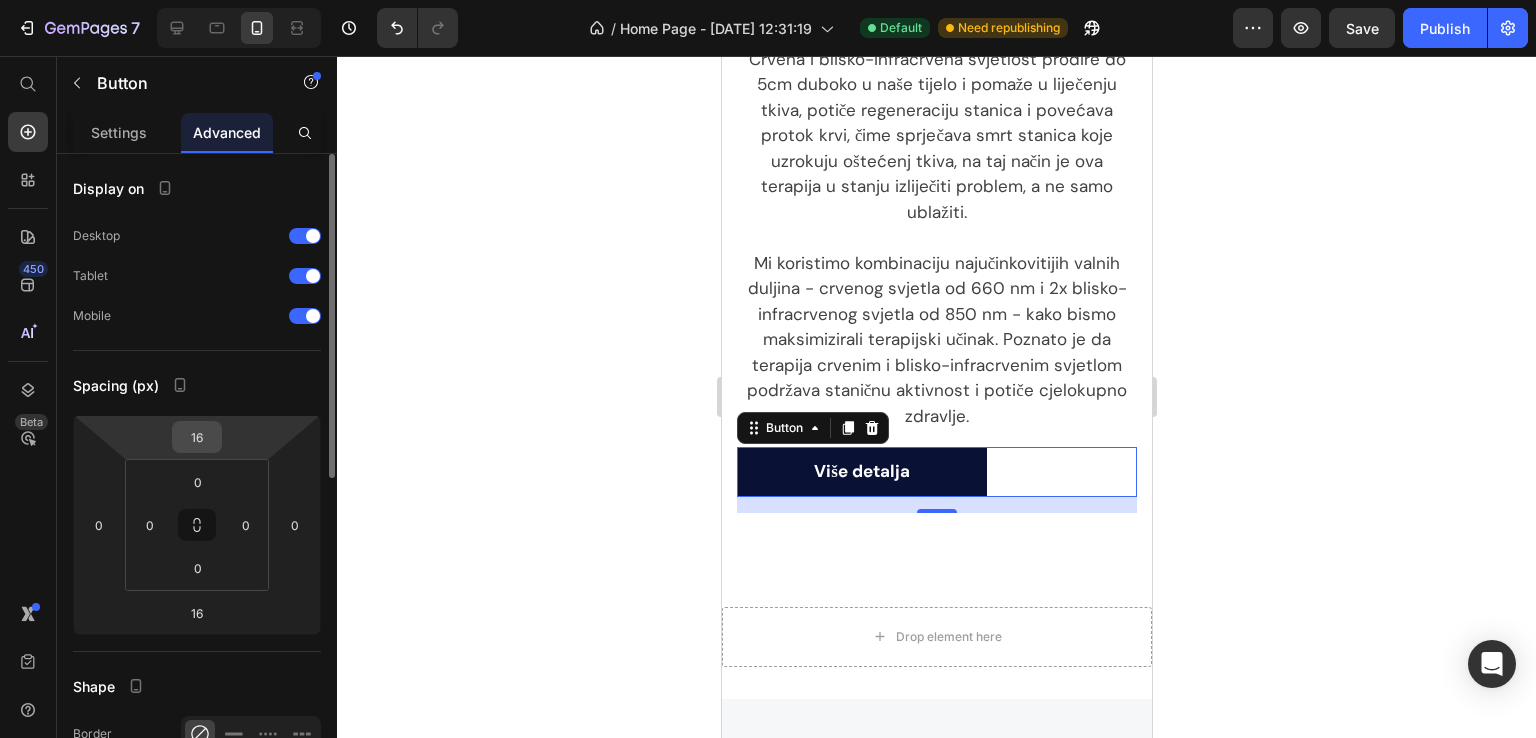 click on "16" at bounding box center (197, 437) 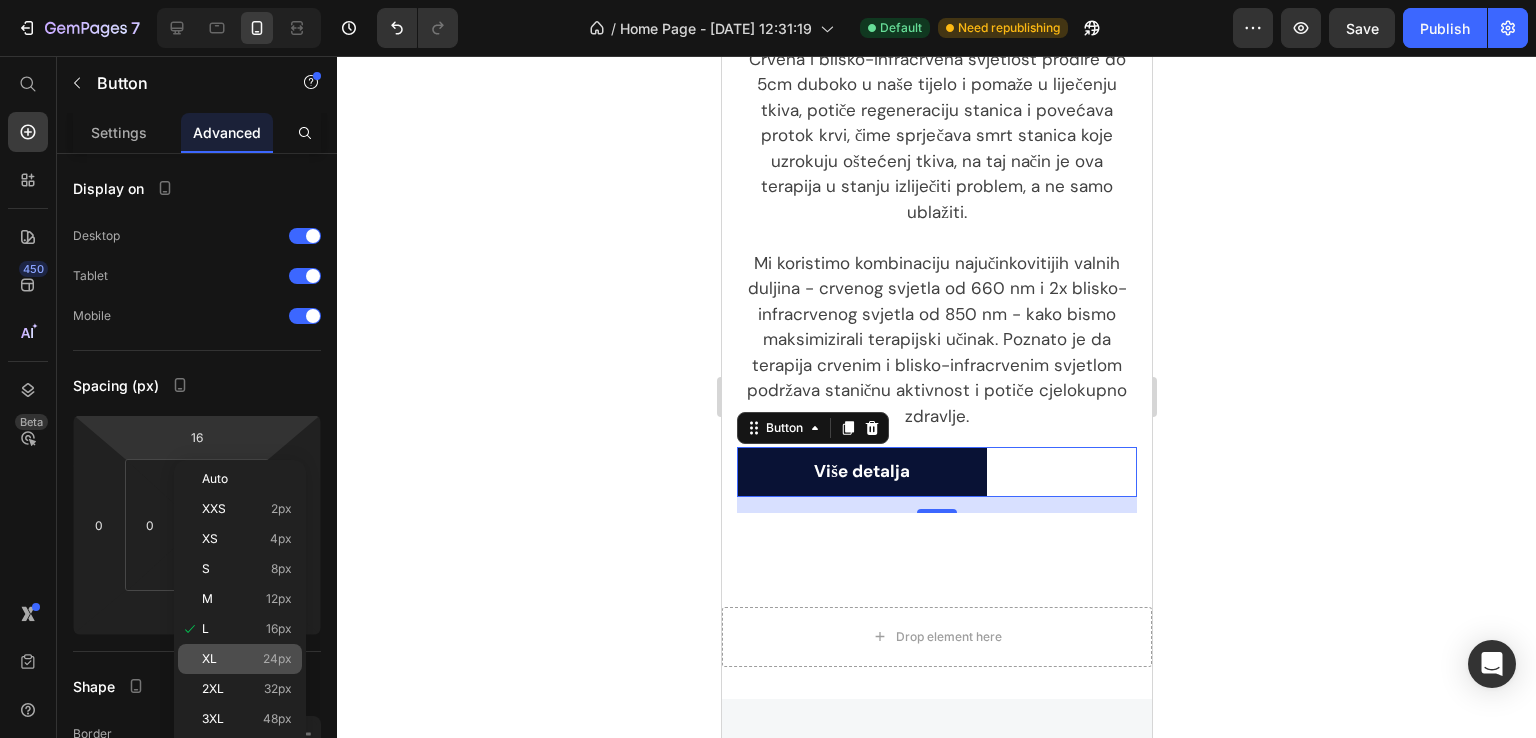 click on "XL 24px" at bounding box center [247, 659] 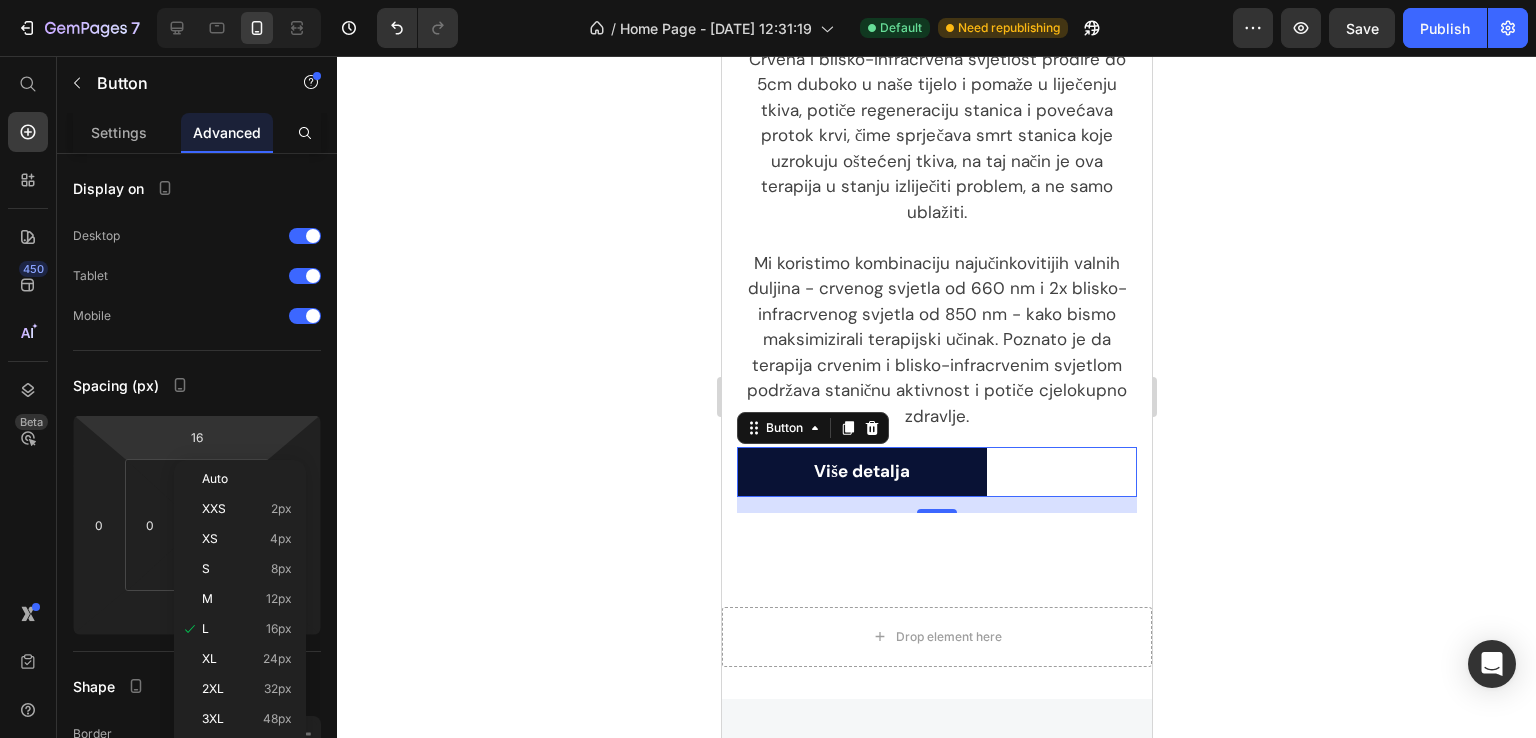 type on "24" 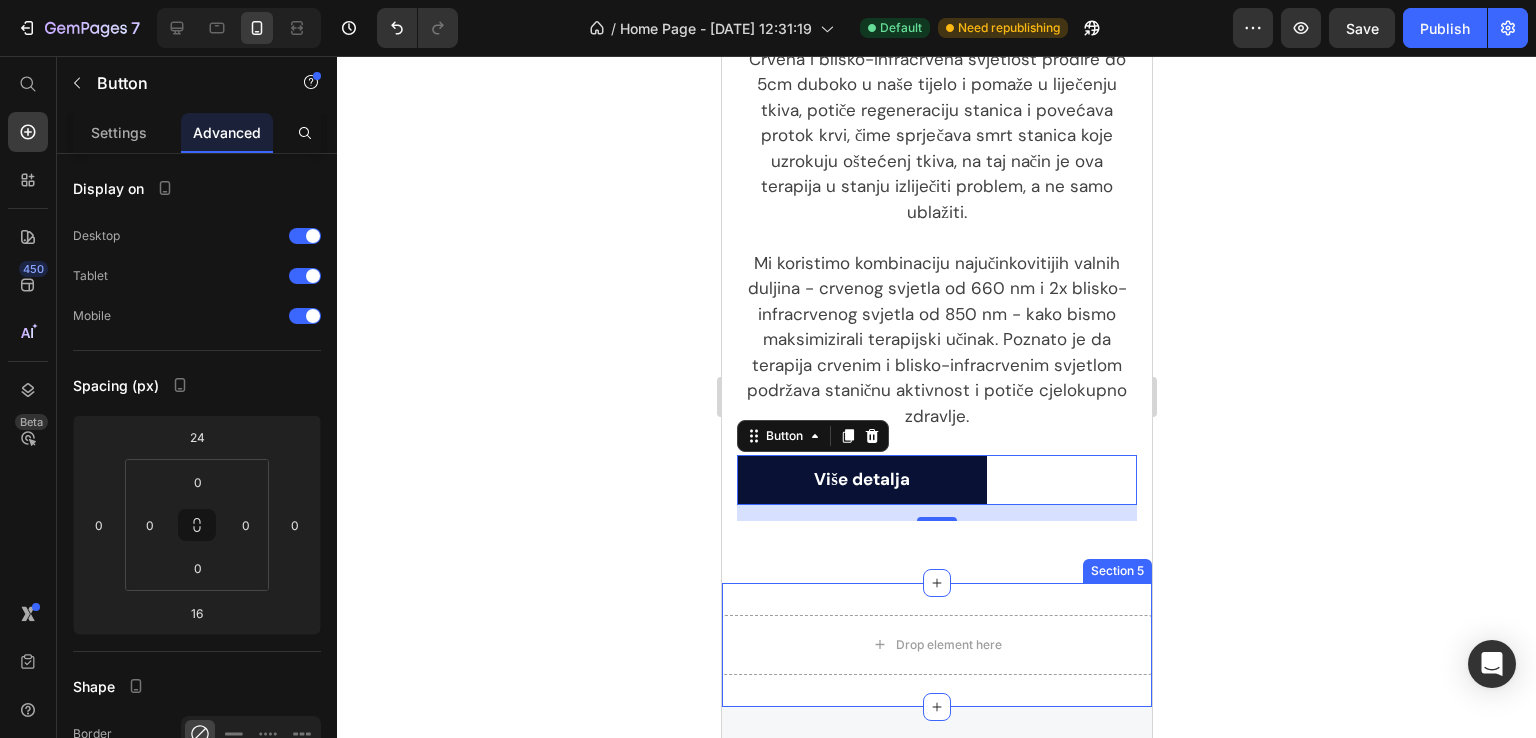 click on "Drop element here Section 5" at bounding box center [936, 645] 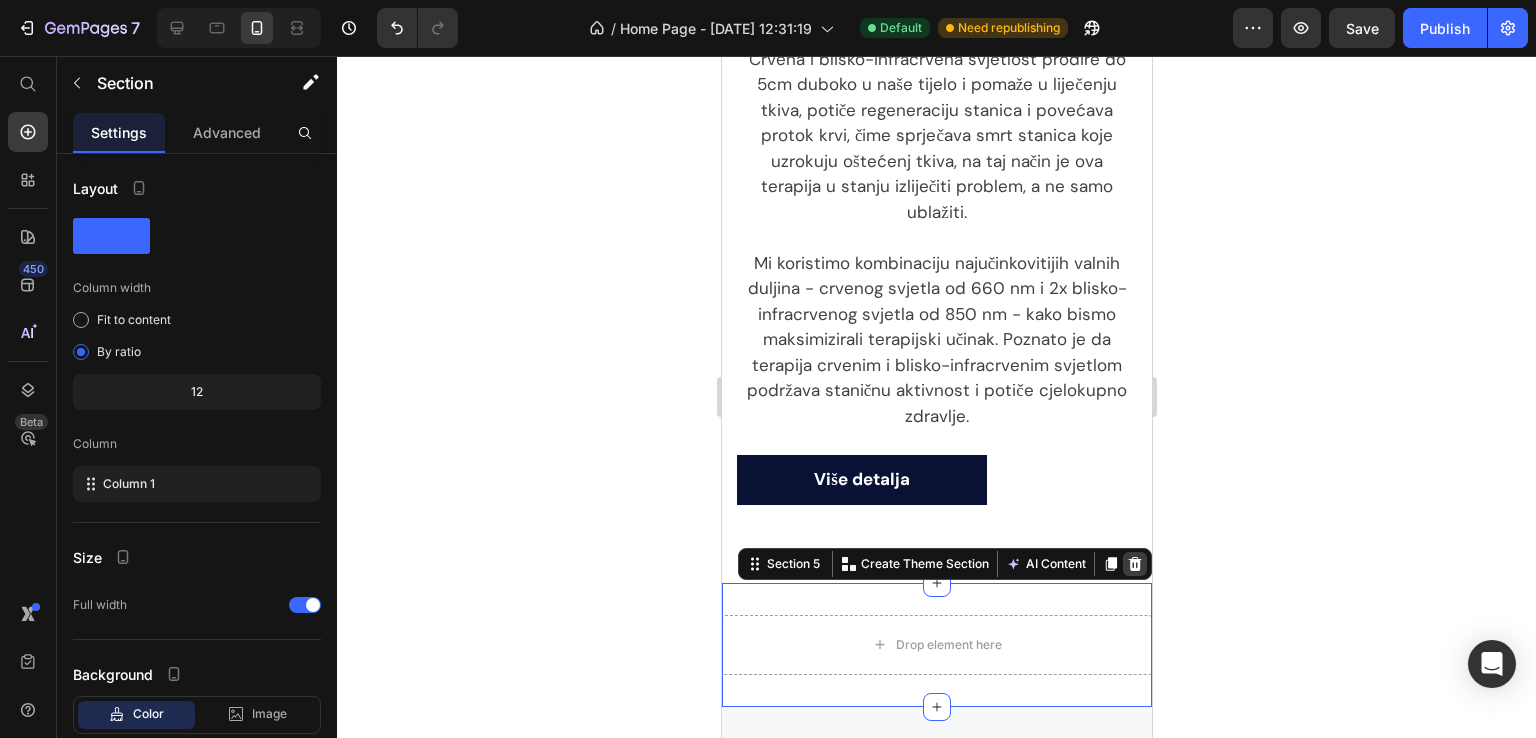 click 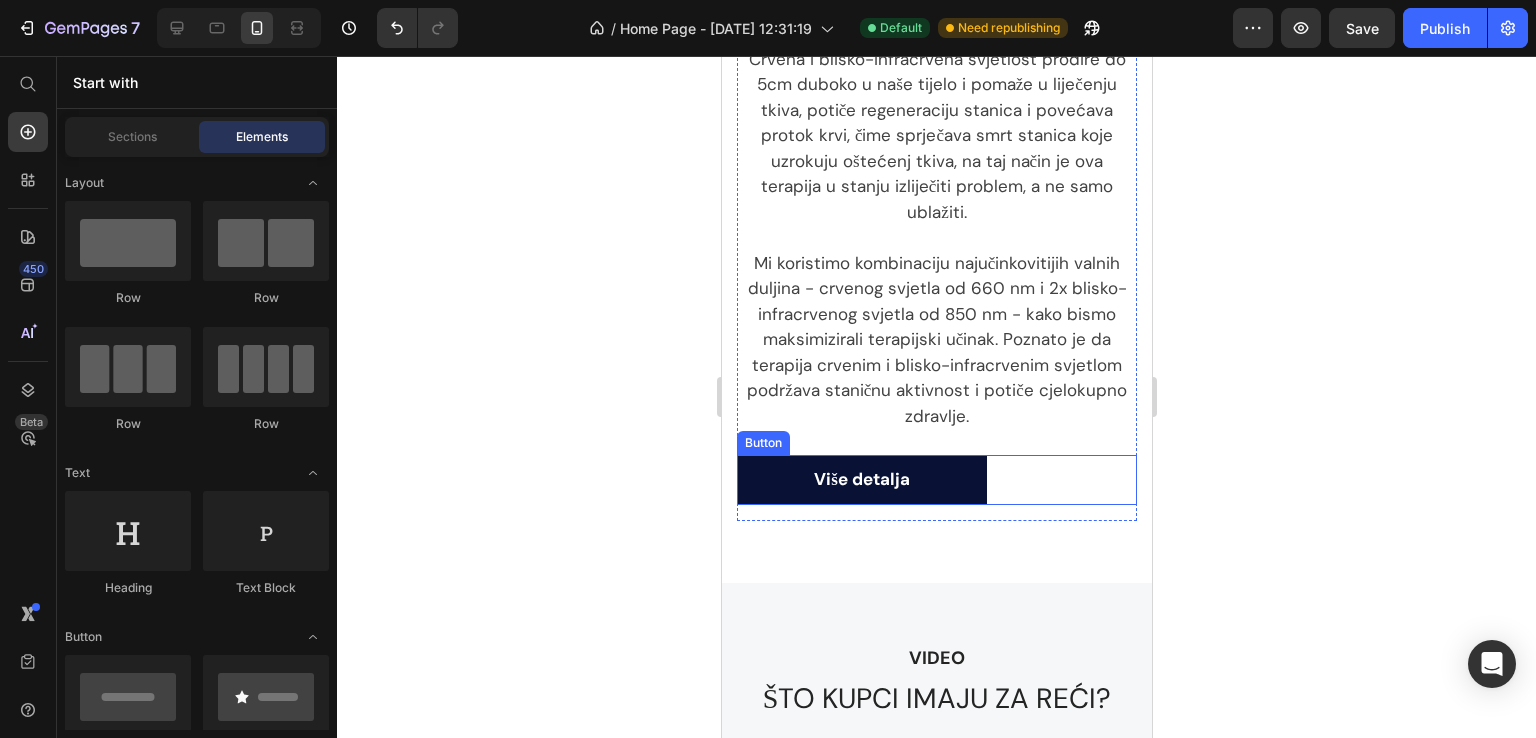 click on "Više detalja" at bounding box center (861, 480) 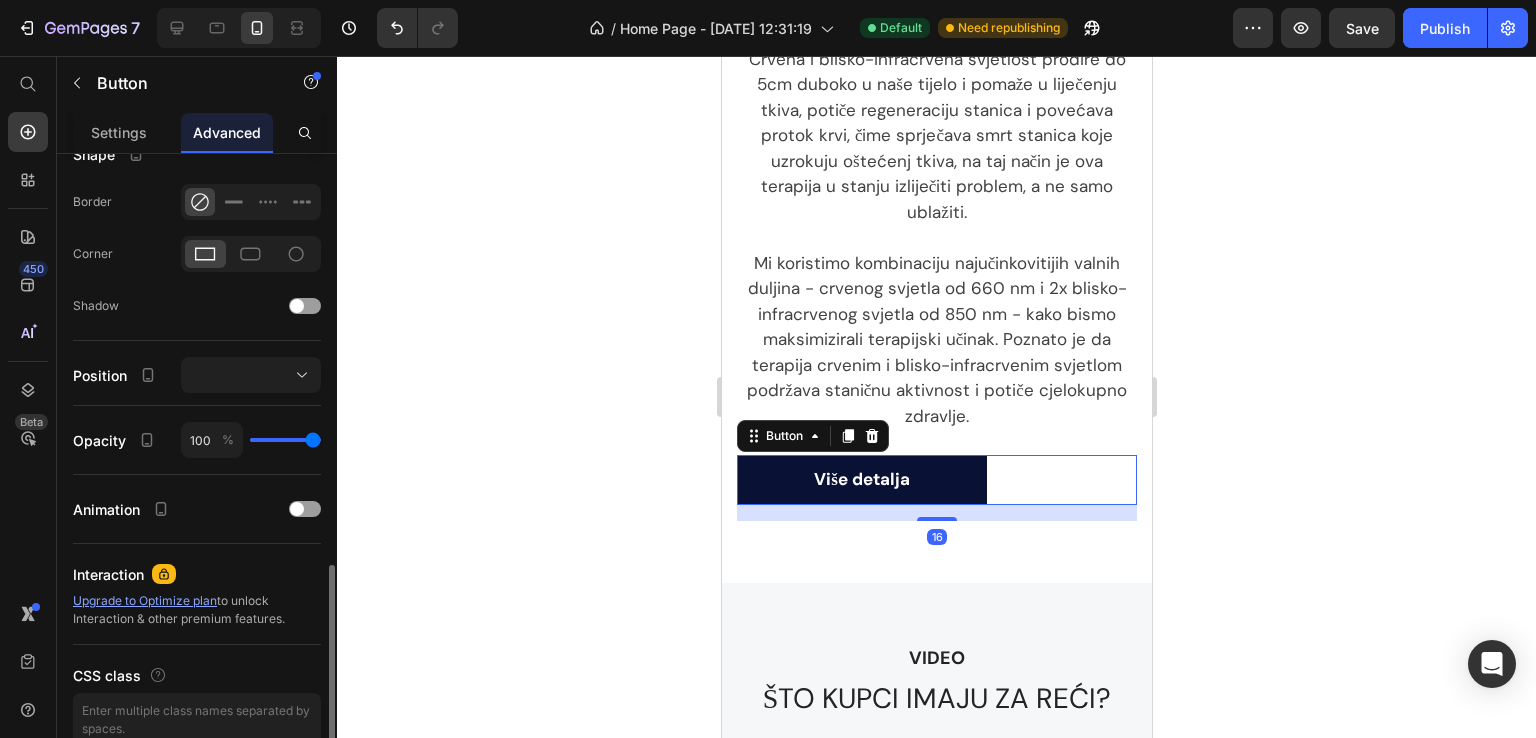 scroll, scrollTop: 626, scrollLeft: 0, axis: vertical 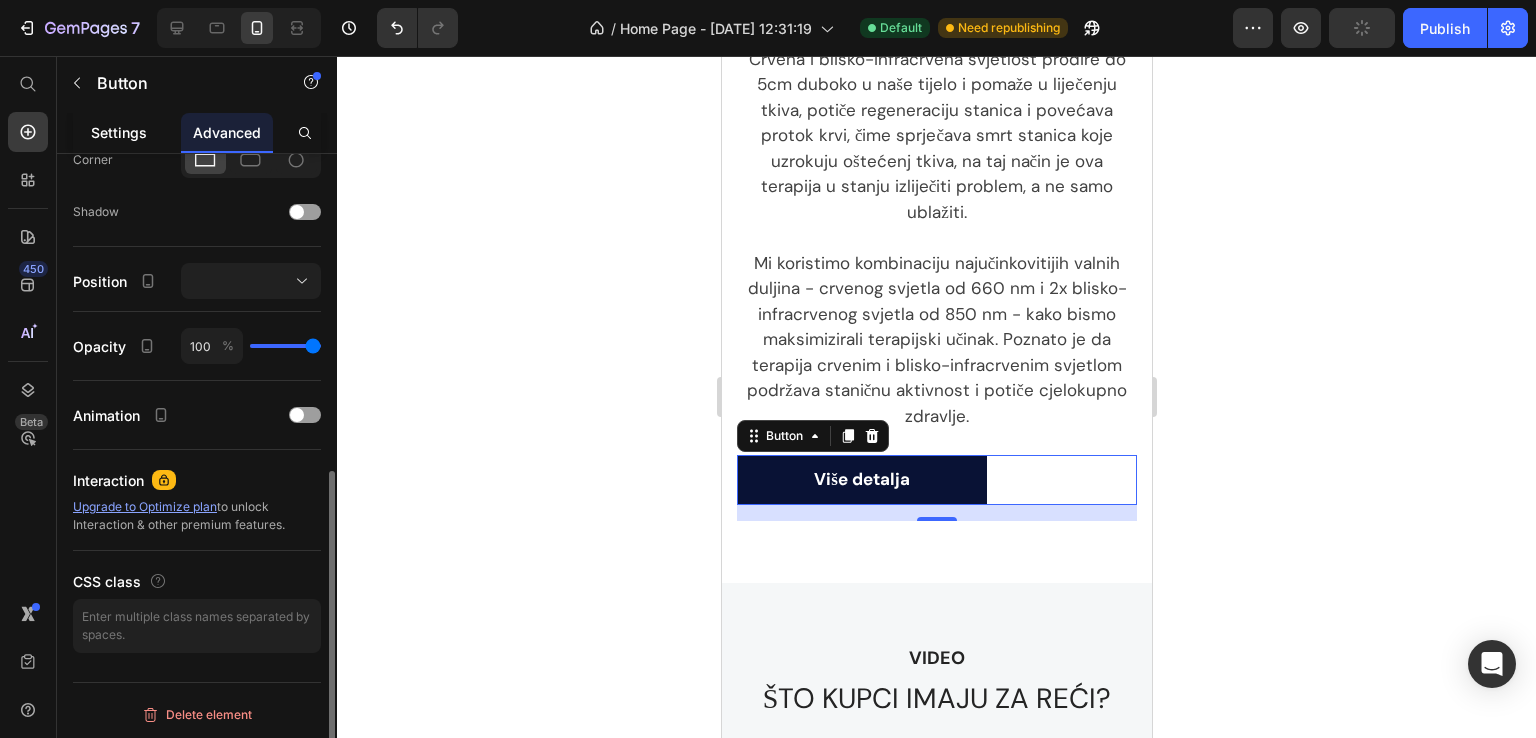 click on "Settings" at bounding box center [119, 132] 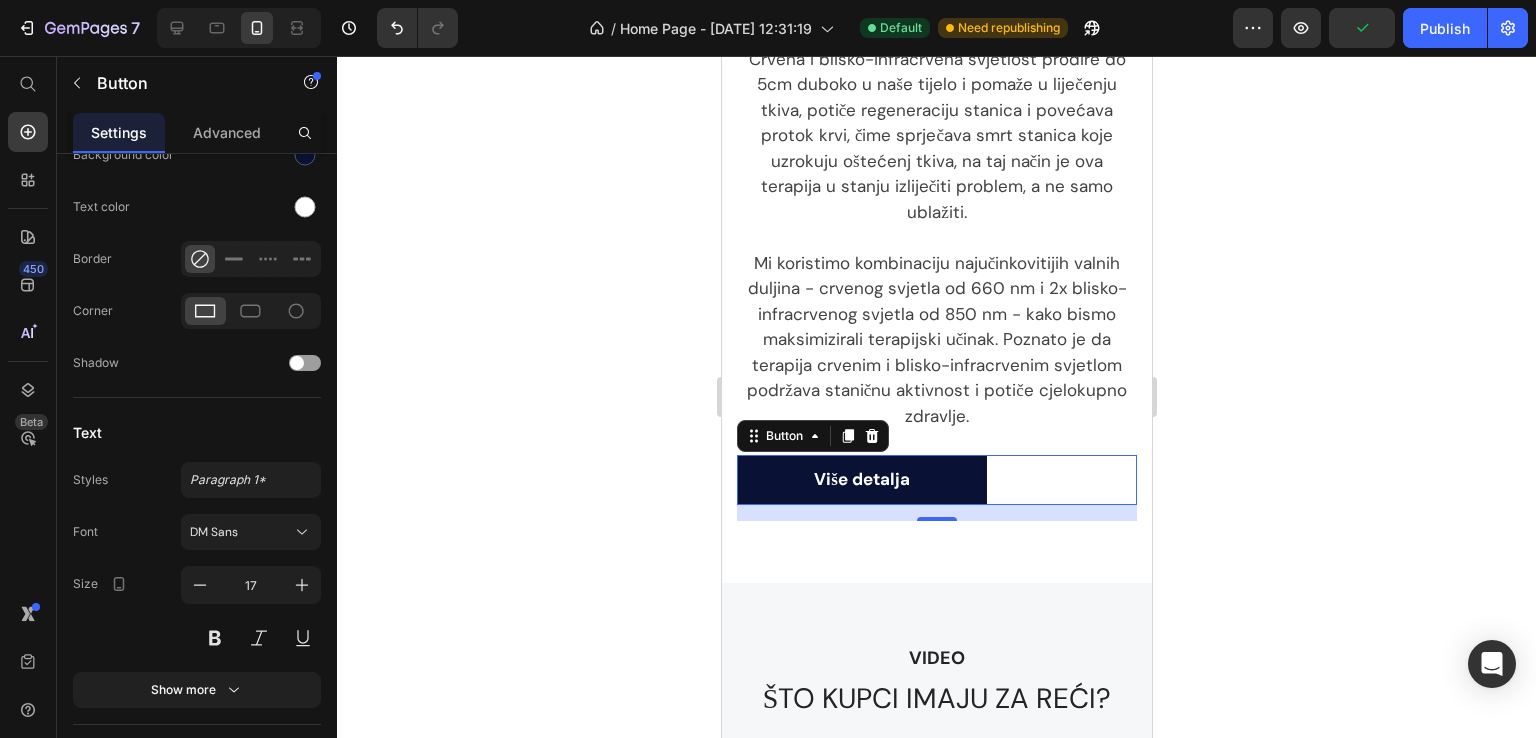scroll, scrollTop: 0, scrollLeft: 0, axis: both 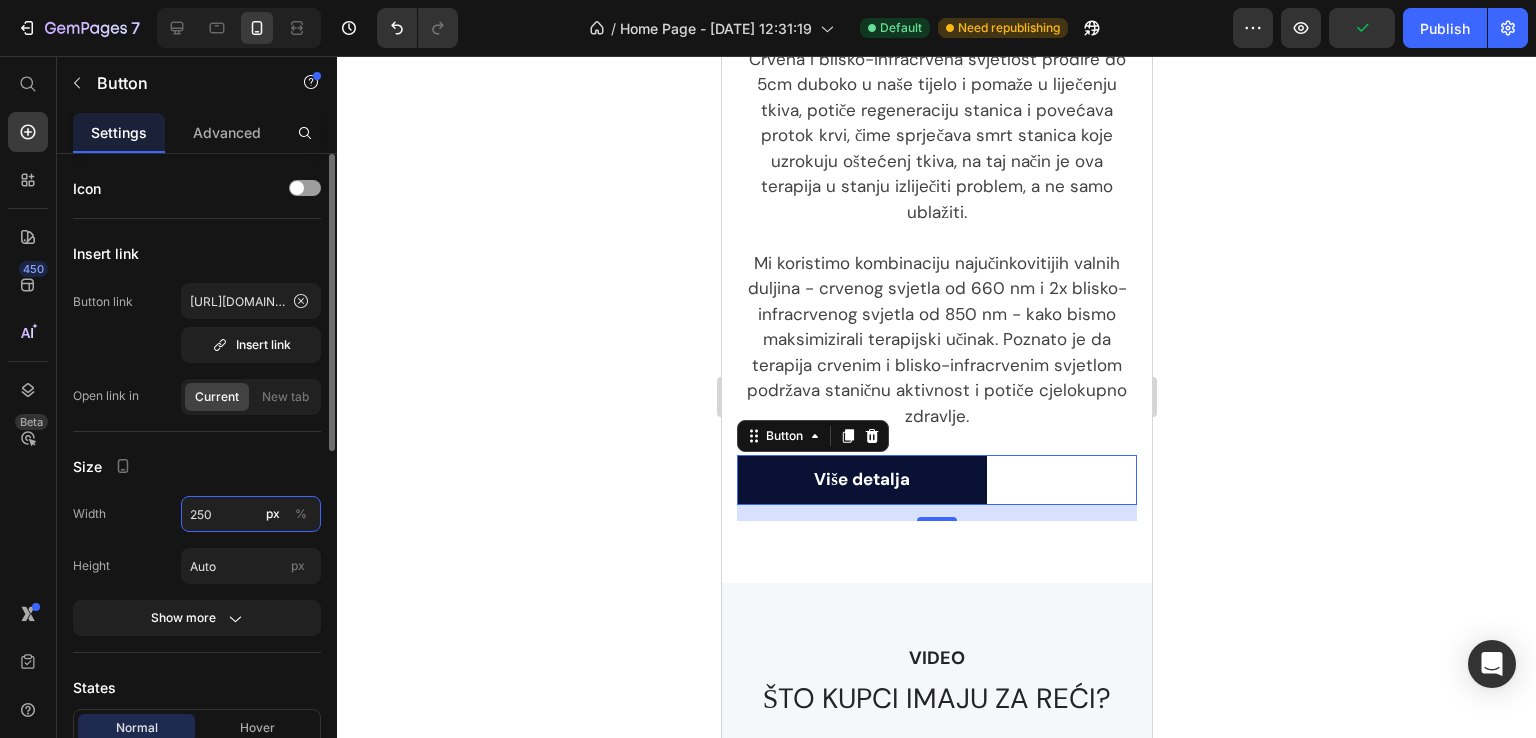 click on "250" at bounding box center [251, 514] 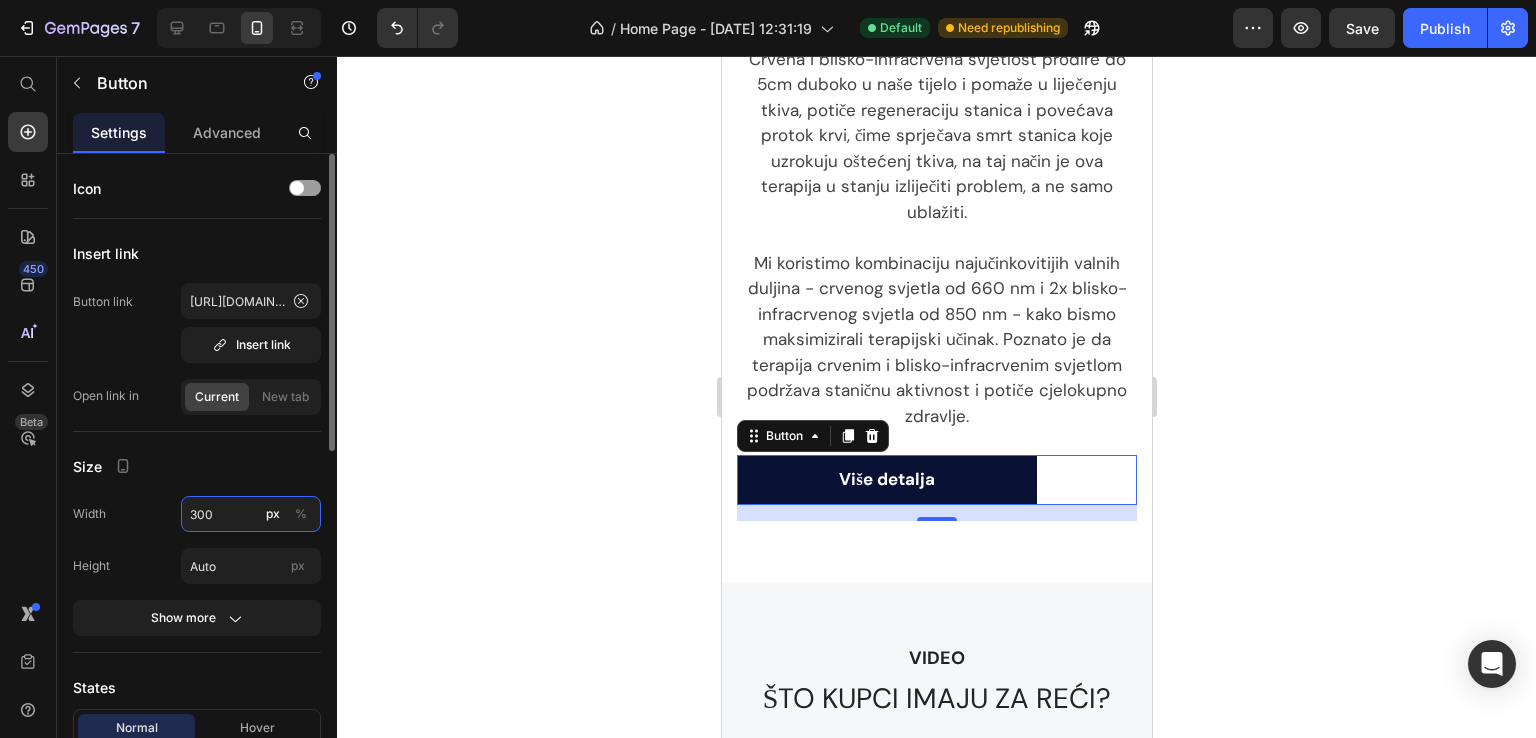 type on "300" 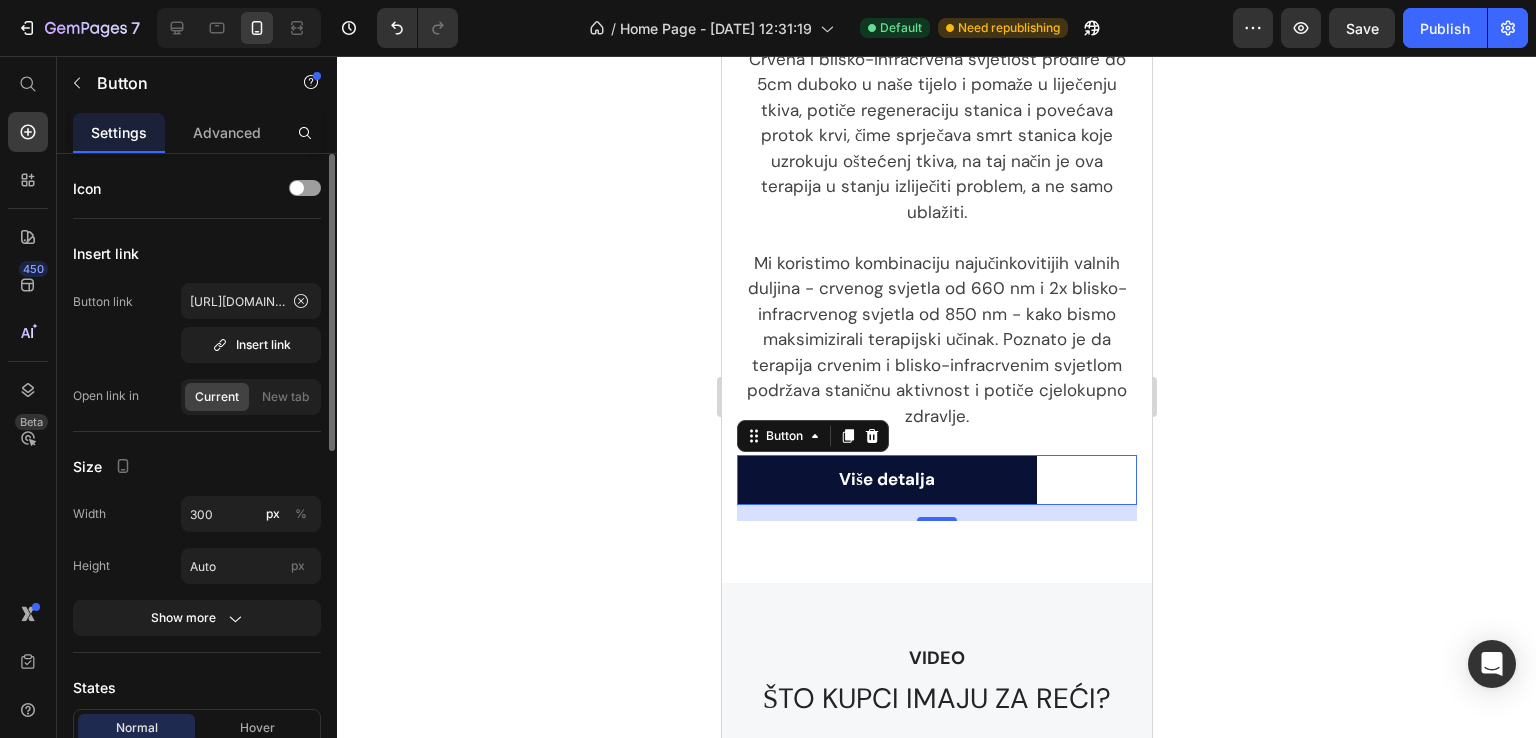 click on "Size" at bounding box center [197, 466] 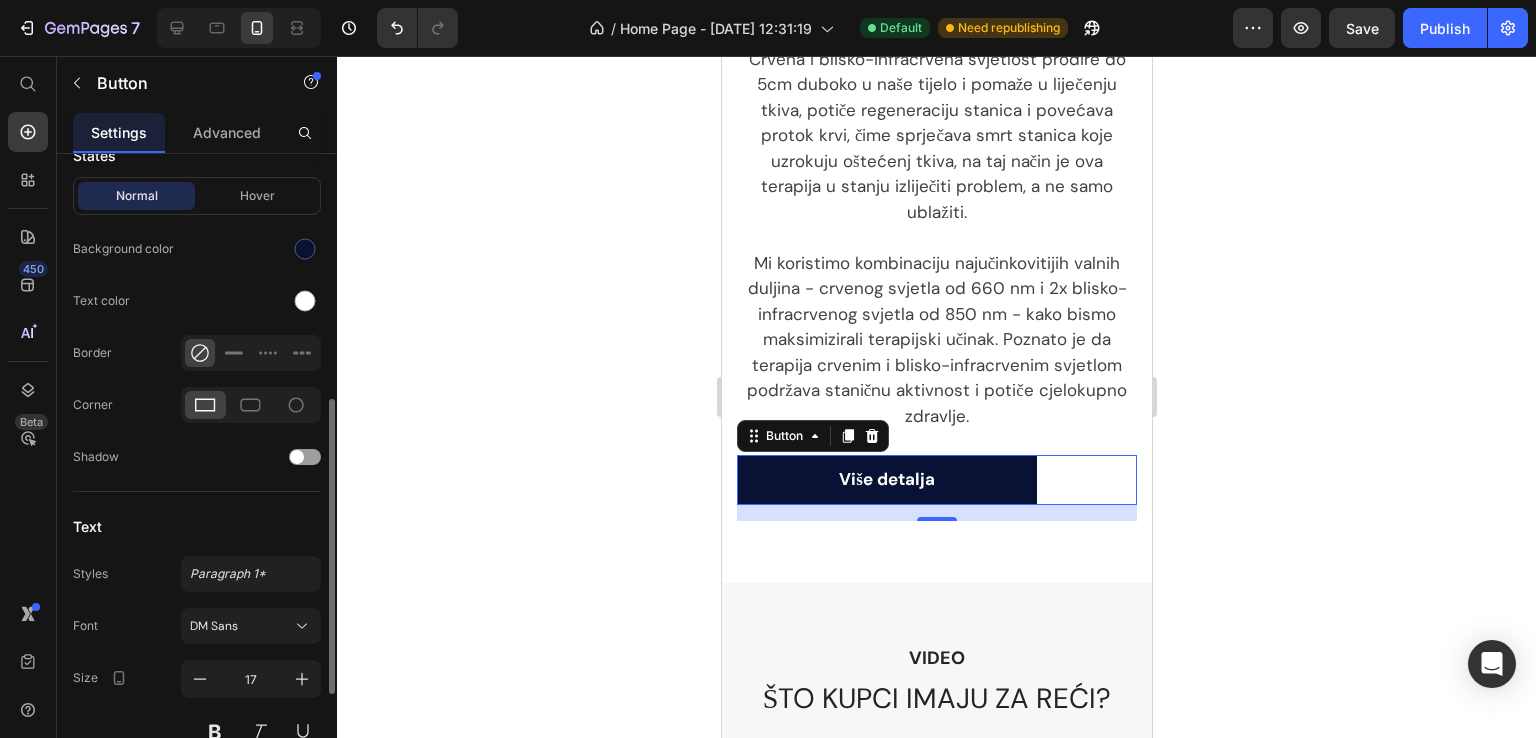 scroll, scrollTop: 750, scrollLeft: 0, axis: vertical 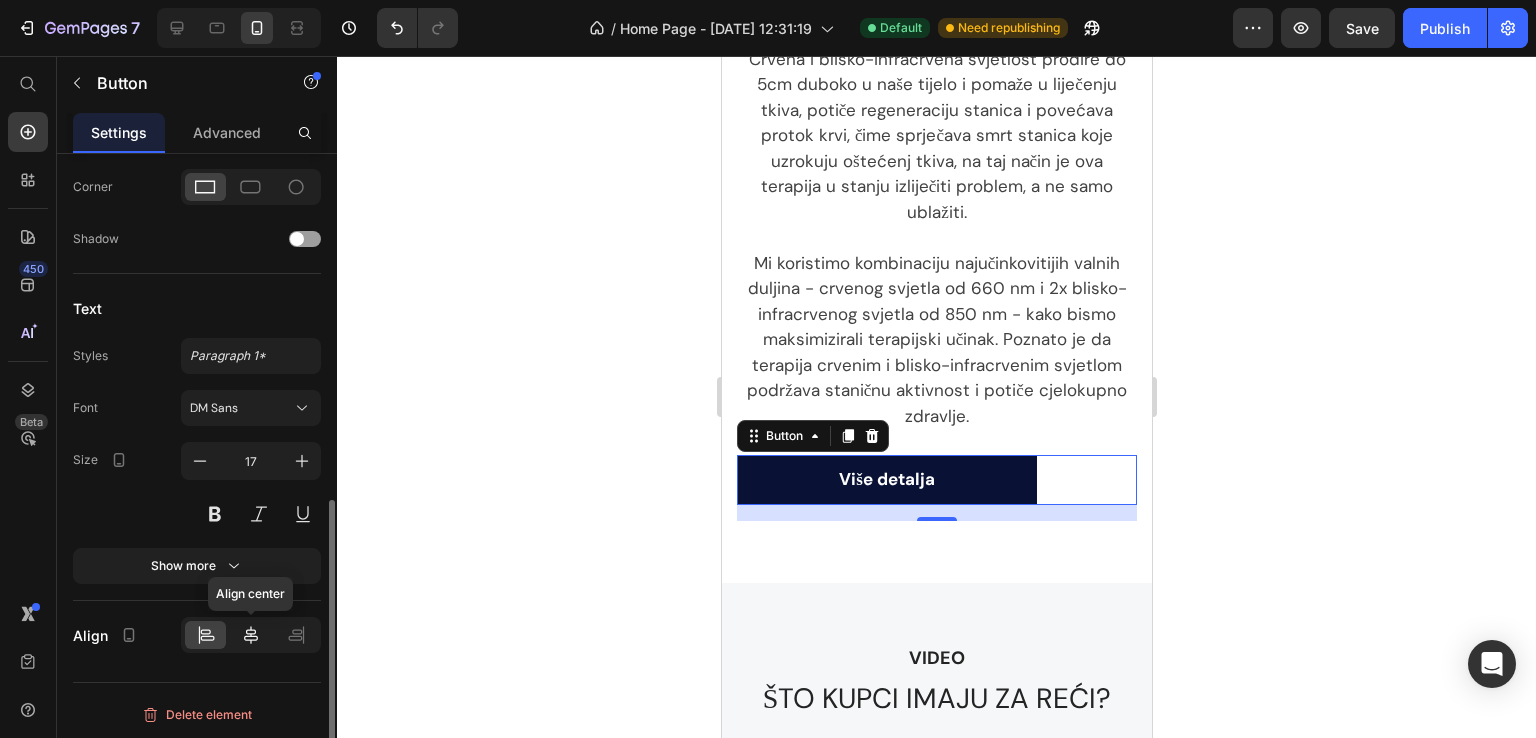 click 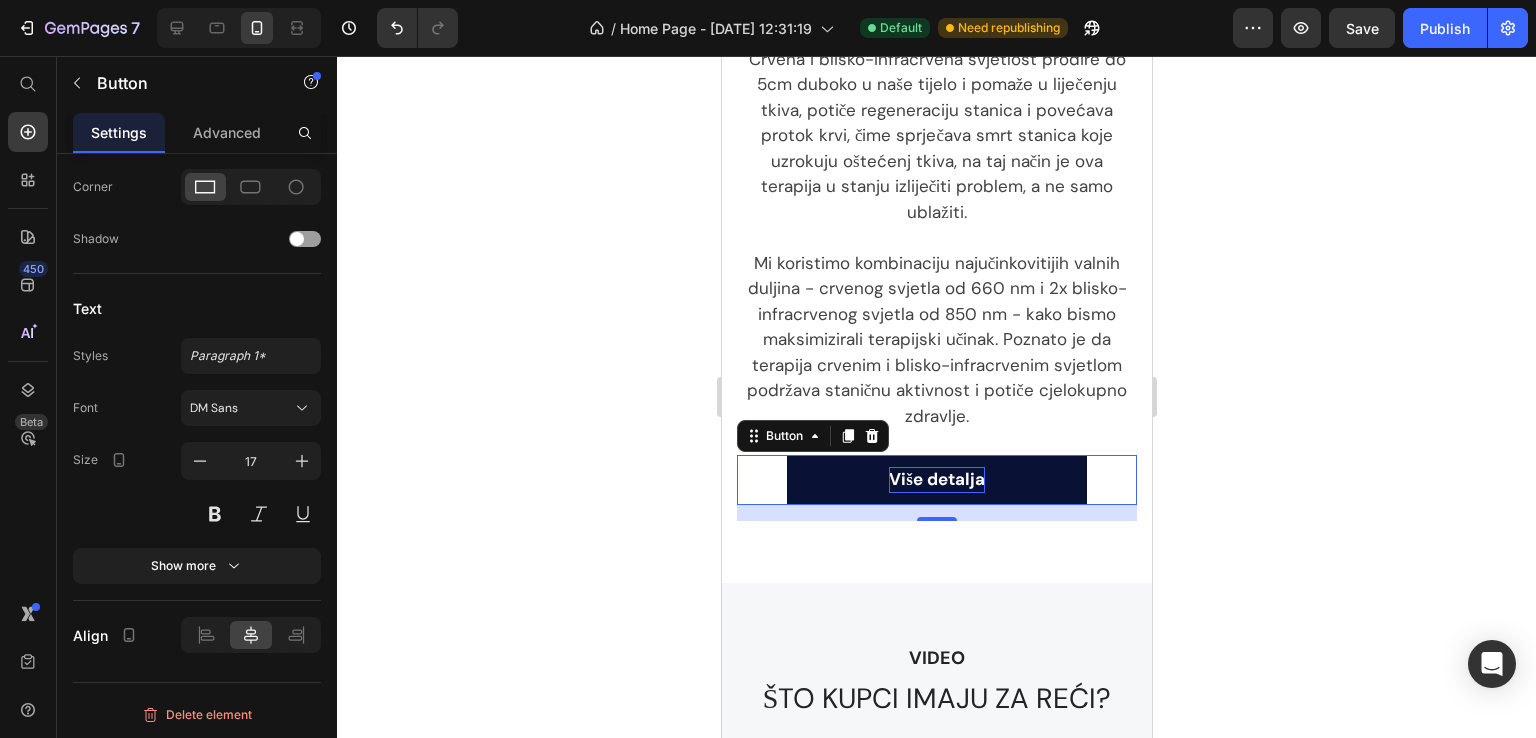 click on "Više detalja" at bounding box center (936, 480) 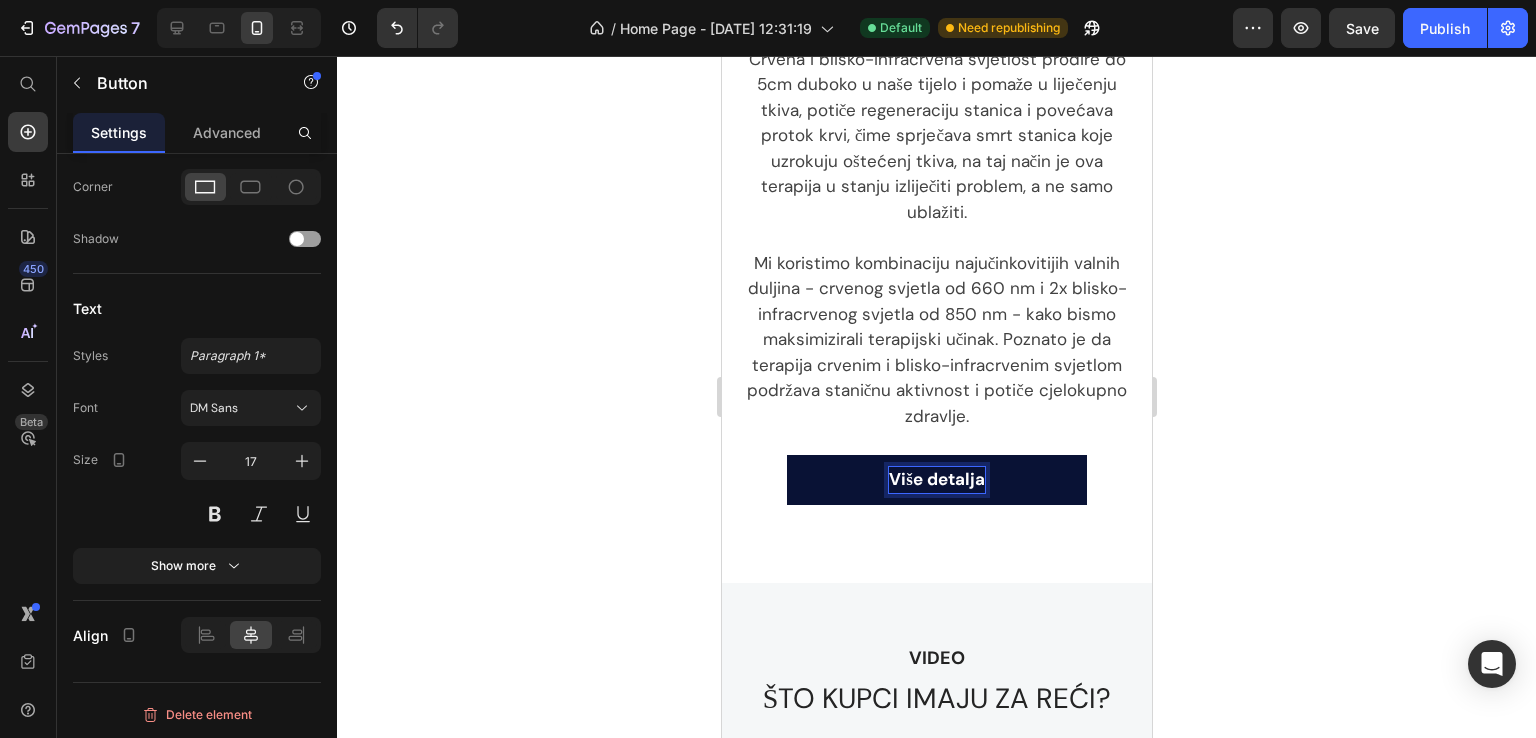 click on "Više detalja" at bounding box center (936, 480) 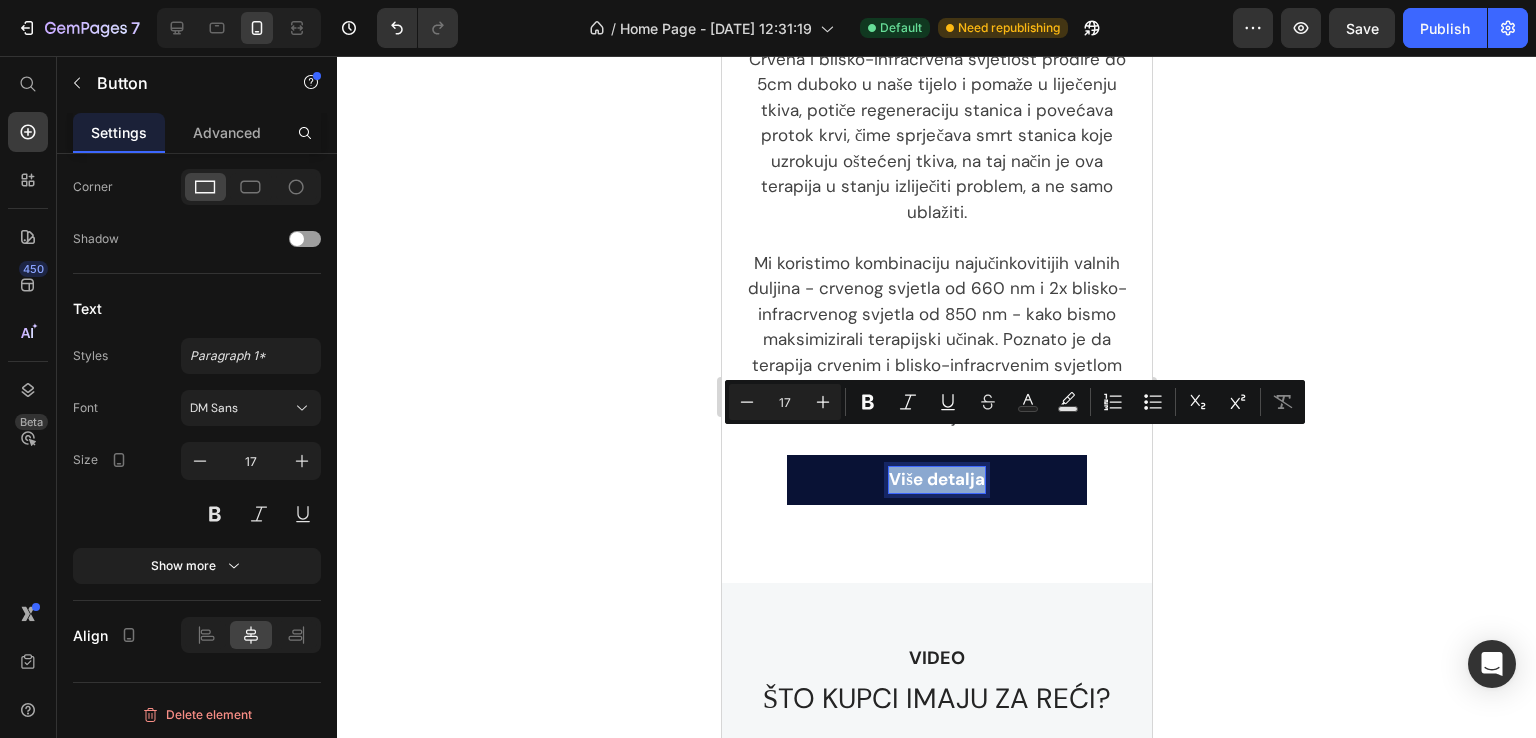 drag, startPoint x: 883, startPoint y: 443, endPoint x: 982, endPoint y: 441, distance: 99.0202 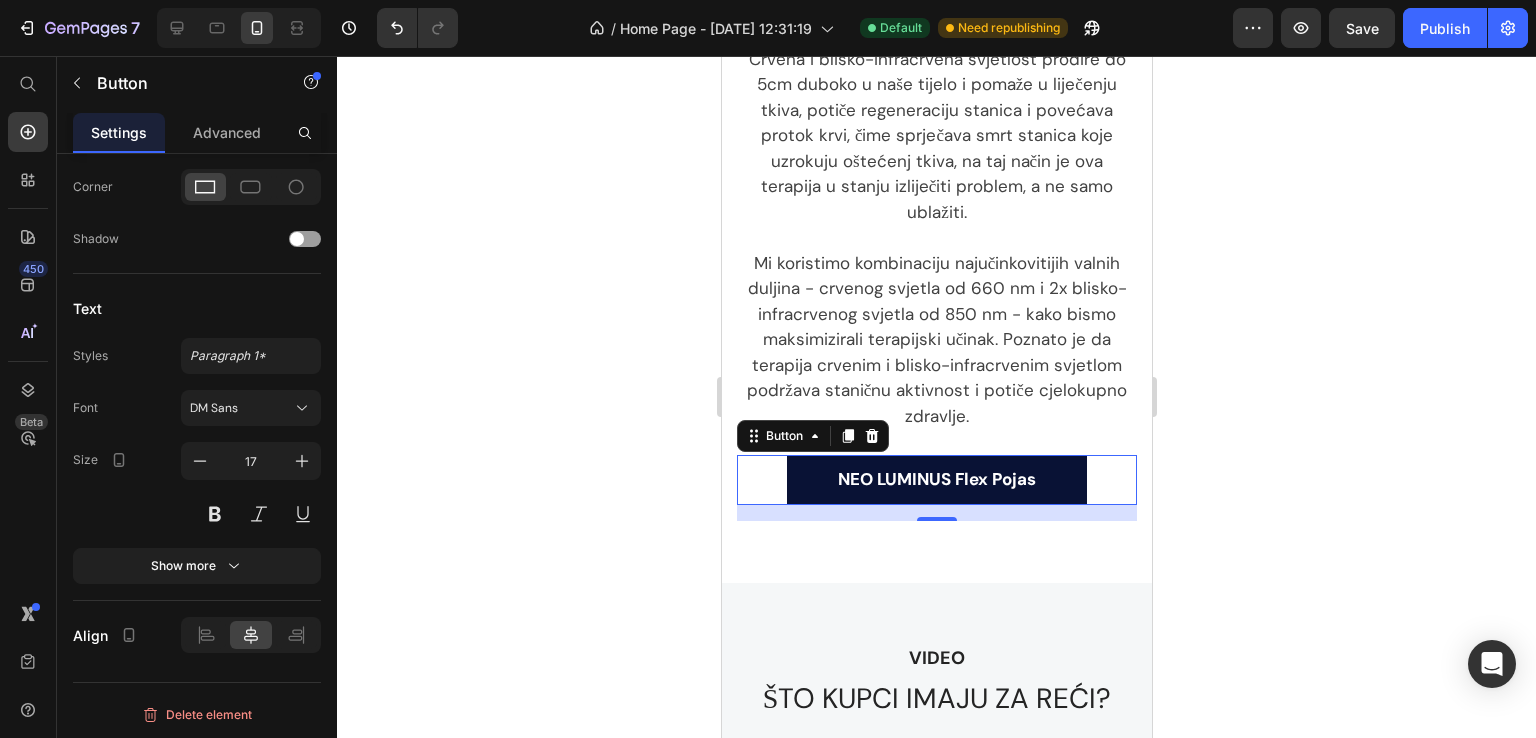 click 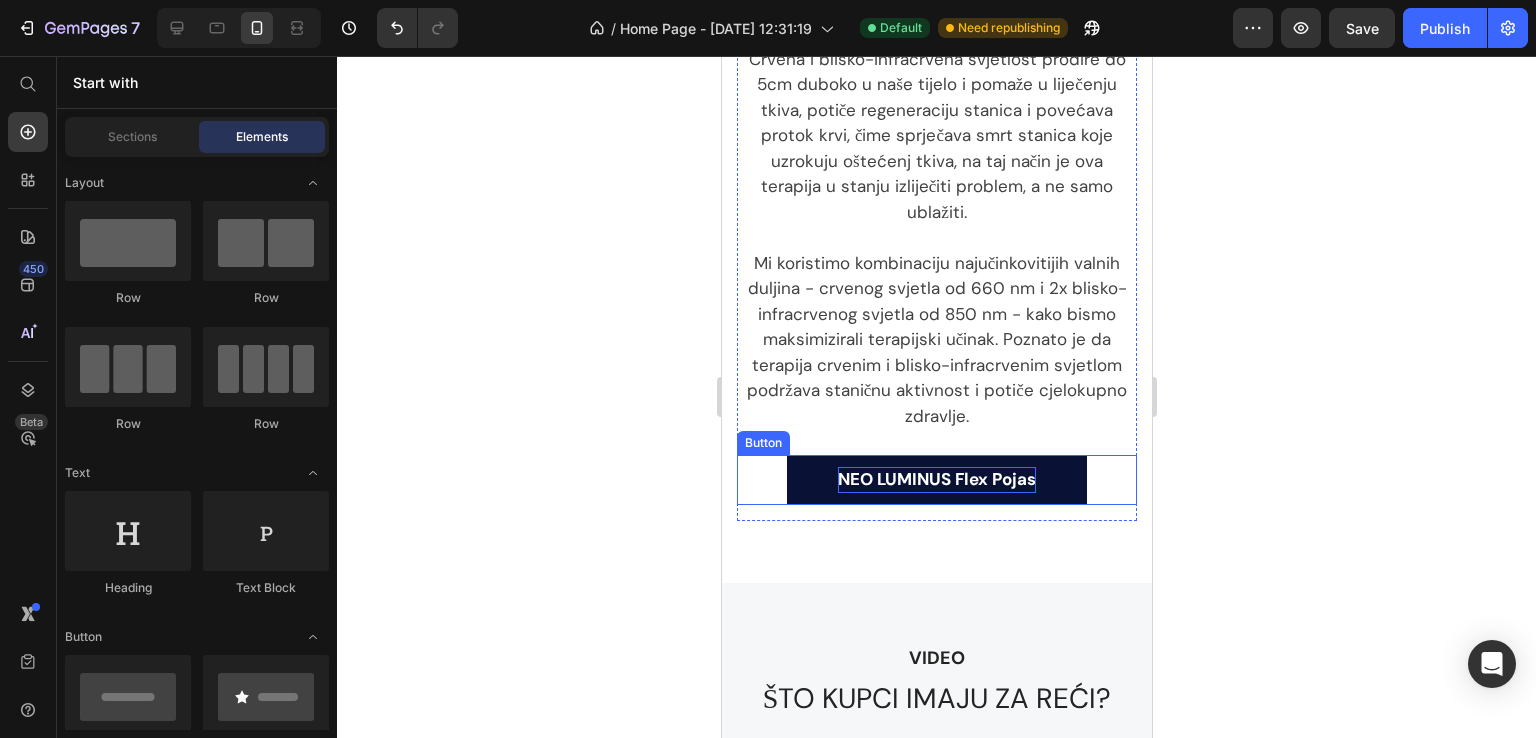 click on "NEO LUMINUS Flex Pojas" at bounding box center [936, 480] 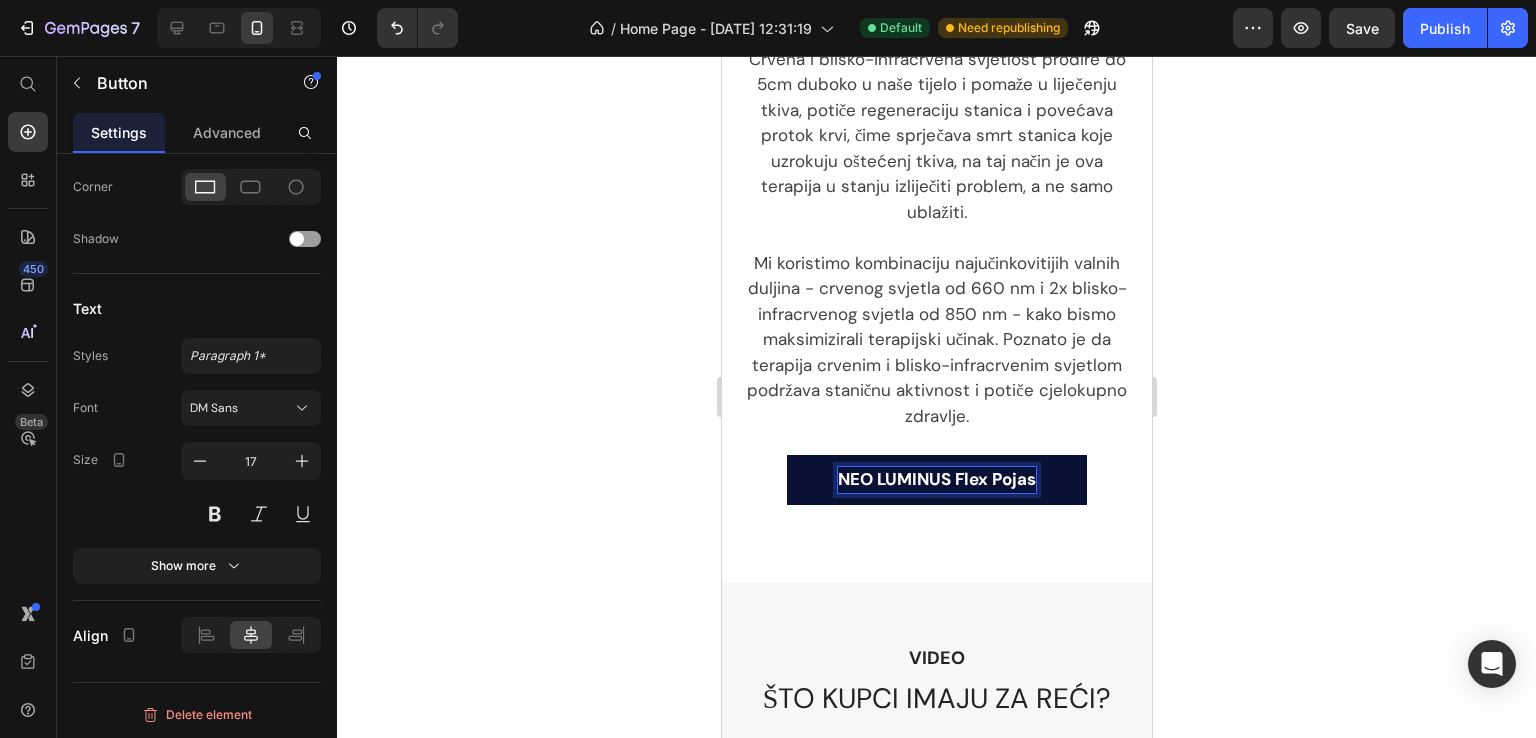 click on "NEO LUMINUS Flex Pojas" at bounding box center [936, 480] 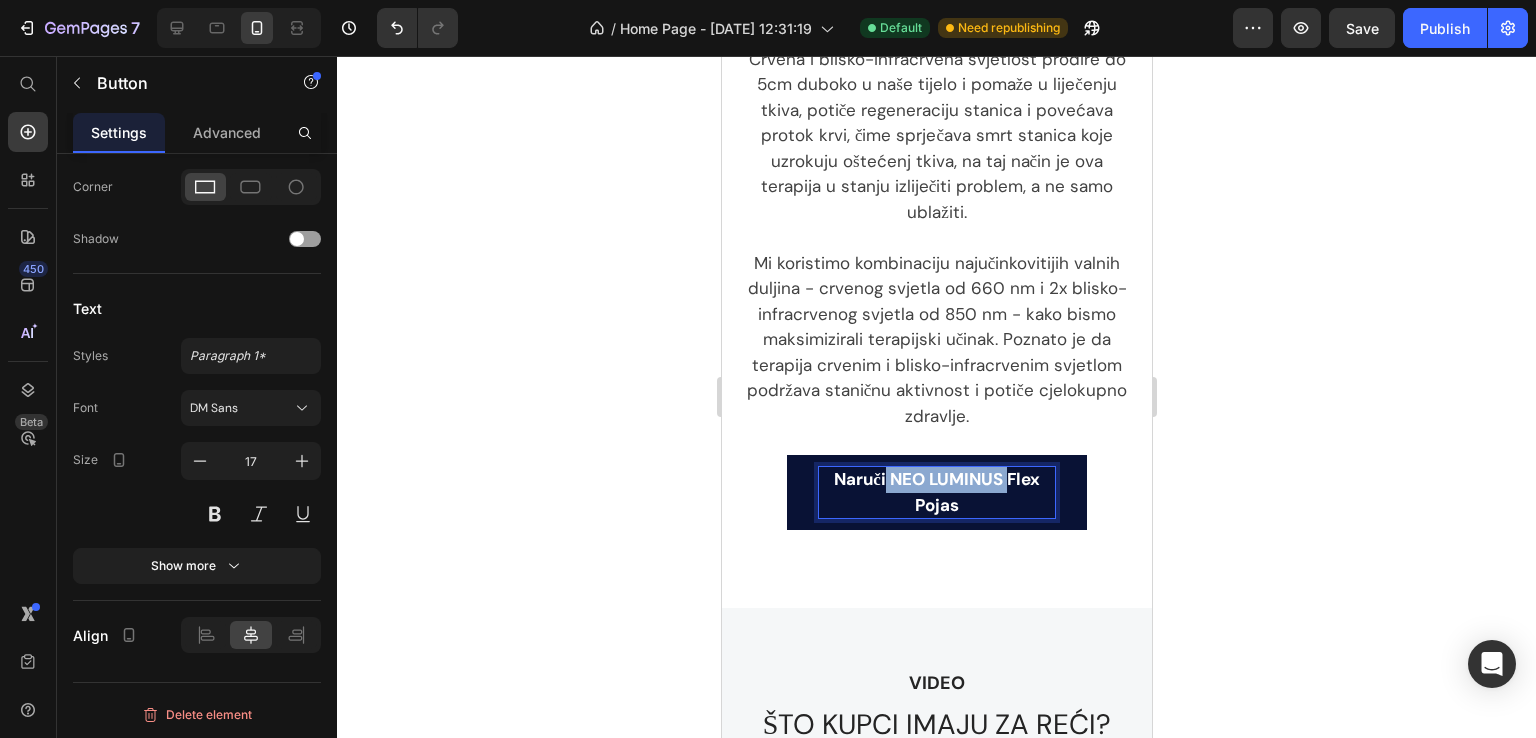drag, startPoint x: 994, startPoint y: 442, endPoint x: 877, endPoint y: 439, distance: 117.03845 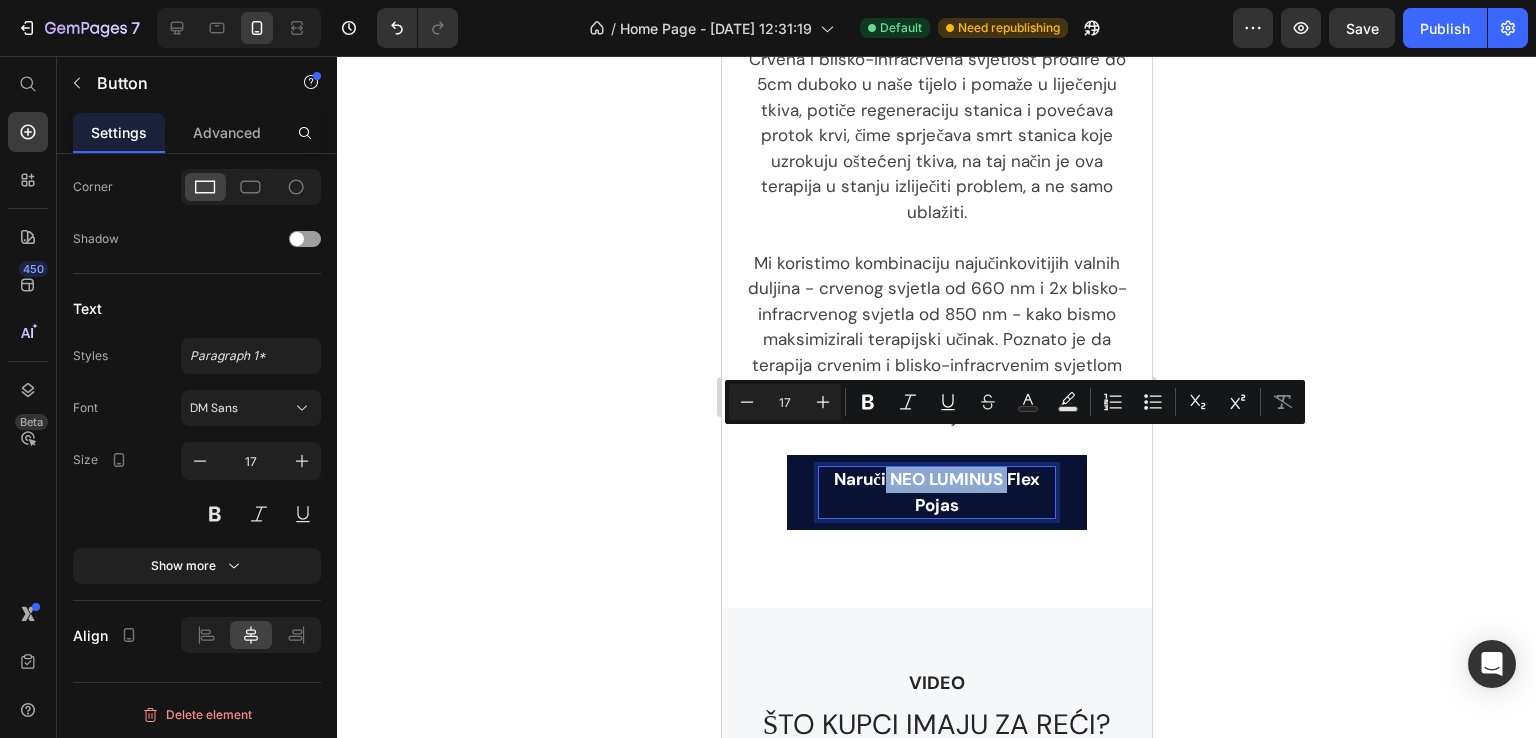click on "Naruči NEO LUMINUS Flex Pojas" at bounding box center [936, 492] 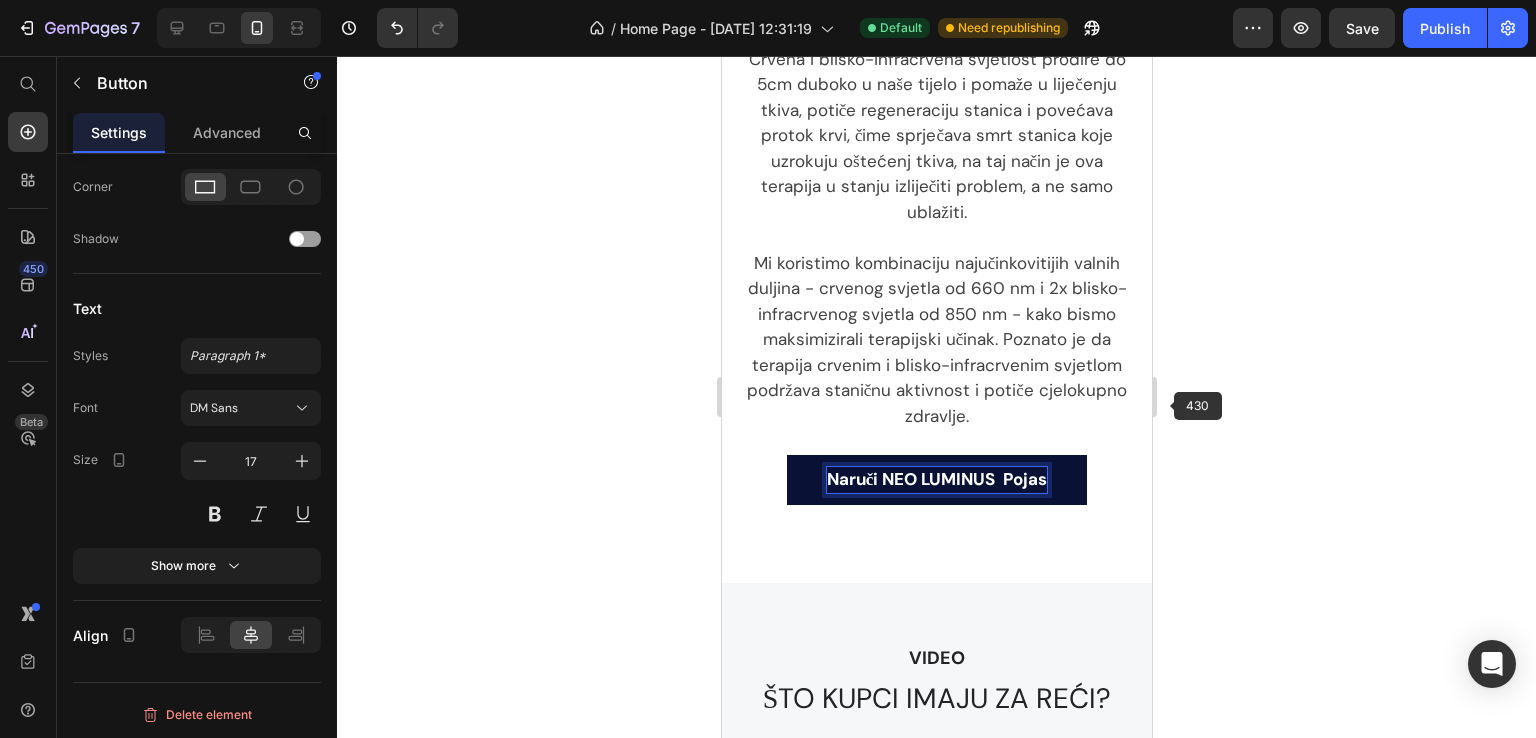 click 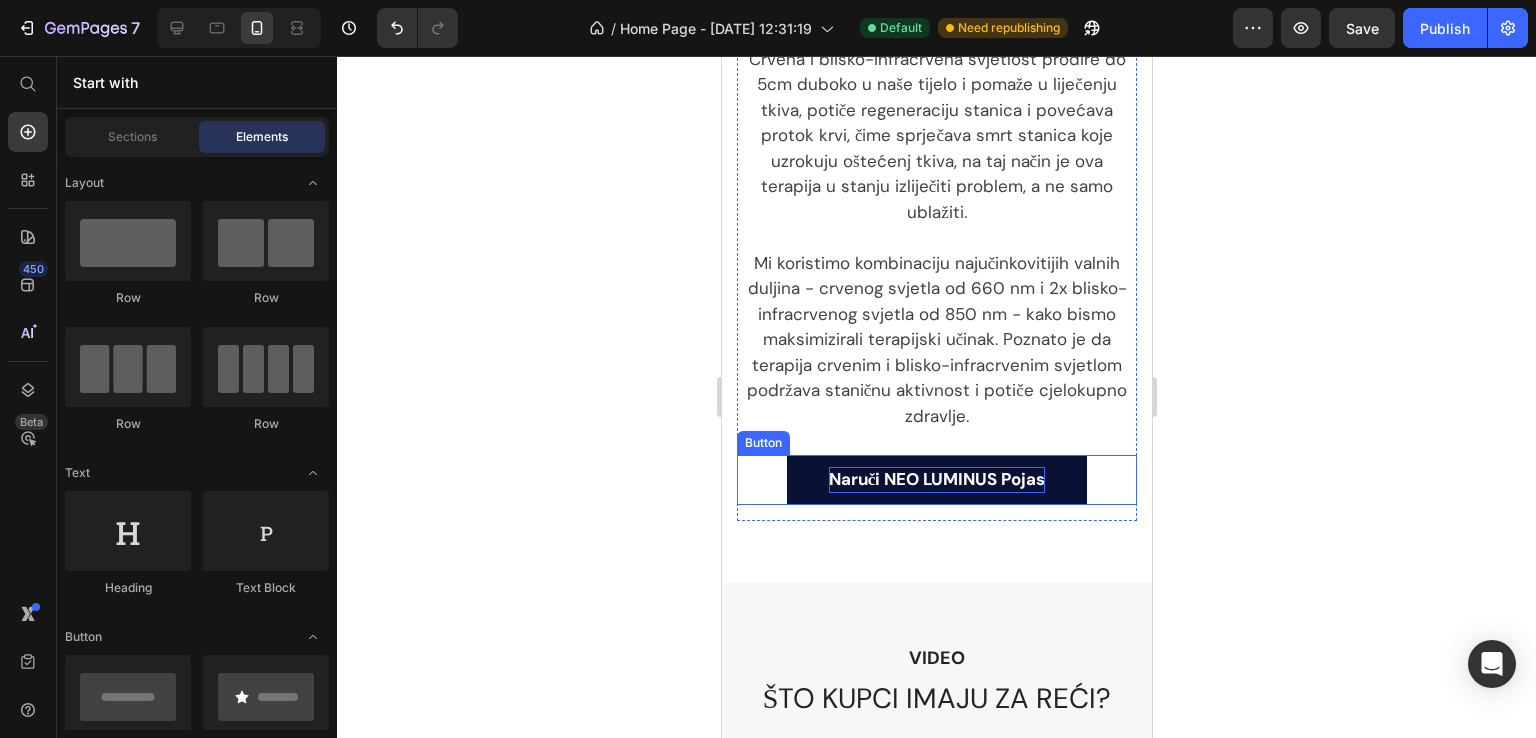 click on "Naruči NEO LUMINUS Pojas" at bounding box center (936, 480) 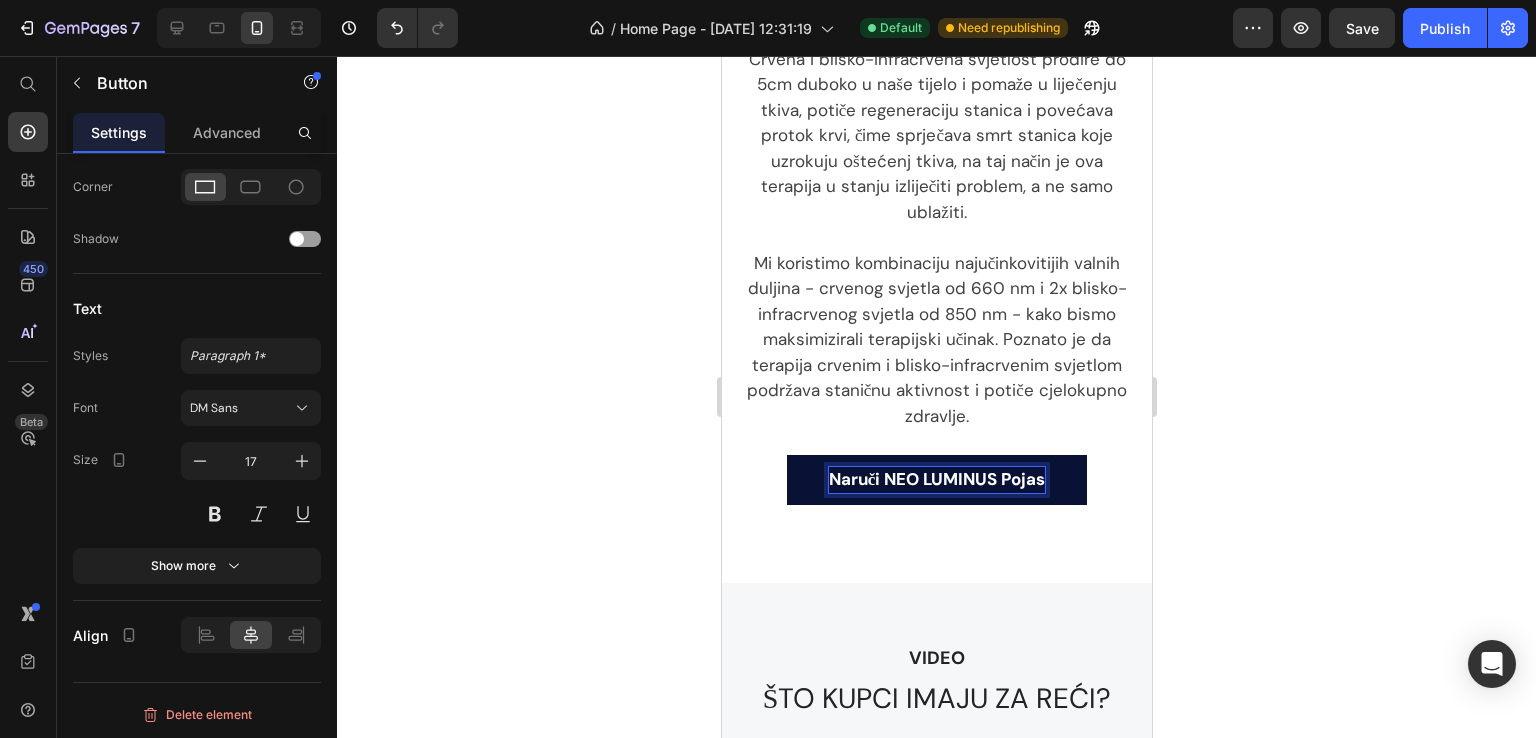 click on "Naruči NEO LUMINUS Pojas" at bounding box center [936, 480] 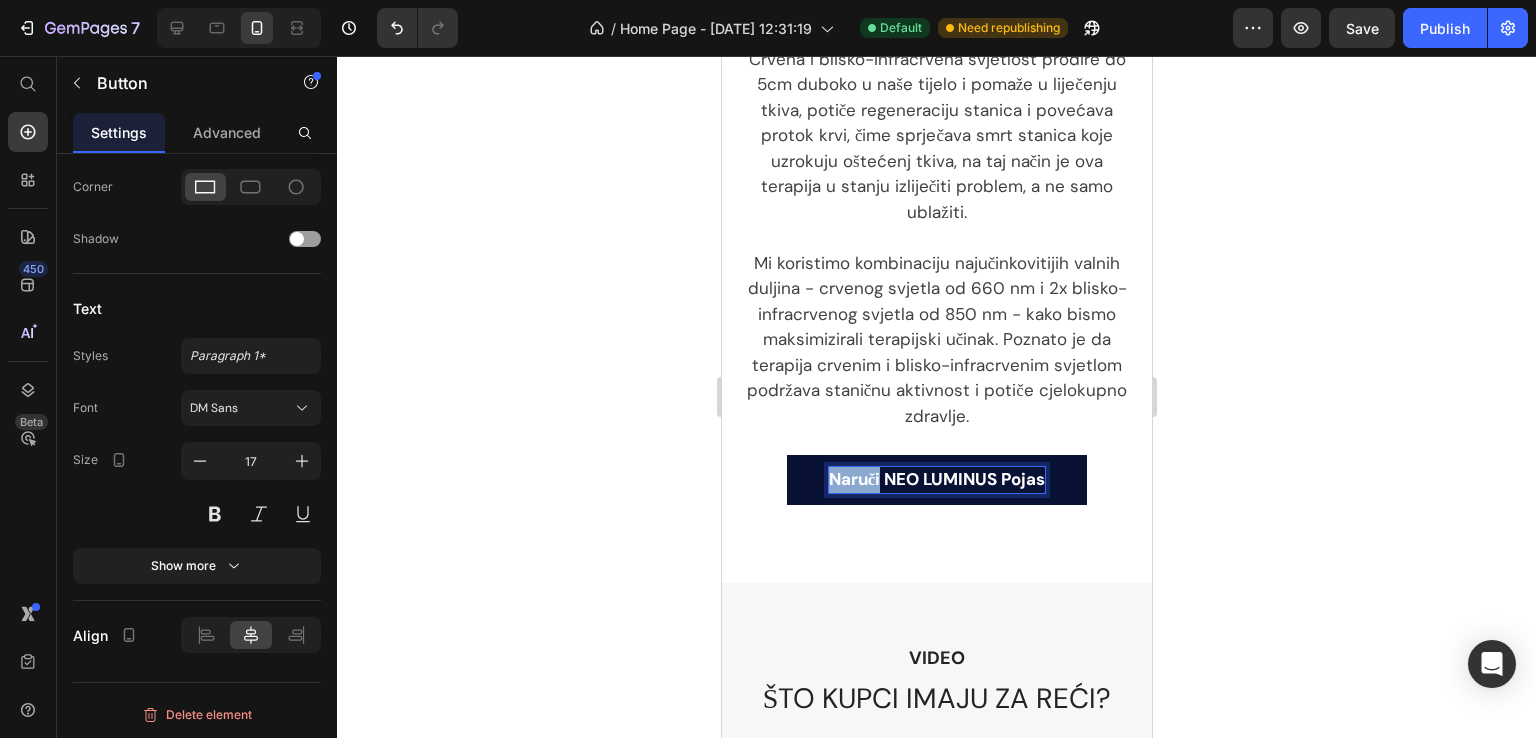 drag, startPoint x: 873, startPoint y: 442, endPoint x: 822, endPoint y: 442, distance: 51 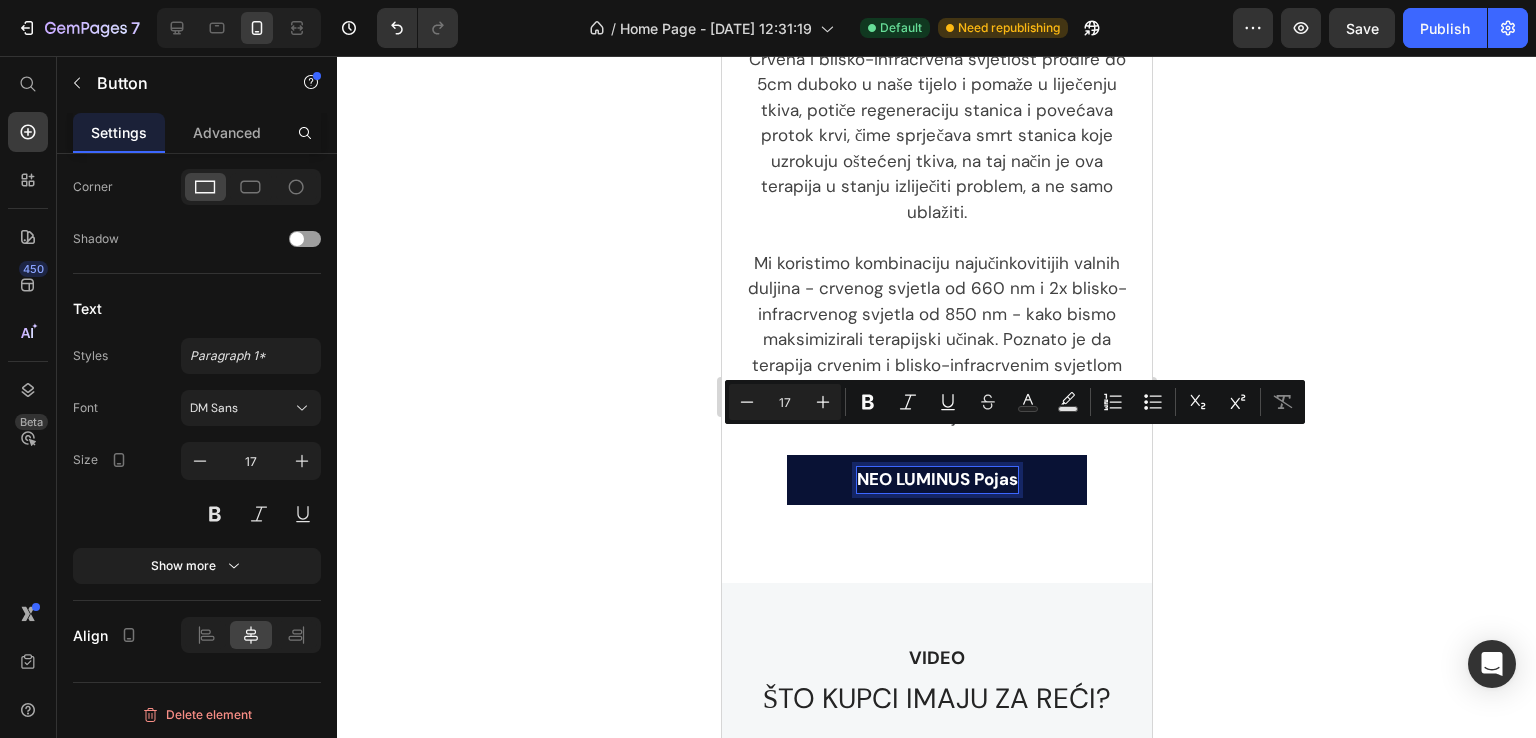 drag, startPoint x: 1009, startPoint y: 445, endPoint x: 849, endPoint y: 437, distance: 160.19987 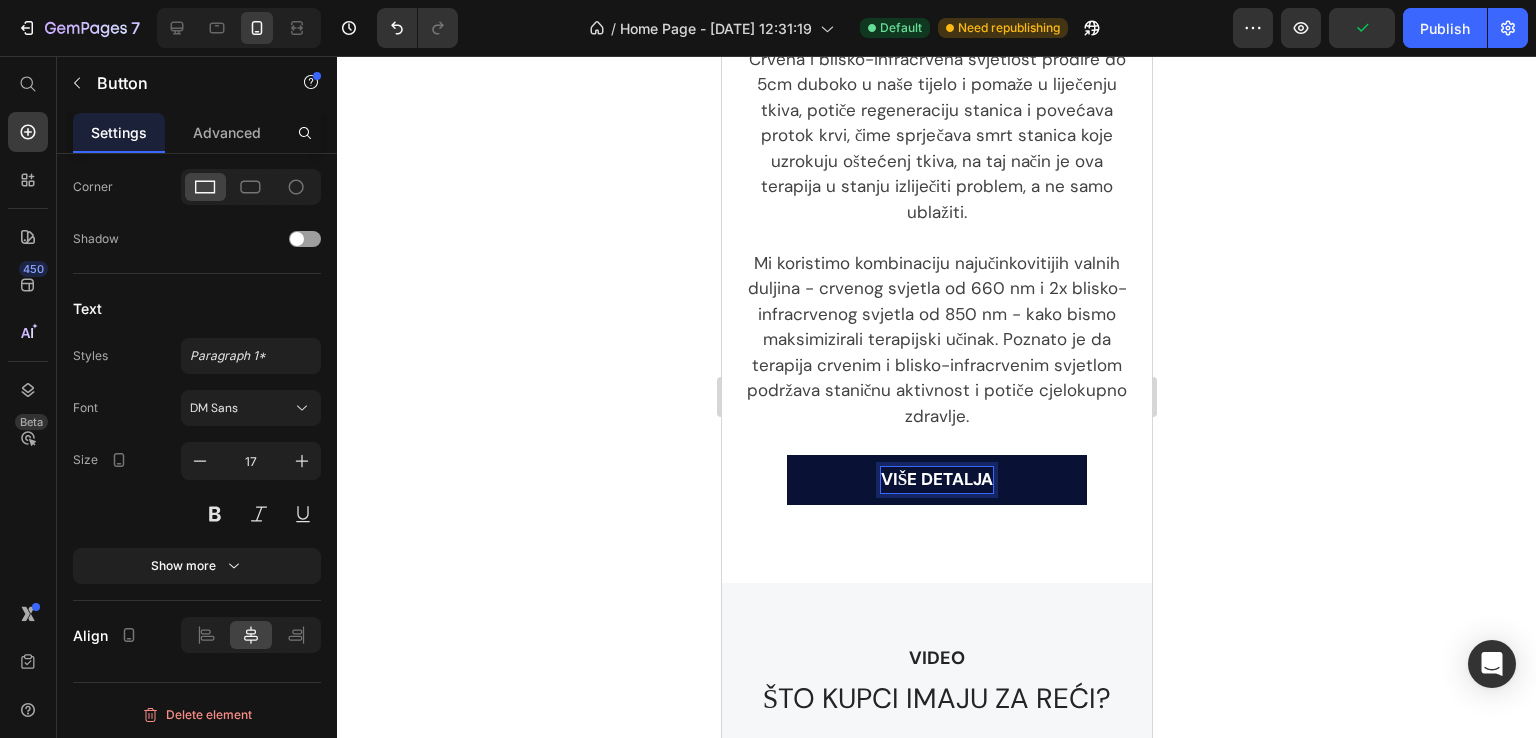 drag, startPoint x: 1387, startPoint y: 370, endPoint x: 424, endPoint y: 363, distance: 963.02545 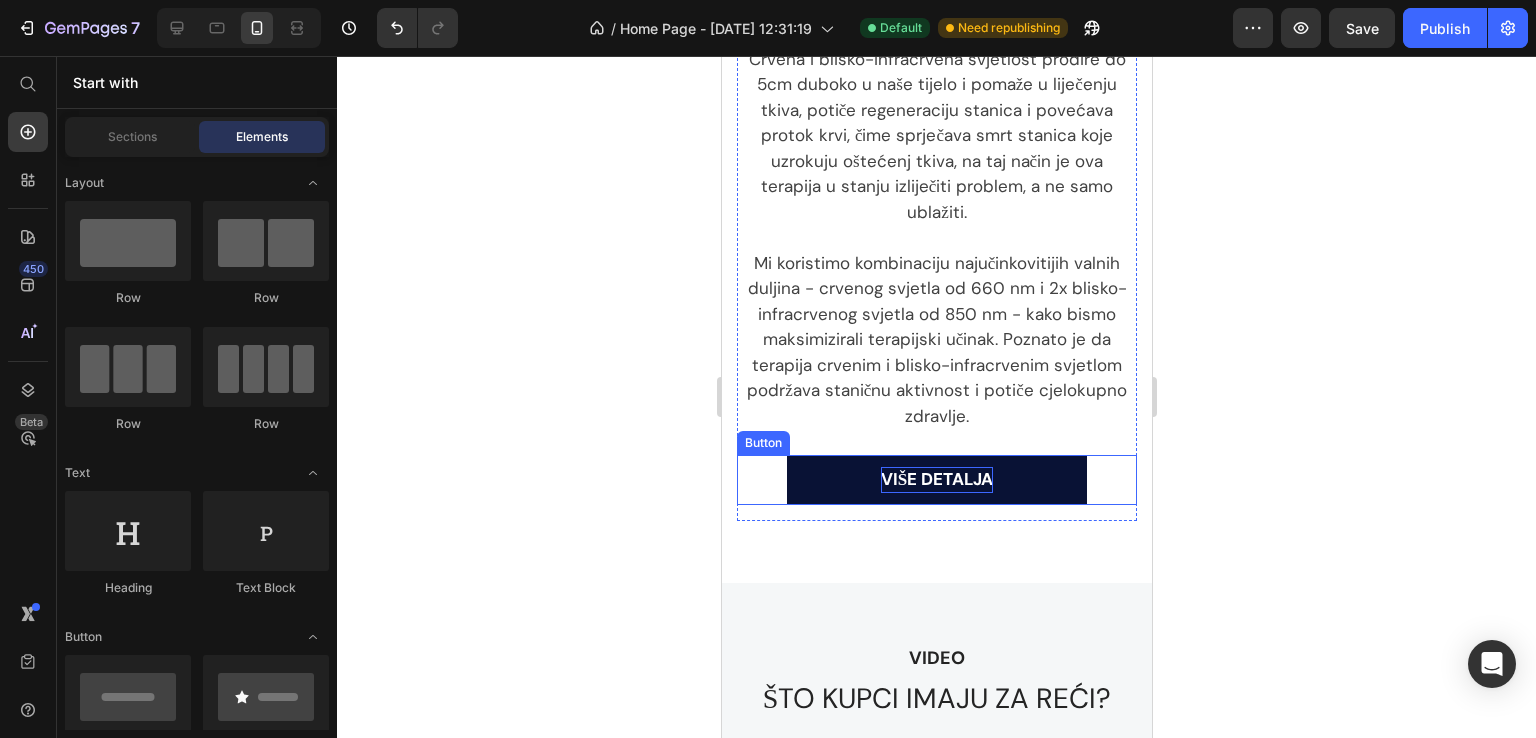 click on "VIŠE DETALJA" at bounding box center [936, 480] 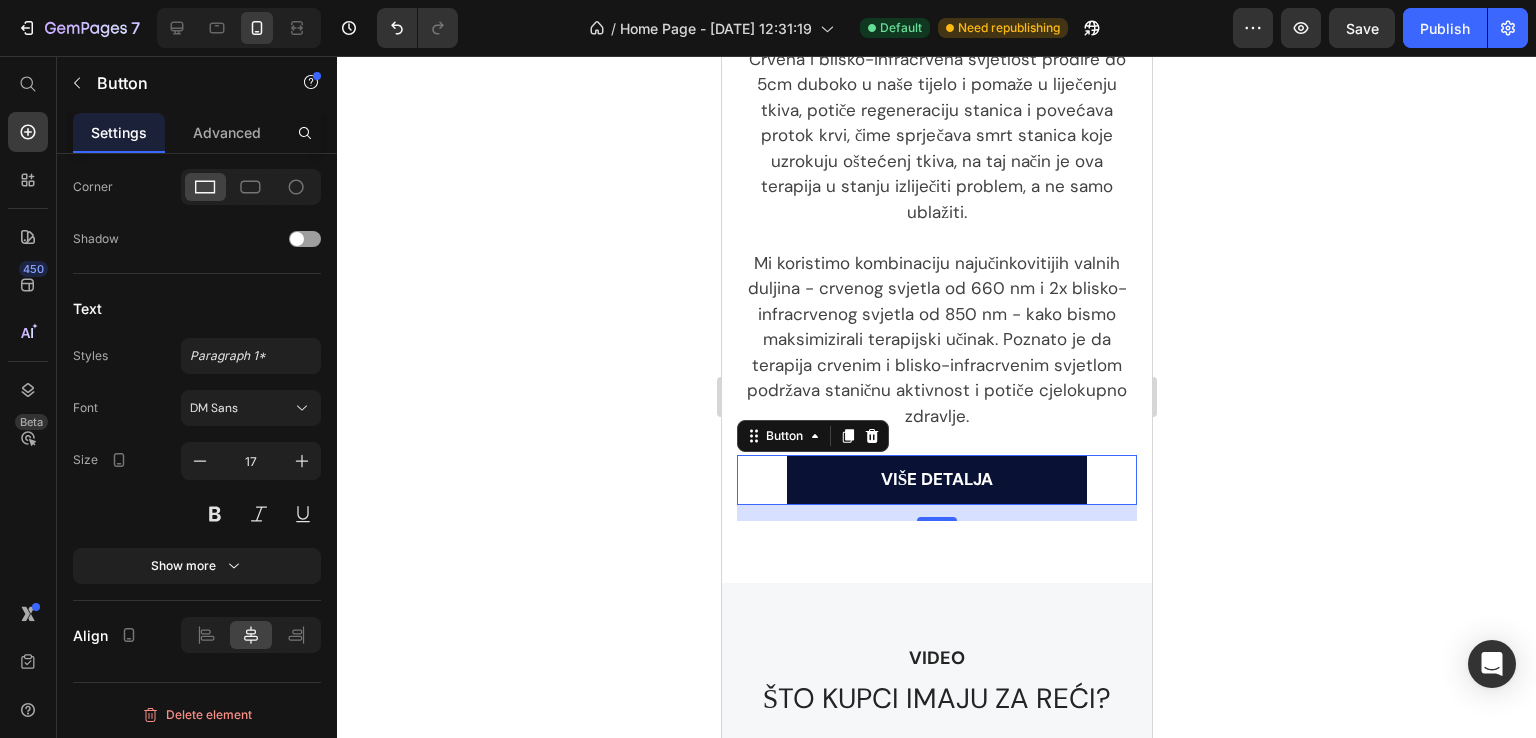 click 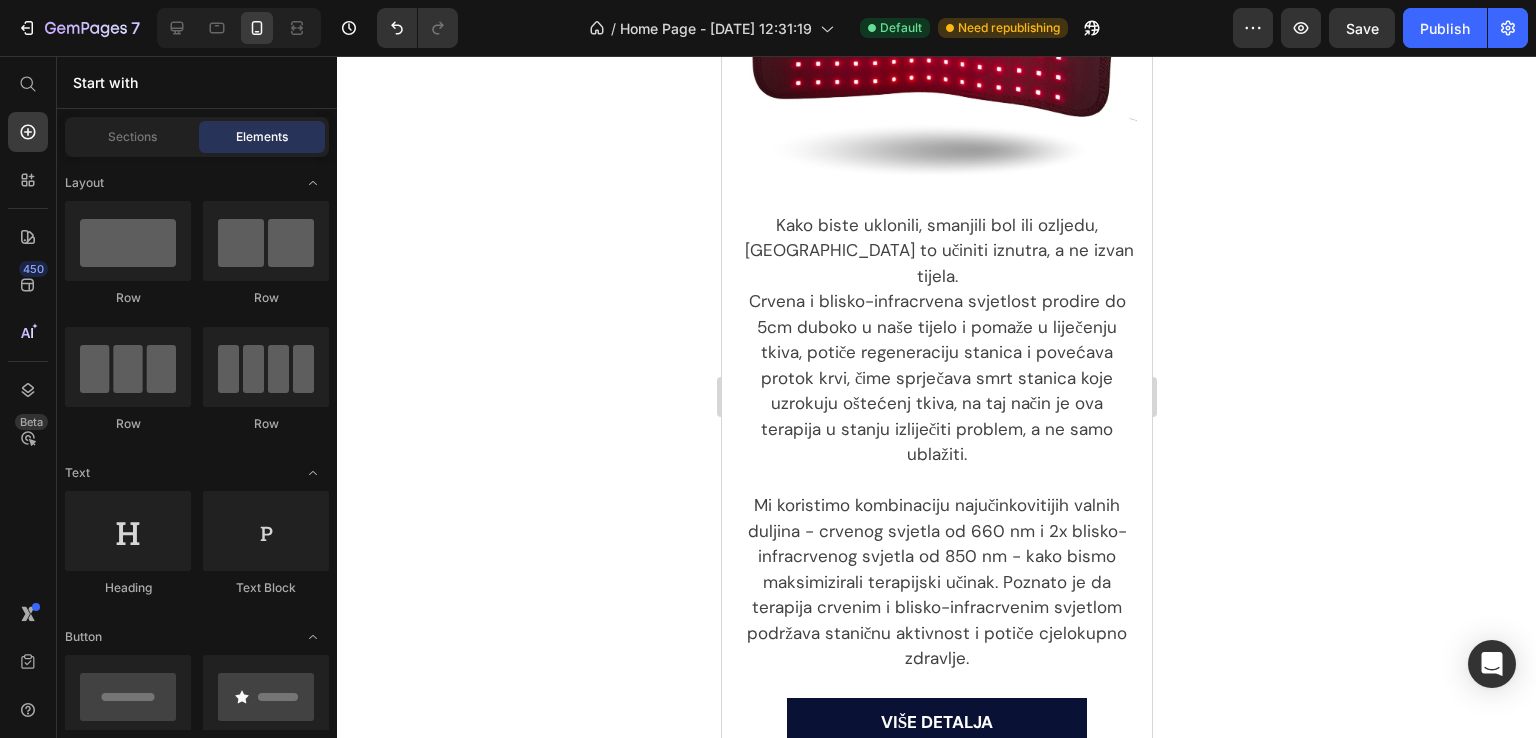 scroll, scrollTop: 1611, scrollLeft: 0, axis: vertical 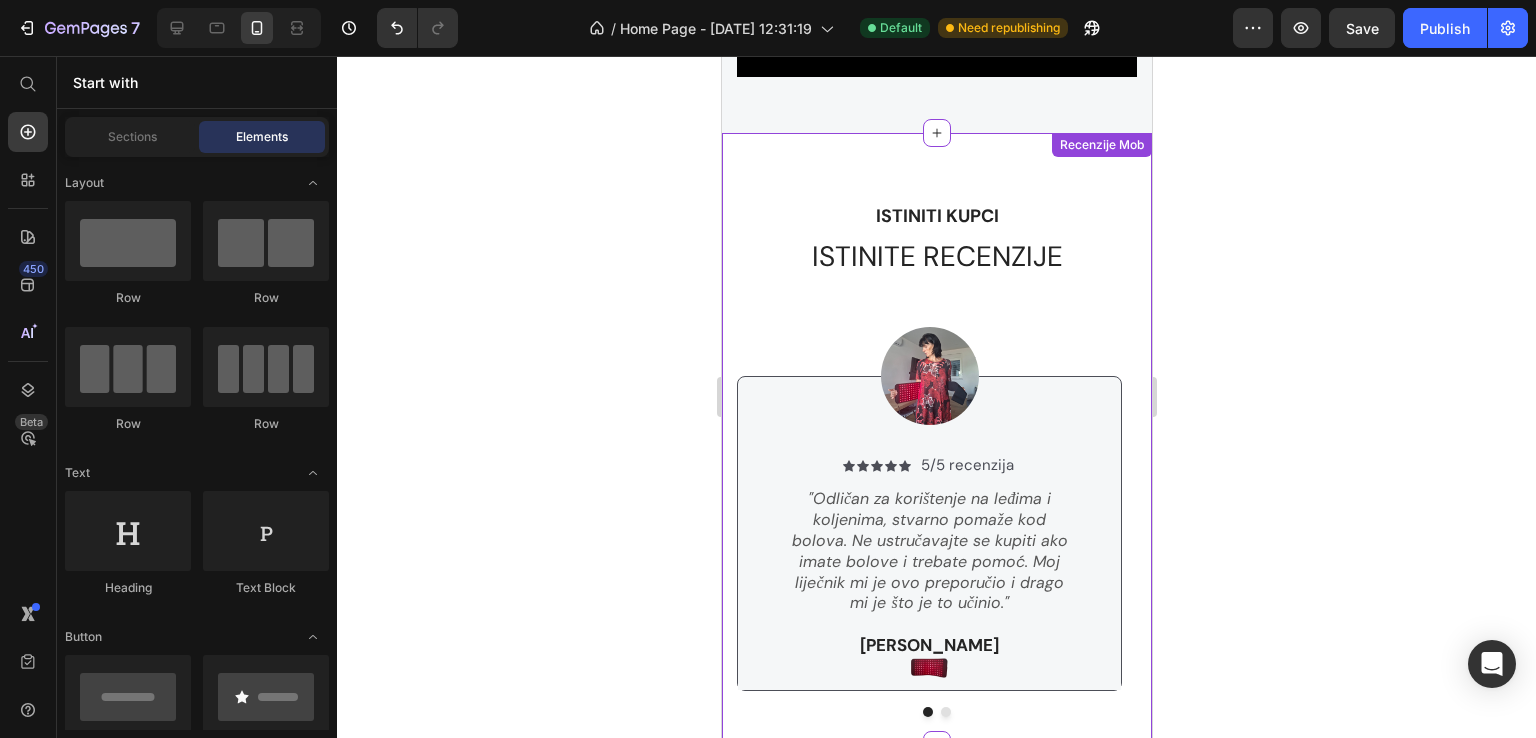 click at bounding box center [945, 712] 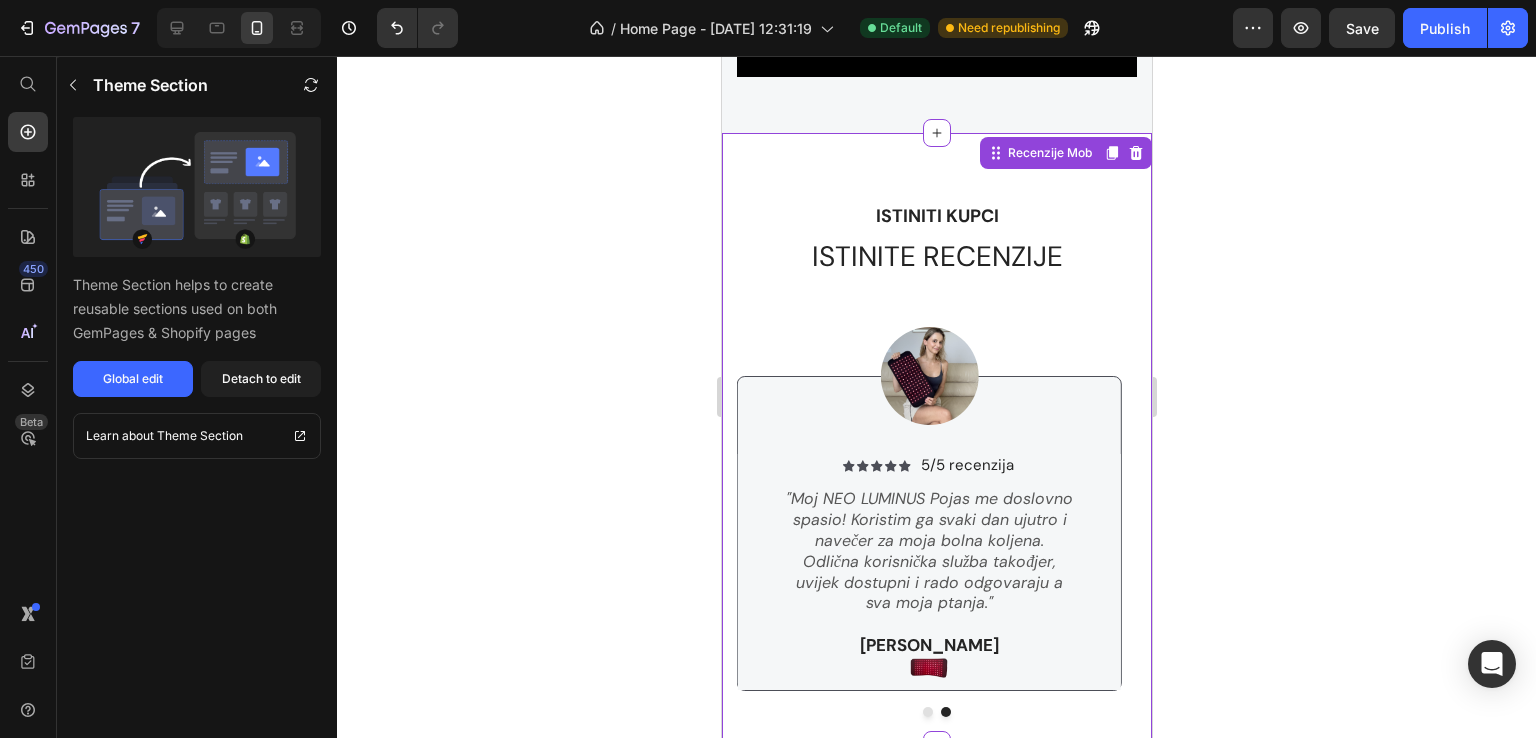 click at bounding box center (927, 712) 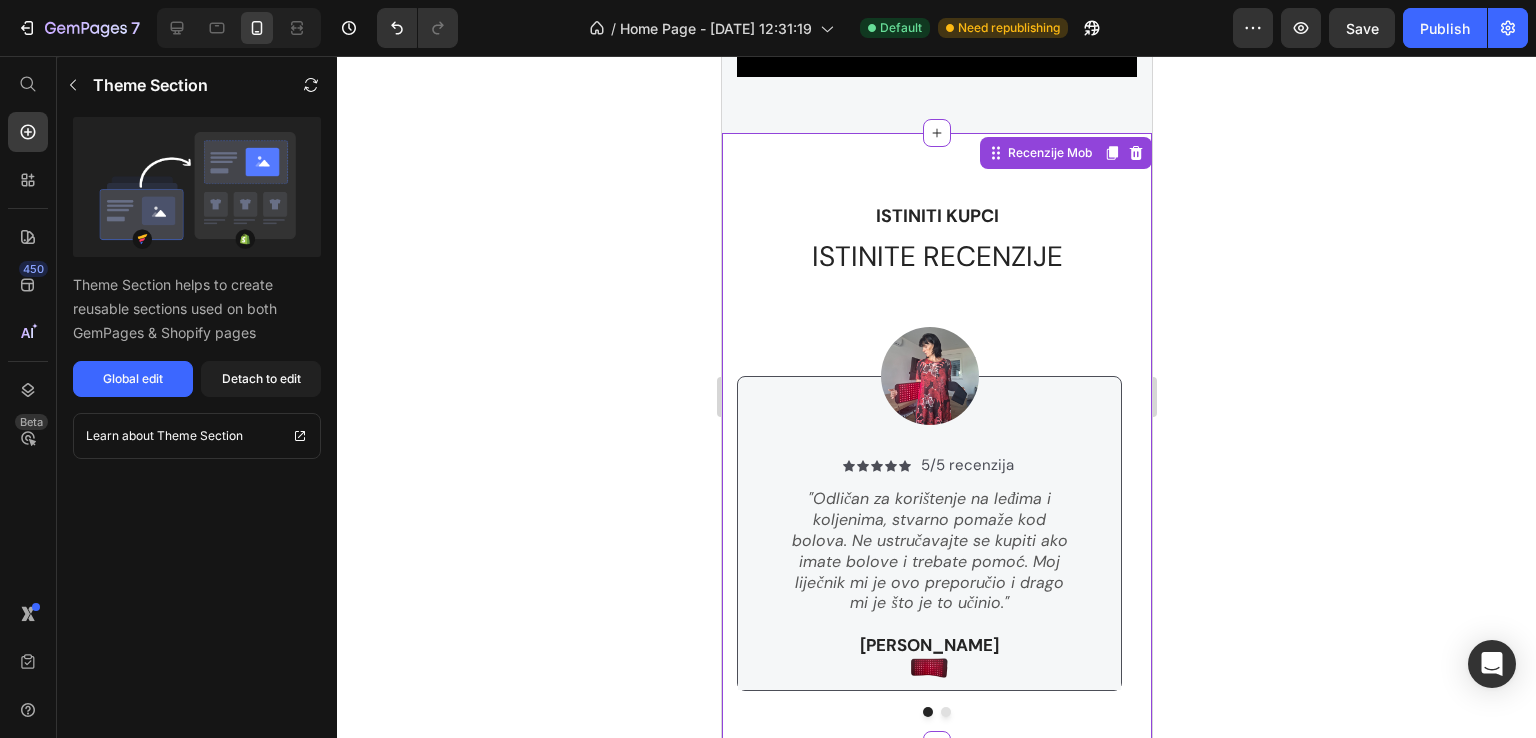 click at bounding box center (945, 712) 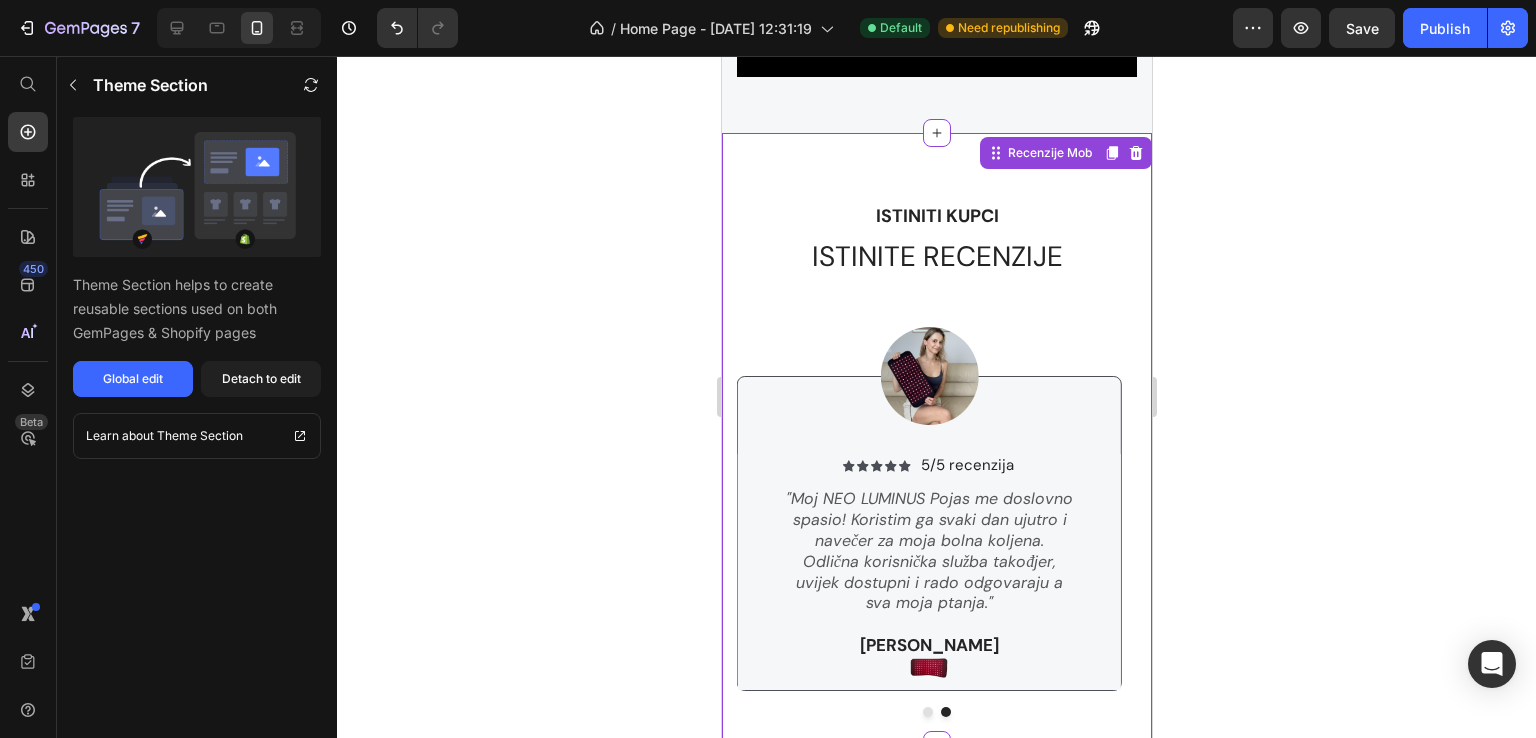 click at bounding box center [927, 712] 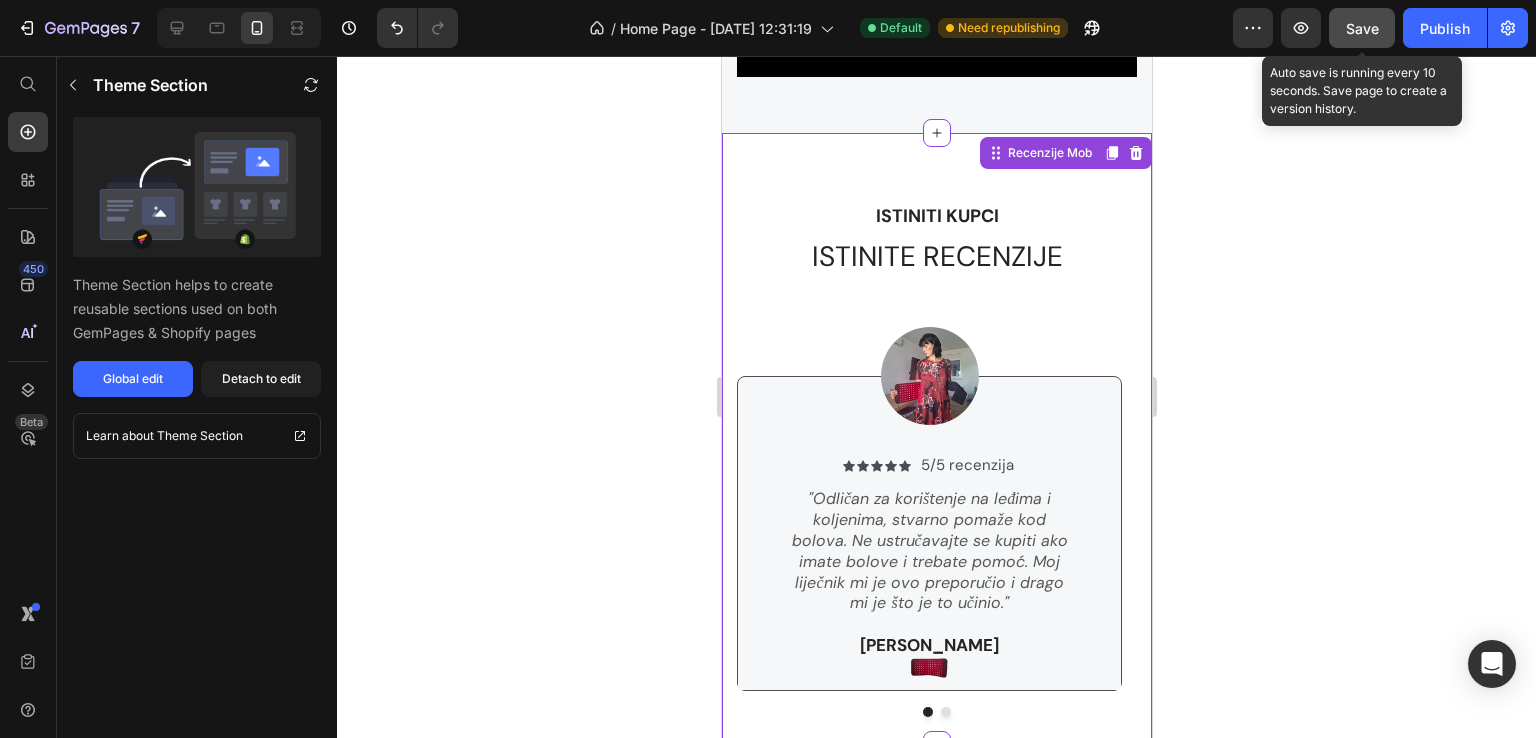 click on "Save" at bounding box center [1362, 28] 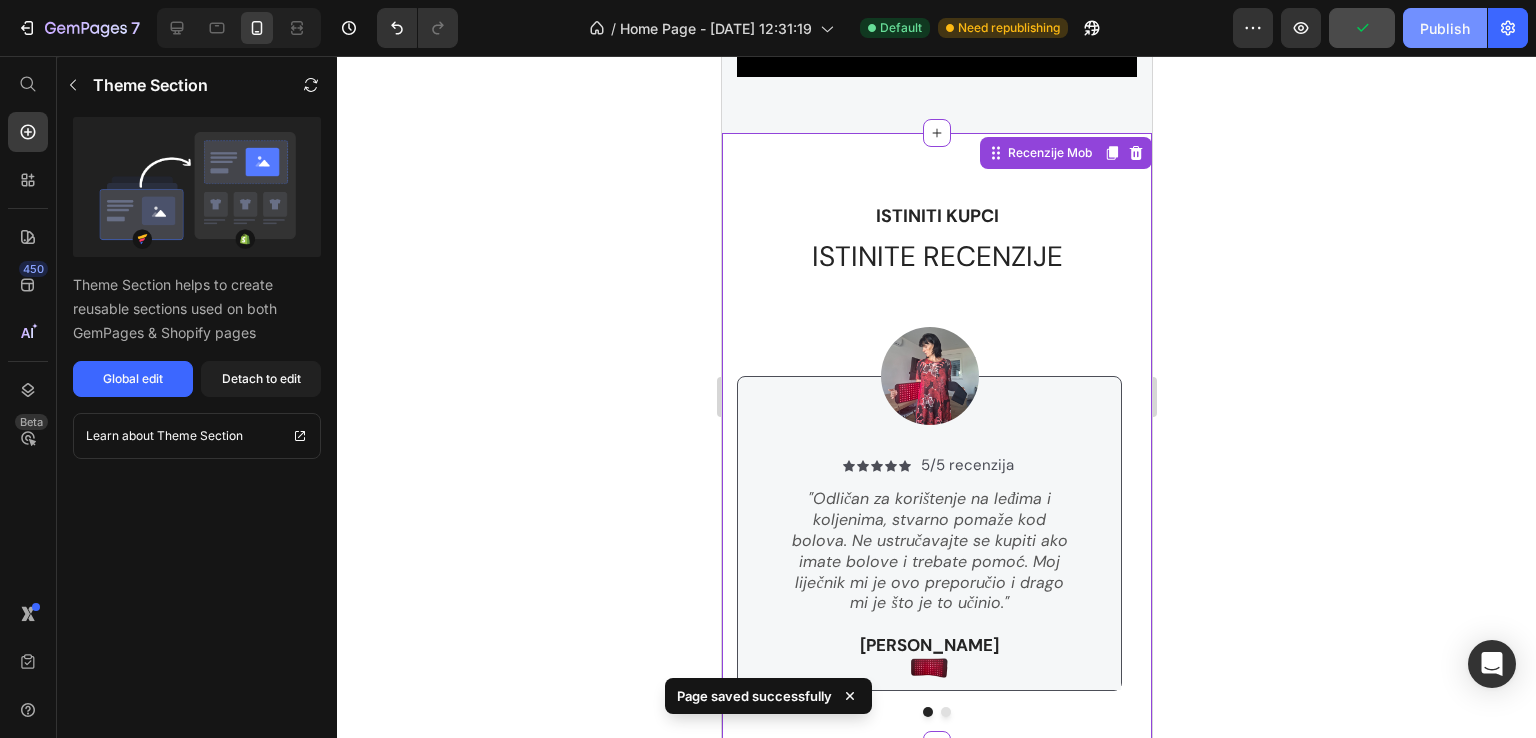click on "Publish" at bounding box center (1445, 28) 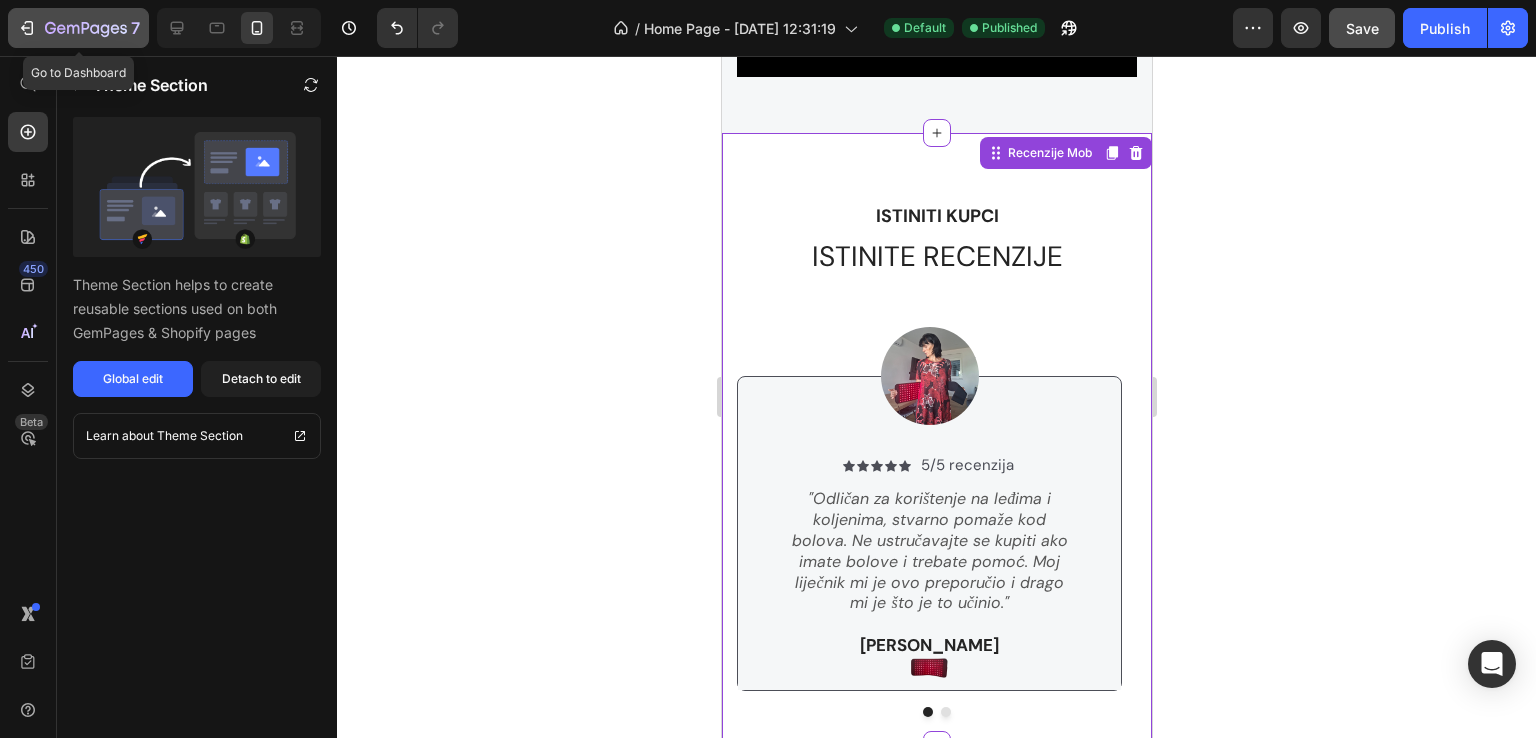 click 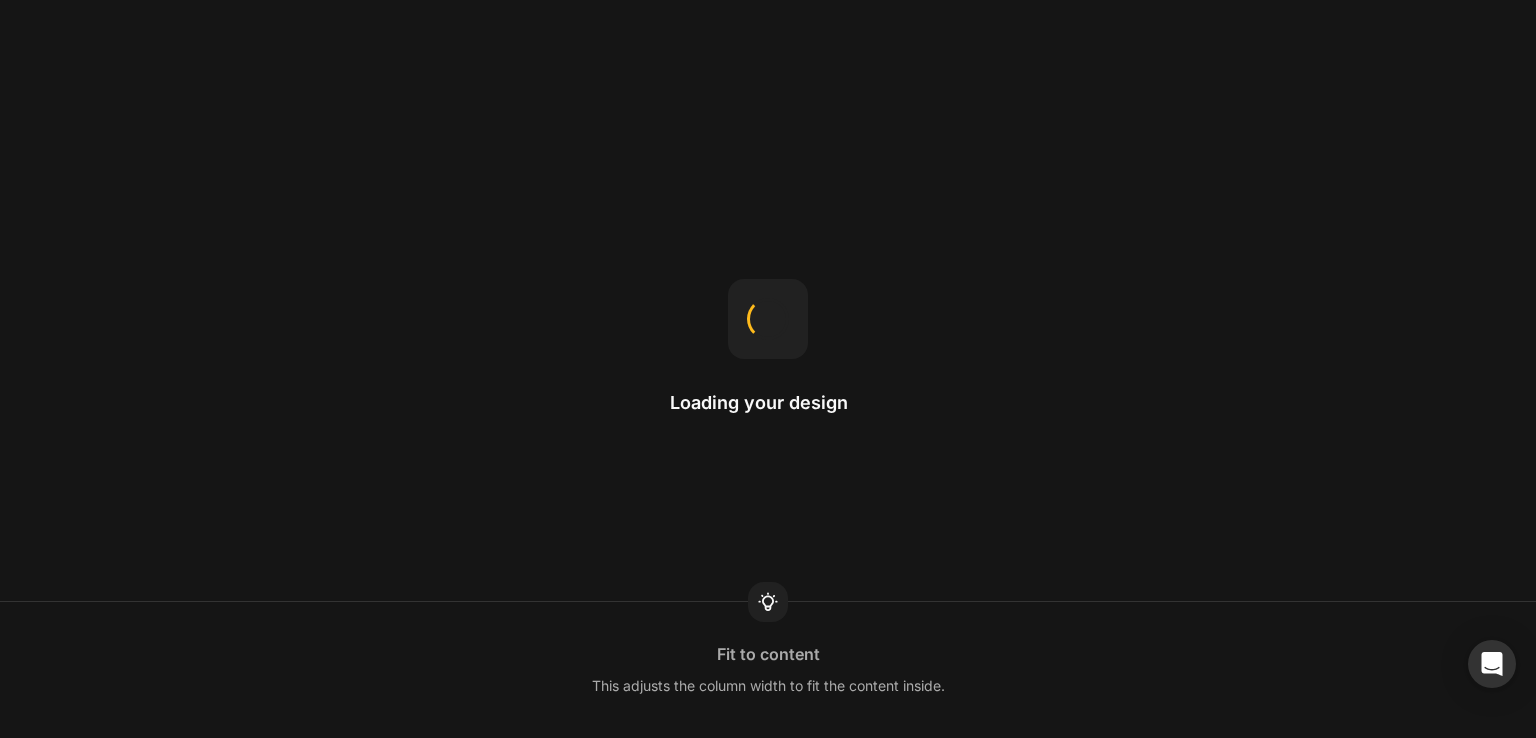 scroll, scrollTop: 0, scrollLeft: 0, axis: both 